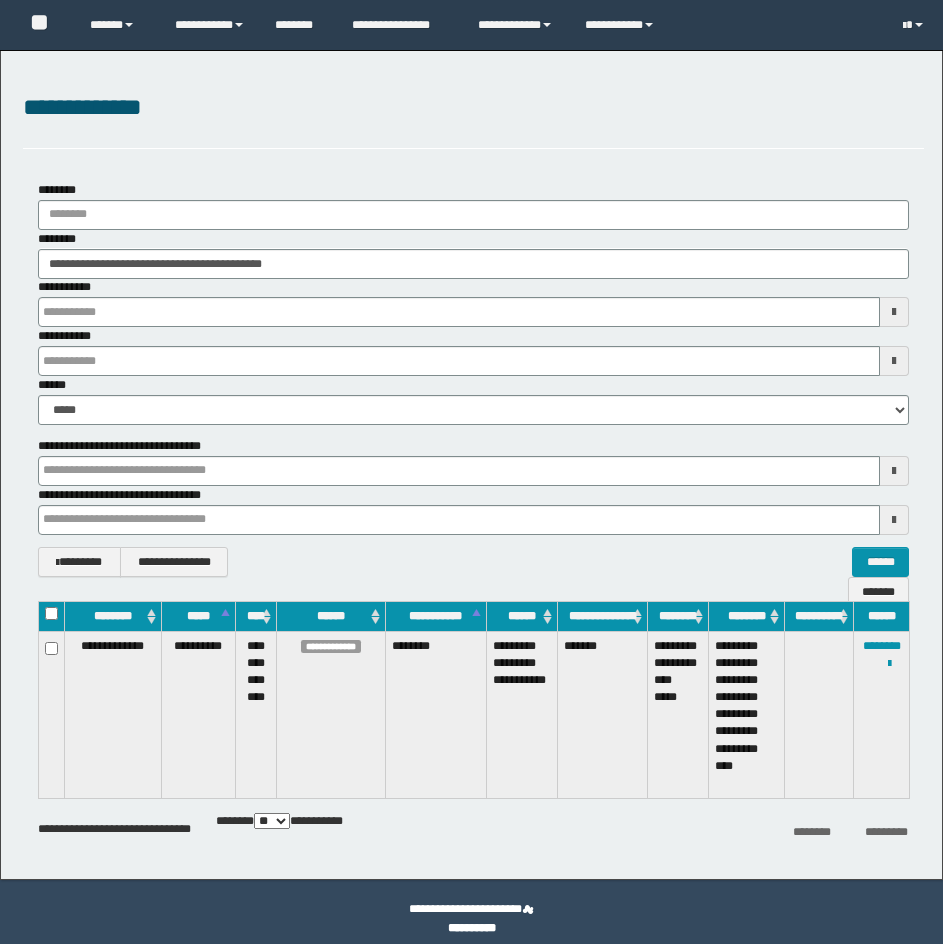 scroll, scrollTop: 0, scrollLeft: 0, axis: both 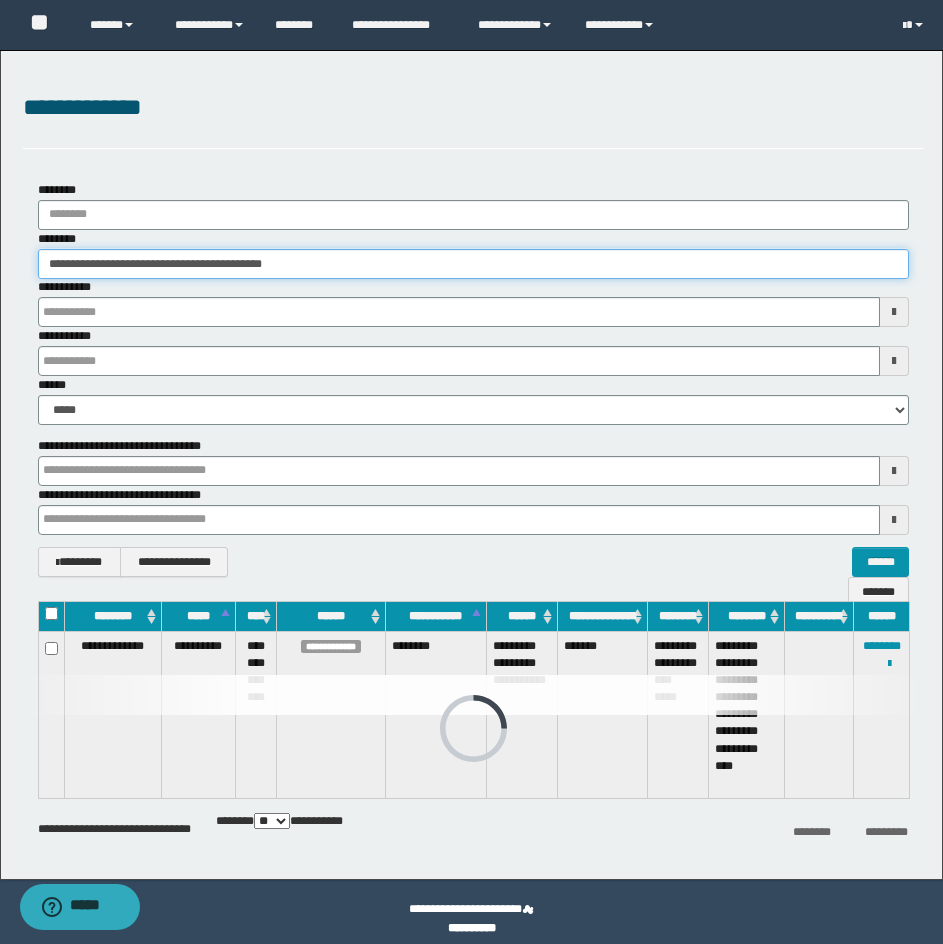 drag, startPoint x: 327, startPoint y: 270, endPoint x: -111, endPoint y: 240, distance: 439.02618 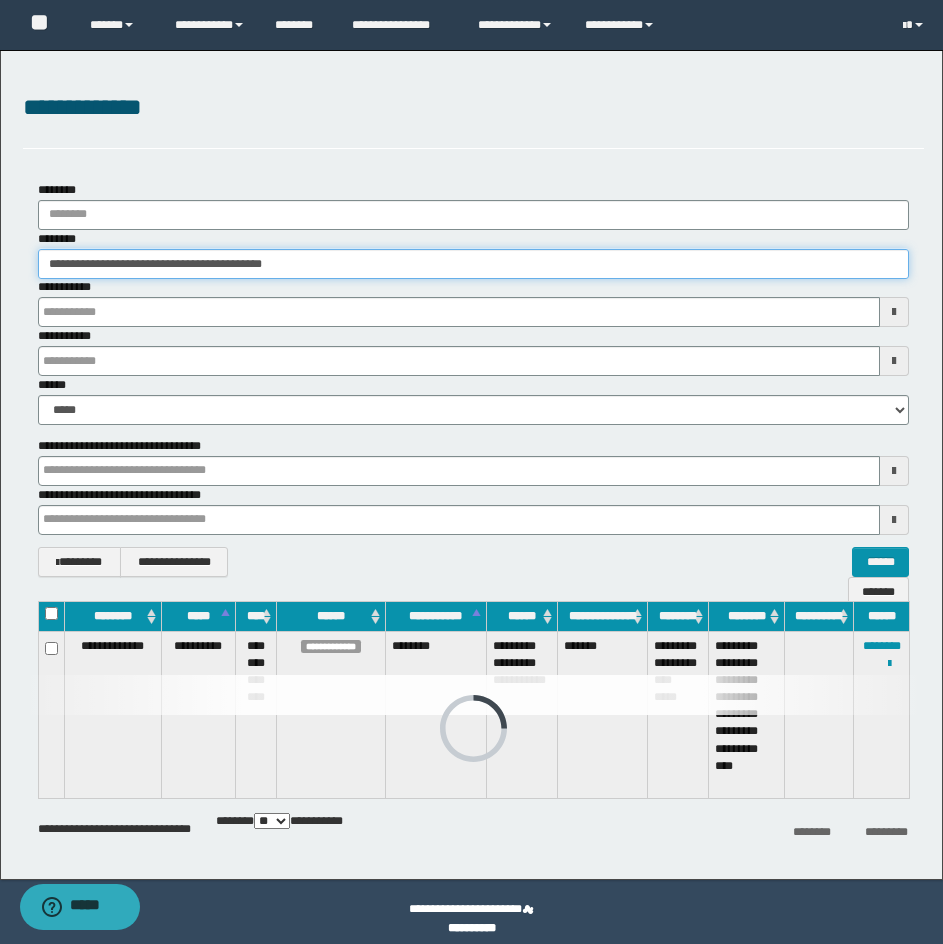 click on "**********" at bounding box center [471, 472] 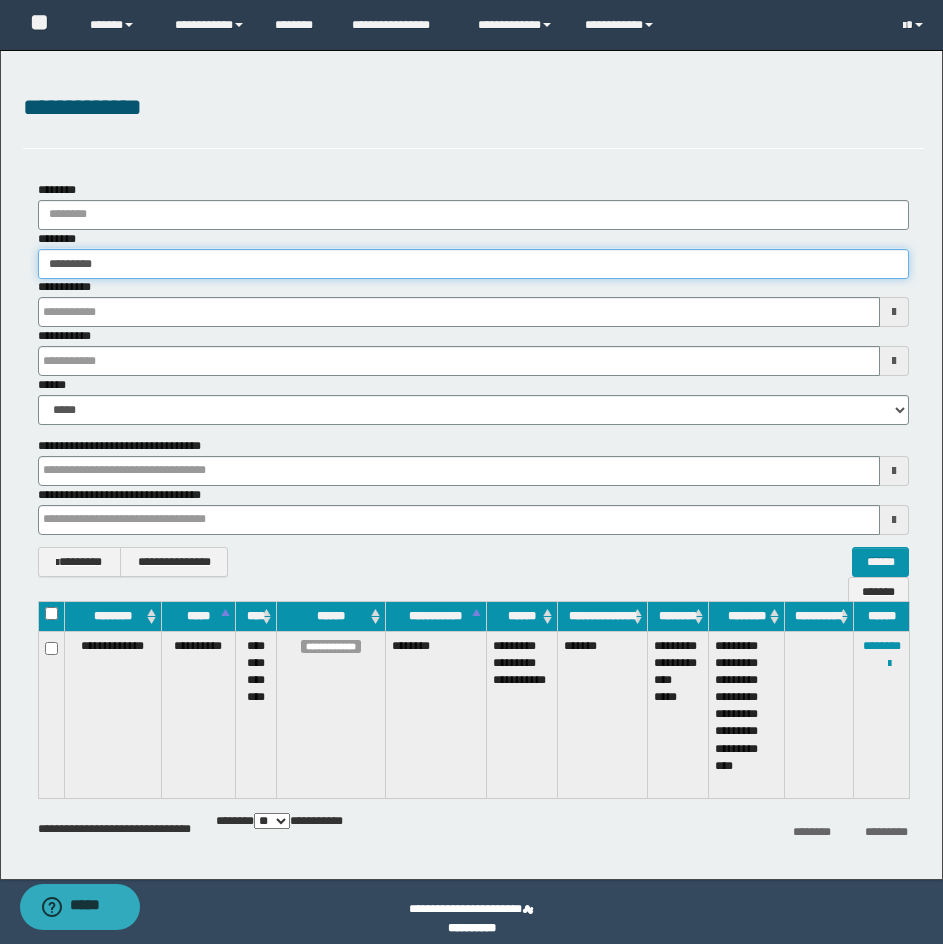 type on "*********" 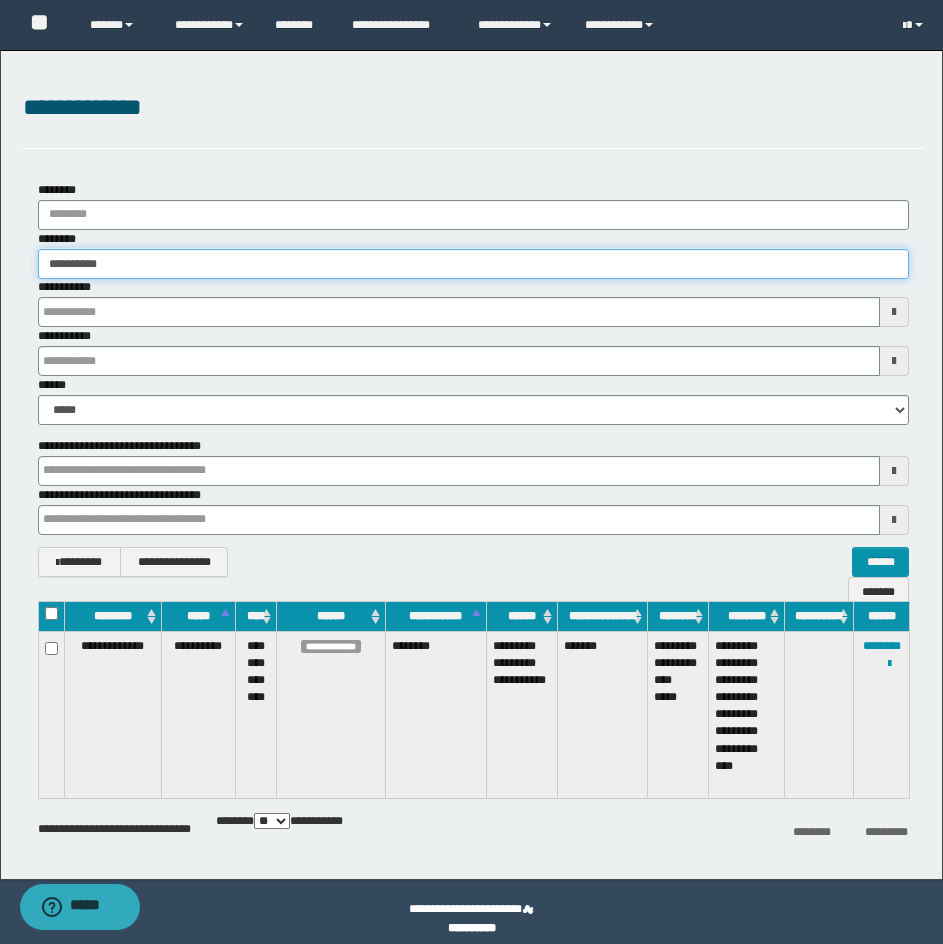 type on "*********" 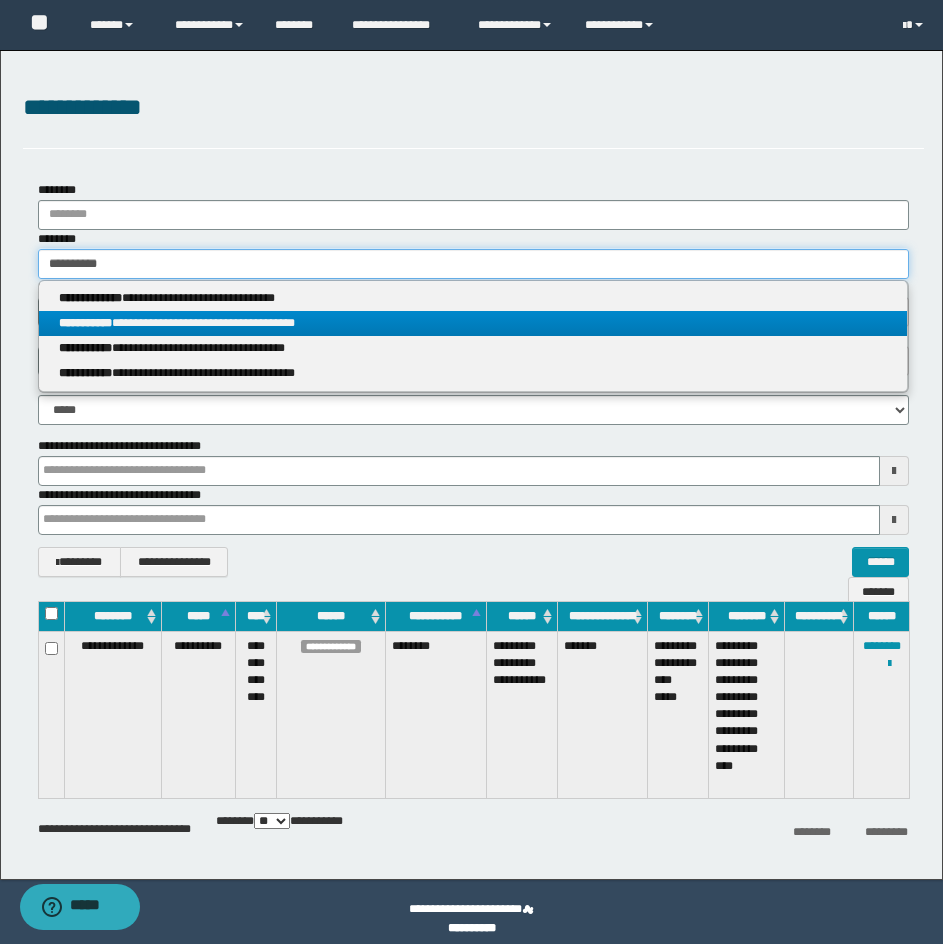 type on "*********" 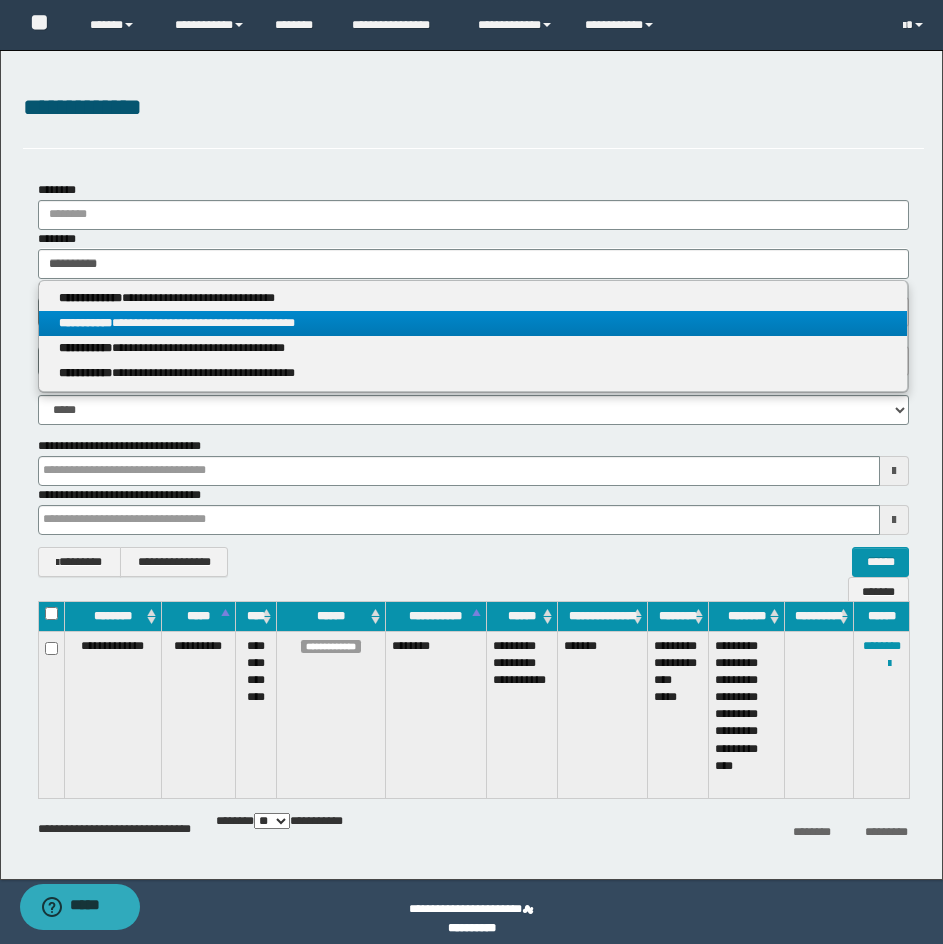 click on "**********" at bounding box center [473, 323] 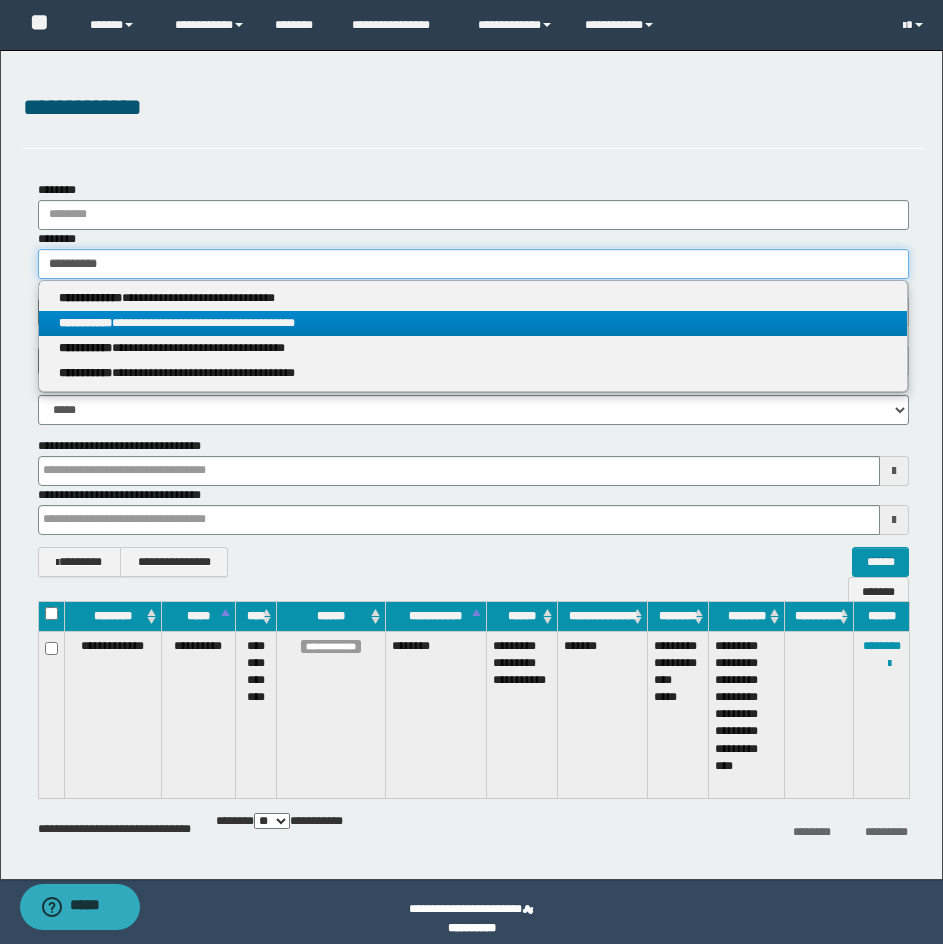 type 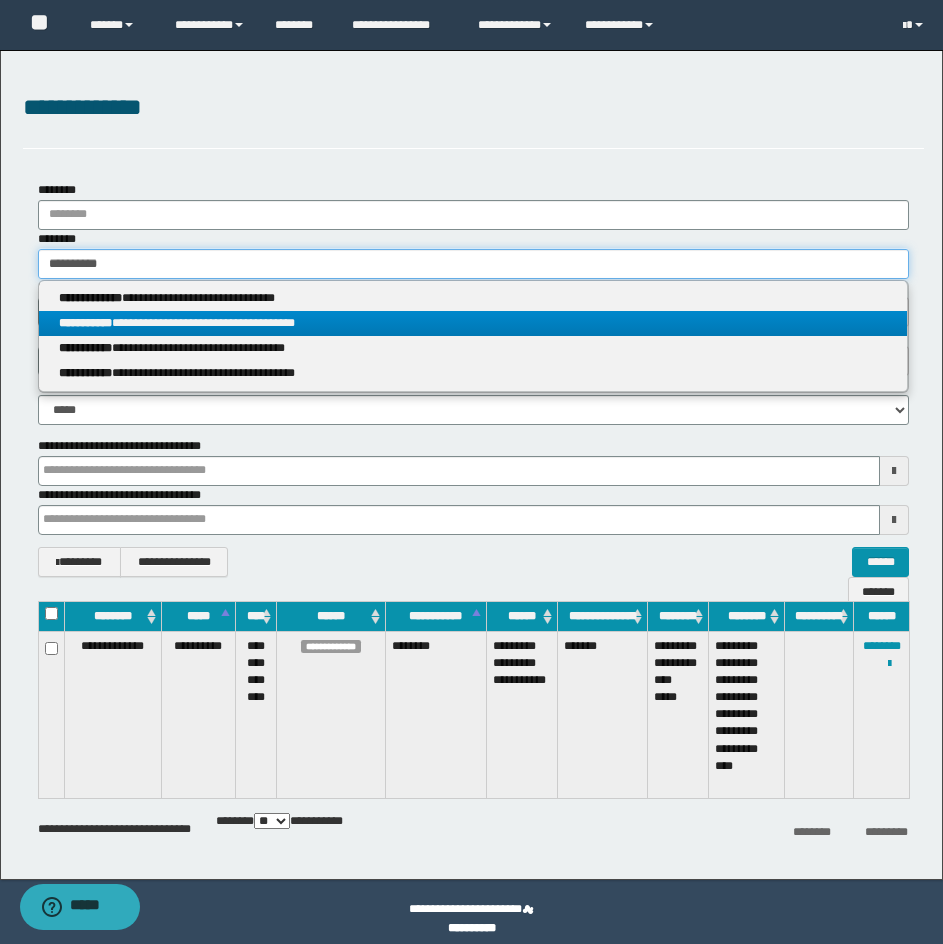 type on "**********" 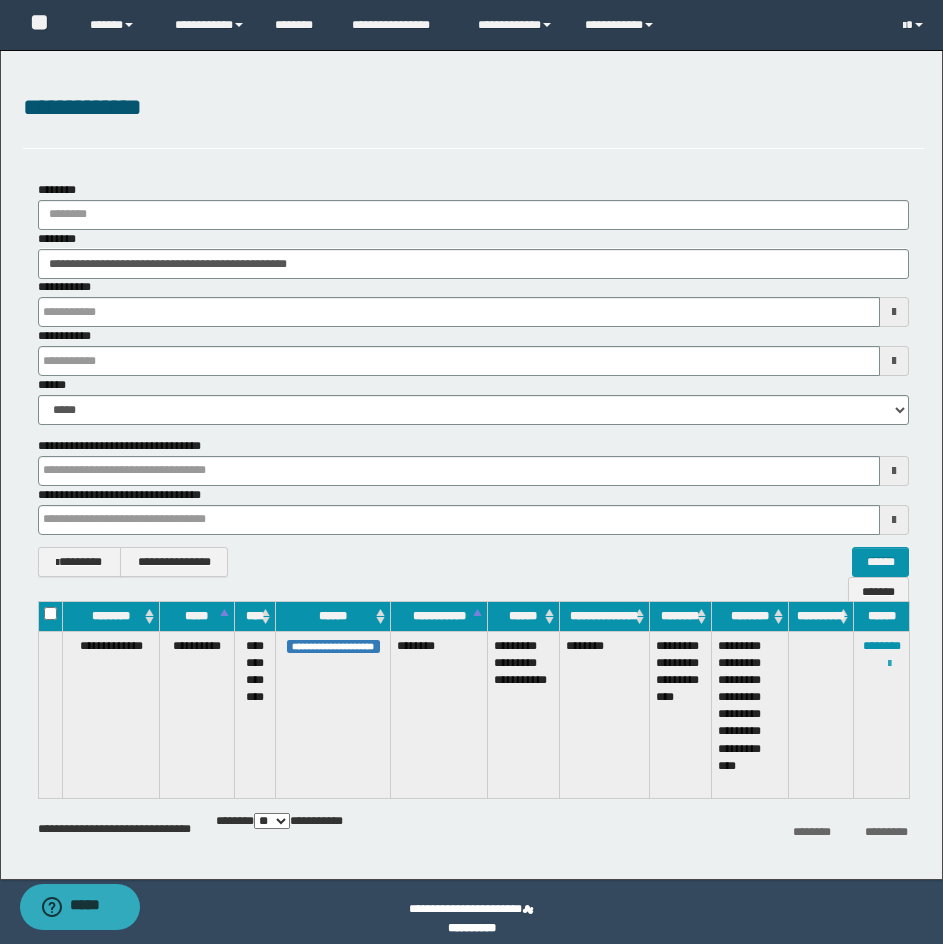 click at bounding box center [889, 664] 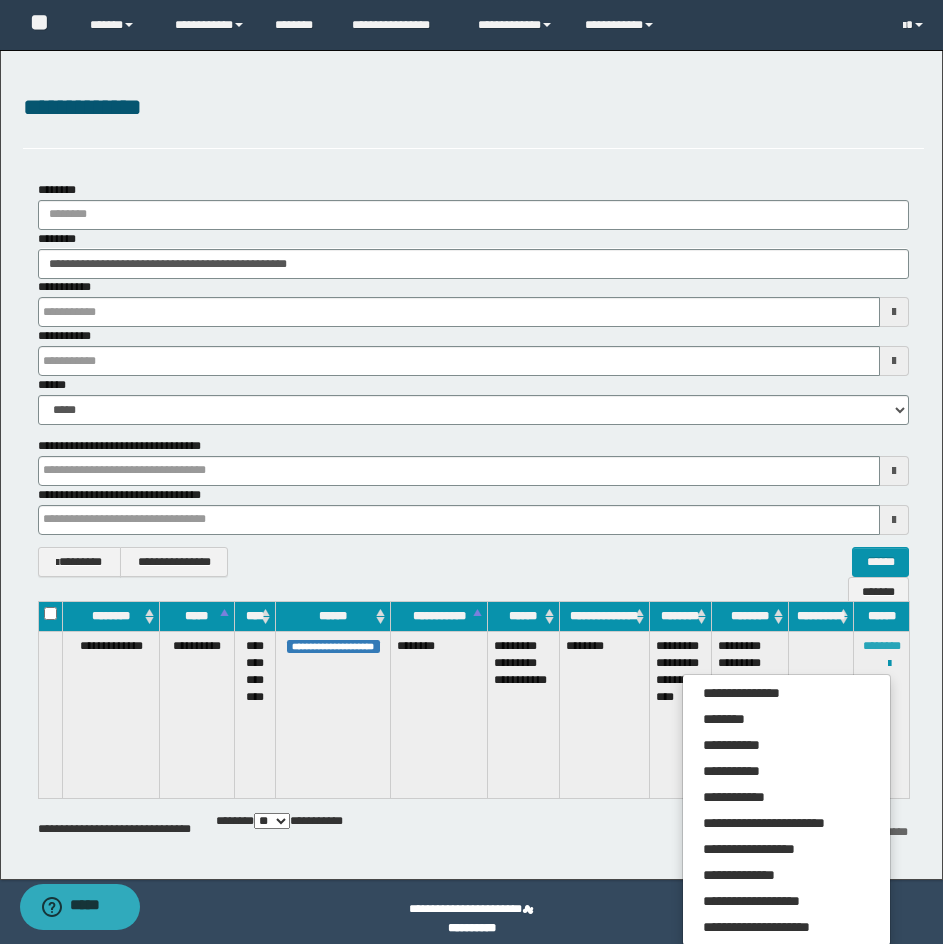 click on "********" at bounding box center (882, 646) 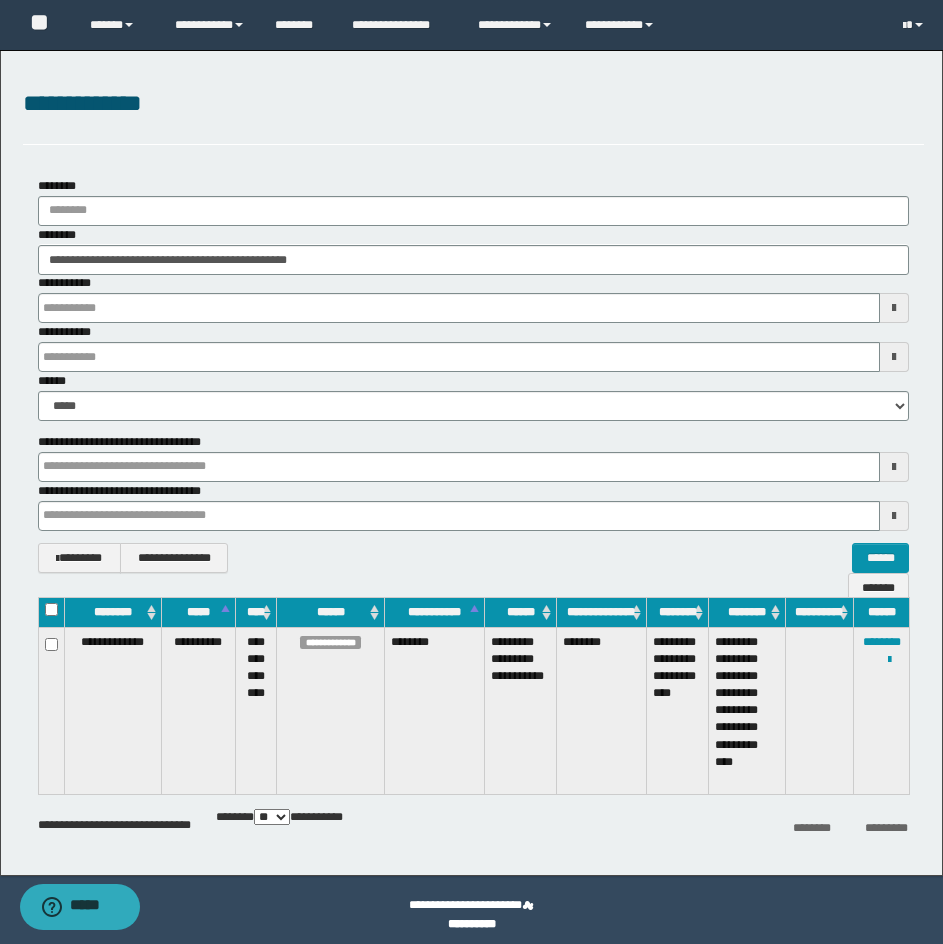 scroll, scrollTop: 0, scrollLeft: 0, axis: both 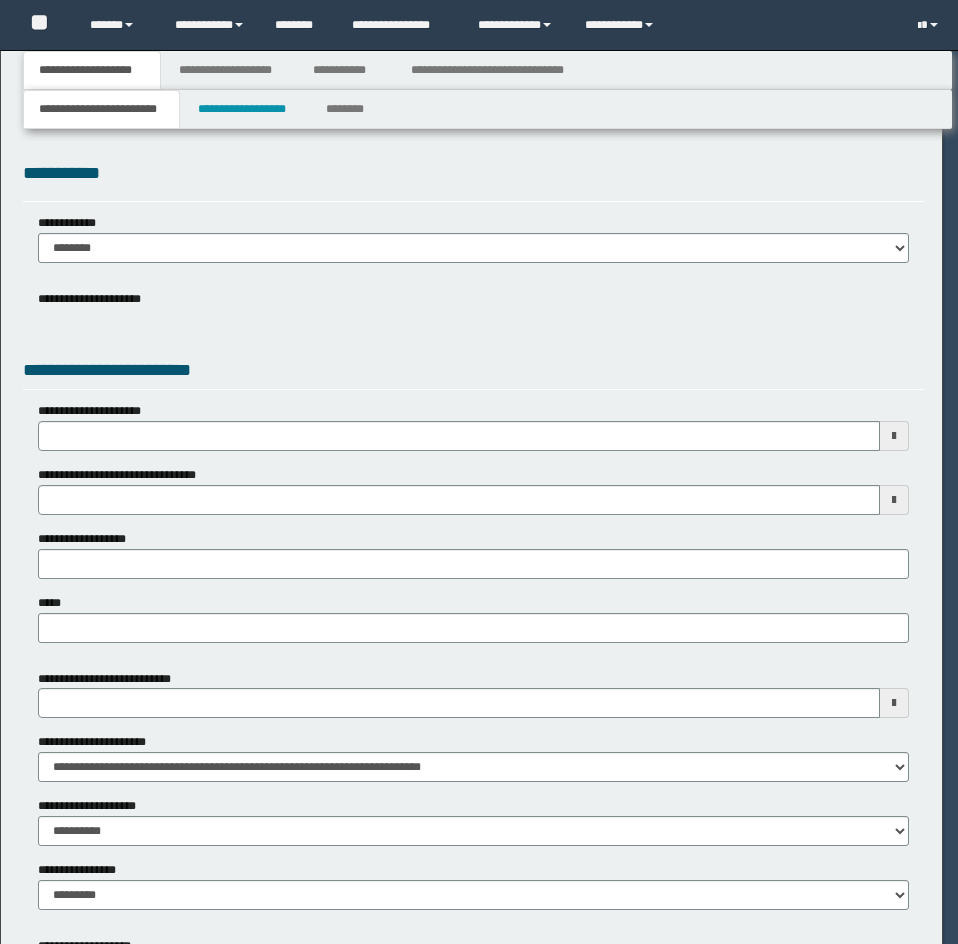 select on "*" 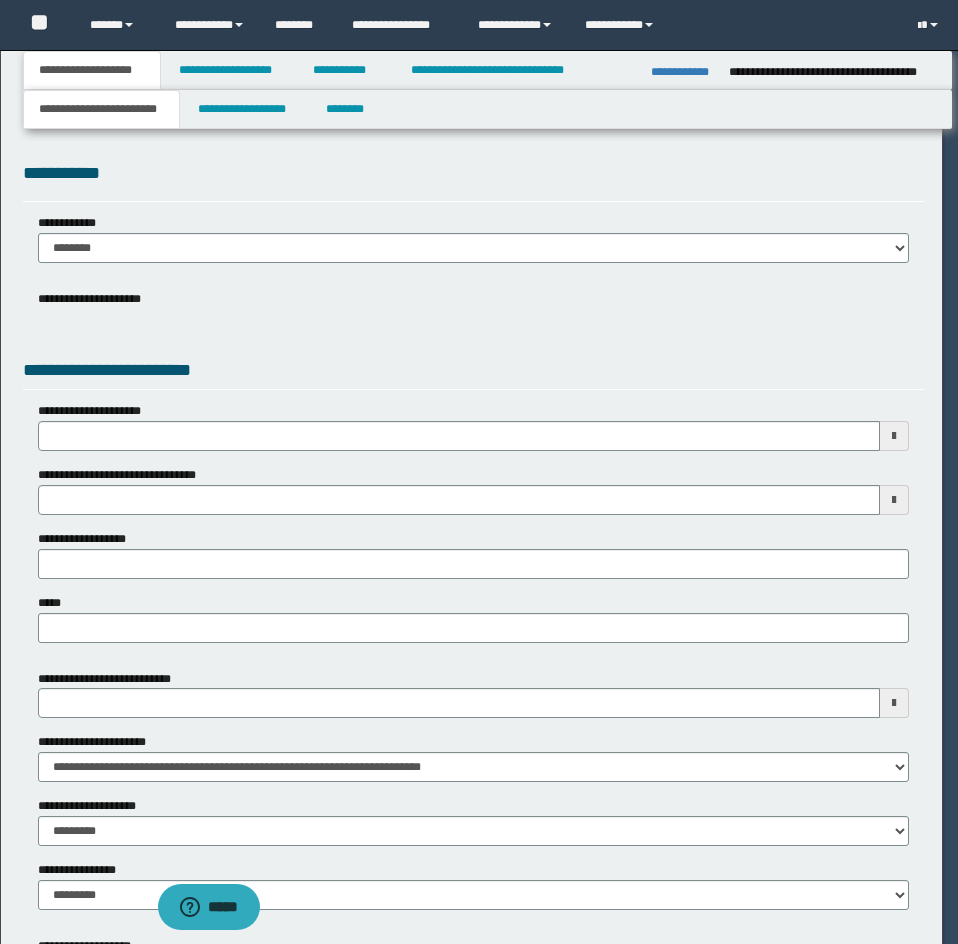 scroll, scrollTop: 0, scrollLeft: 0, axis: both 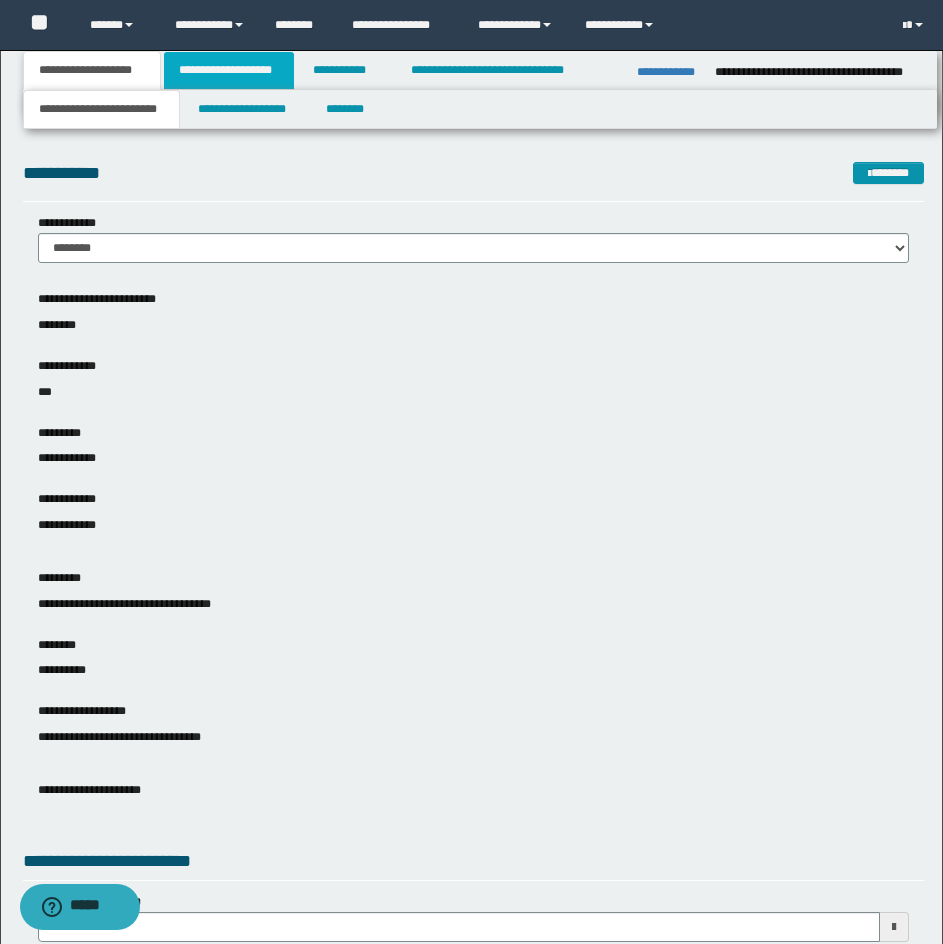 click on "**********" at bounding box center (229, 70) 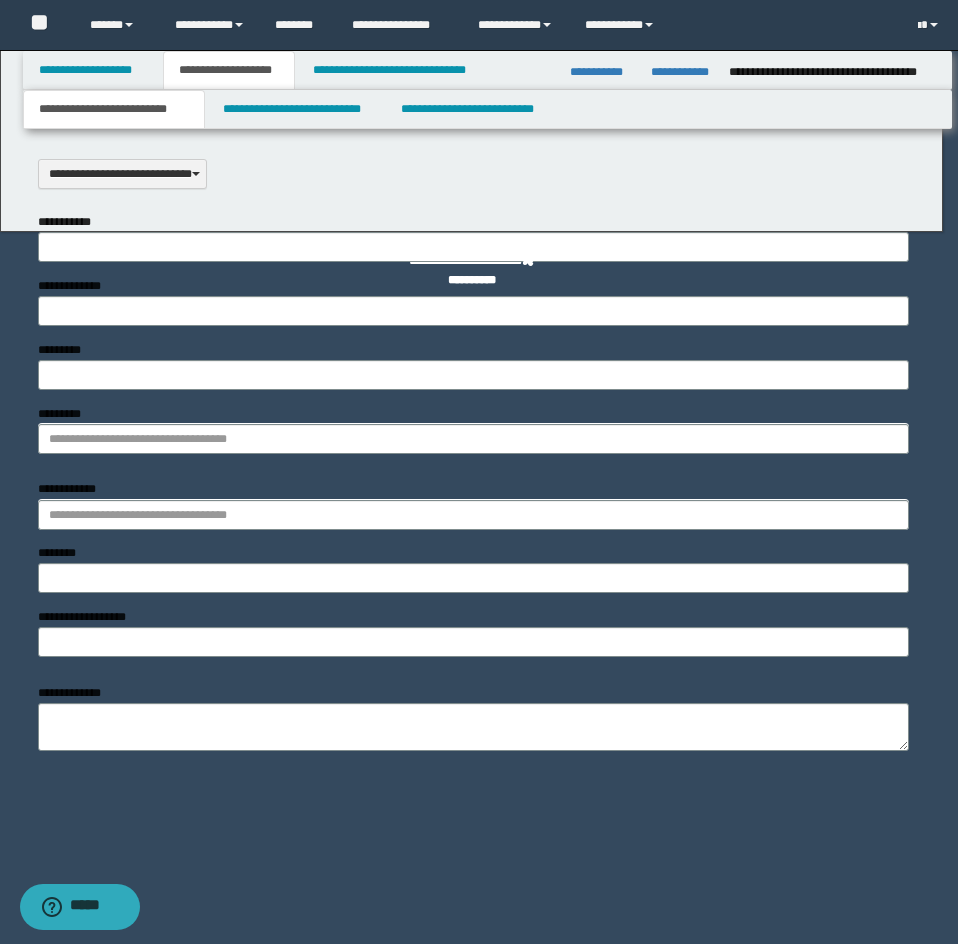 scroll, scrollTop: 0, scrollLeft: 0, axis: both 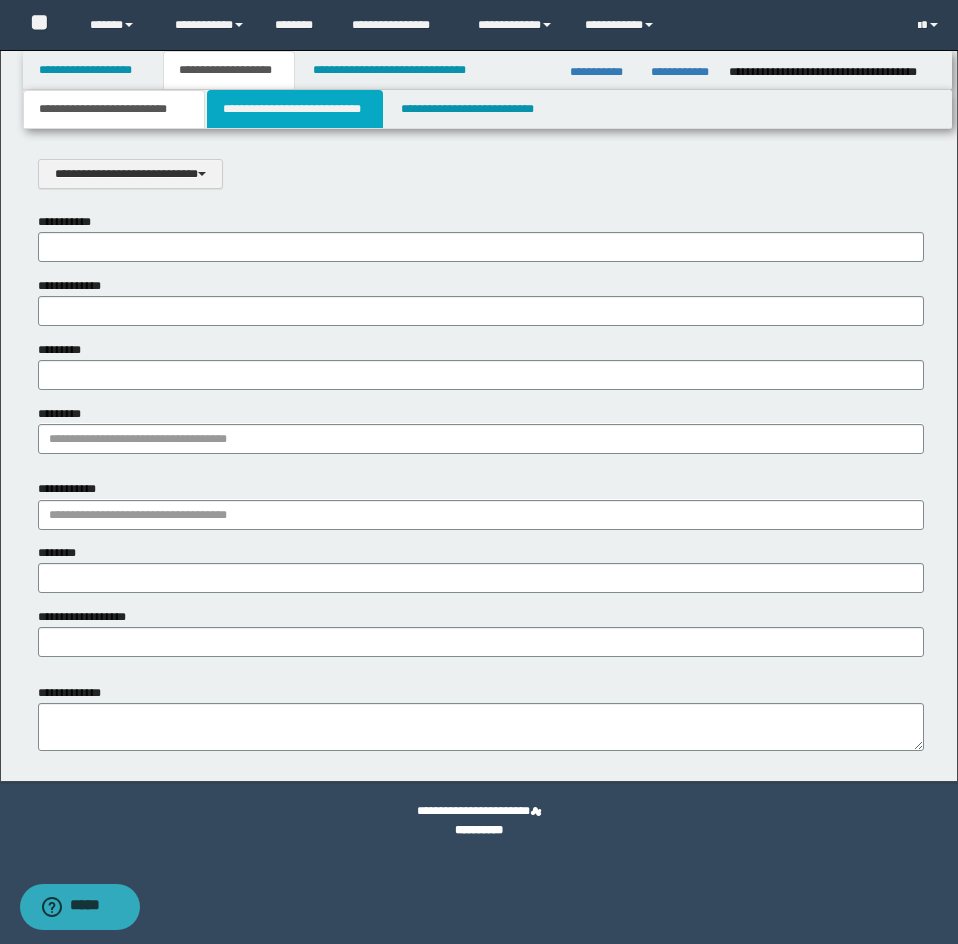 click on "**********" at bounding box center [295, 109] 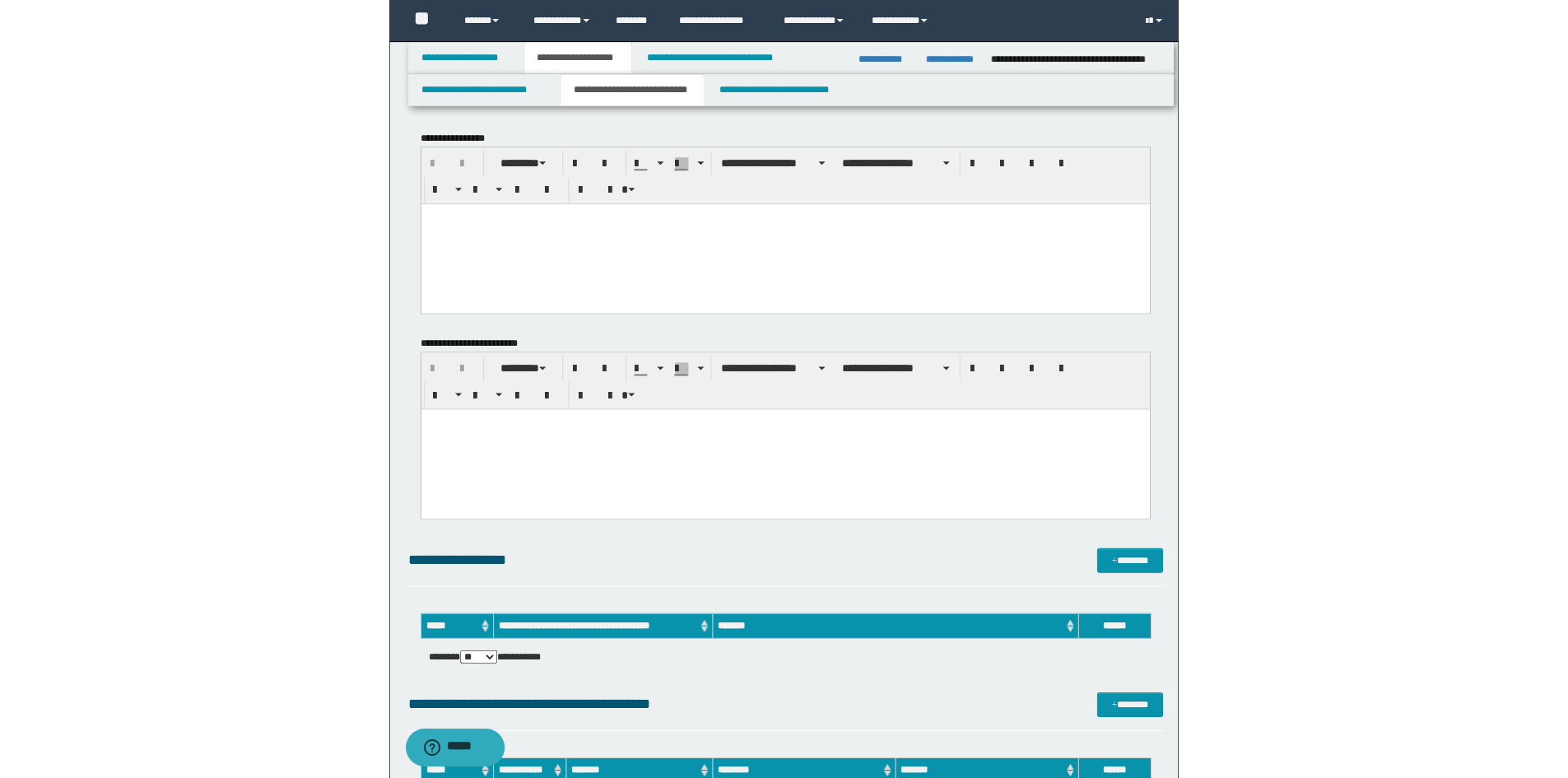 scroll, scrollTop: 0, scrollLeft: 0, axis: both 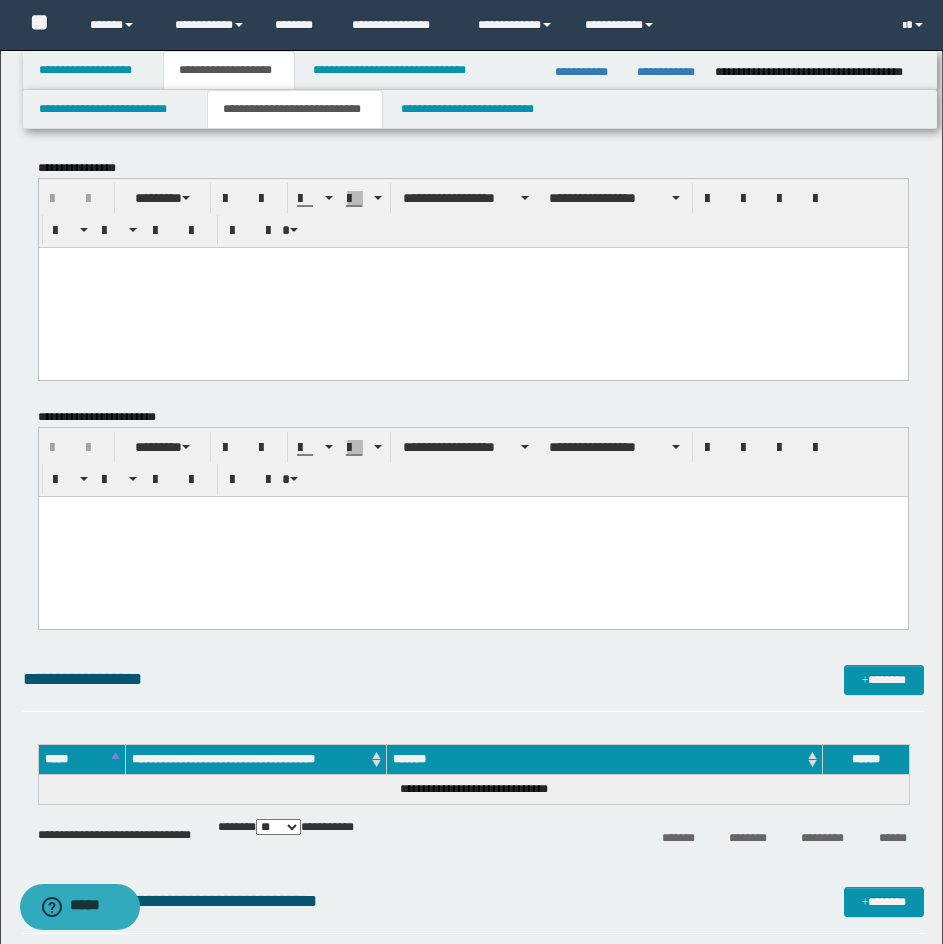 click at bounding box center [472, 287] 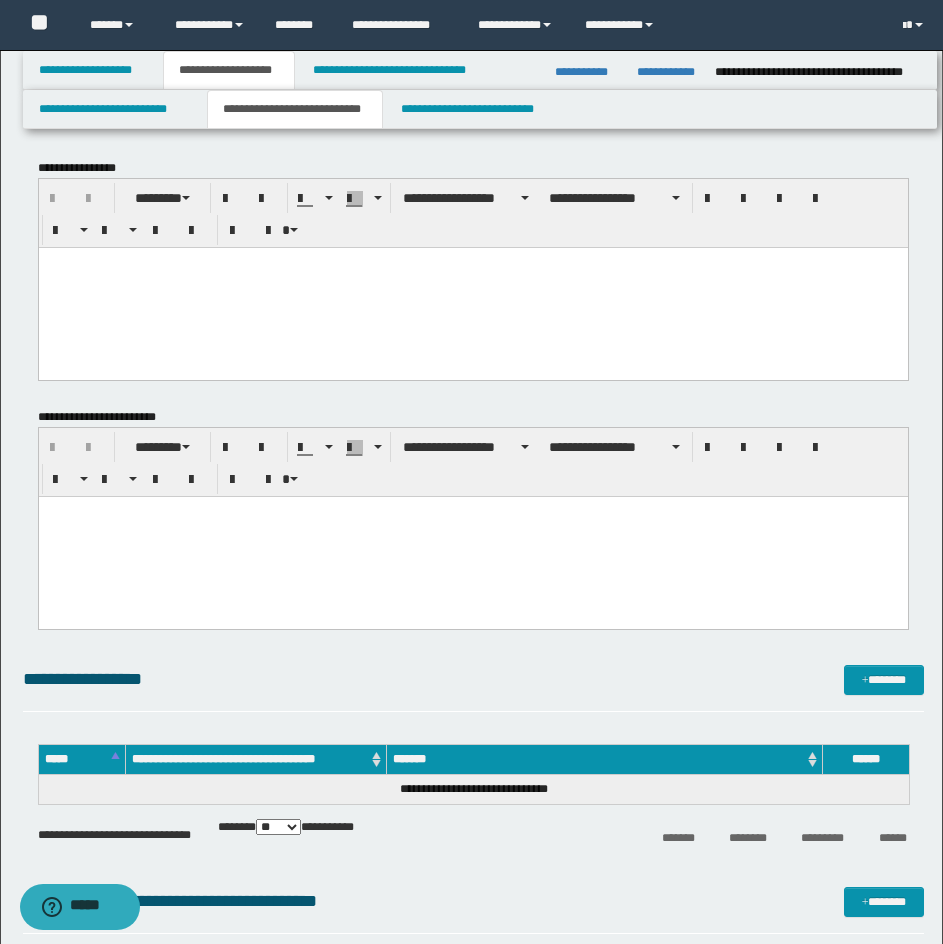 paste 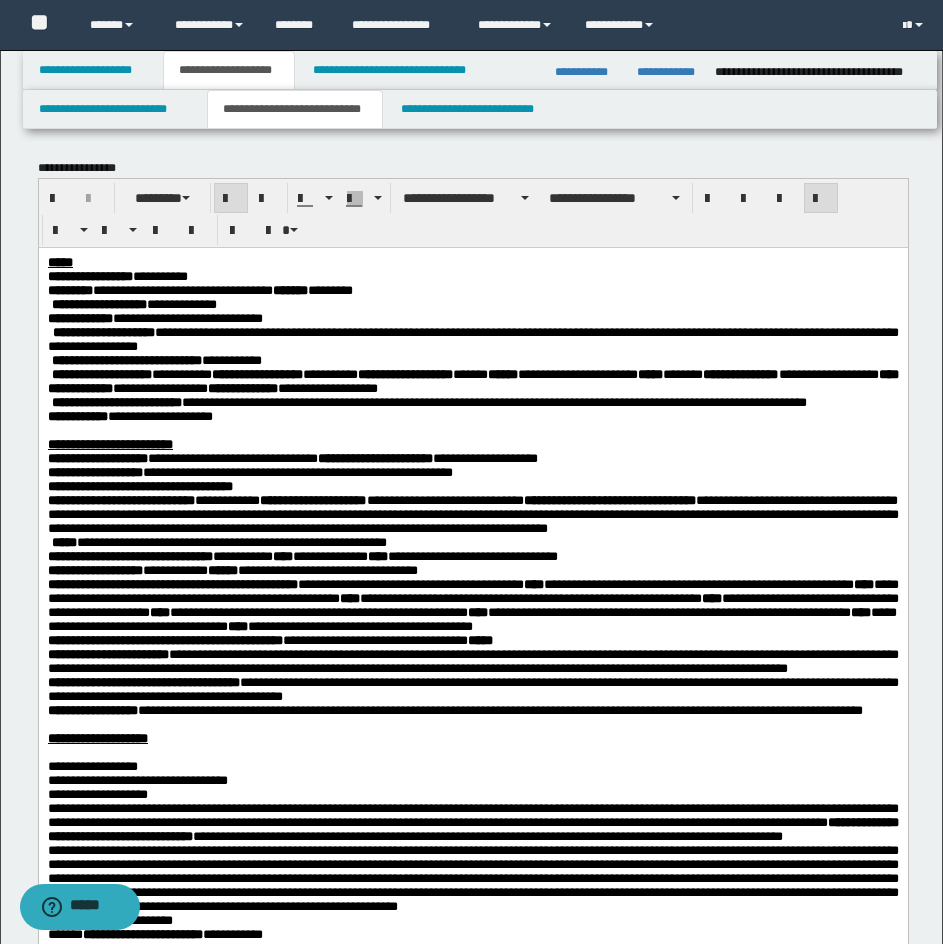 click on "*****" at bounding box center (472, 262) 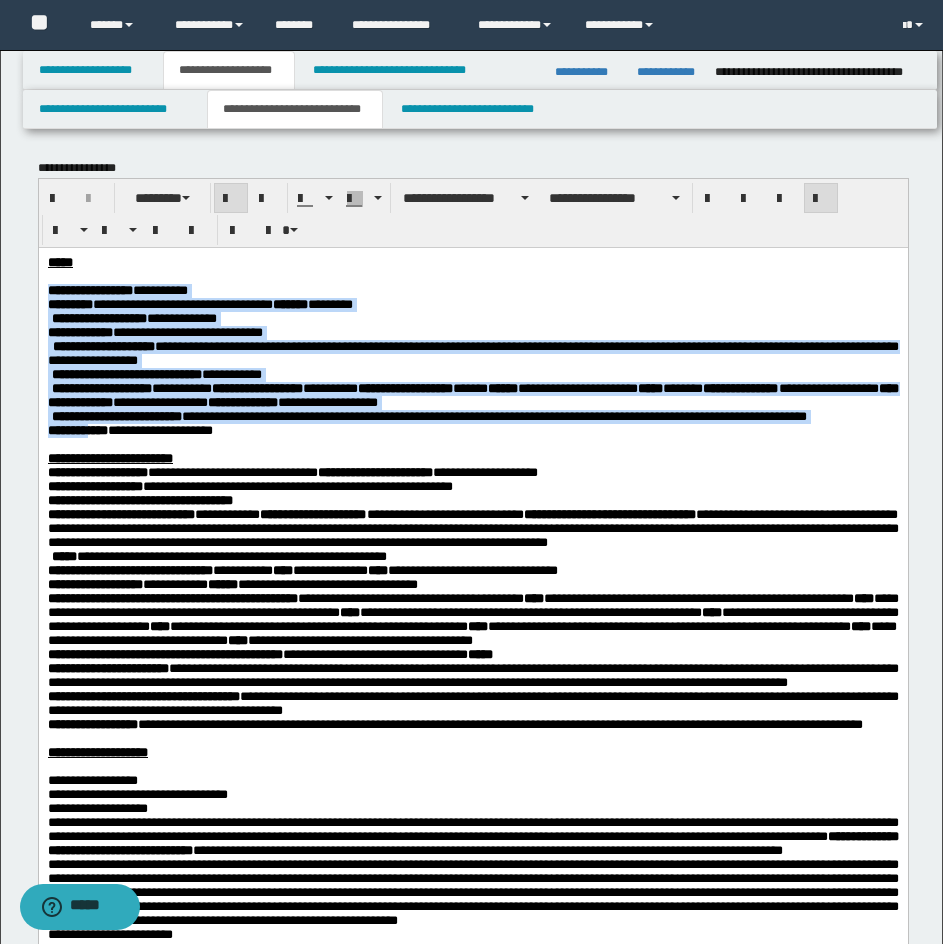 drag, startPoint x: 47, startPoint y: 295, endPoint x: 114, endPoint y: 490, distance: 206.18924 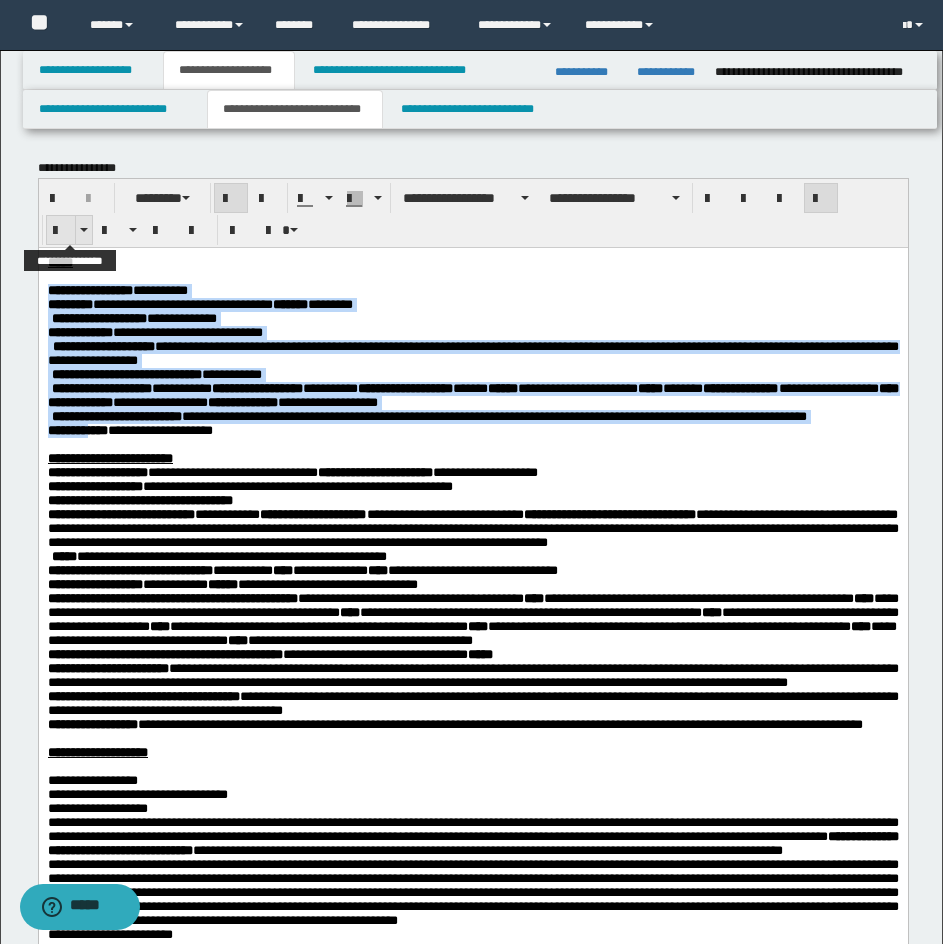 click at bounding box center (61, 231) 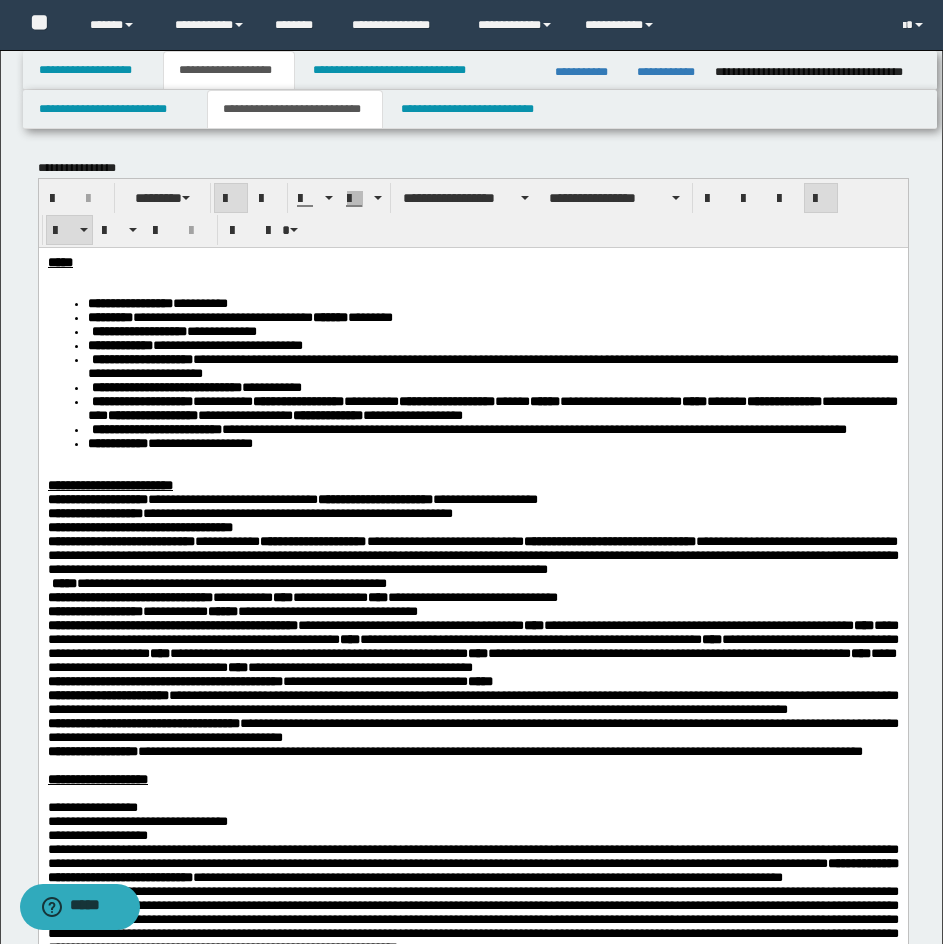 click on "**********" at bounding box center (141, 400) 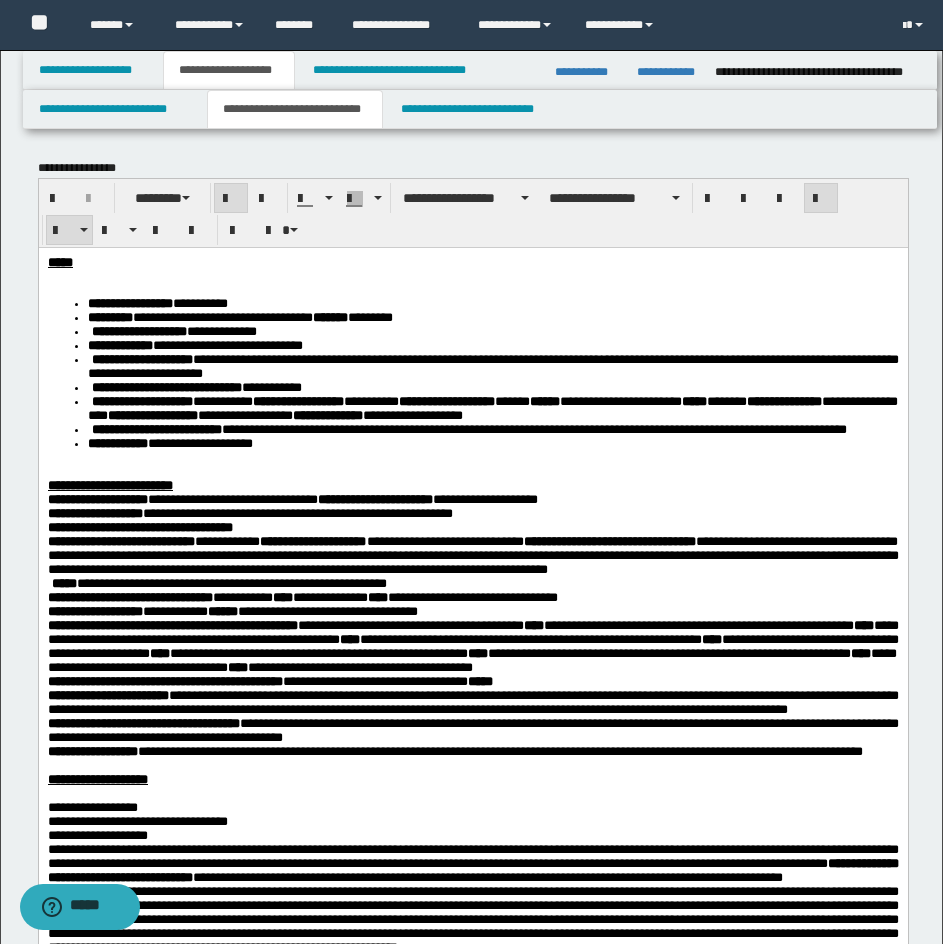 click on "**********" at bounding box center (138, 330) 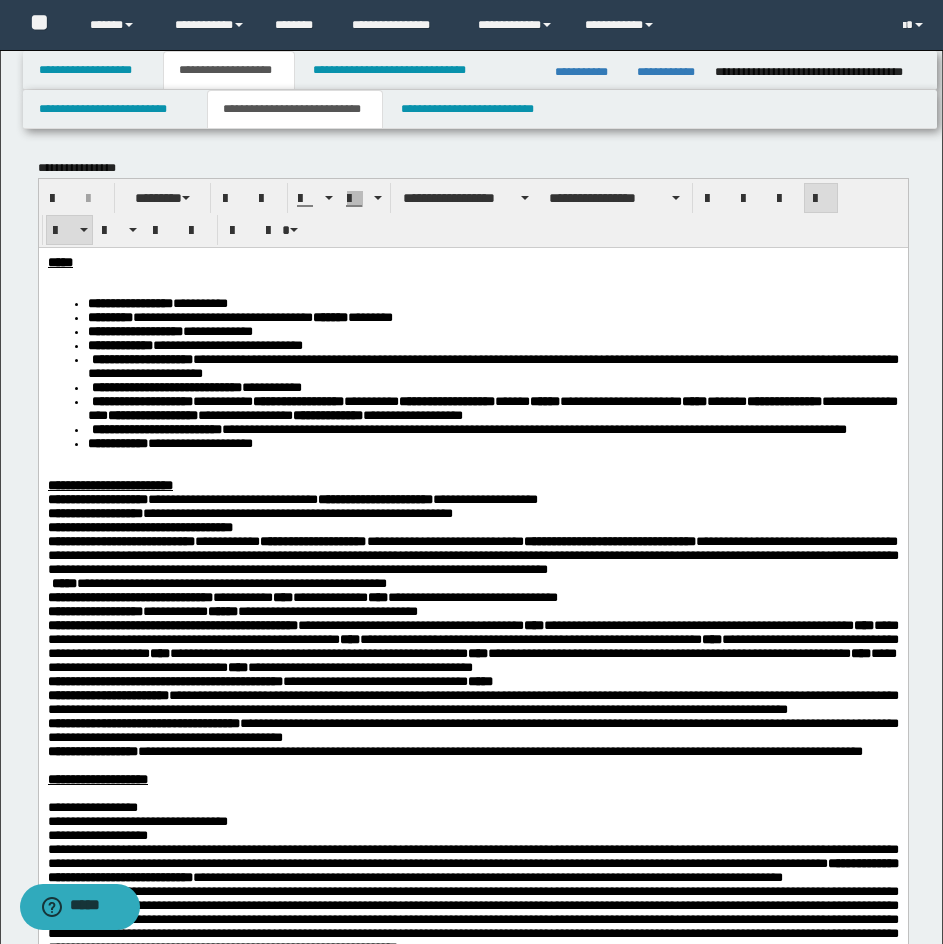click on "**********" at bounding box center (141, 358) 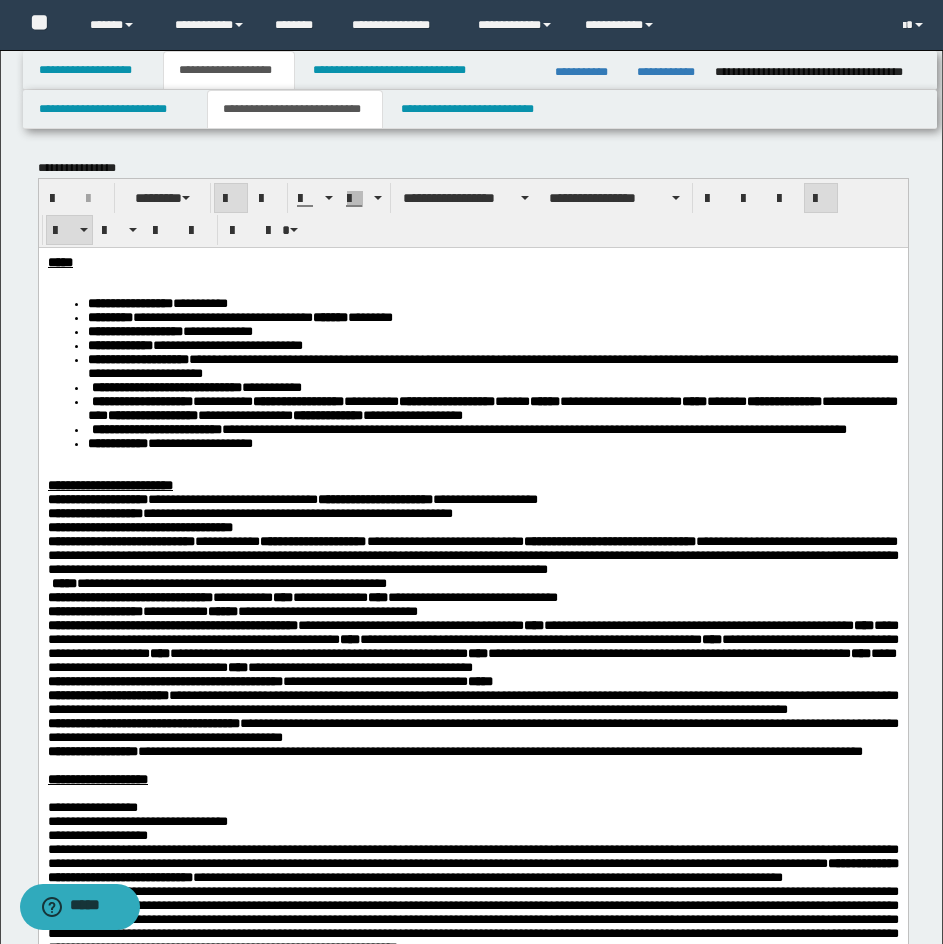 click on "**********" at bounding box center [166, 386] 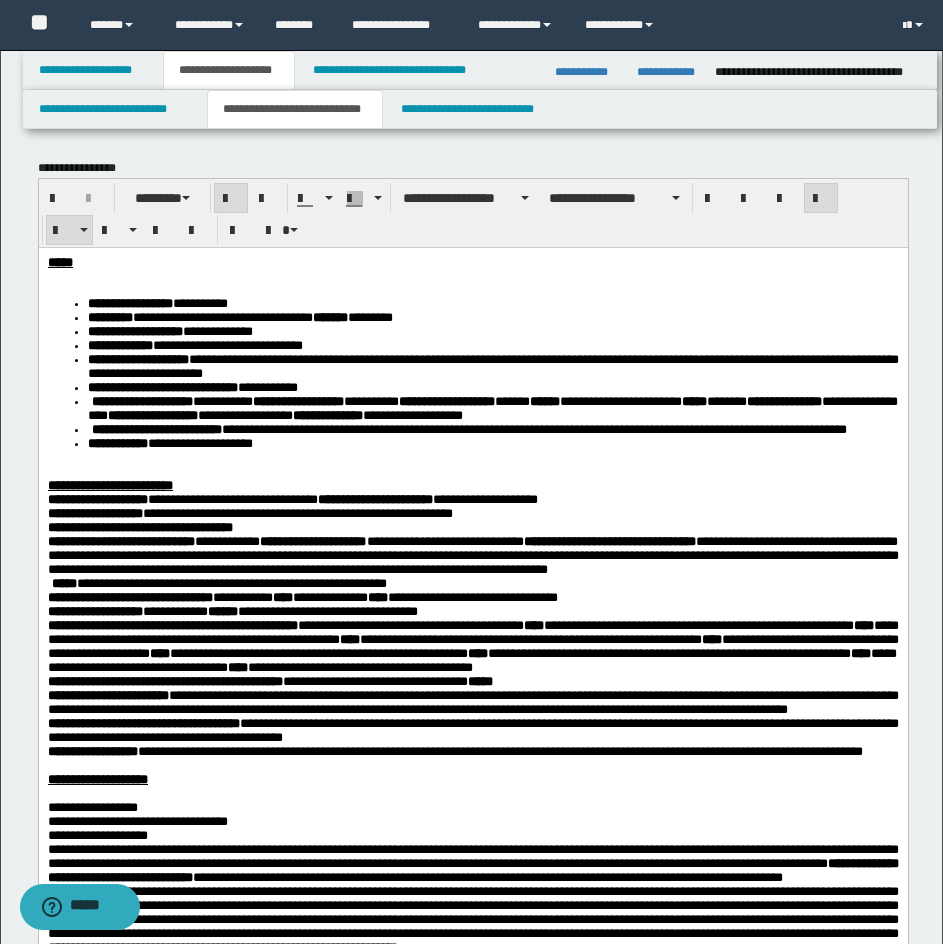click on "[STREET] [CITY], [STATE] [ZIP] [COUNTRY] [PHONE] [EMAIL] [DOB] [SSN] [DLN] [CCNUM] [ADDRESS] [COORDINATES] [POSTAL_CODE]" at bounding box center (492, 407) 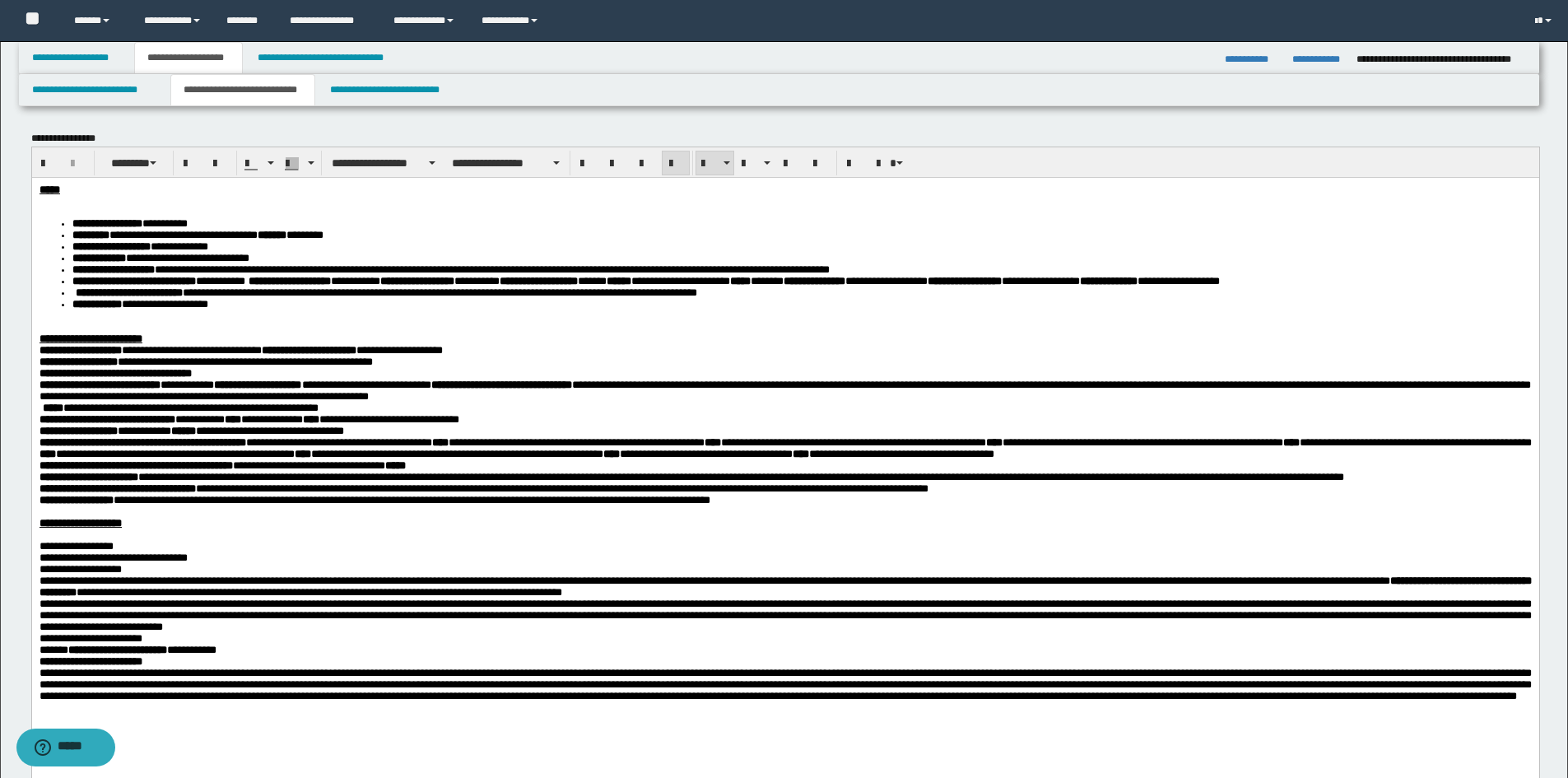 click on "**********" at bounding box center (289, 280) 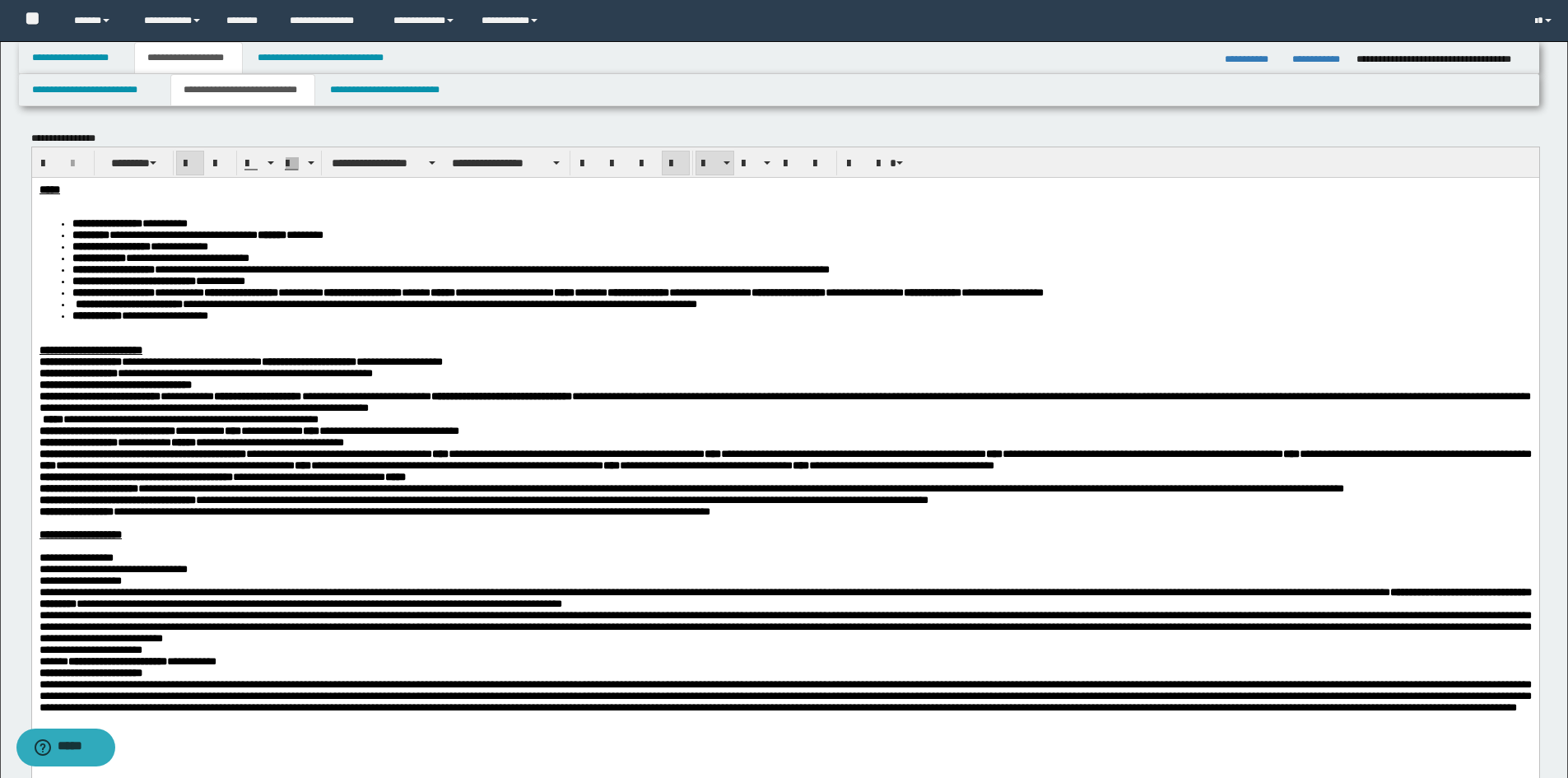 click on "**********" at bounding box center [240, 291] 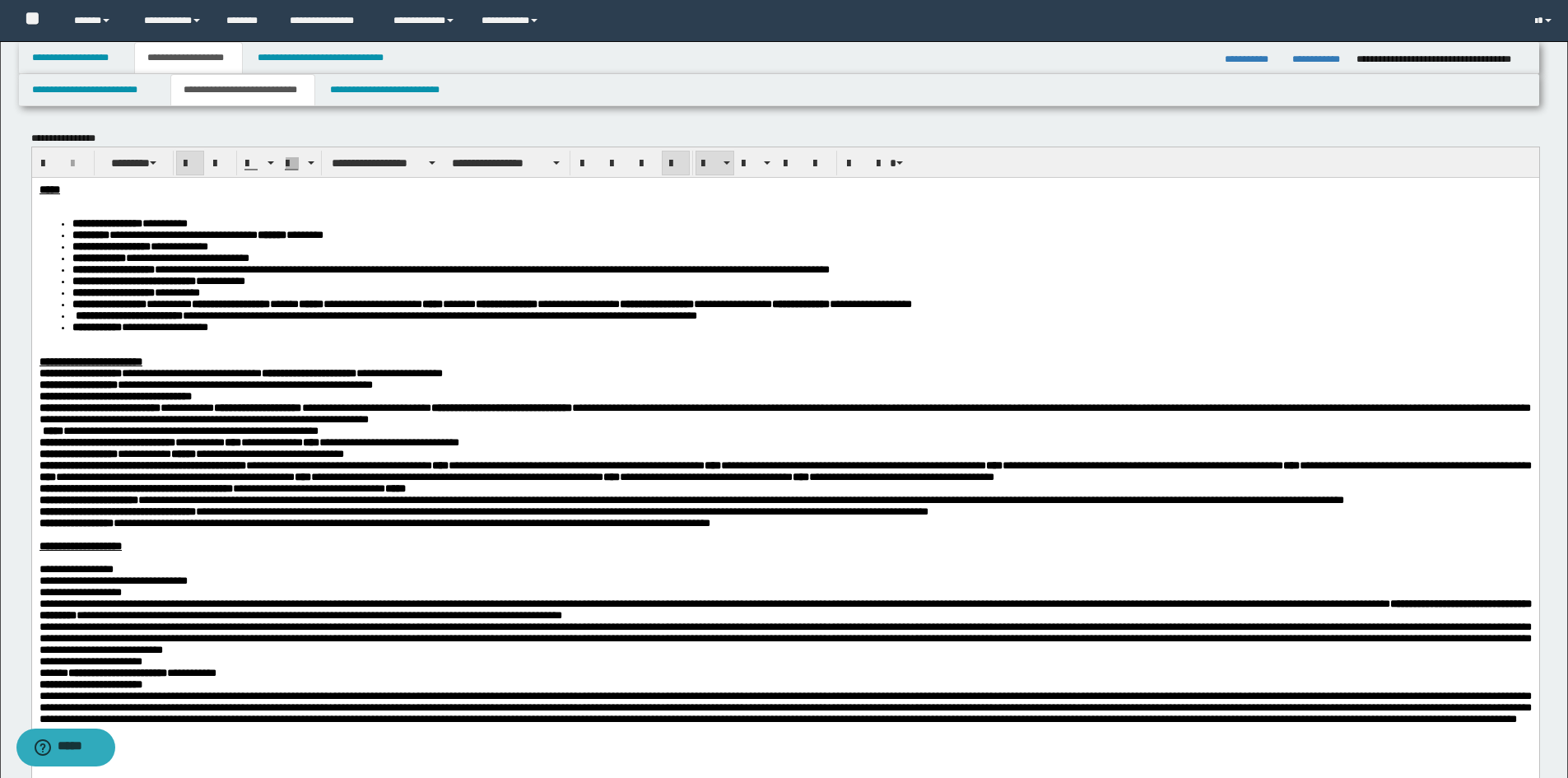 click on "**********" at bounding box center [230, 303] 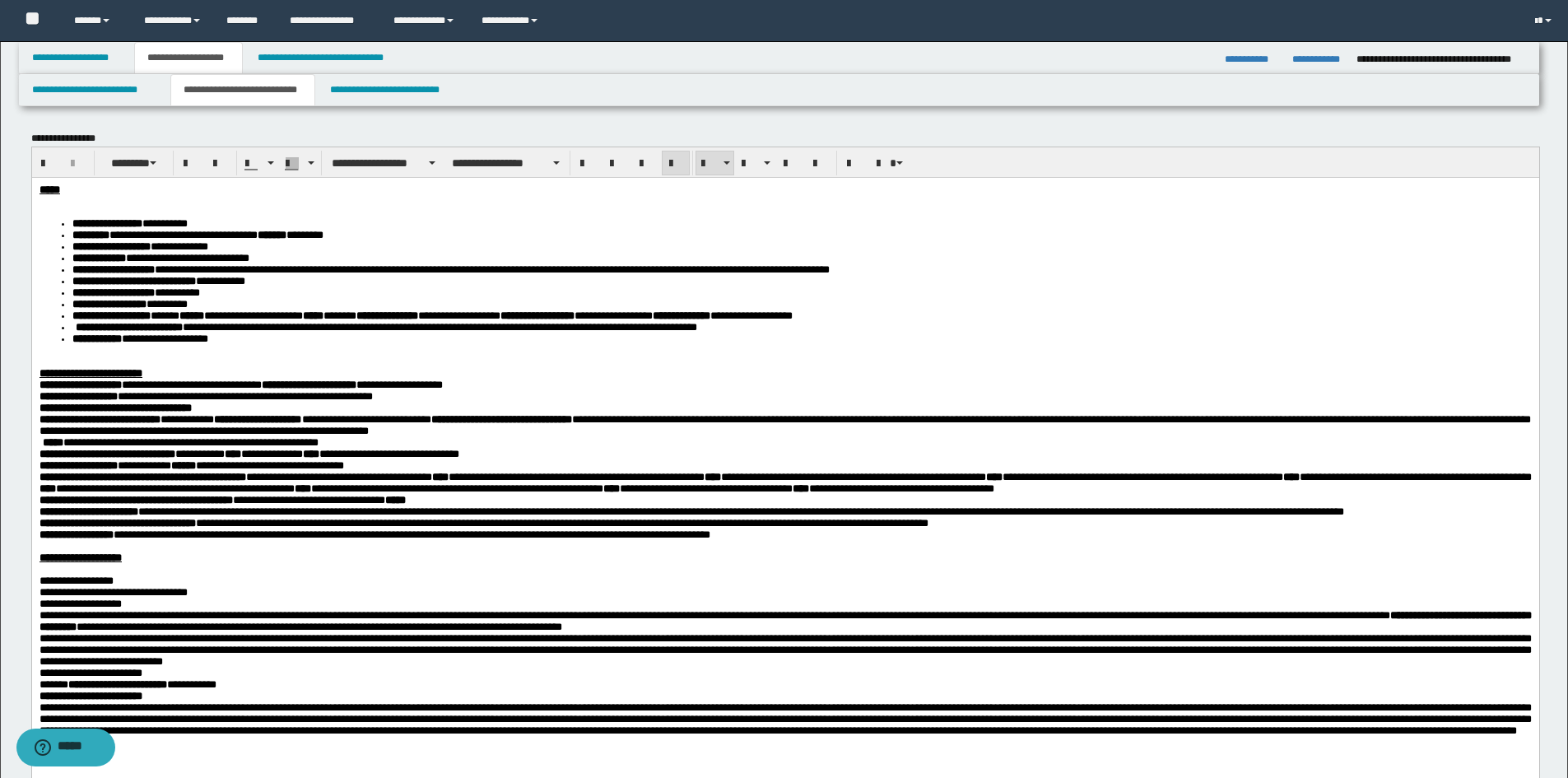 click on "[STREET] [CITY], [STATE] [ZIP] [COUNTRY] [PHONE] [EMAIL] [DOB] [SSN] [DLN] [CCNUM] [ADDRESS] [COORDINATES] [POSTAL_CODE]" at bounding box center [431, 314] 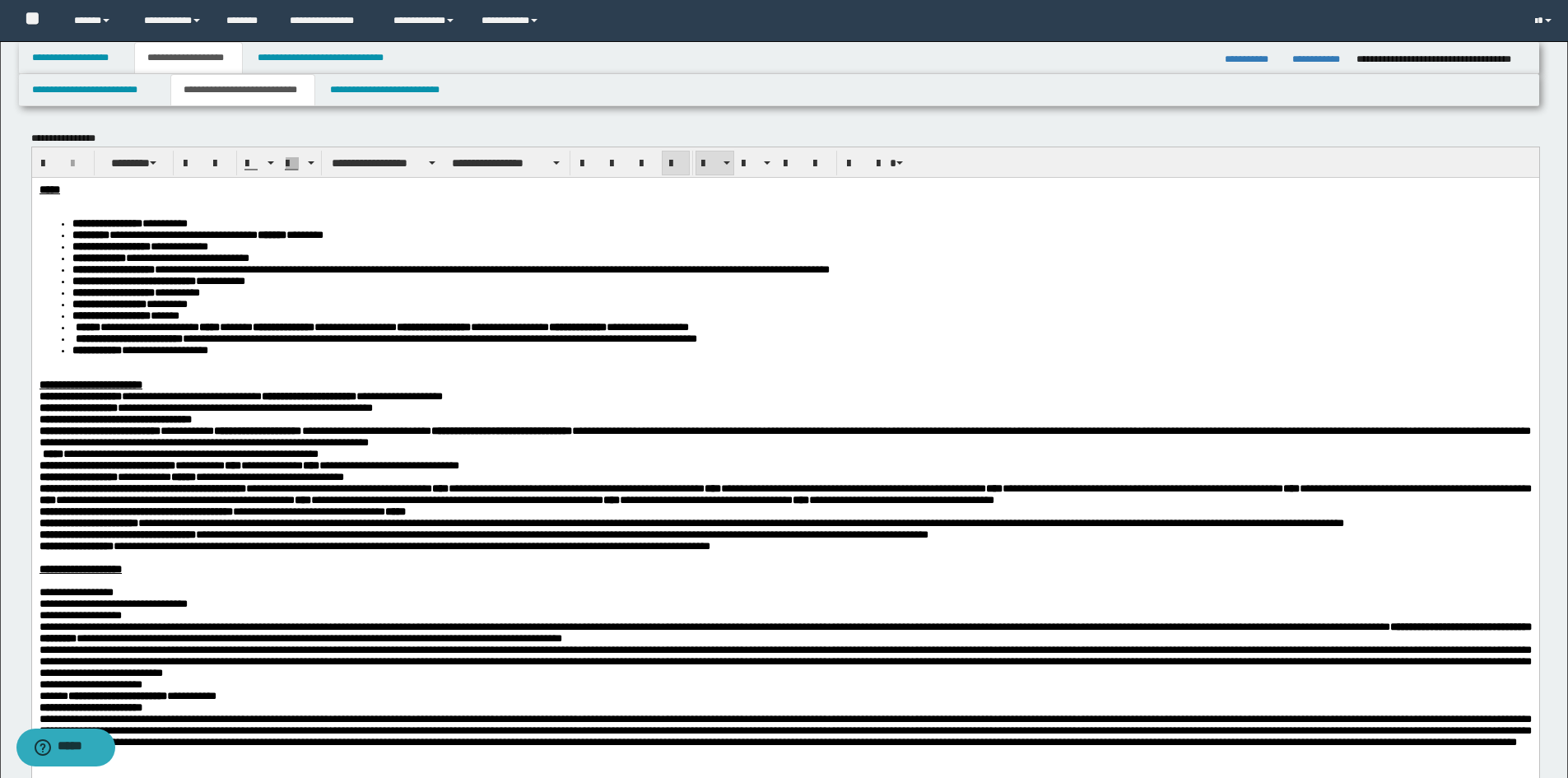 click on "[STREET] [CITY], [STATE] [ZIP] [COUNTRY] [PHONE] [EMAIL] [DOB] [SSN] [DLN] [CCNUM] [ADDRESS] [COORDINATES] [POSTAL_CODE]" at bounding box center [379, 326] 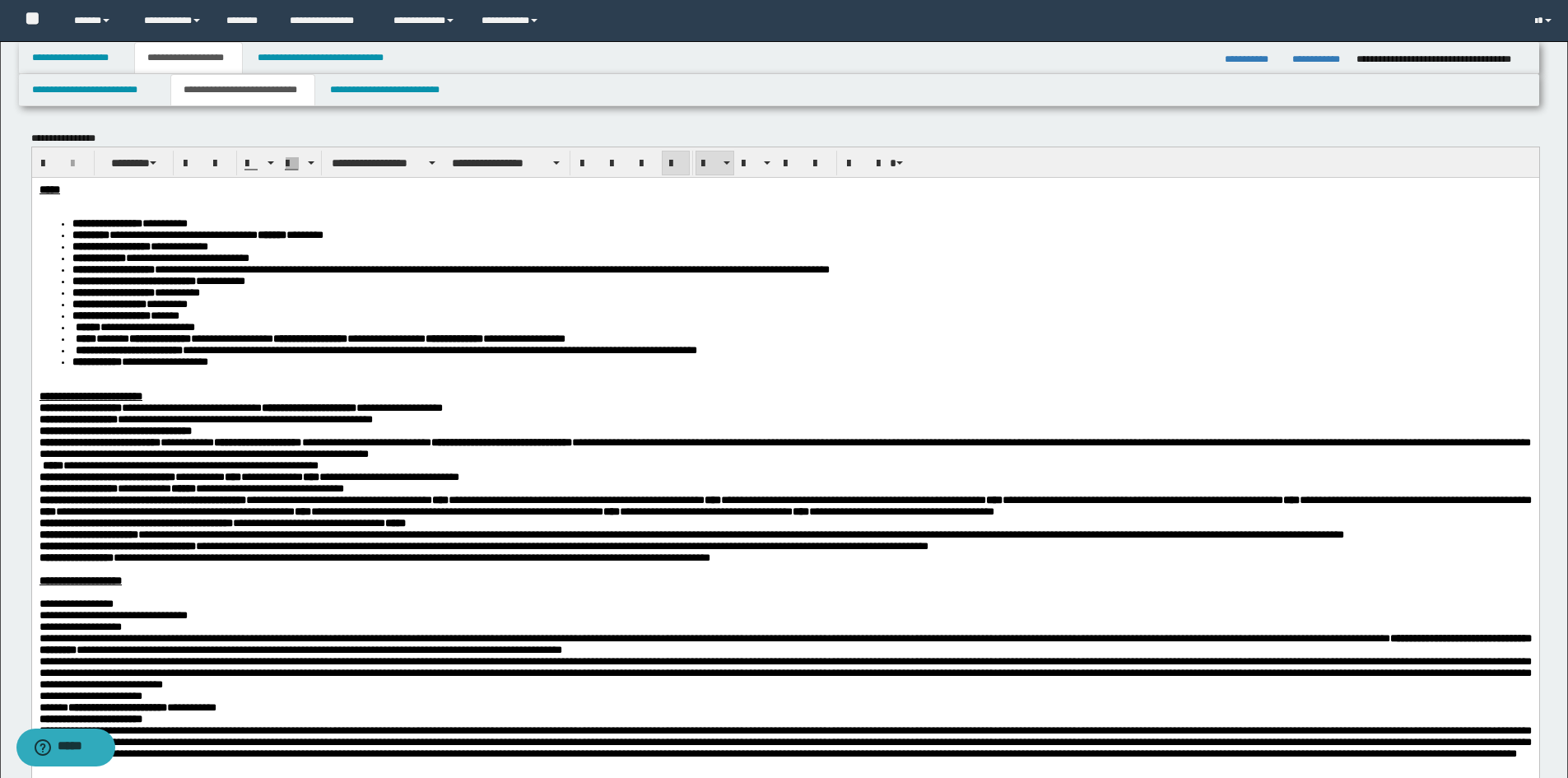 click on "[STREET] [CITY], [STATE] [ZIP] [COUNTRY] [PHONE] [EMAIL] [DOB] [SSN] [DLN] [CCNUM] [ADDRESS] [COORDINATES] [POSTAL_CODE]" at bounding box center [318, 338] 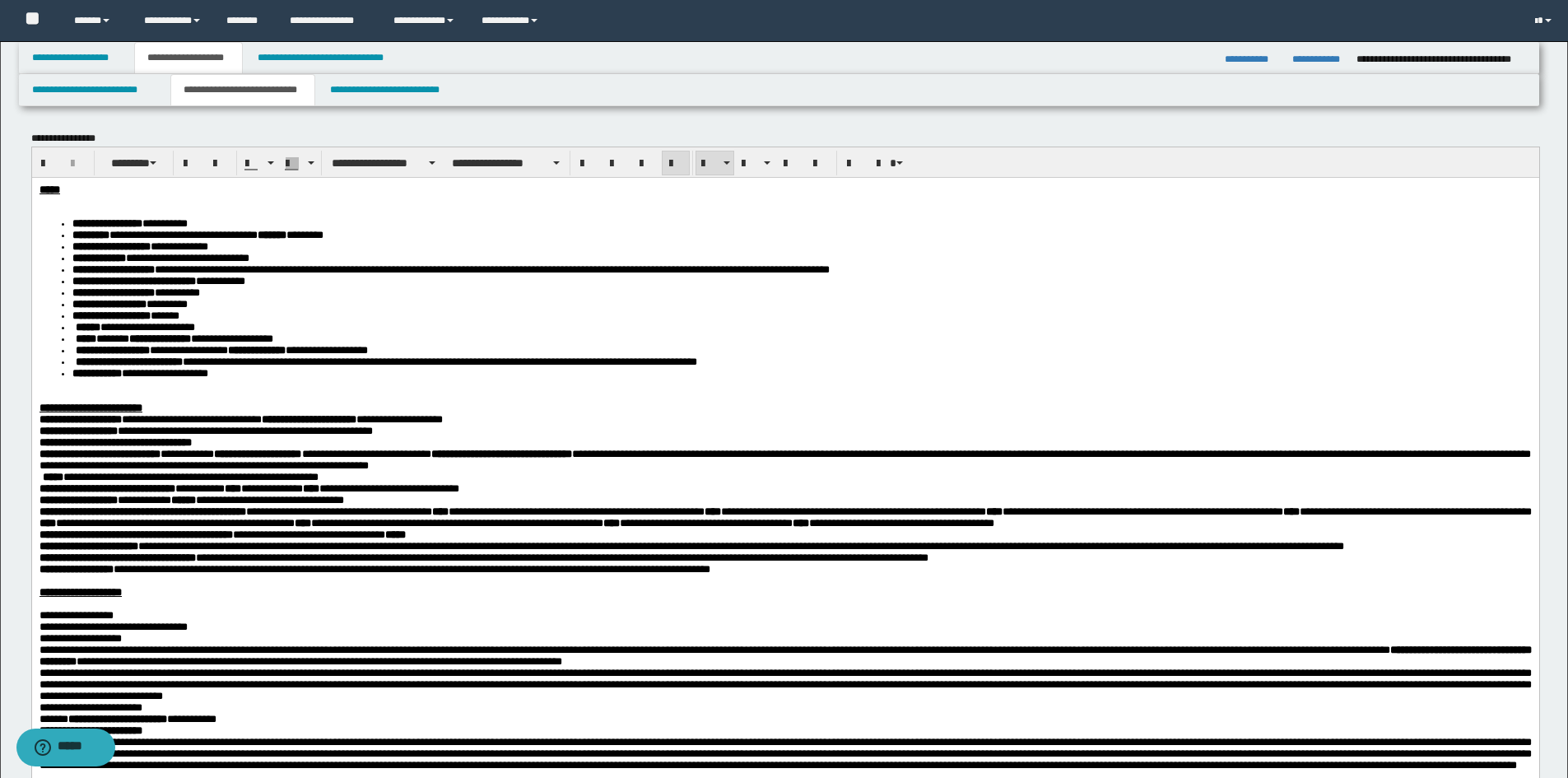 click on "**********" at bounding box center [256, 349] 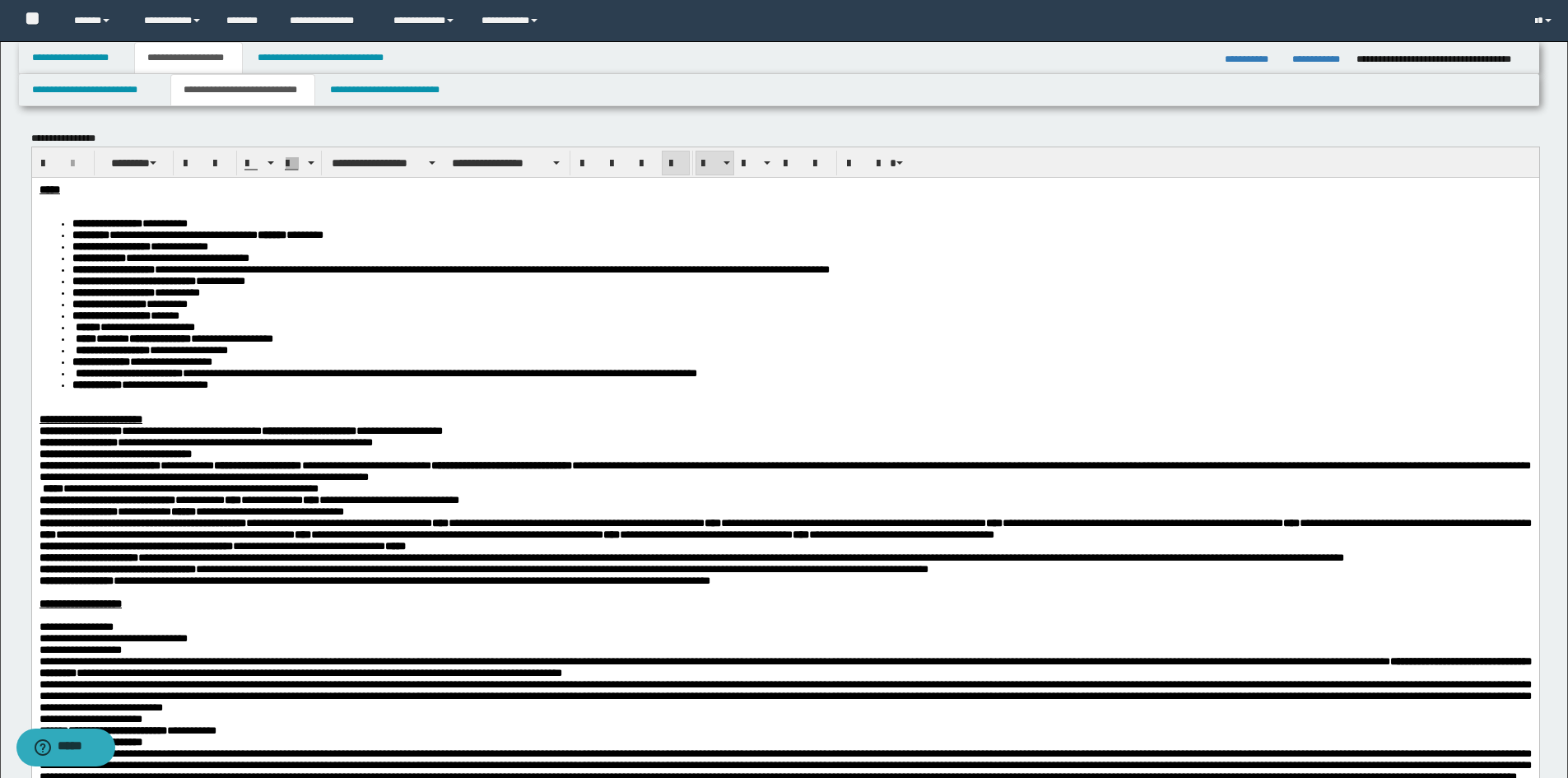 click on "**********" at bounding box center (801, 384) 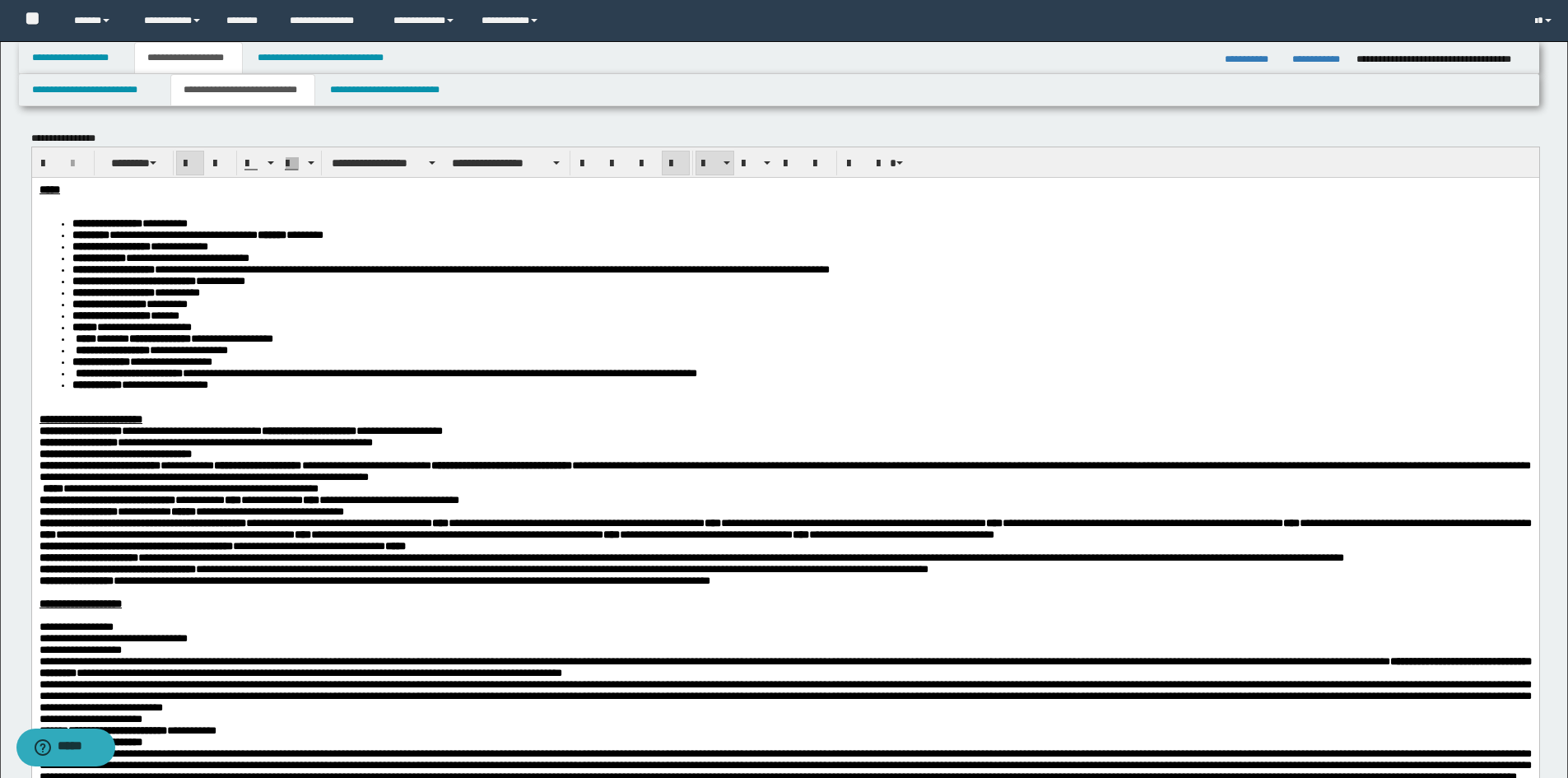 click on "[STREET] [CITY] [STATE]" at bounding box center [172, 338] 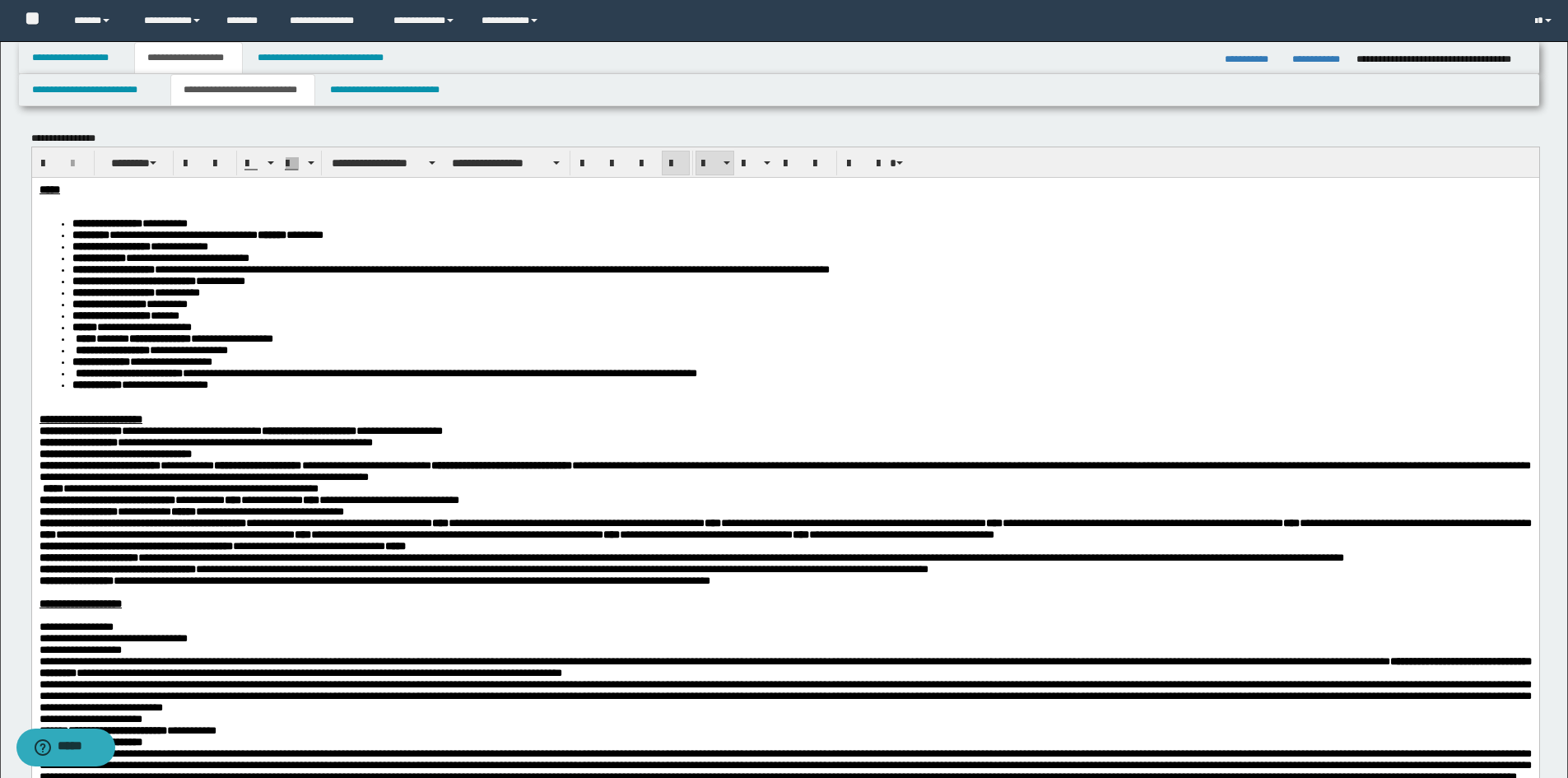 click on "*****" at bounding box center (85, 338) 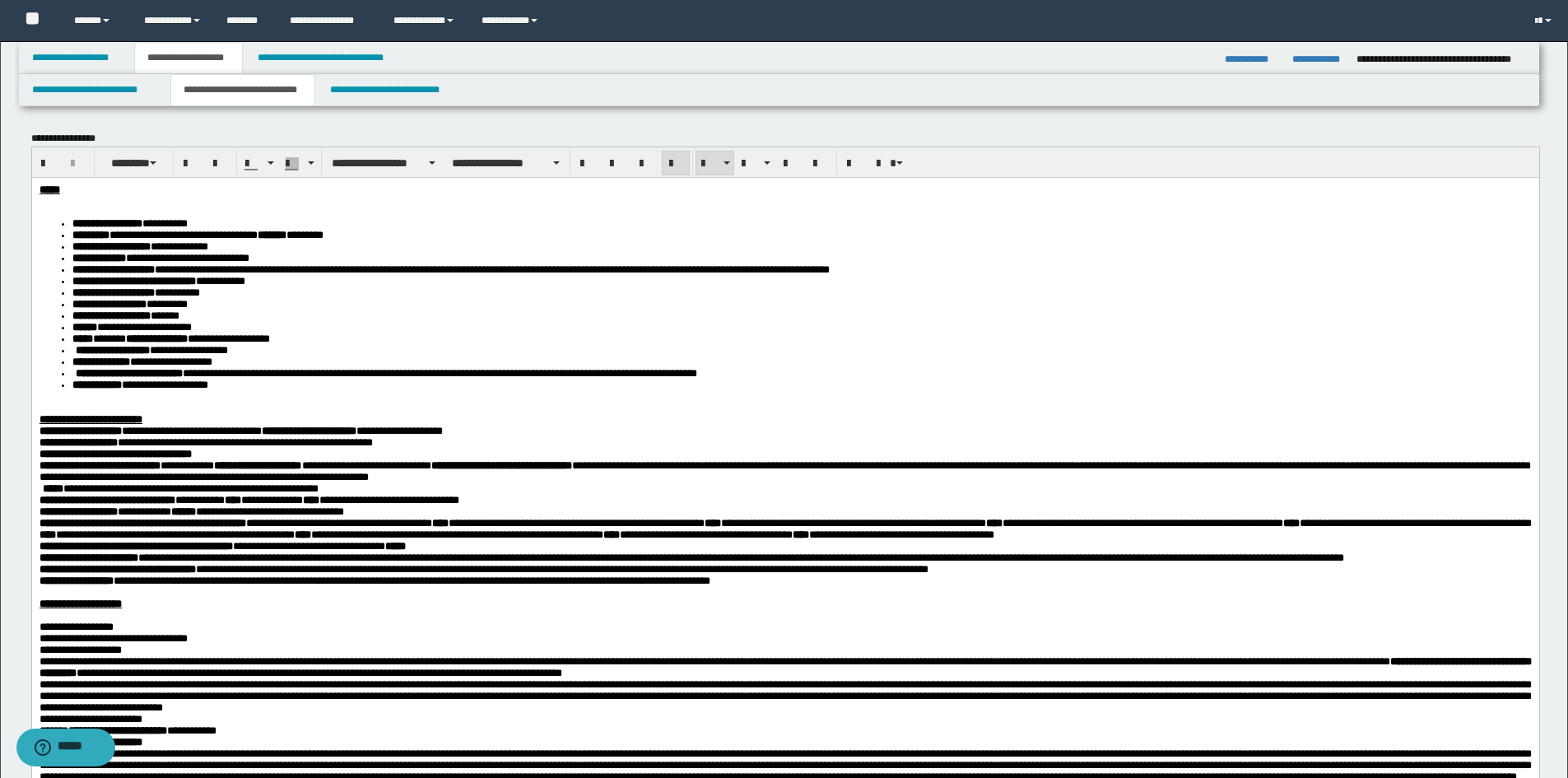 click on "**********" at bounding box center (112, 349) 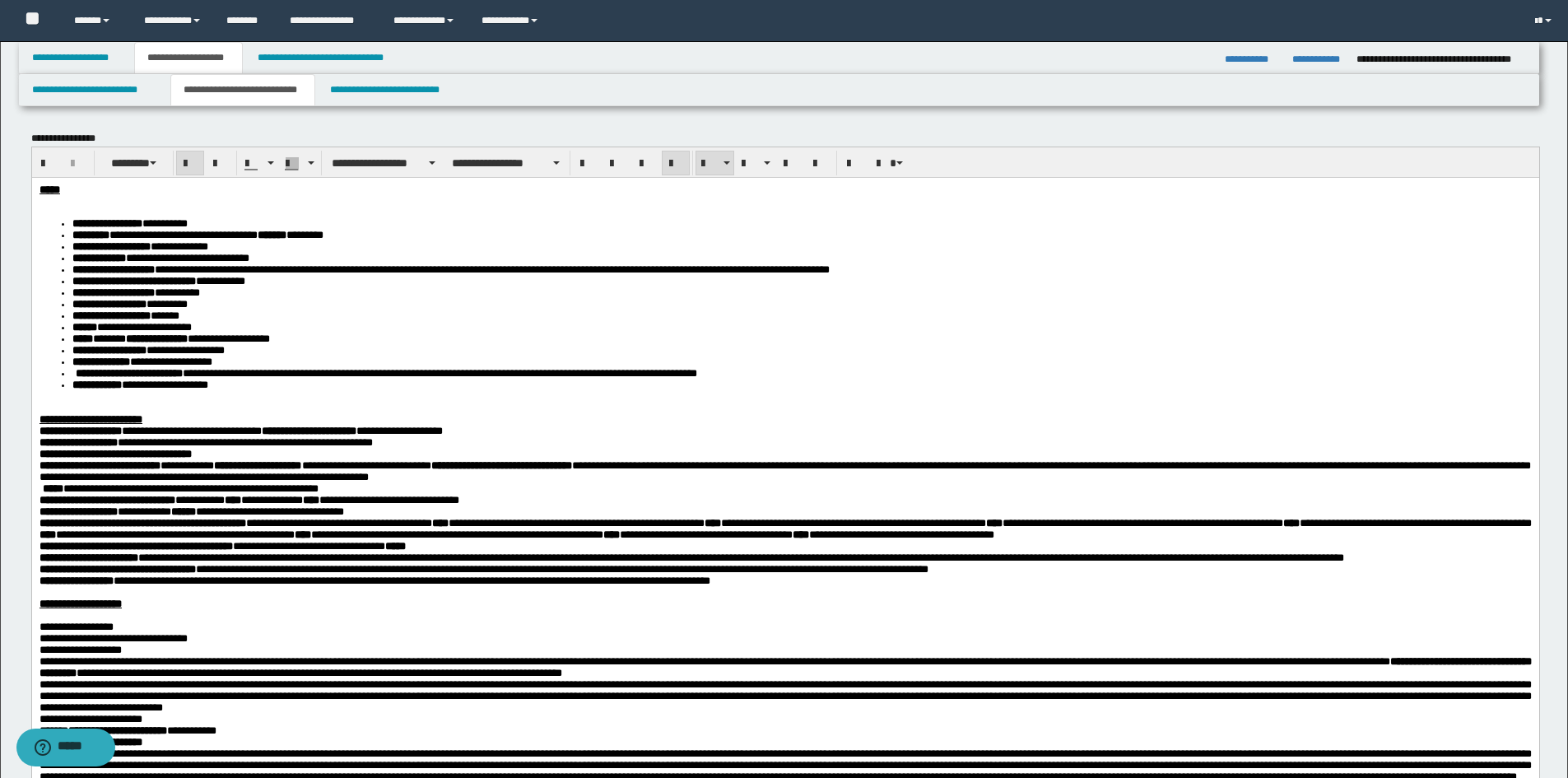 click on "**********" at bounding box center [128, 372] 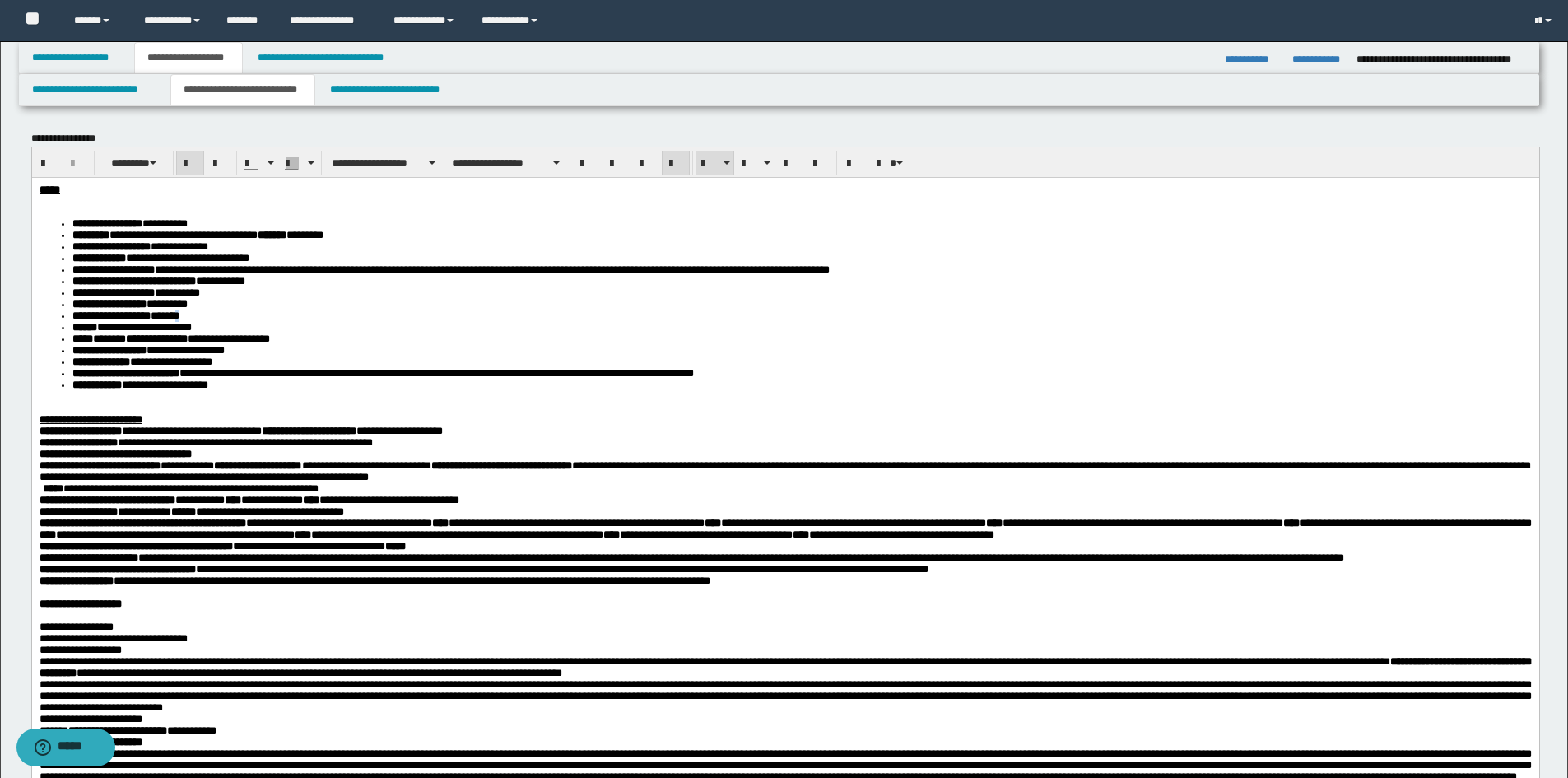 click on "**********" at bounding box center [125, 314] 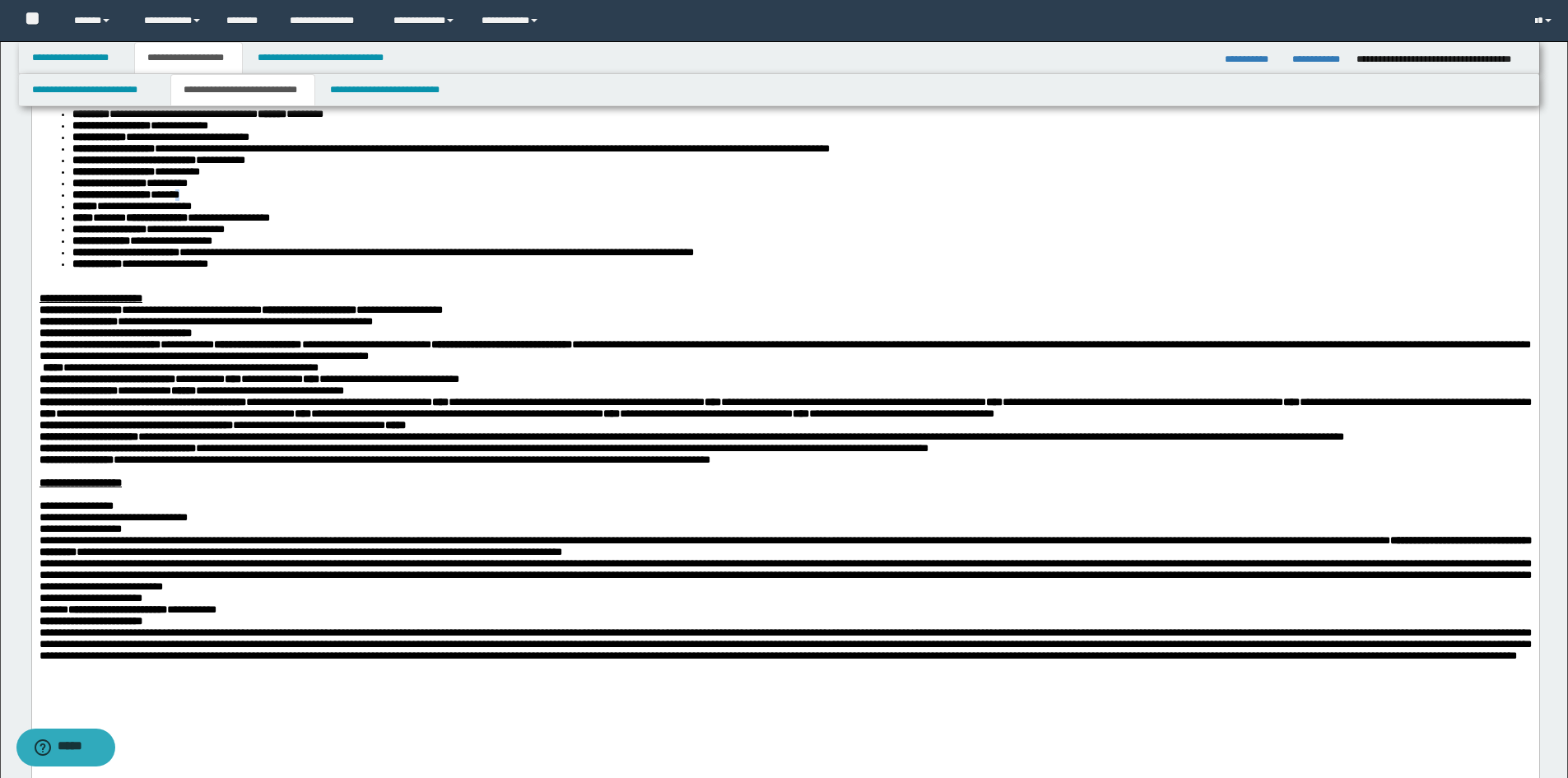 scroll, scrollTop: 82, scrollLeft: 0, axis: vertical 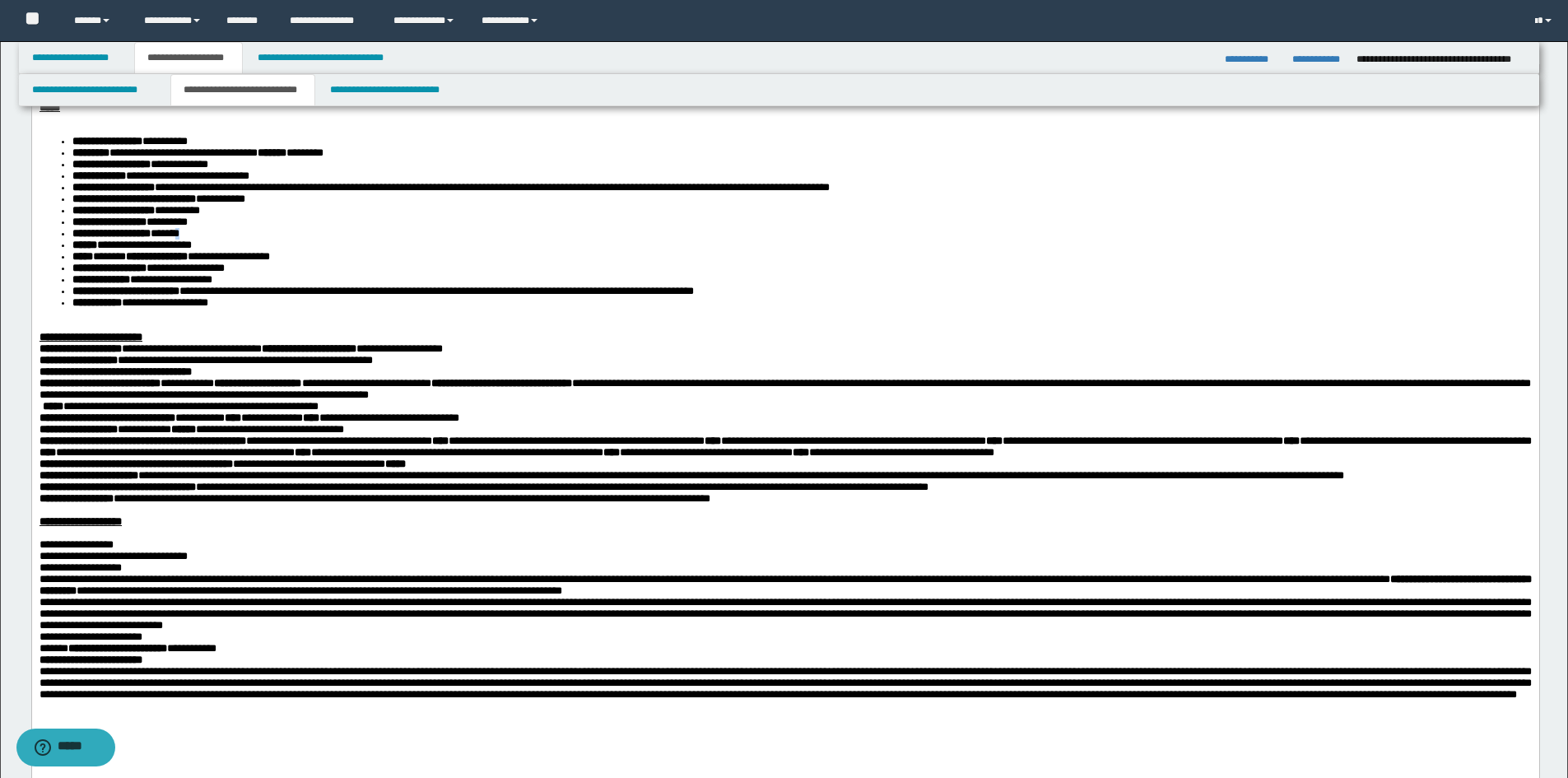 click on "**********" at bounding box center [801, 233] 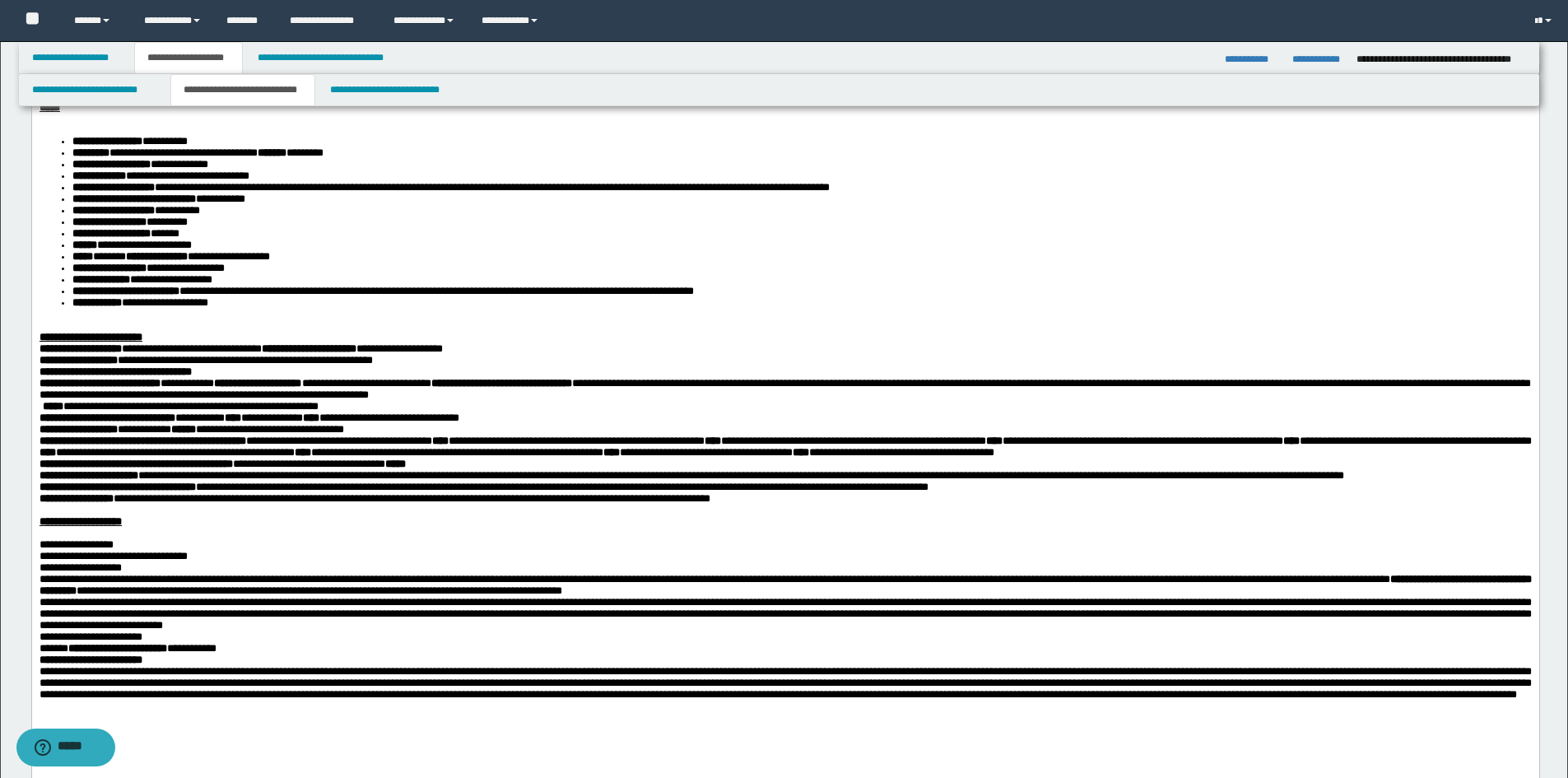 drag, startPoint x: 304, startPoint y: 326, endPoint x: 291, endPoint y: 337, distance: 17.029386 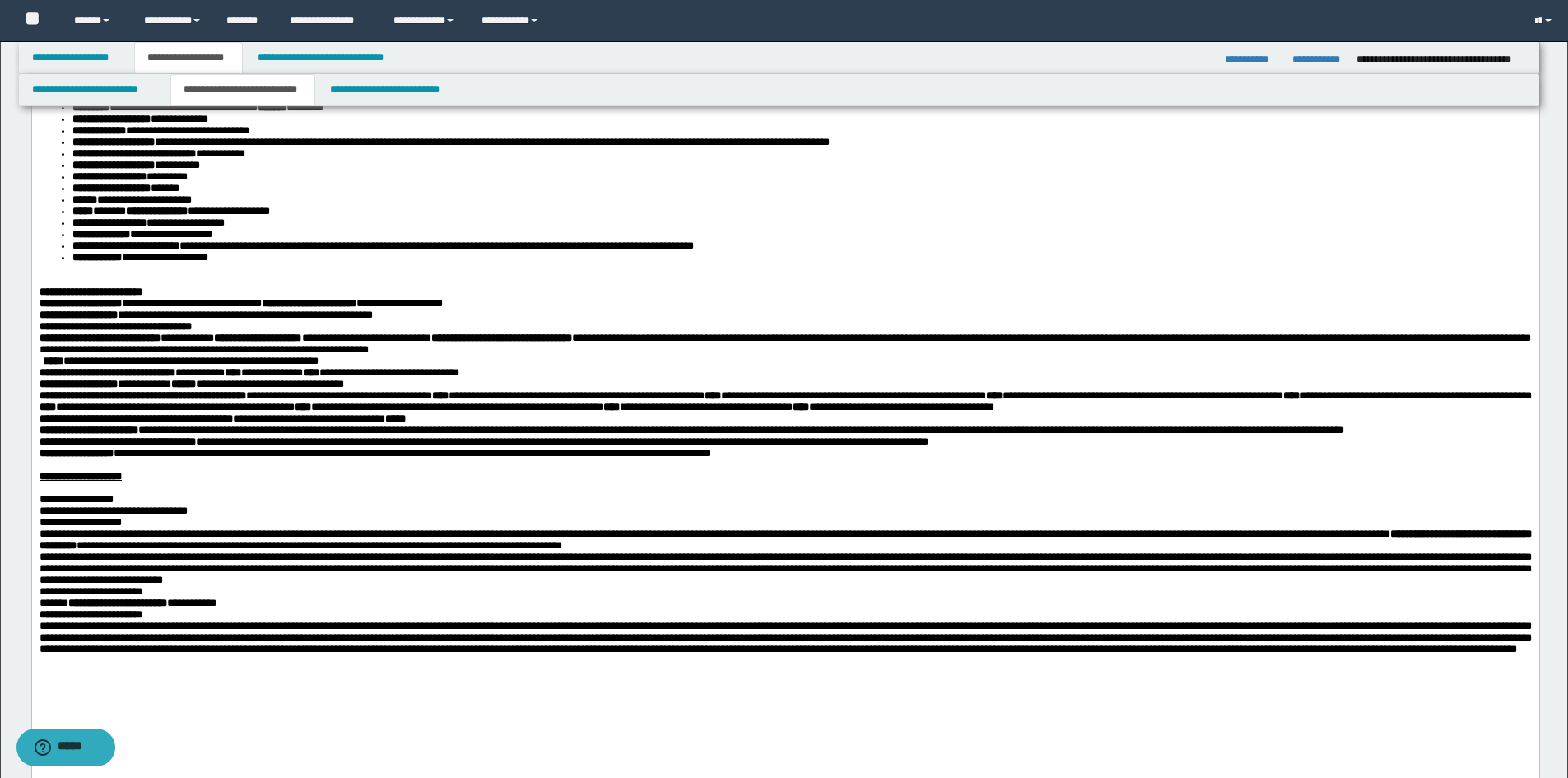 scroll, scrollTop: 165, scrollLeft: 0, axis: vertical 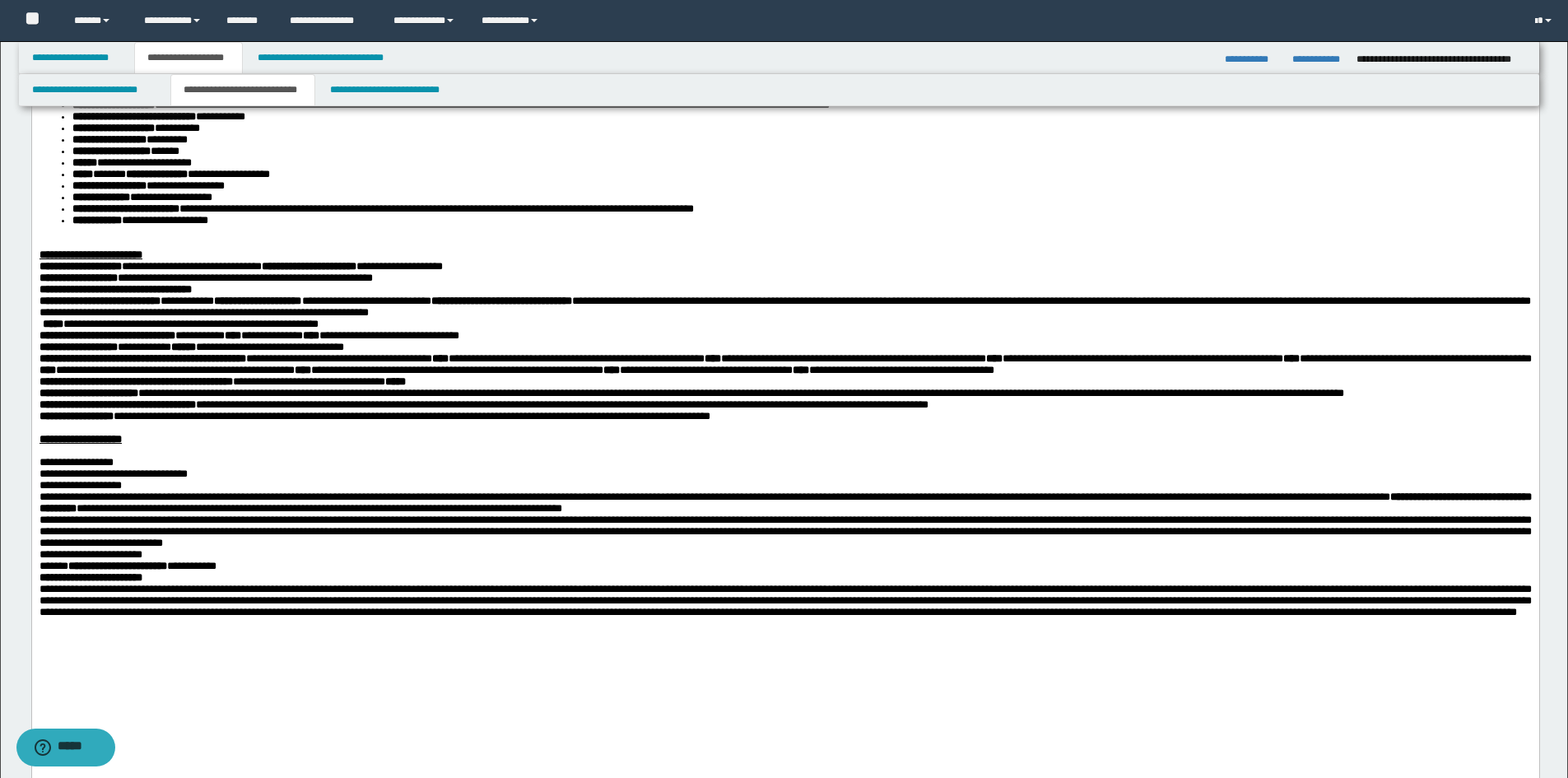 click on "**********" at bounding box center [784, 254] 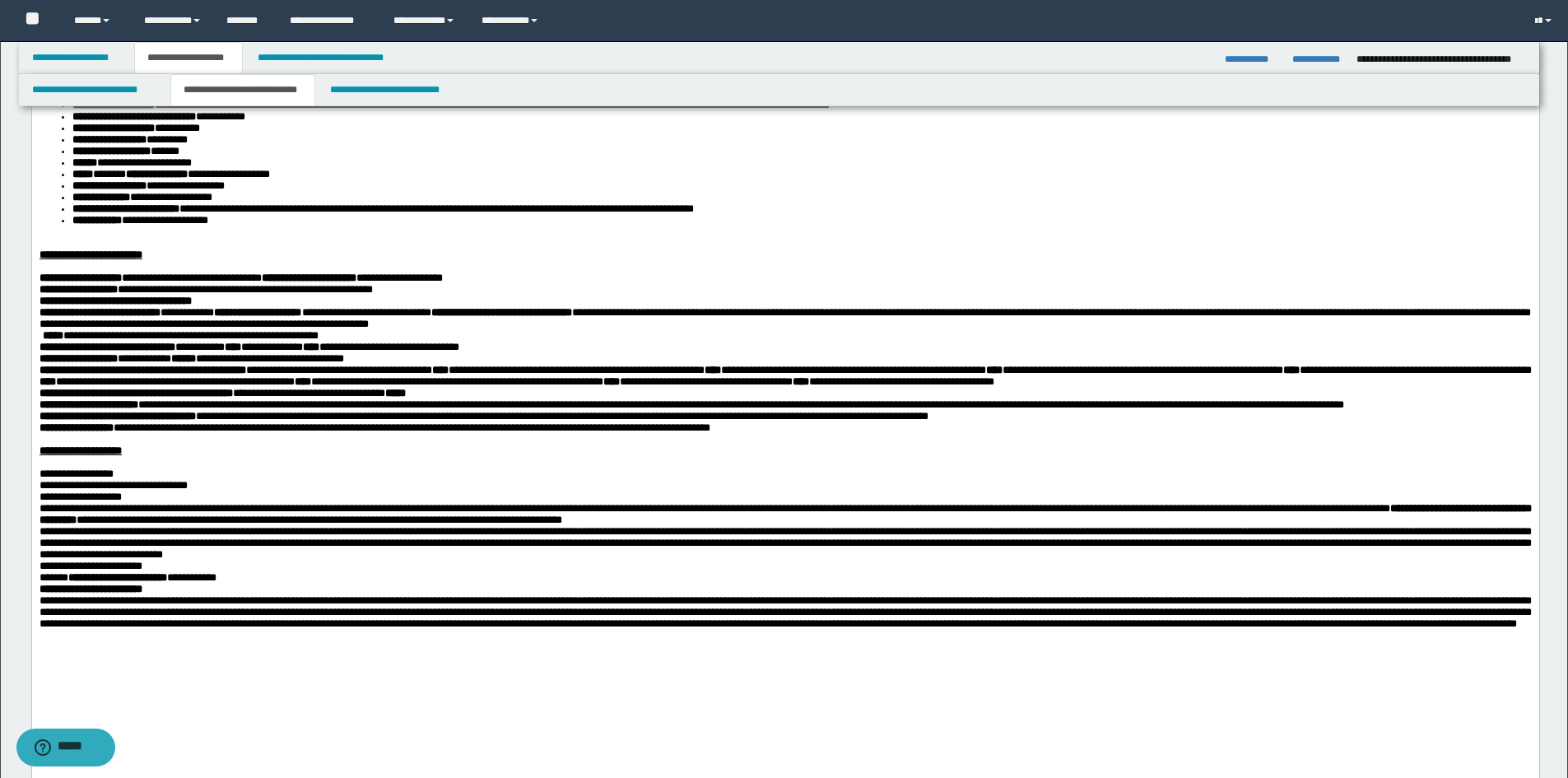 click on "**********" at bounding box center [99, 311] 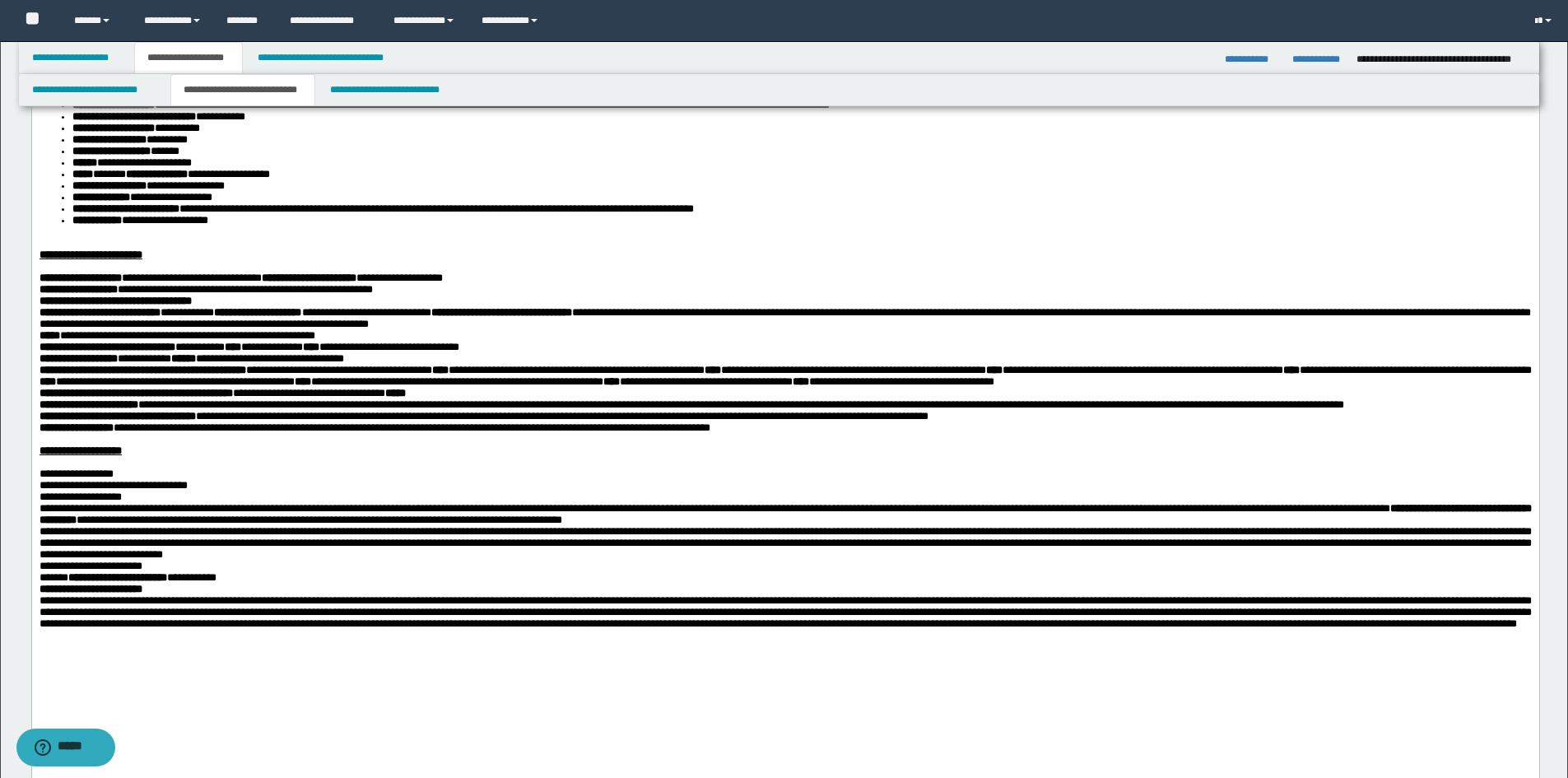 click on "**********" at bounding box center (784, 289) 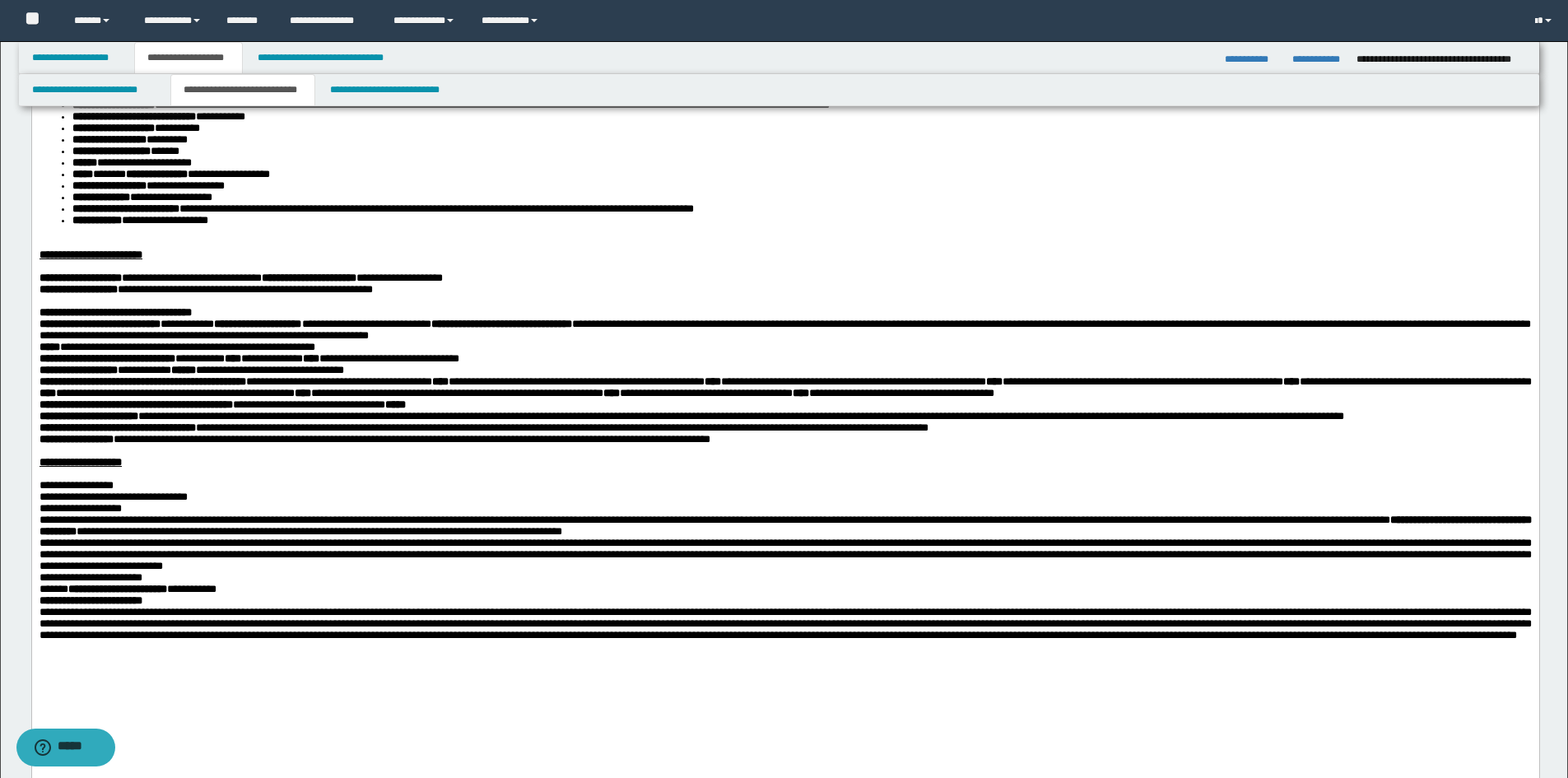 click on "**********" at bounding box center (784, 312) 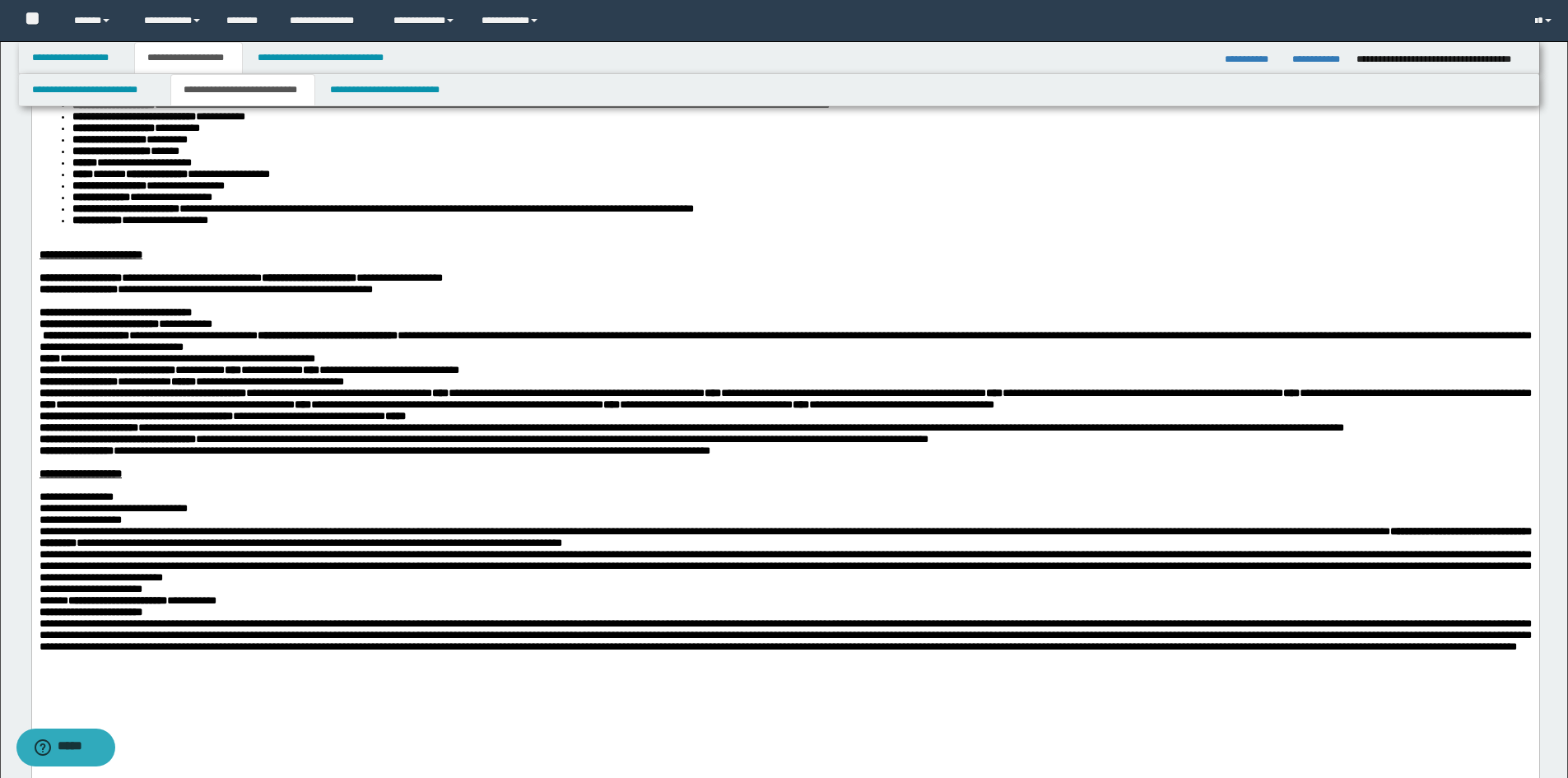 click on "[FIRST] [LAST] [STREET]" at bounding box center [784, 340] 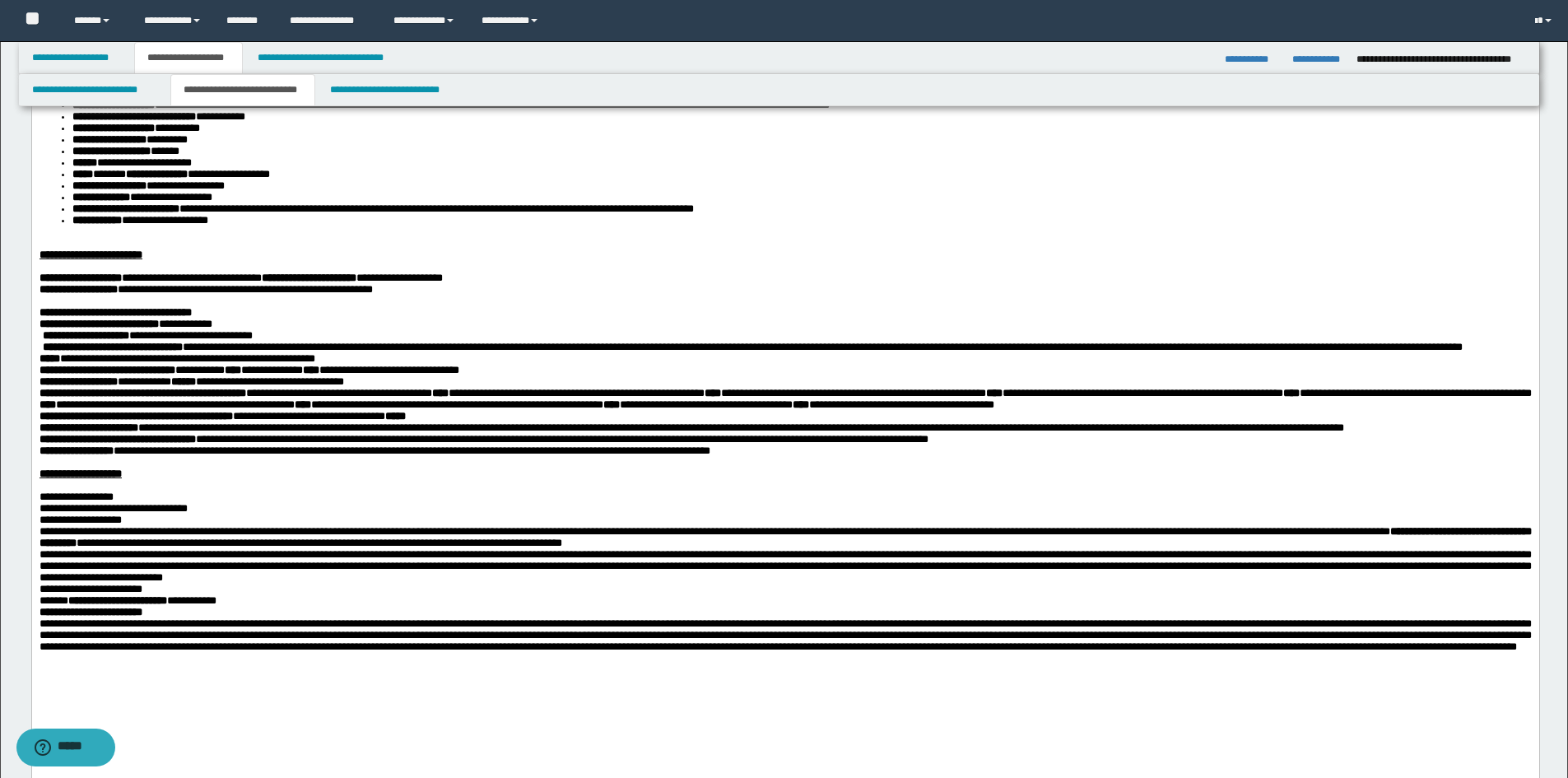 click on "**********" at bounding box center [112, 346] 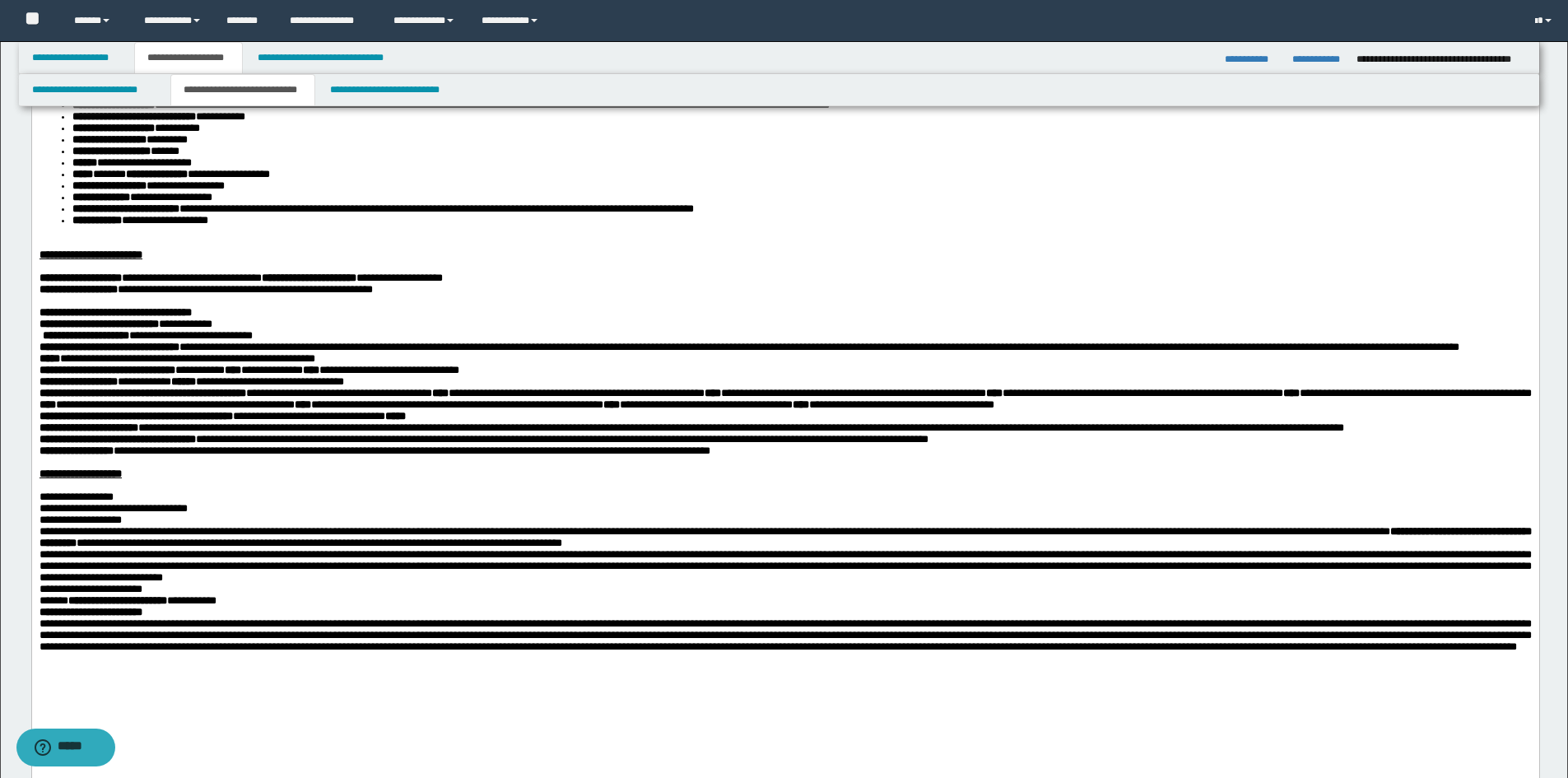 click on "**********" at bounding box center [85, 334] 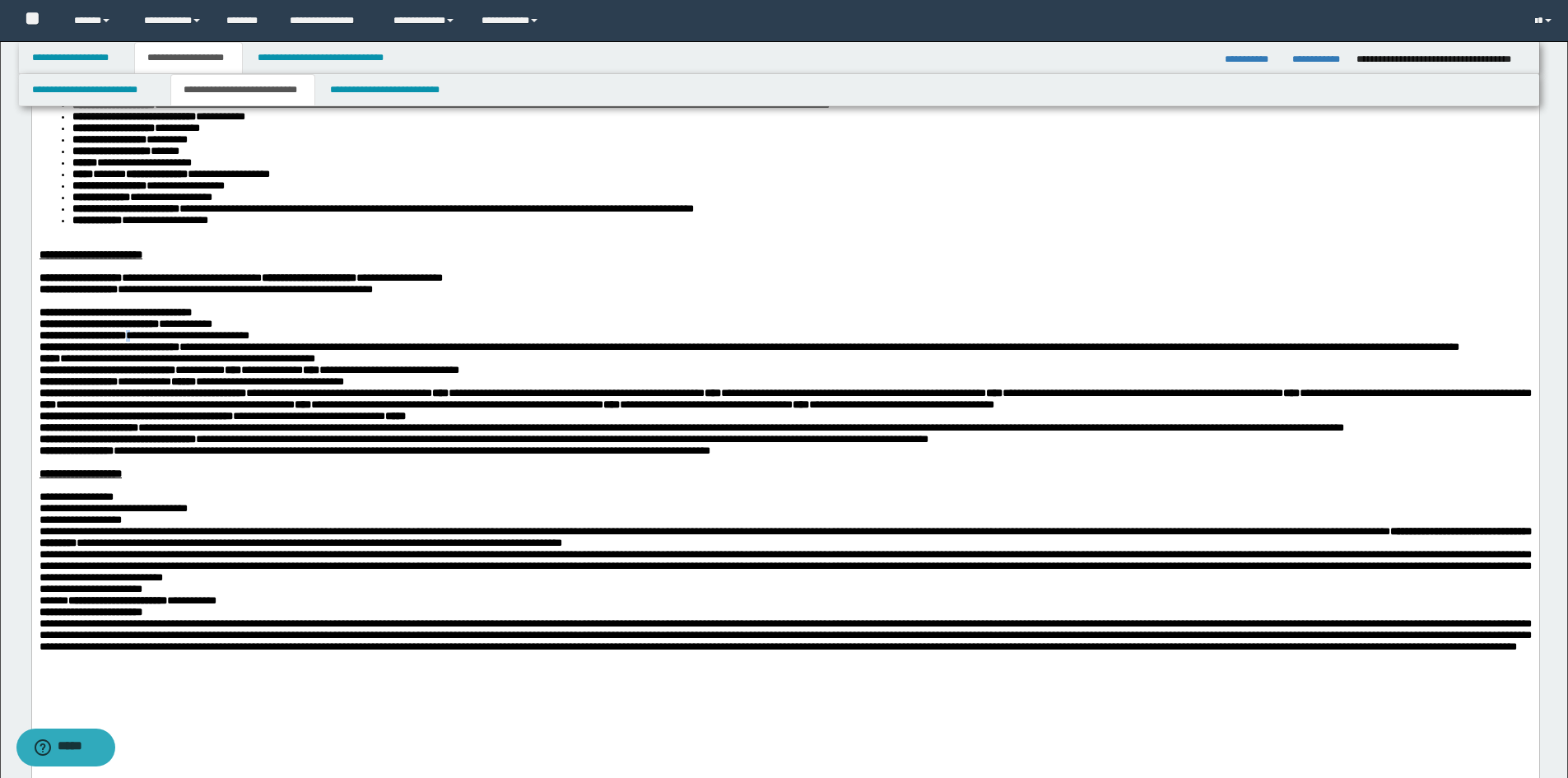 click on "**********" at bounding box center (143, 334) 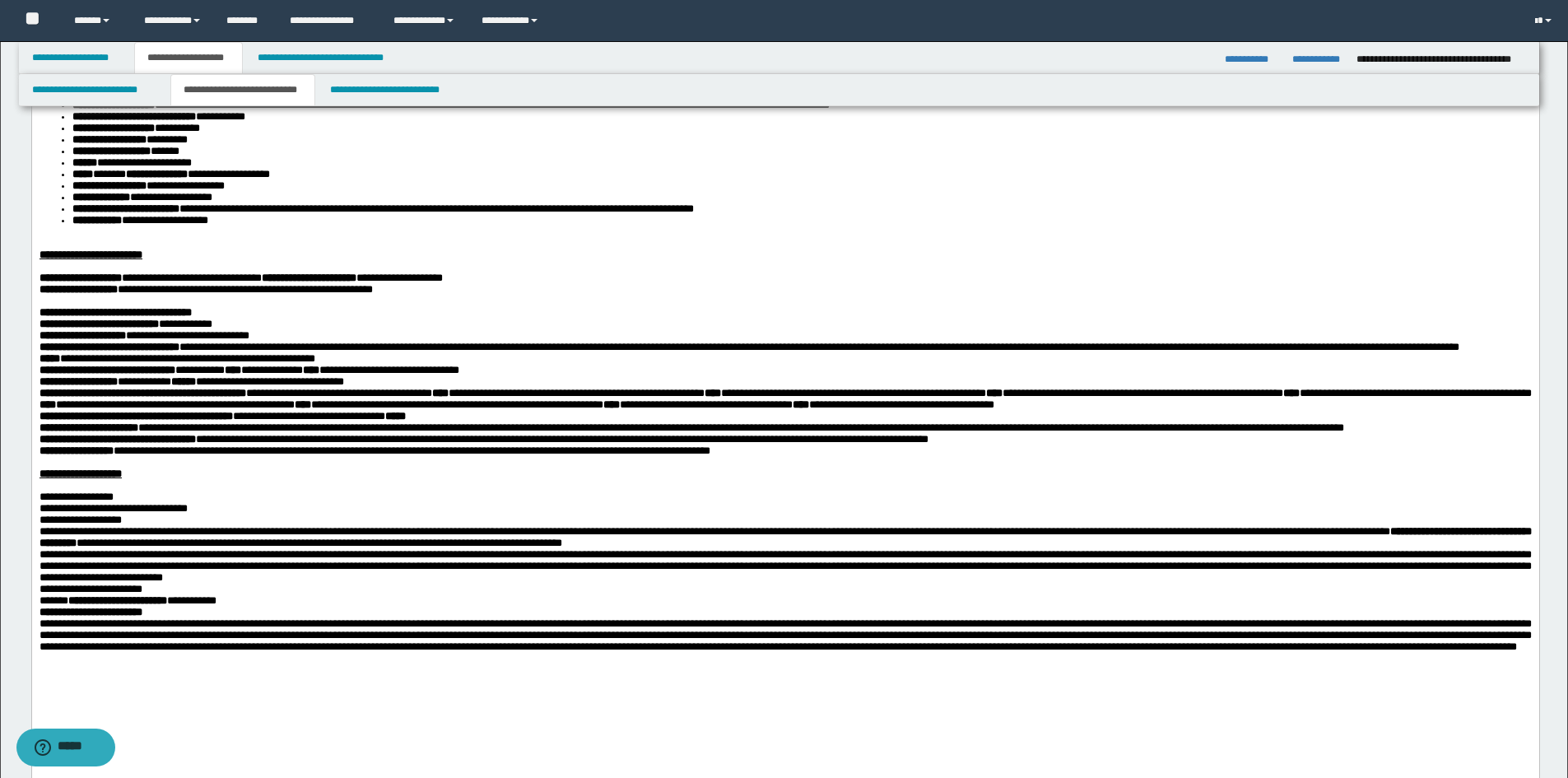 click on "**********" at bounding box center (784, 358) 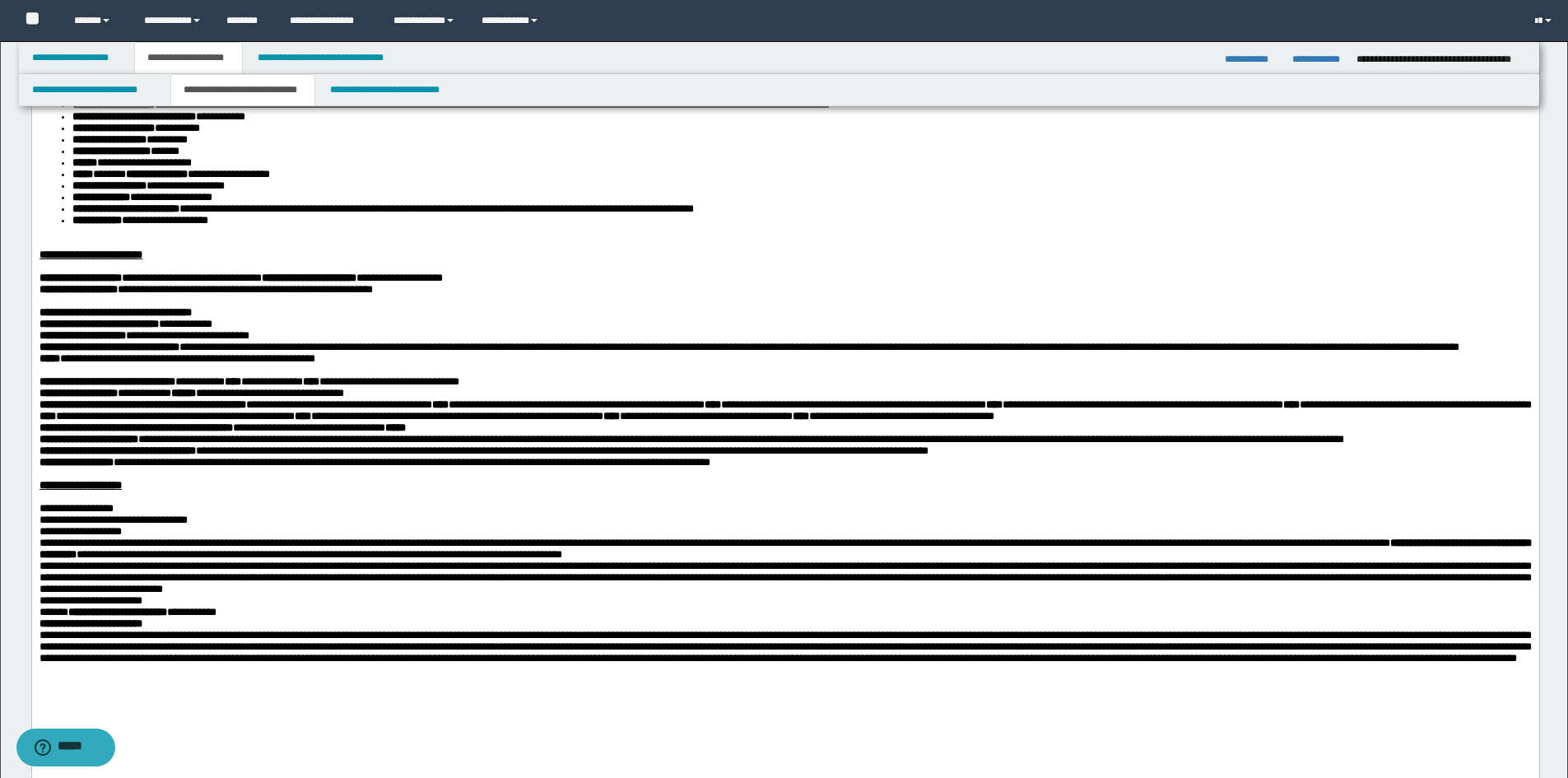 click on "**********" at bounding box center [106, 380] 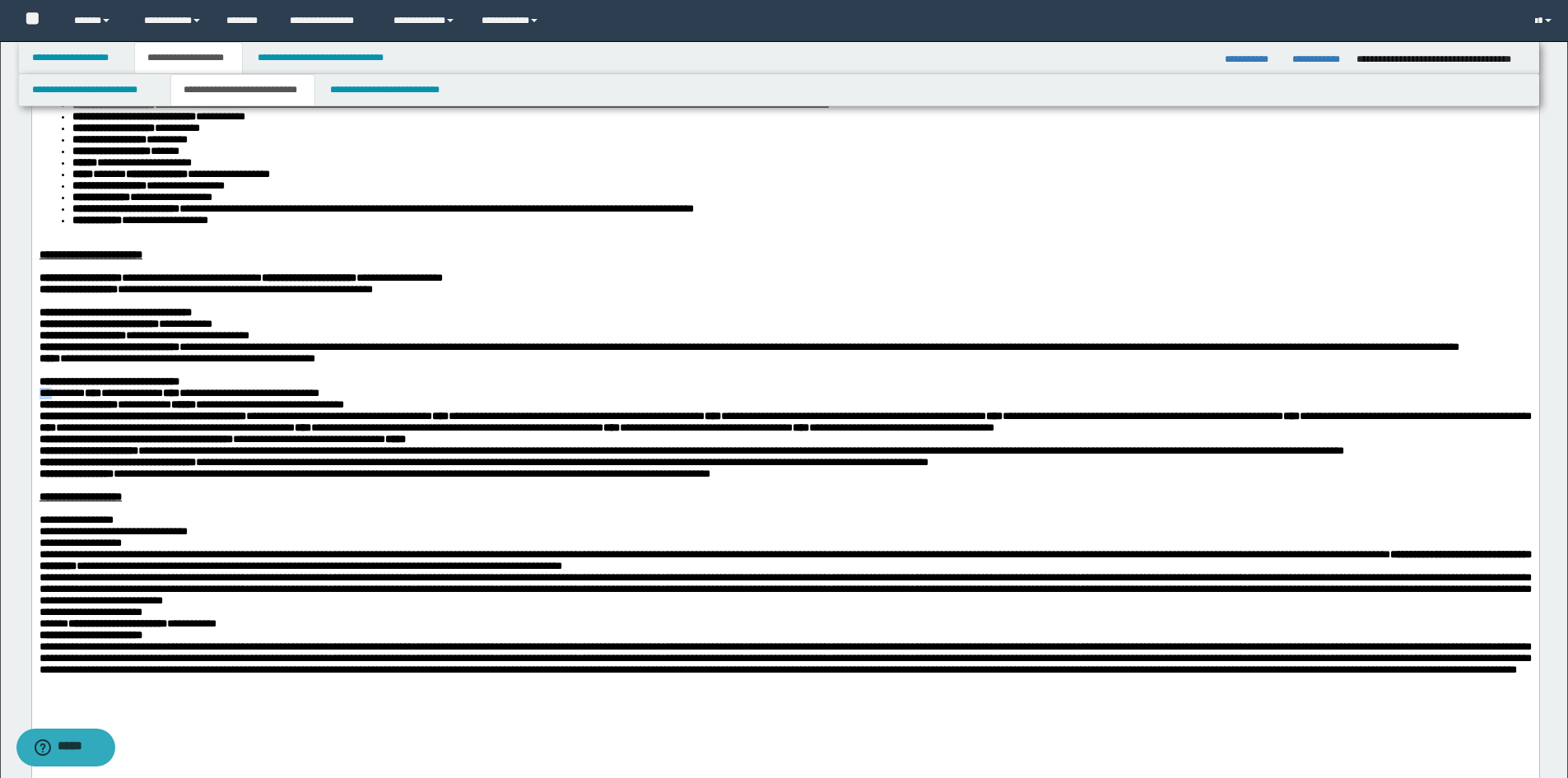 drag, startPoint x: 64, startPoint y: 458, endPoint x: 40, endPoint y: 458, distance: 24 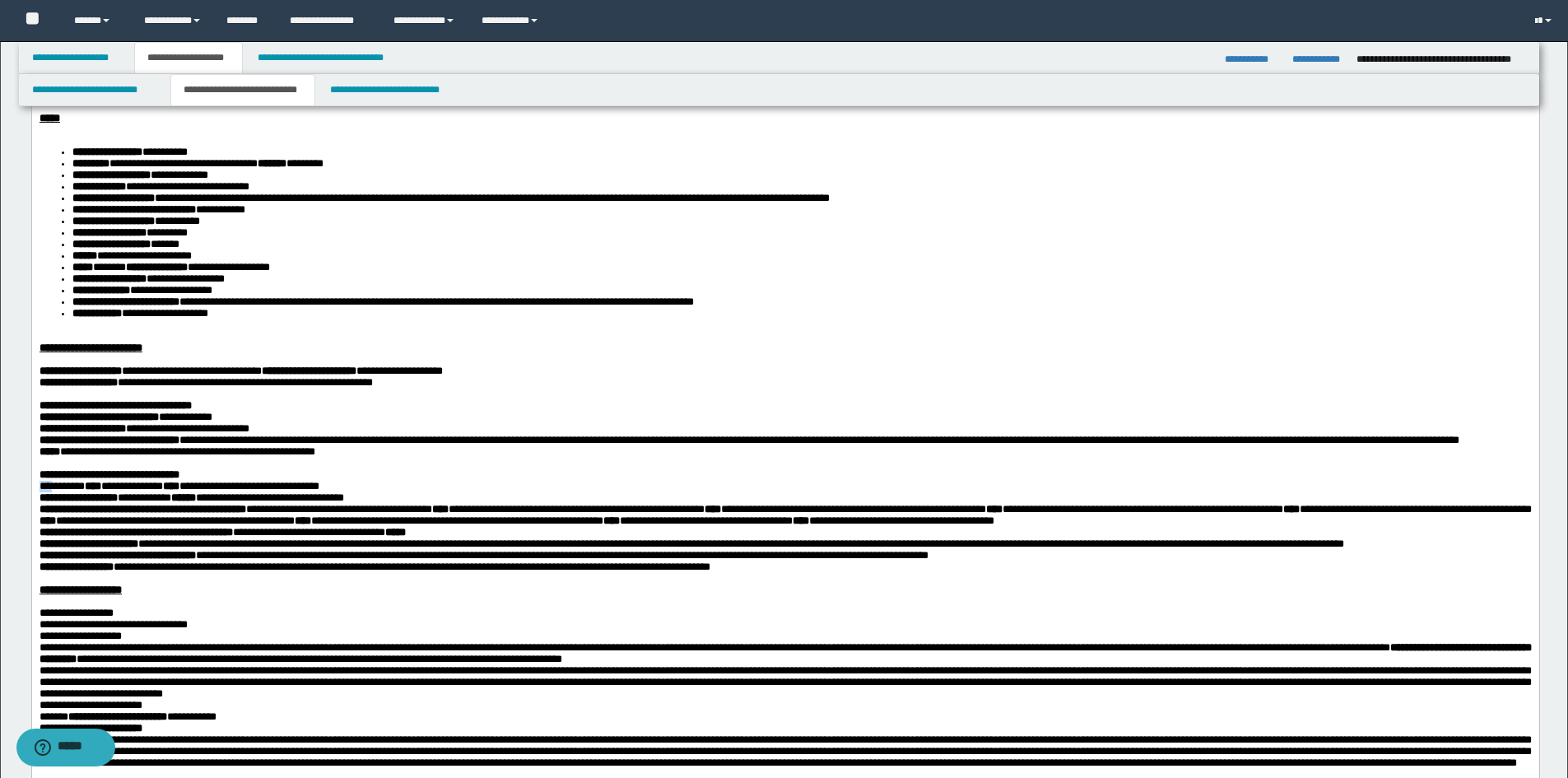 scroll, scrollTop: 0, scrollLeft: 0, axis: both 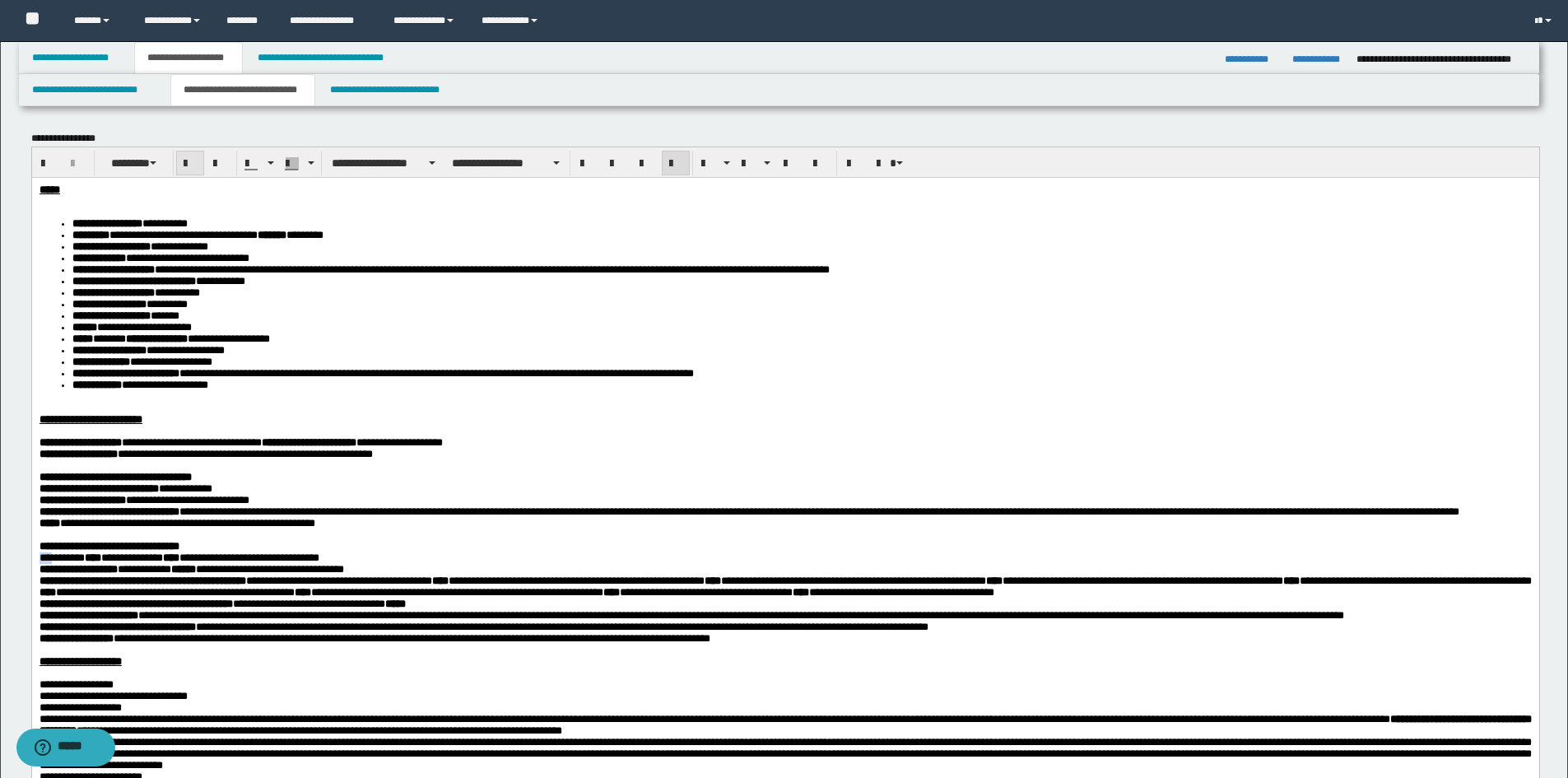 click at bounding box center [190, 164] 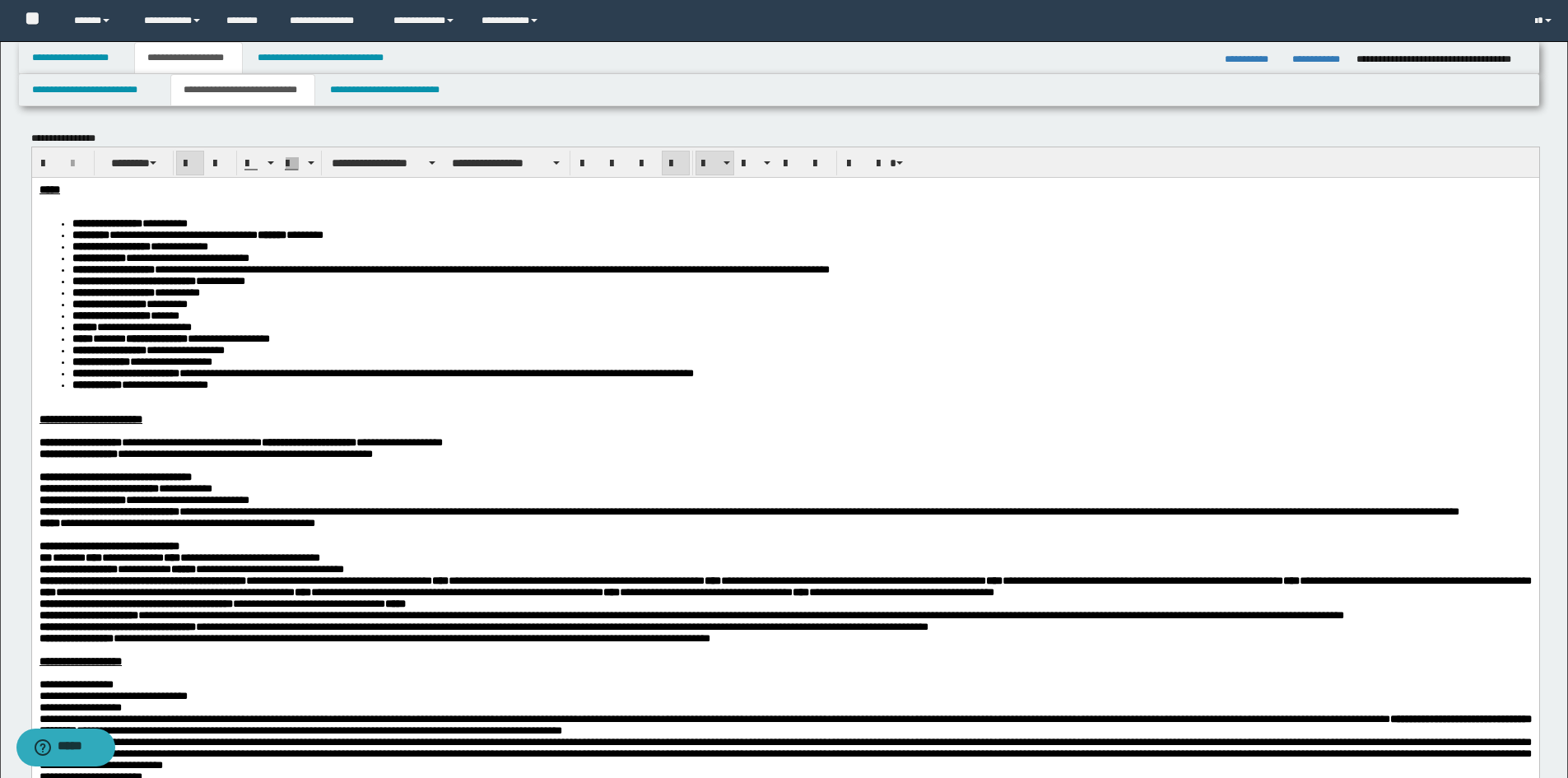 drag, startPoint x: 140, startPoint y: 417, endPoint x: 129, endPoint y: 518, distance: 101.59724 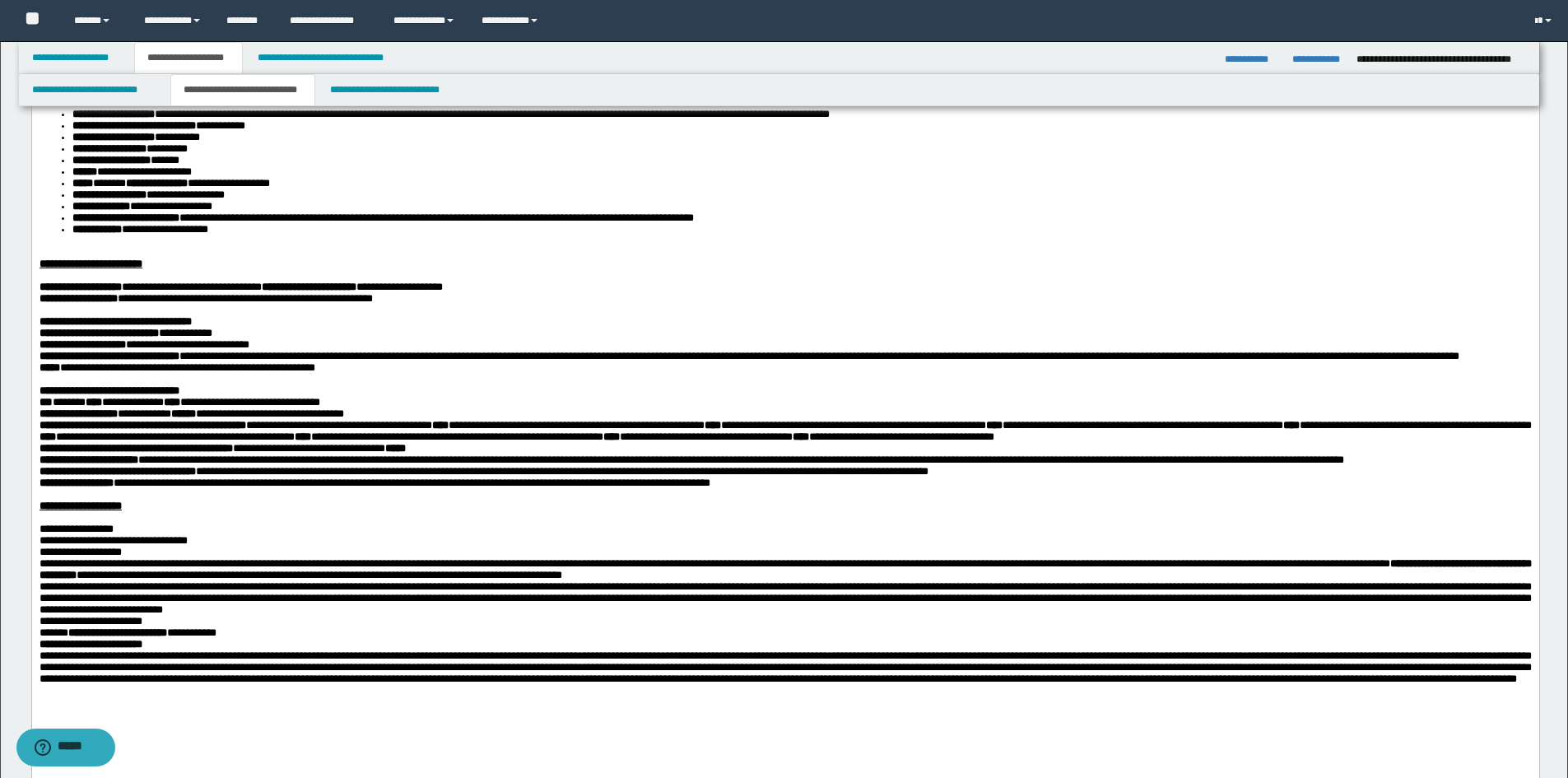 scroll, scrollTop: 165, scrollLeft: 0, axis: vertical 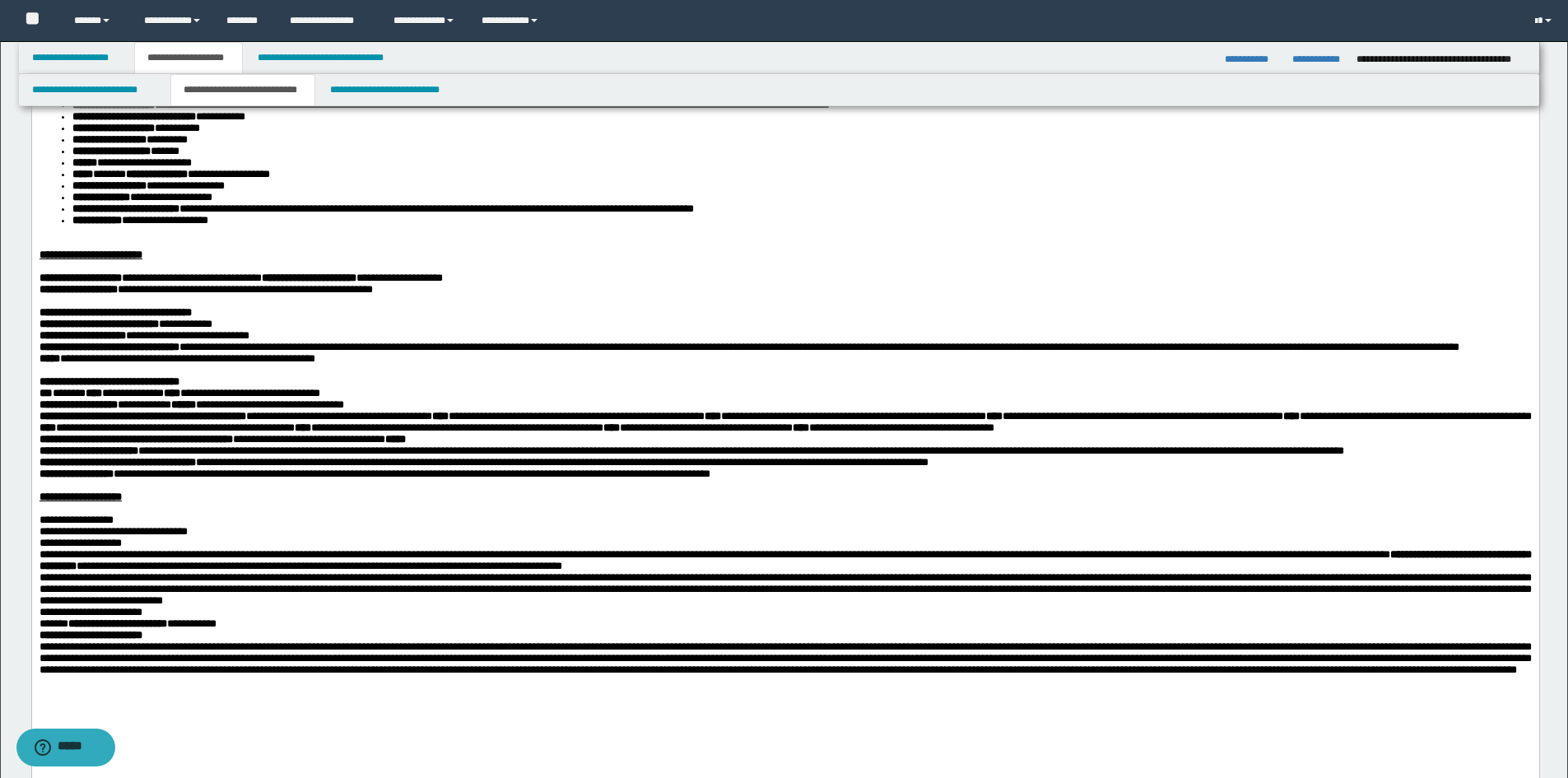 click on "******" at bounding box center [183, 403] 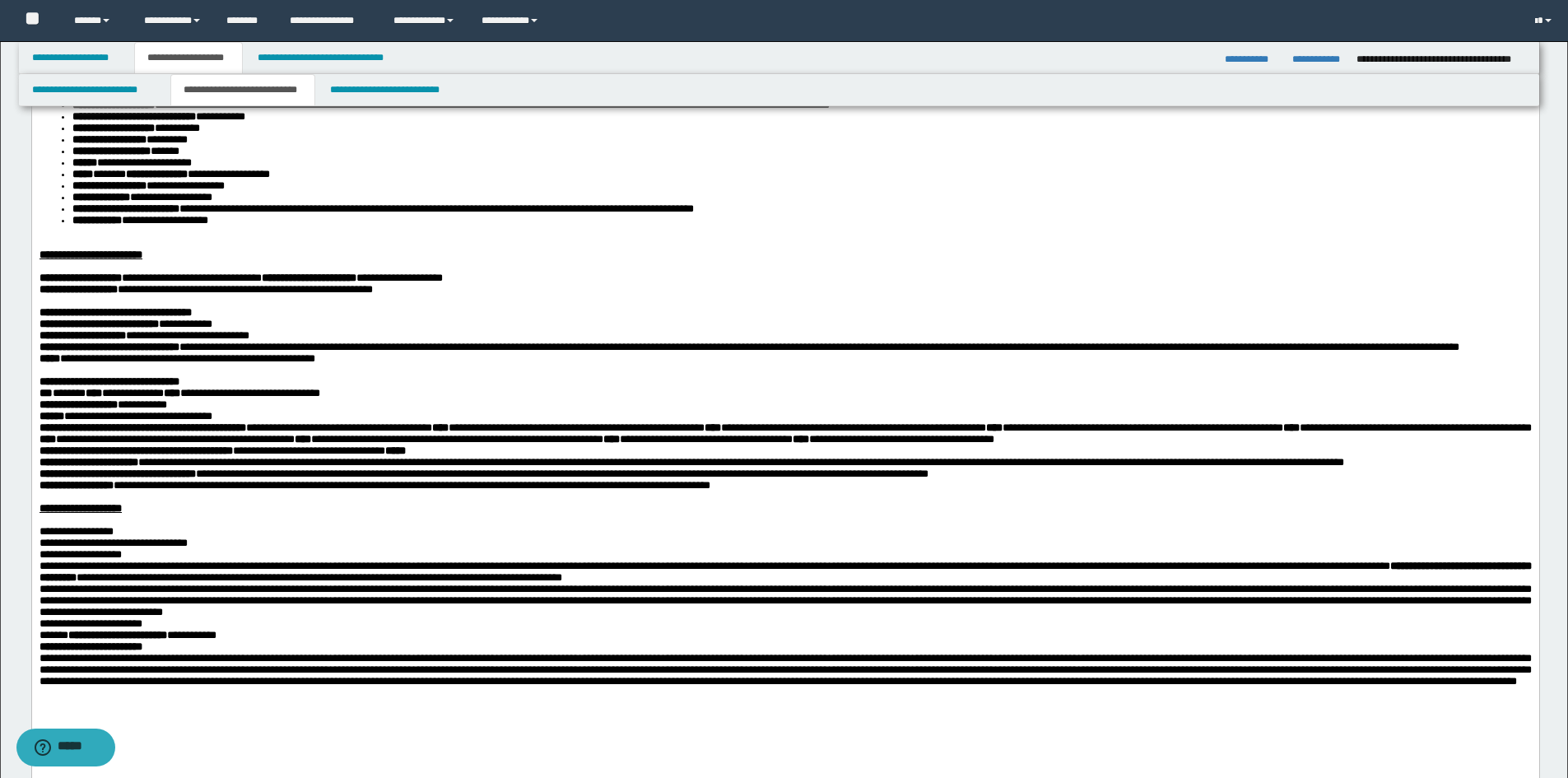 click on "**********" at bounding box center (142, 426) 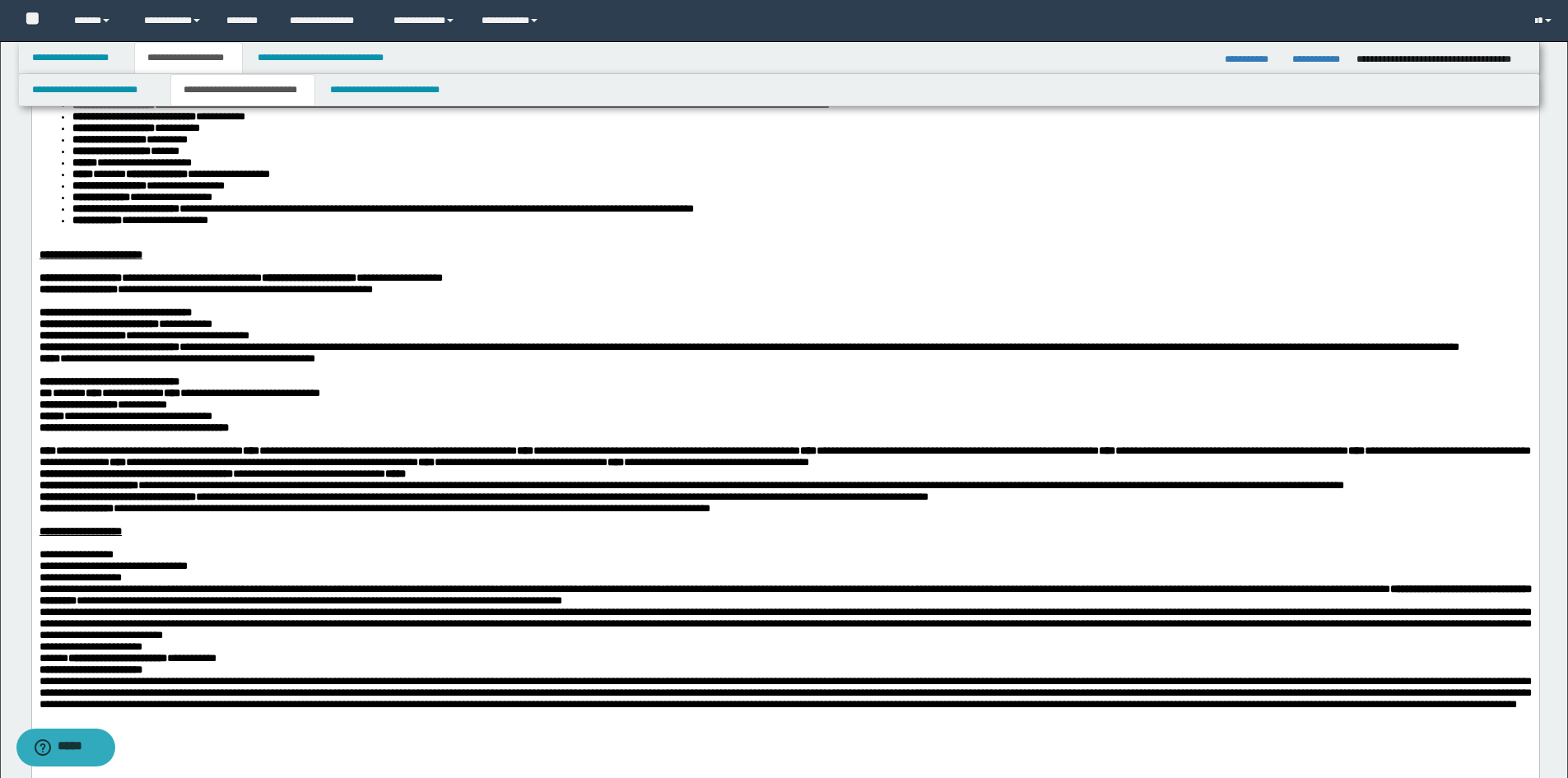 click on "[FIRST] [LAST] [STREET] [CITY] [STATE] [ZIP] [COUNTRY] [PHONE] [EMAIL] [DOB] [SSN] [DLN] [CCNUM] [ADDRESS] [COORDINATES] [POSTAL_CODE]" at bounding box center (784, 455) 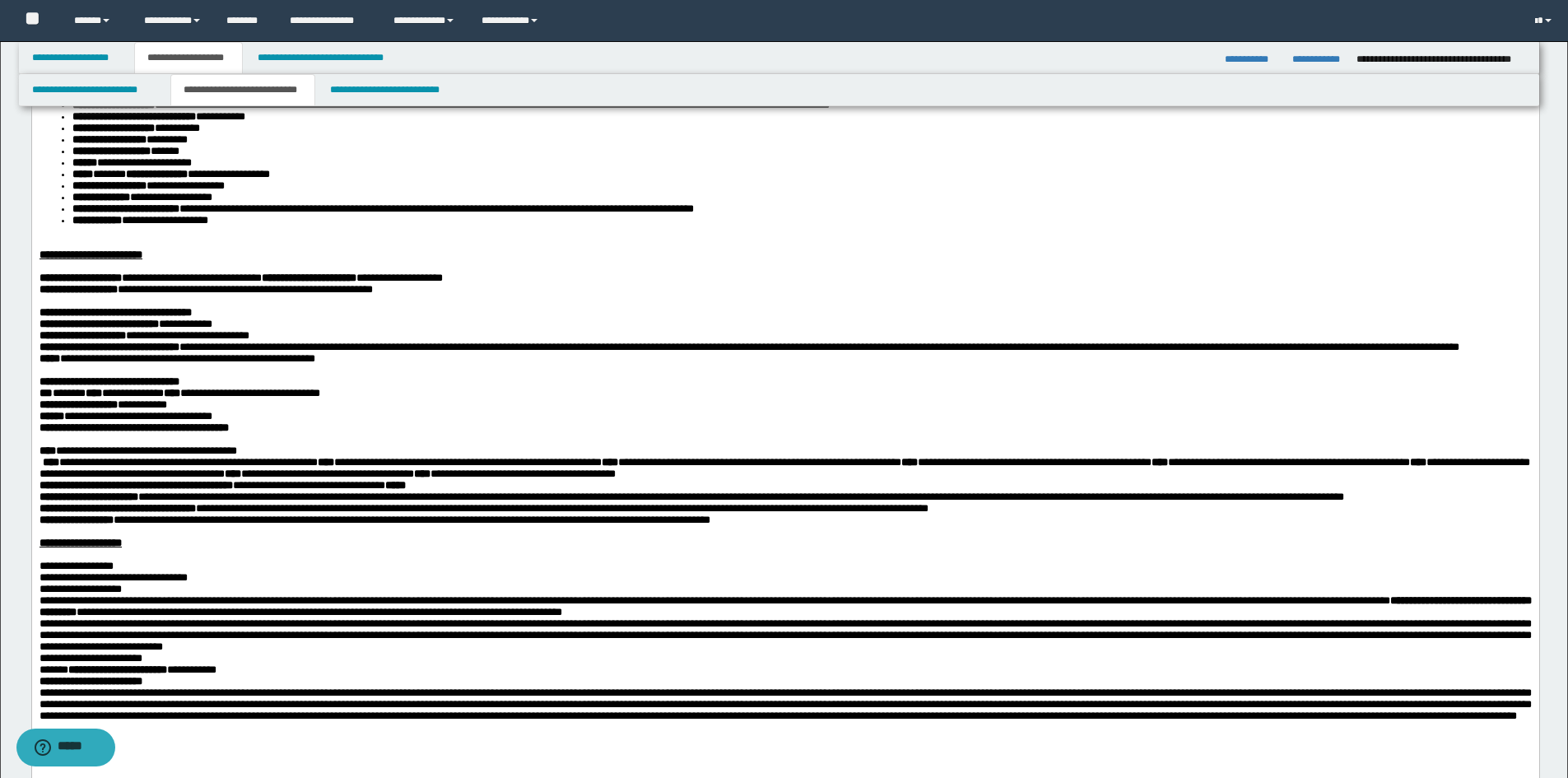 click on "****" at bounding box center [325, 461] 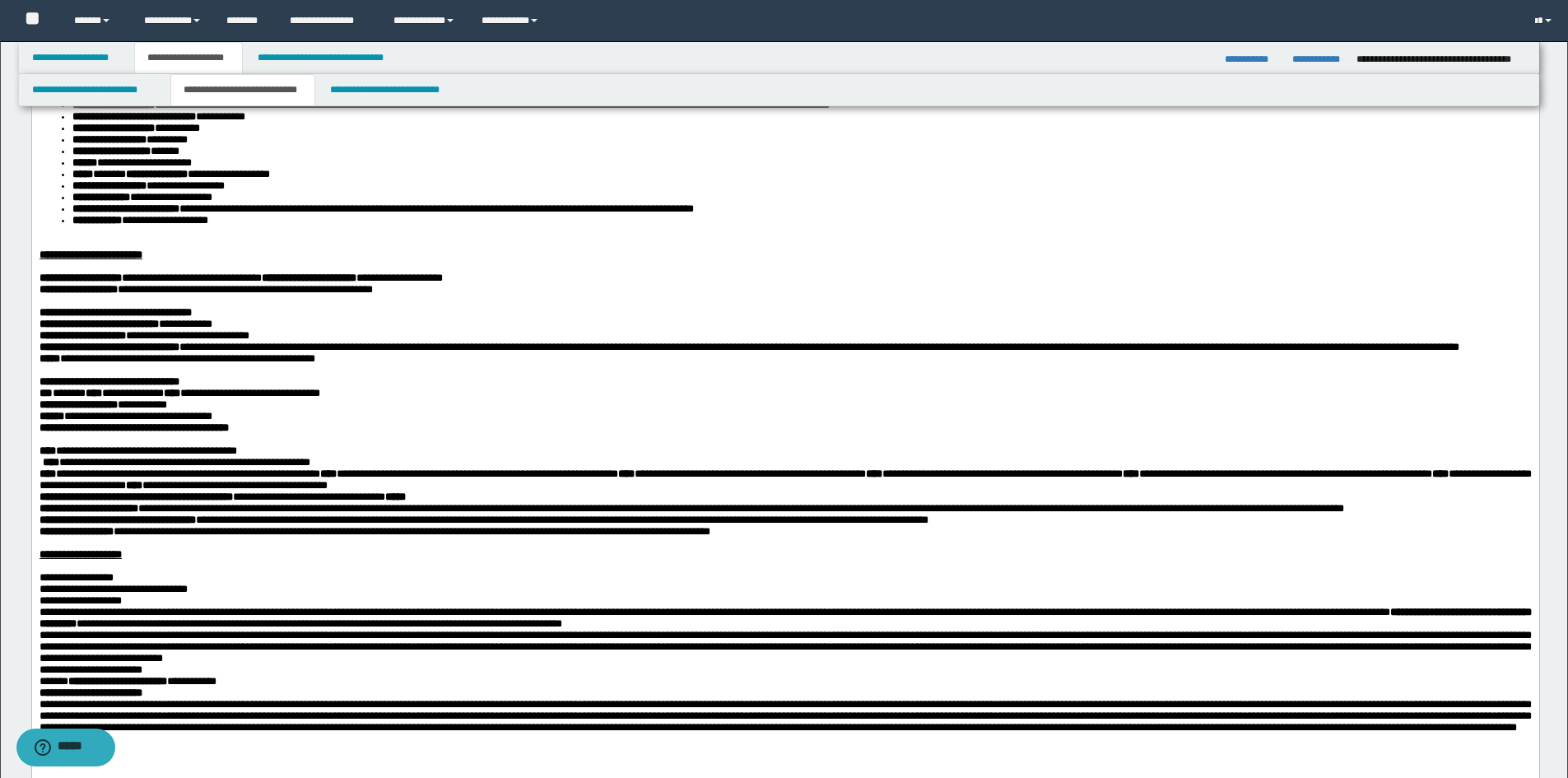 click on "****" at bounding box center [328, 473] 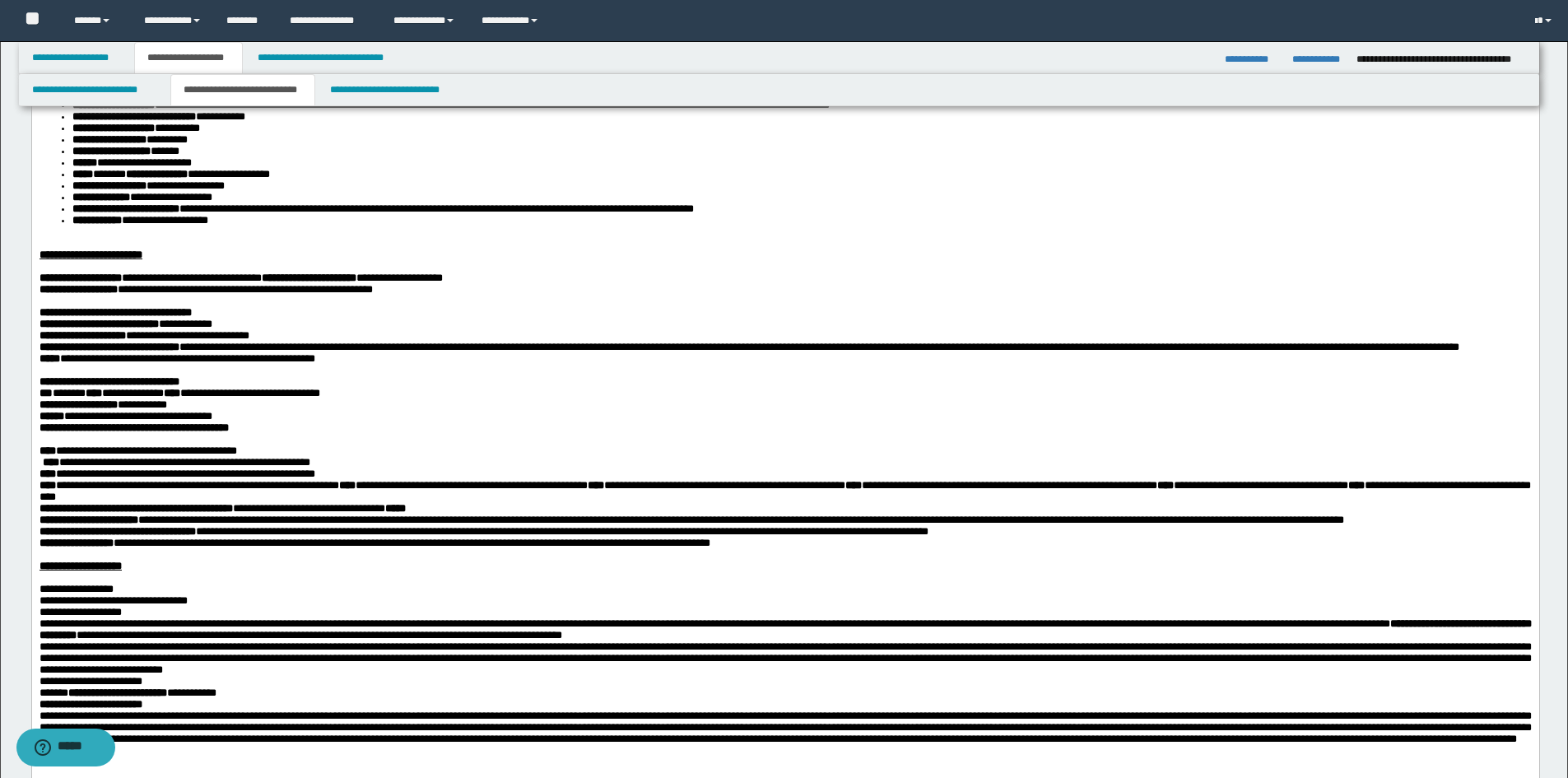 click on "****" at bounding box center (347, 484) 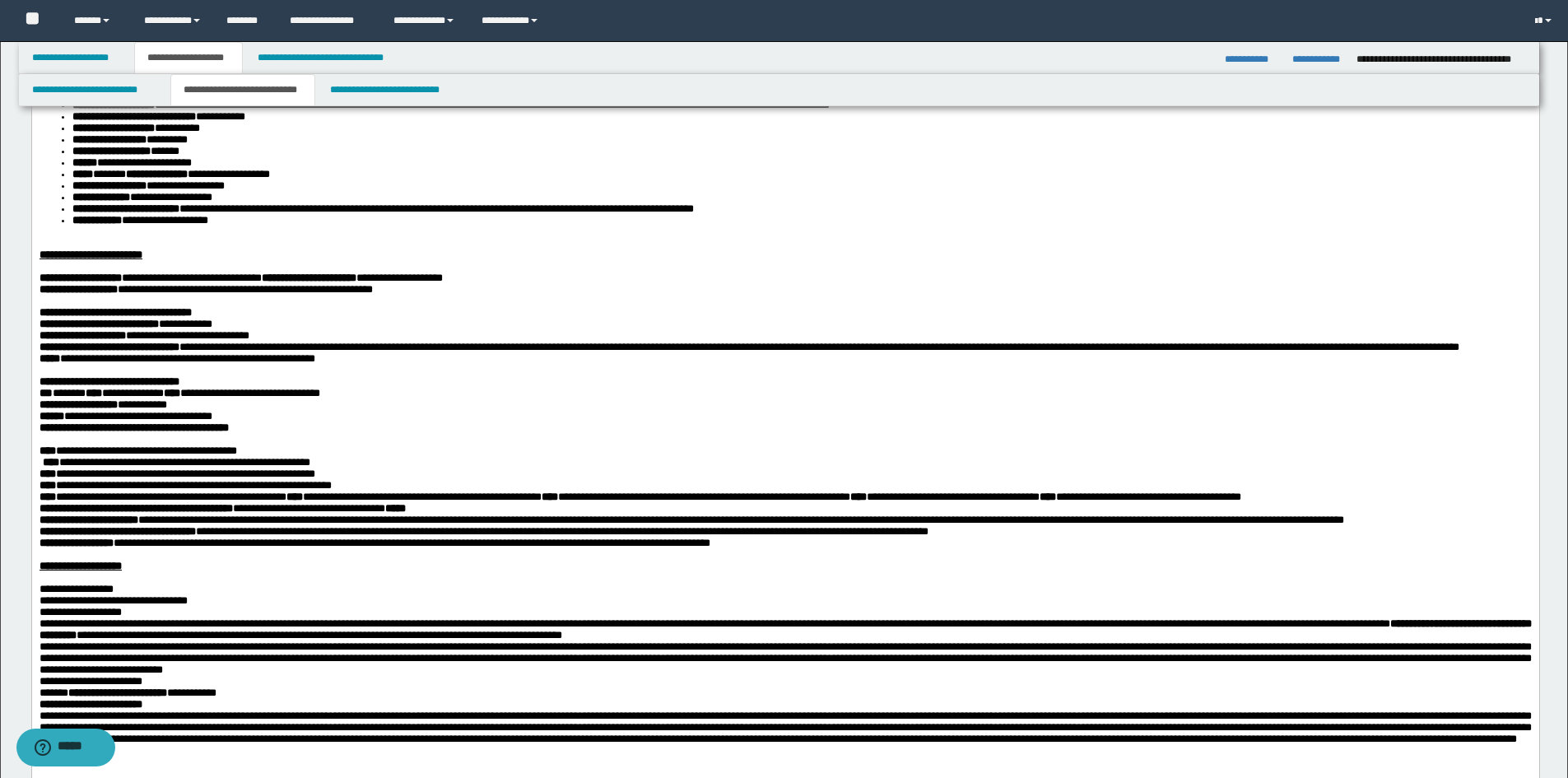 click on "[FIRST] [LAST] [STREET] [CITY] [STATE] [ZIP] [COUNTRY] [PHONE] [EMAIL]" at bounding box center (640, 496) 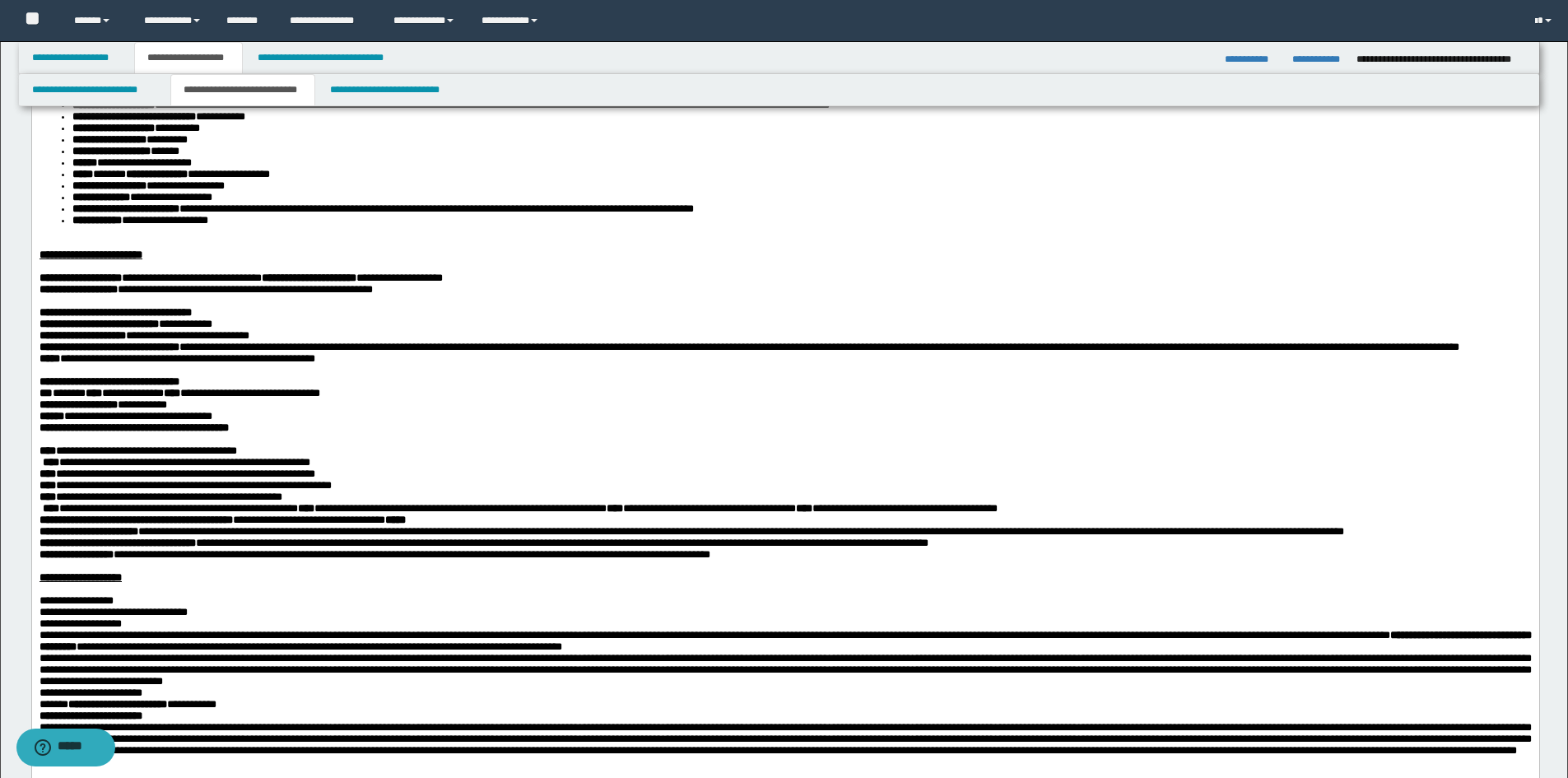 click on "[FIRST] [LAST] [STREET] [CITY] [STATE] [ZIP] [COUNTRY] [PHONE] [EMAIL]" at bounding box center (518, 507) 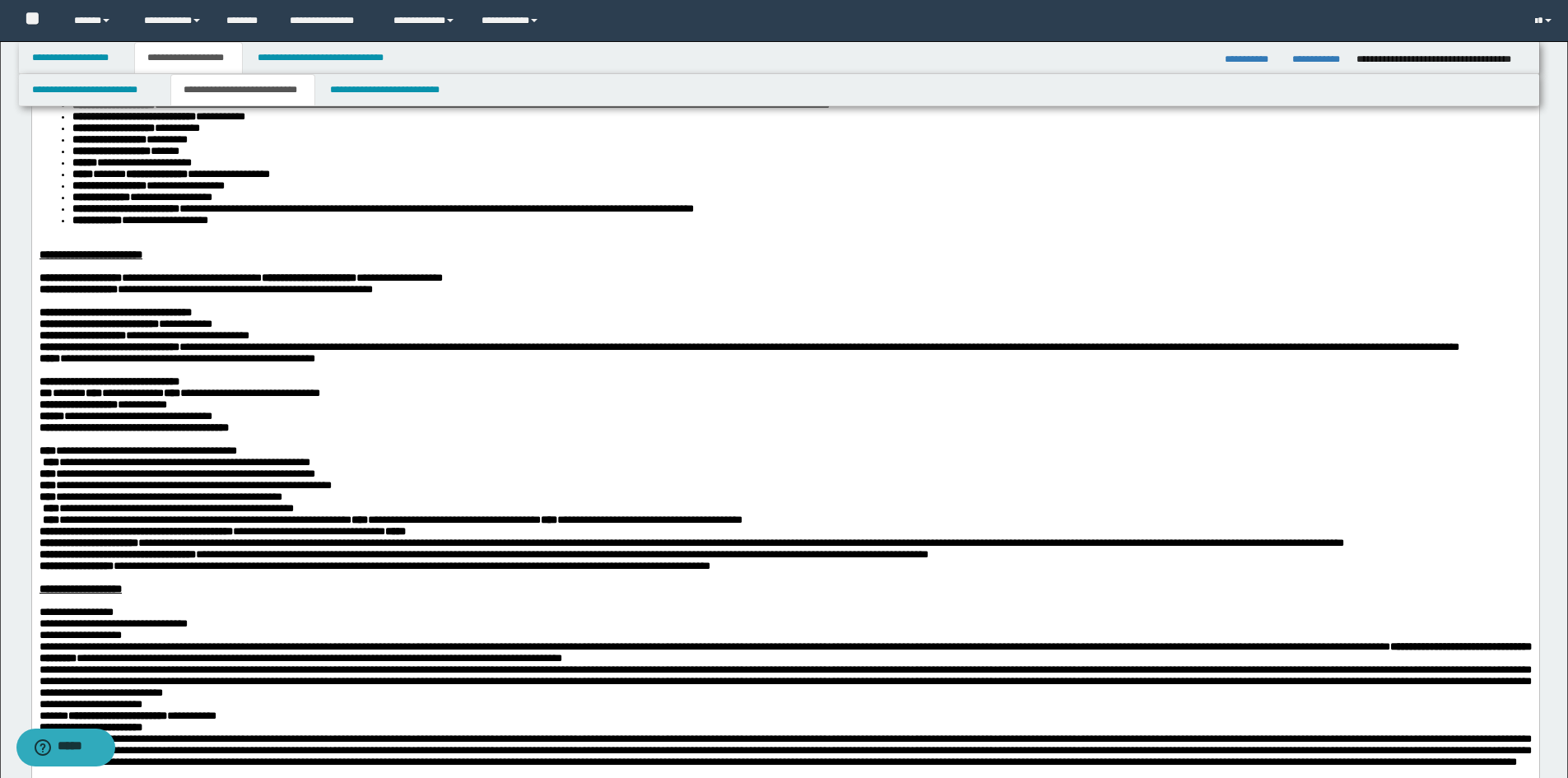 click on "[FIRST] [LAST] [STREET] [CITY] [STATE] [ZIP] [COUNTRY] [PHONE] [EMAIL]" at bounding box center (390, 519) 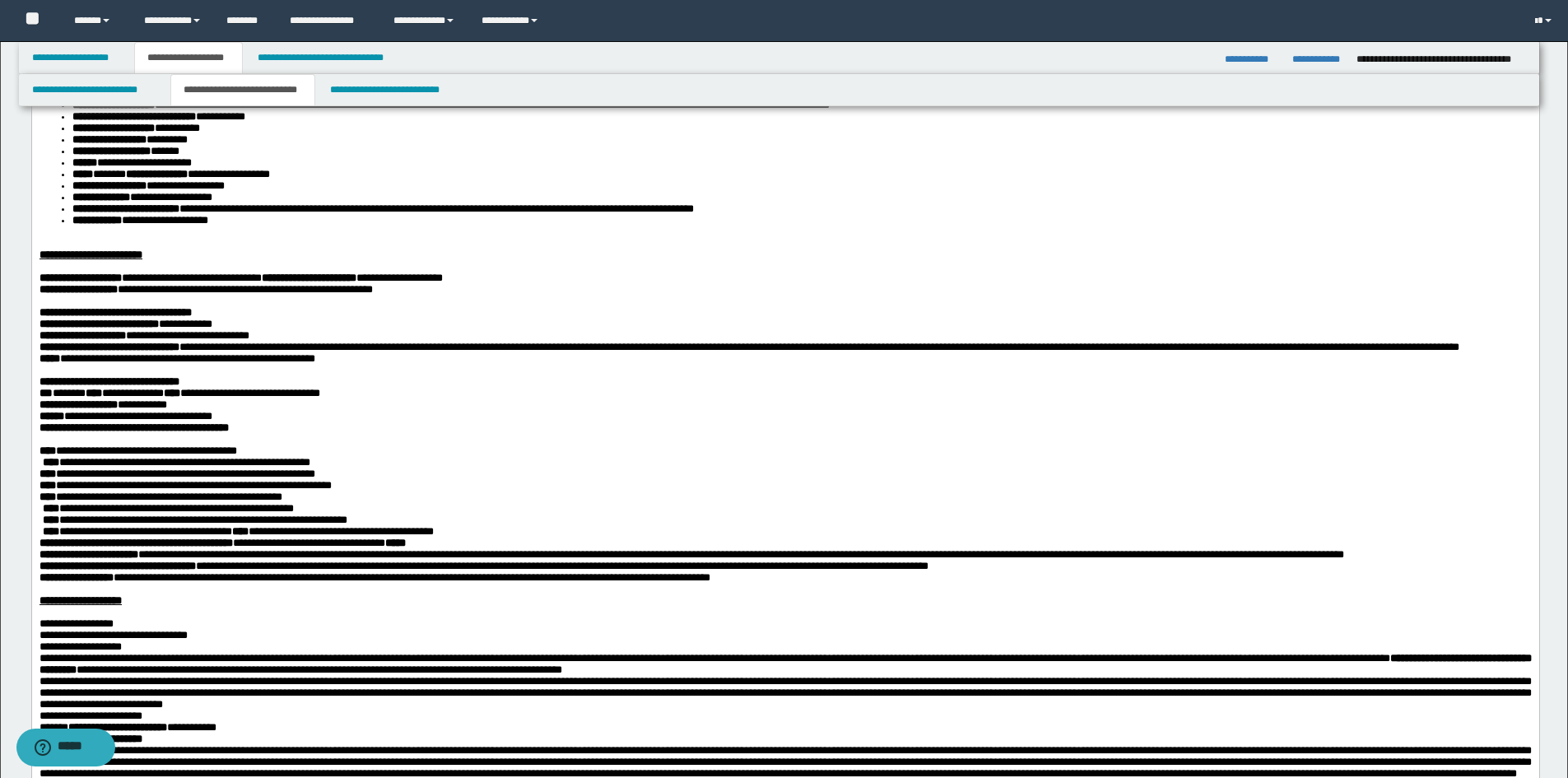 click on "[FIRST] [LAST] [STREET] [CITY]" at bounding box center (235, 530) 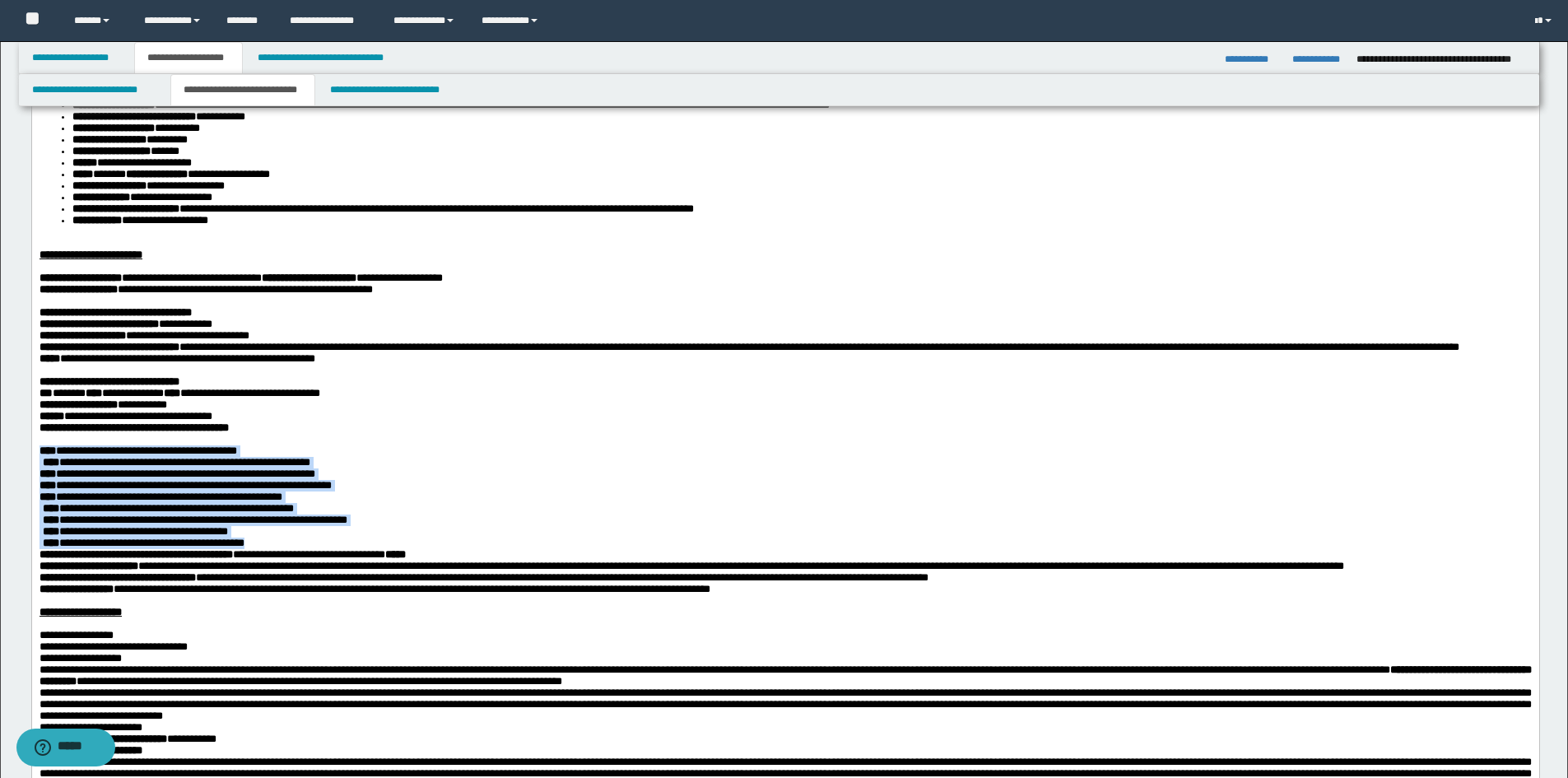 drag, startPoint x: 38, startPoint y: 519, endPoint x: 356, endPoint y: 623, distance: 334.57436 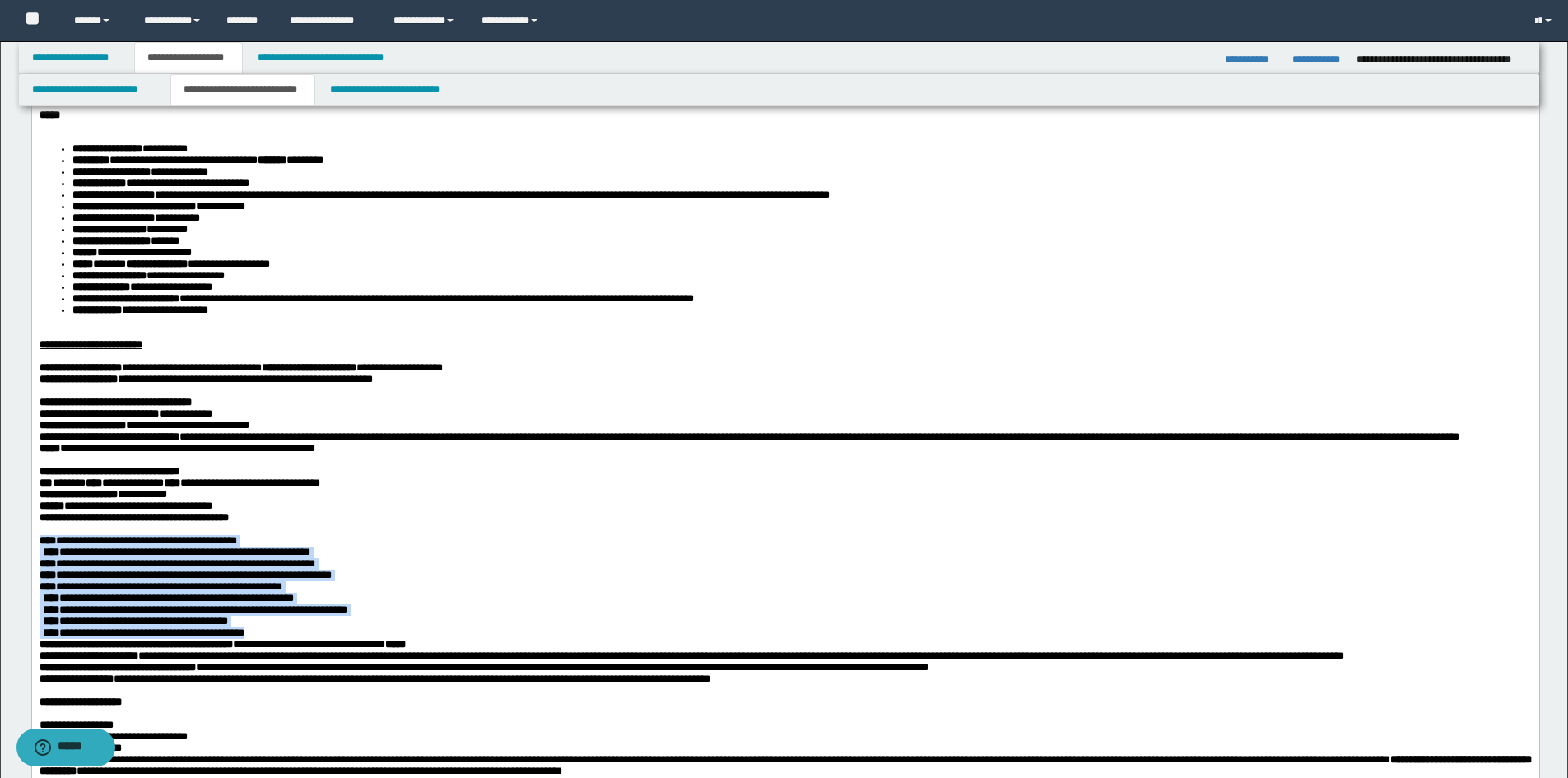 scroll, scrollTop: 0, scrollLeft: 0, axis: both 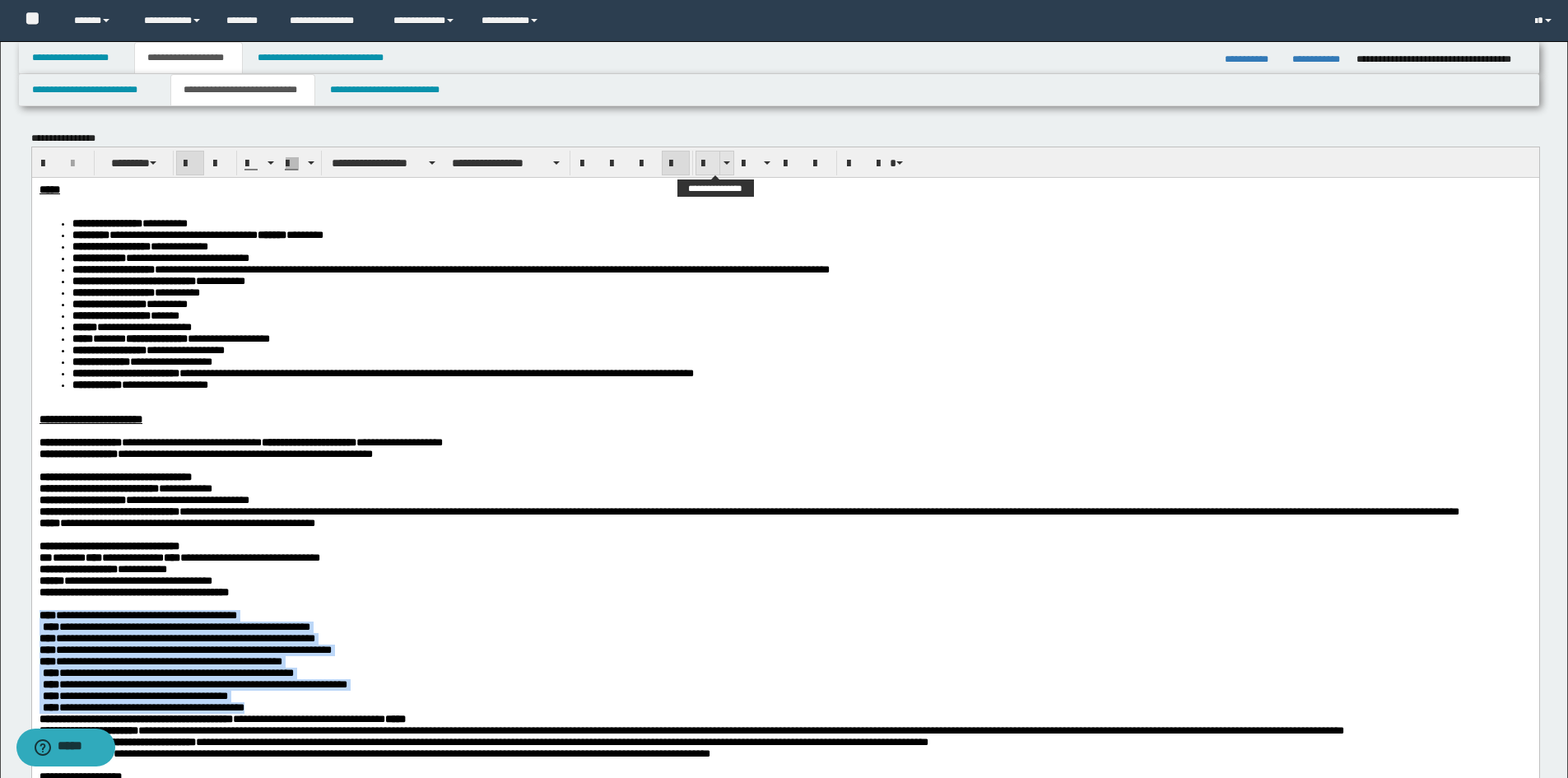 click at bounding box center [708, 164] 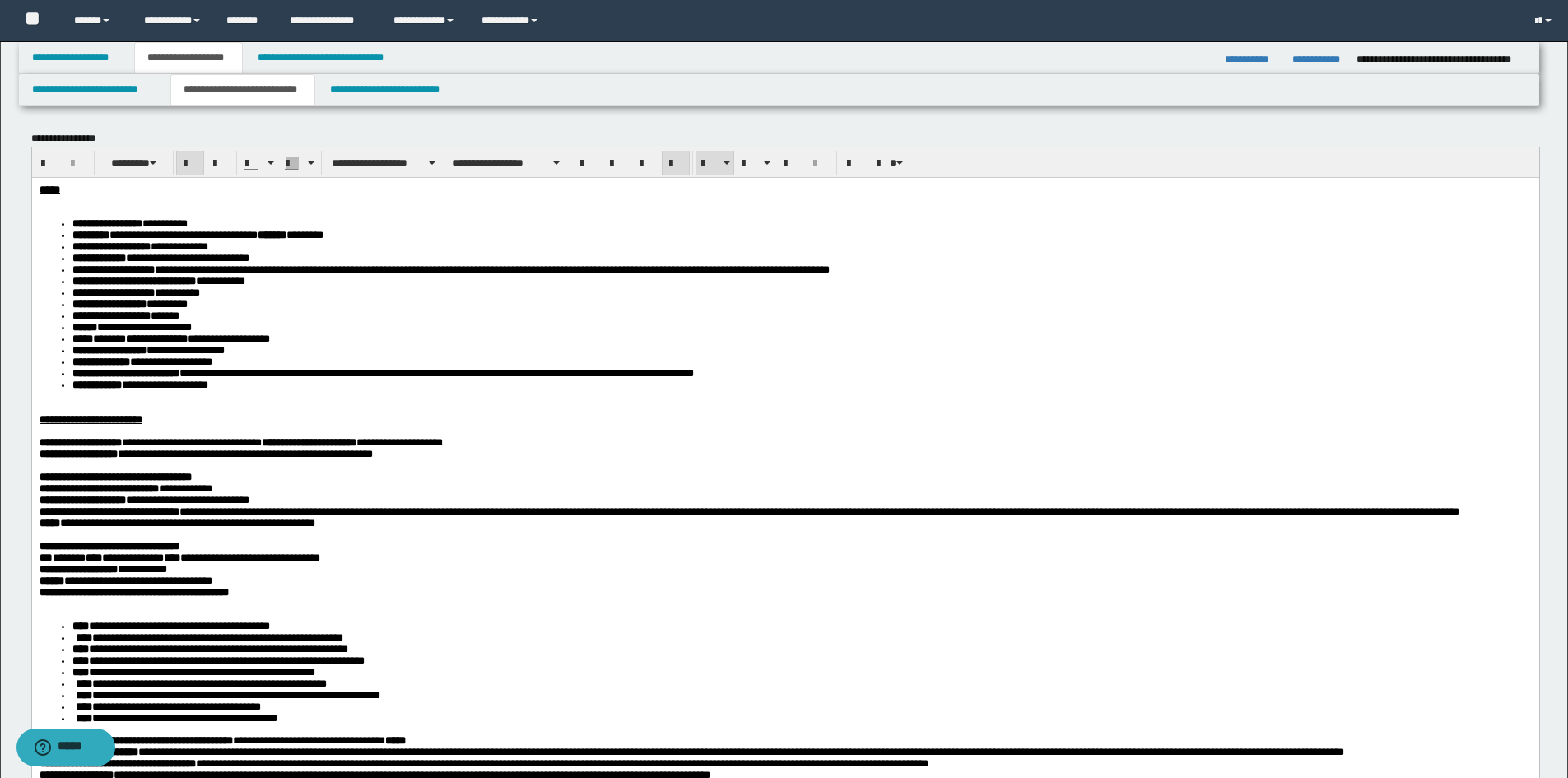 drag, startPoint x: 381, startPoint y: 365, endPoint x: 360, endPoint y: 407, distance: 46.957428 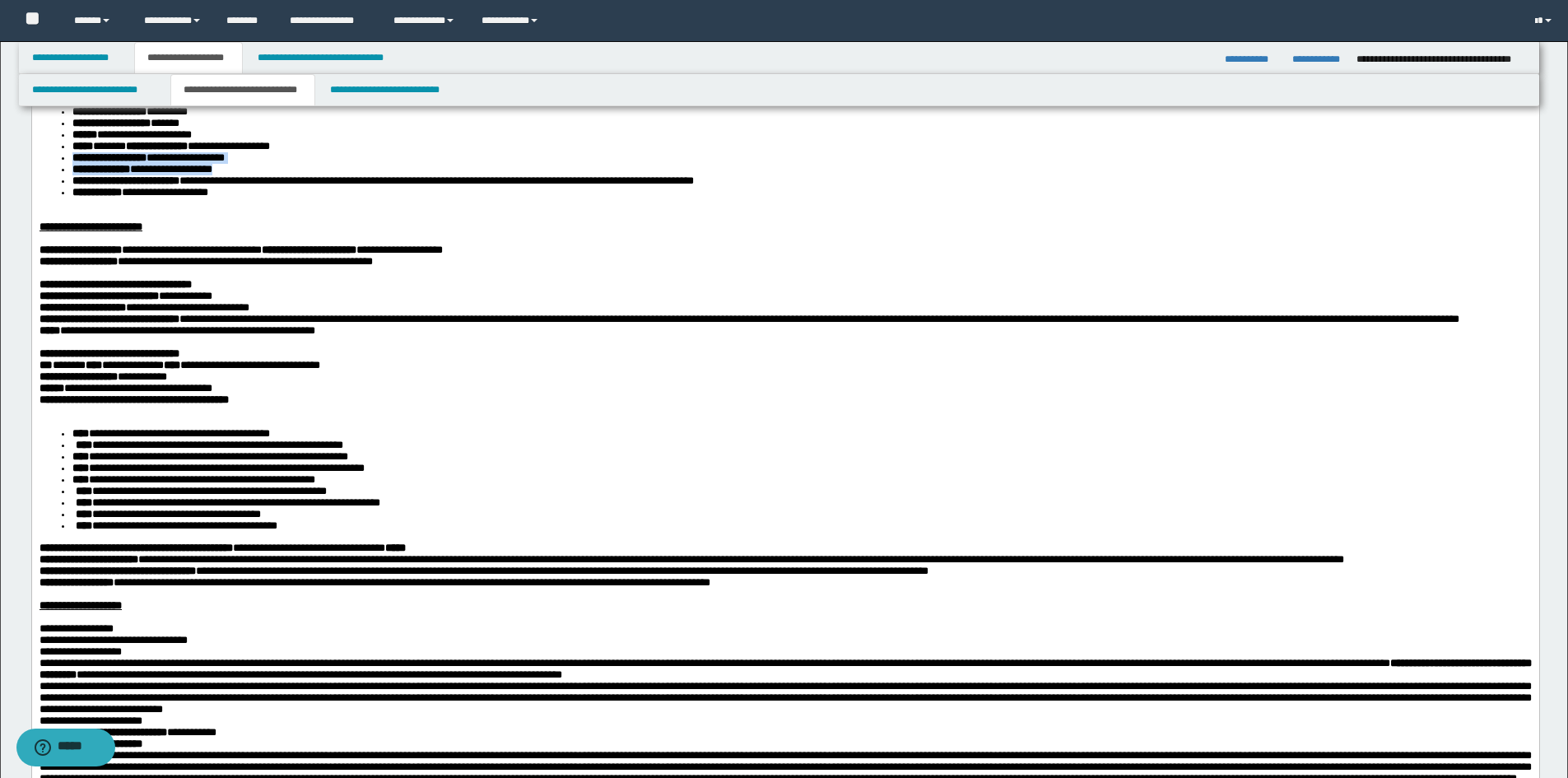 scroll, scrollTop: 329, scrollLeft: 0, axis: vertical 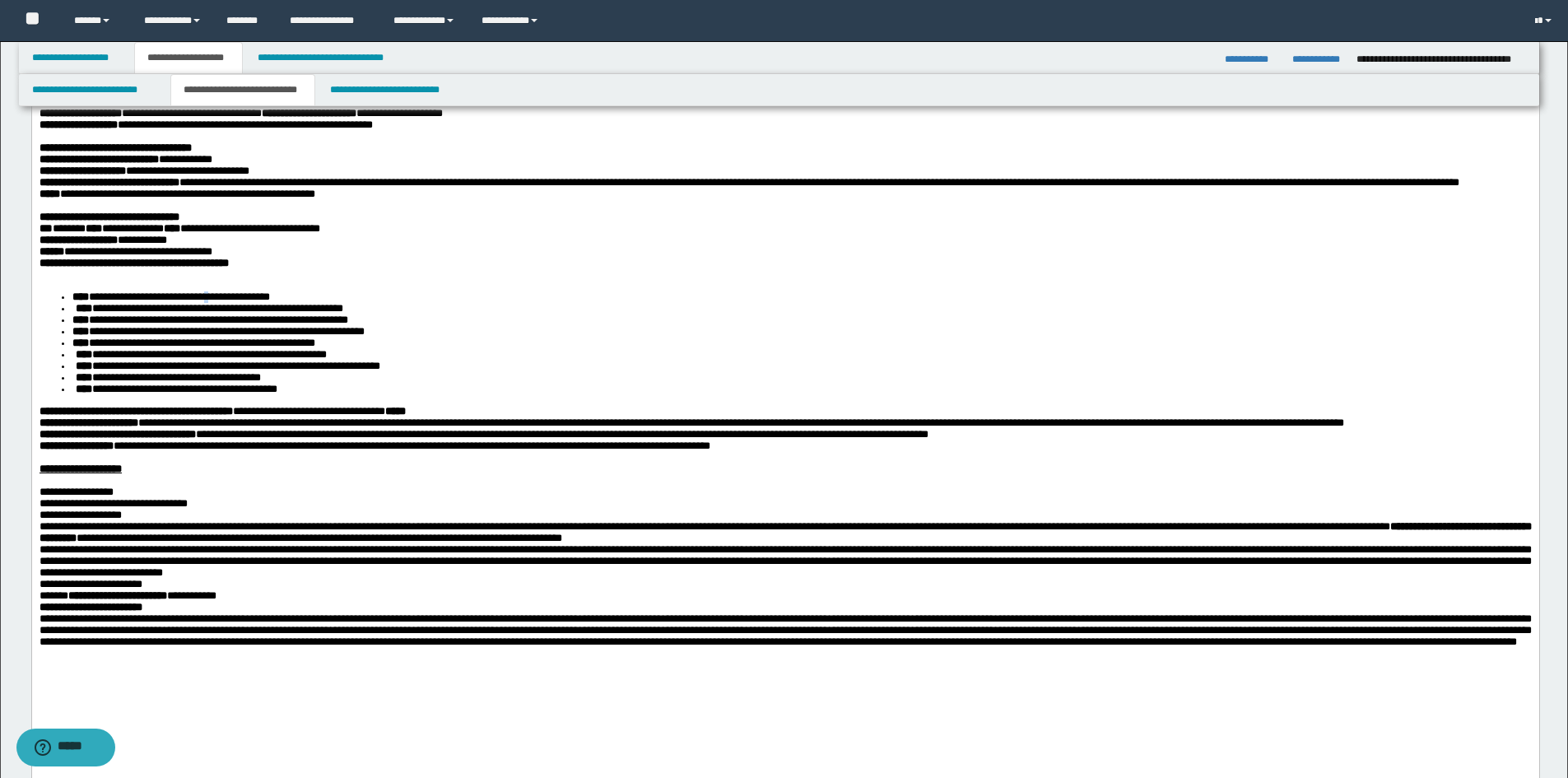 click on "[FIRST] [LAST] [STREET] [CITY], [STATE] [ZIP] [COUNTRY] [PHONE] [EMAIL] [DOB] [SSN] [DLN] [CCNUM] [ADDRESS] [COORDINATES] [POSTAL_CODE] [ZIP] [POSTAL_CODE] [FIRST] [LAST] [STREET] [CITY] [STATE] [ZIP] [COUNTRY] [PHONE] [EMAIL] [DOB] [SSN] [DLN] [CCNUM] [ADDRESS] [COORDINATES] [POSTAL_CODE] [DOB]" at bounding box center [784, 272] 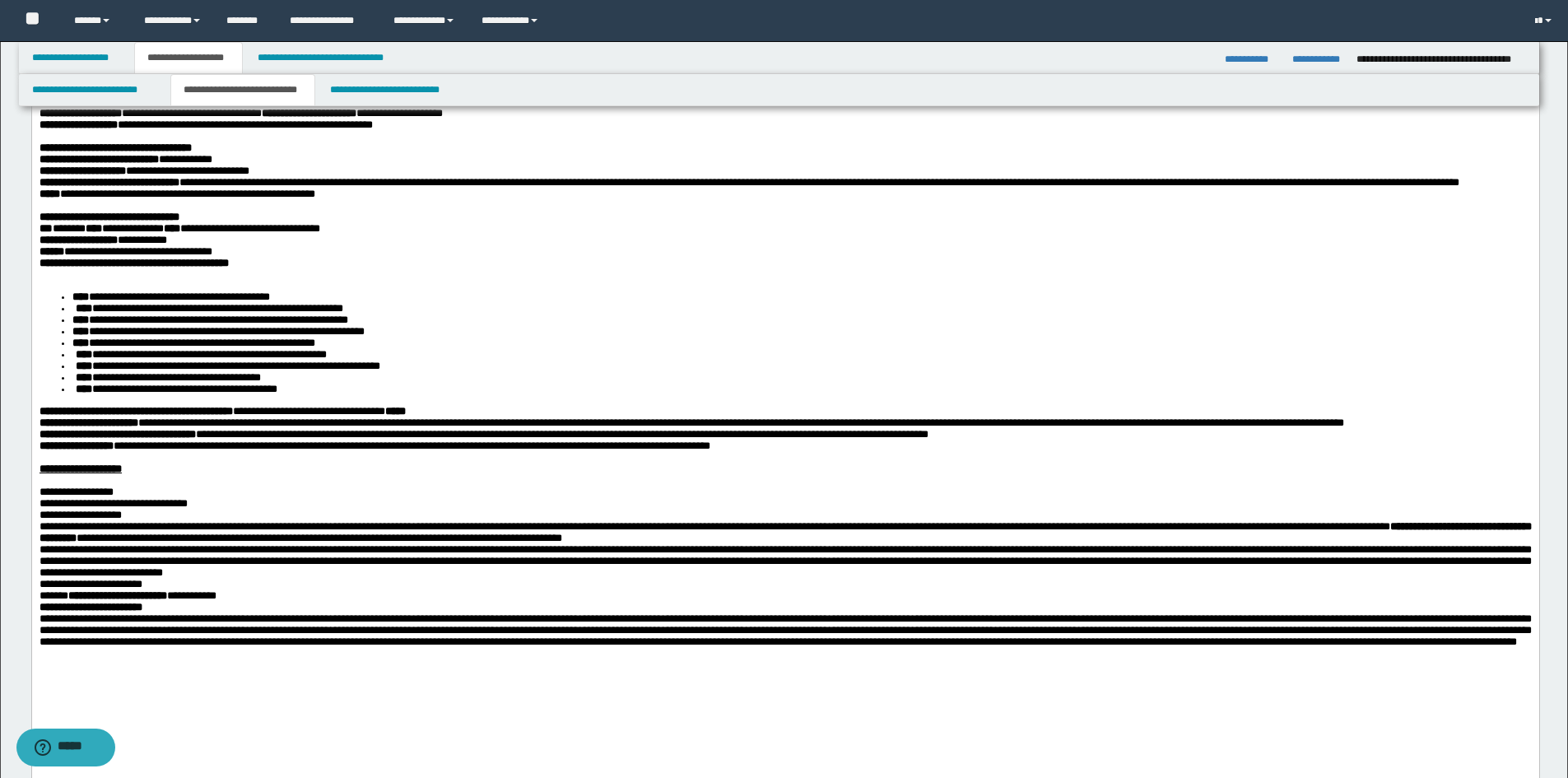 click on "[FIRST] [LAST] [STREET] [CITY], [STATE] [ZIP] [COUNTRY] [PHONE] [EMAIL] [DOB] [SSN] [DLN] [CCNUM] [ADDRESS] [COORDINATES] [POSTAL_CODE] [ZIP] [POSTAL_CODE] [FIRST] [LAST] [STREET] [CITY] [STATE] [ZIP] [COUNTRY] [PHONE] [EMAIL] [DOB] [SSN] [DLN] [CCNUM] [ADDRESS] [COORDINATES] [POSTAL_CODE] [DOB]" at bounding box center (784, 272) 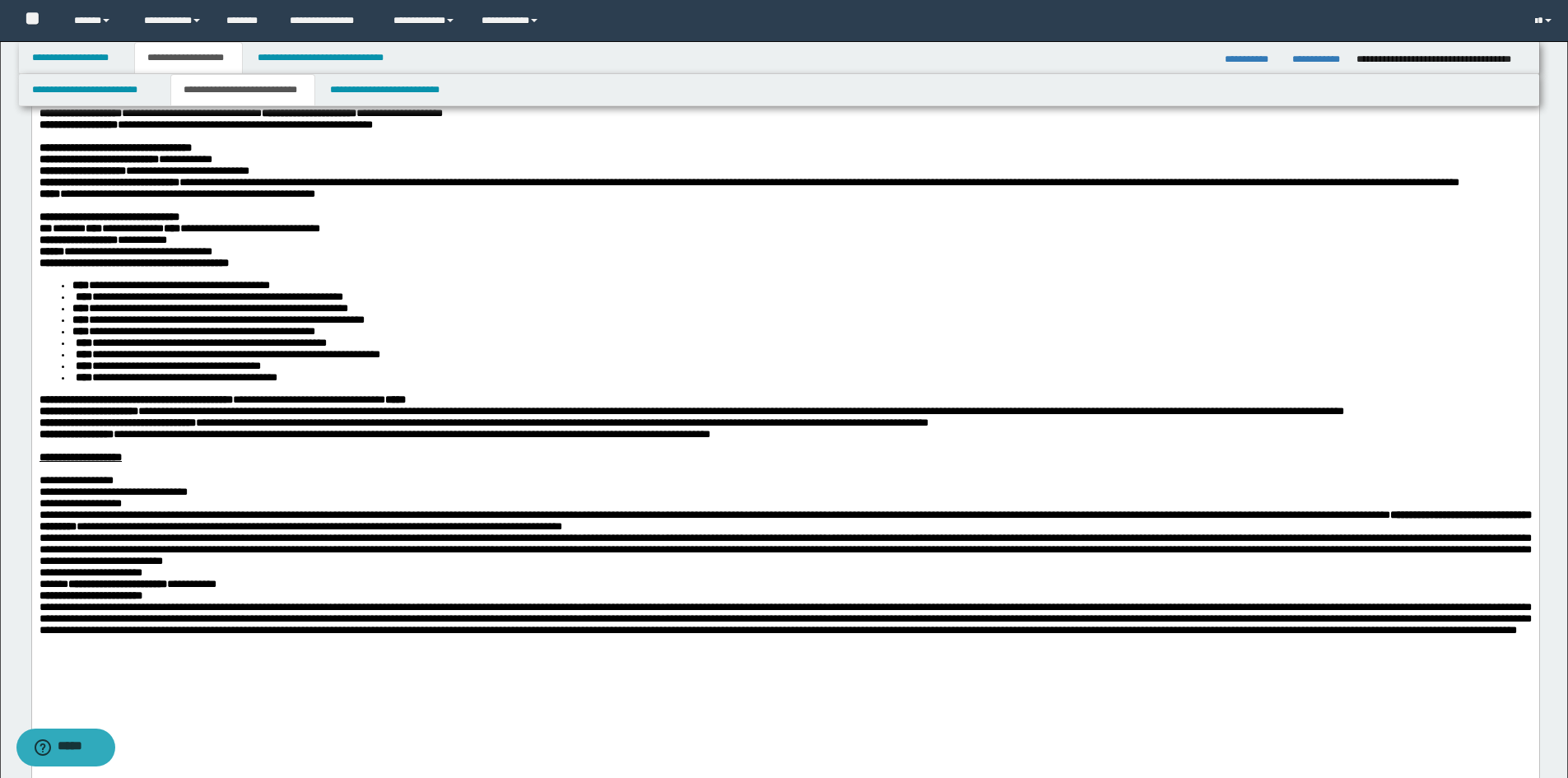 click on "**********" at bounding box center (801, 378) 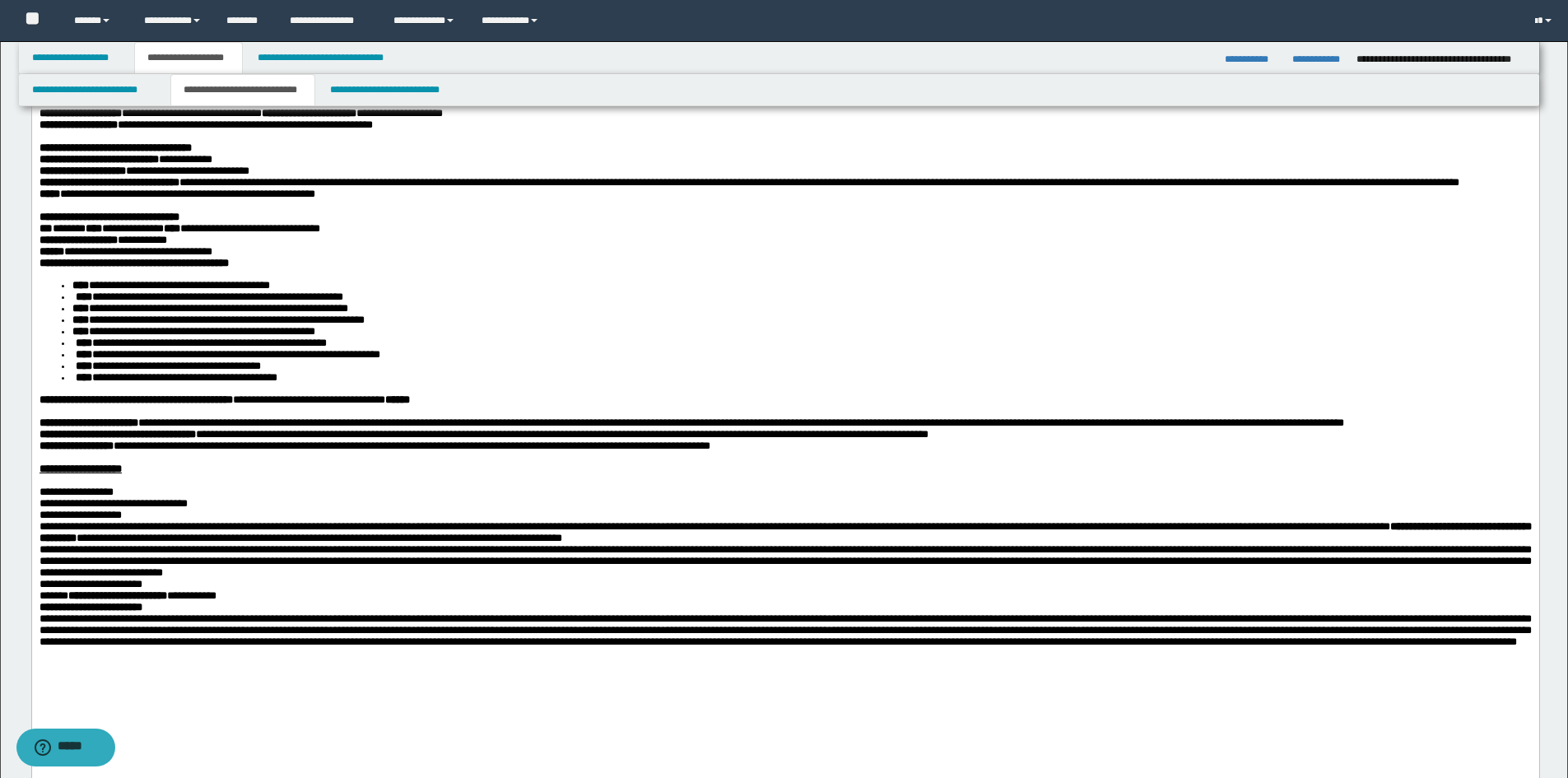 click on "[FIRST] [LAST]" at bounding box center (784, 423) 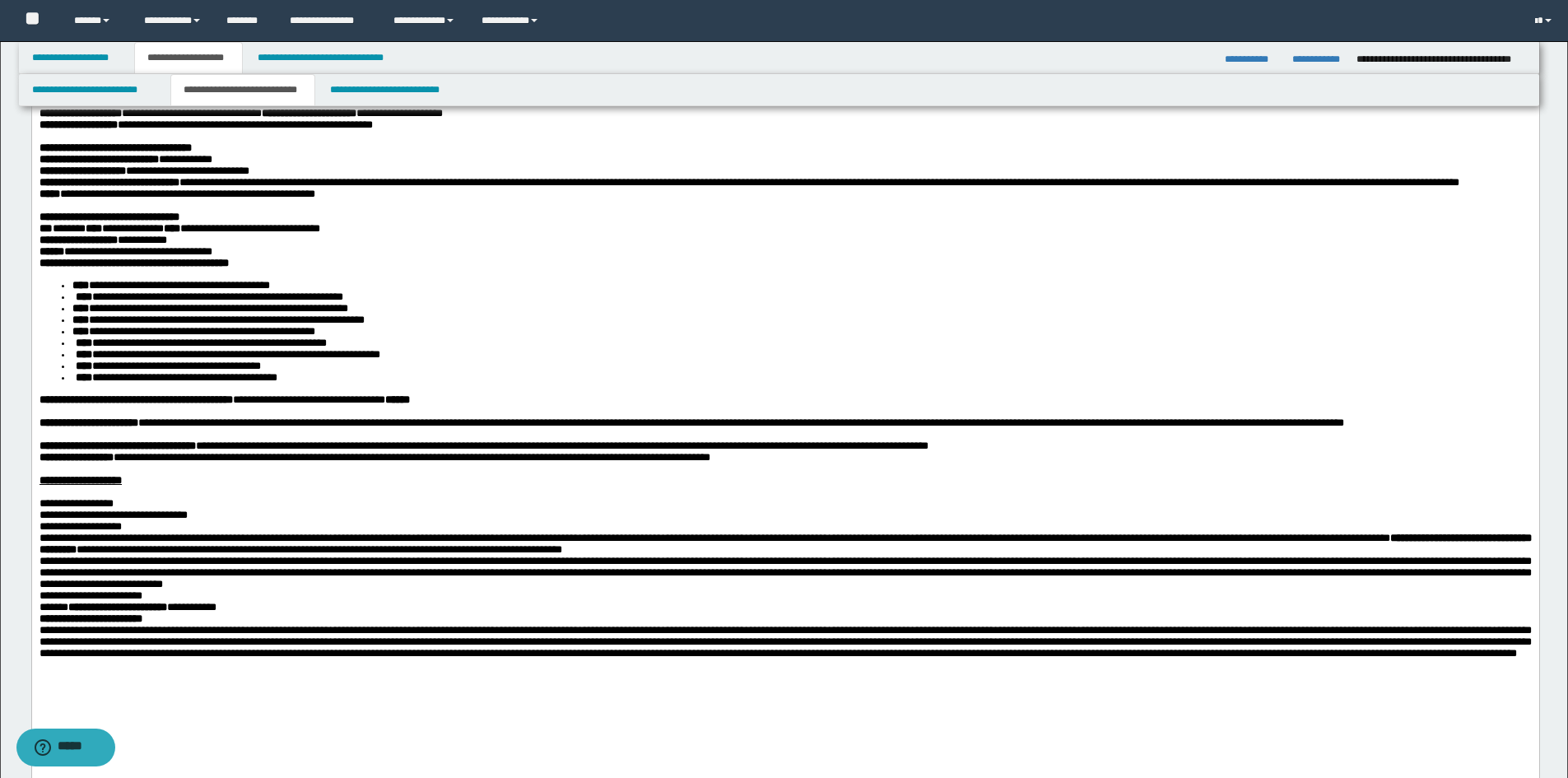 click on "**********" at bounding box center [561, 445] 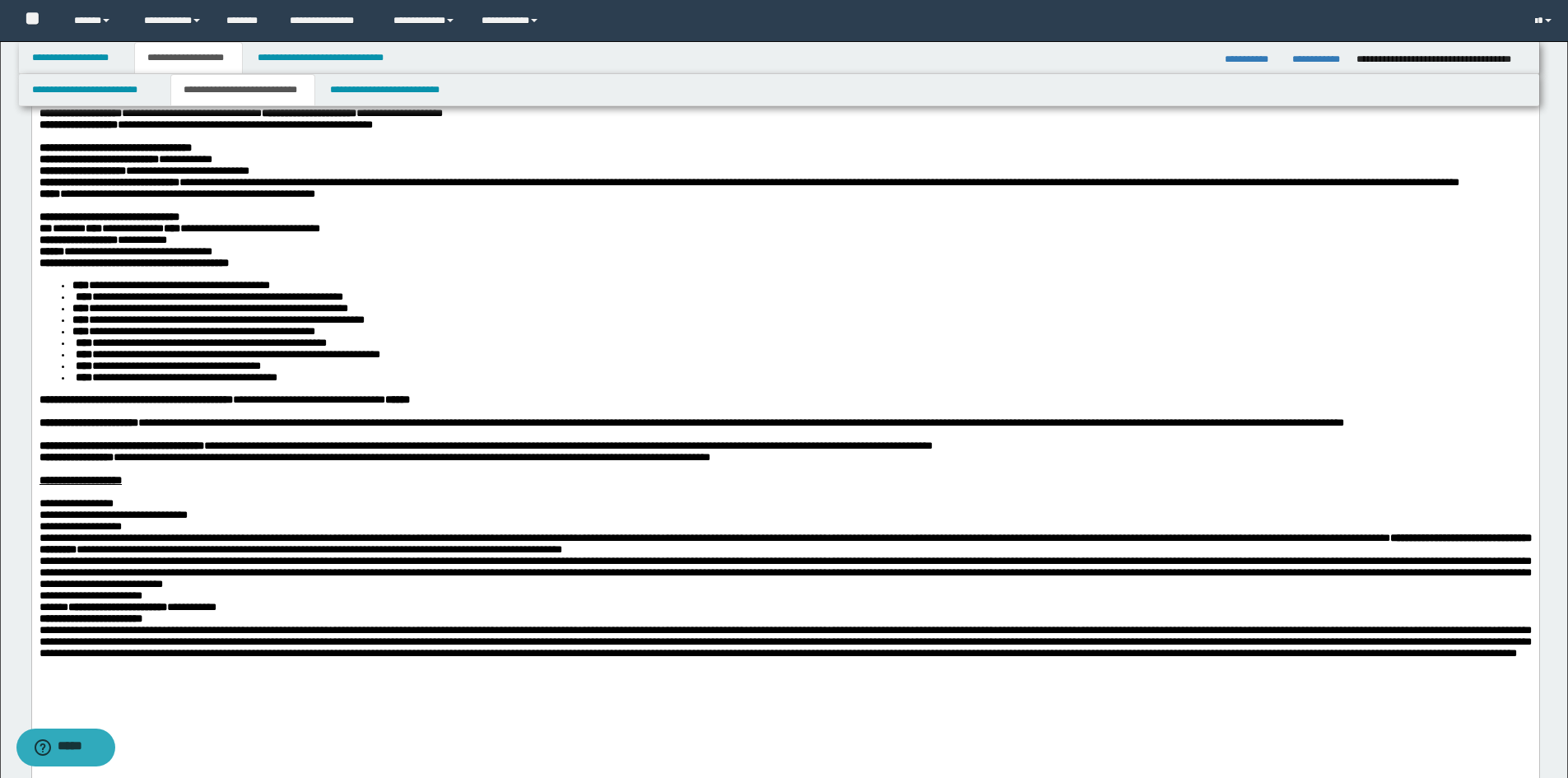 click on "[FIRST] [LAST] [STREET] [CITY], [STATE] [ZIP] [COUNTRY] [PHONE] [EMAIL] [DOB] [SSN] [DLN] [CCNUM] [ADDRESS] [COORDINATES] [POSTAL_CODE] [ZIP] [POSTAL_CODE] [FIRST] [LAST] [STREET] [CITY] [STATE] [ZIP] [COUNTRY] [PHONE] [EMAIL] [DOB] [SSN] [DLN] [CCNUM] [ADDRESS] [COORDINATES] [POSTAL_CODE] [DOB]" at bounding box center (784, 277) 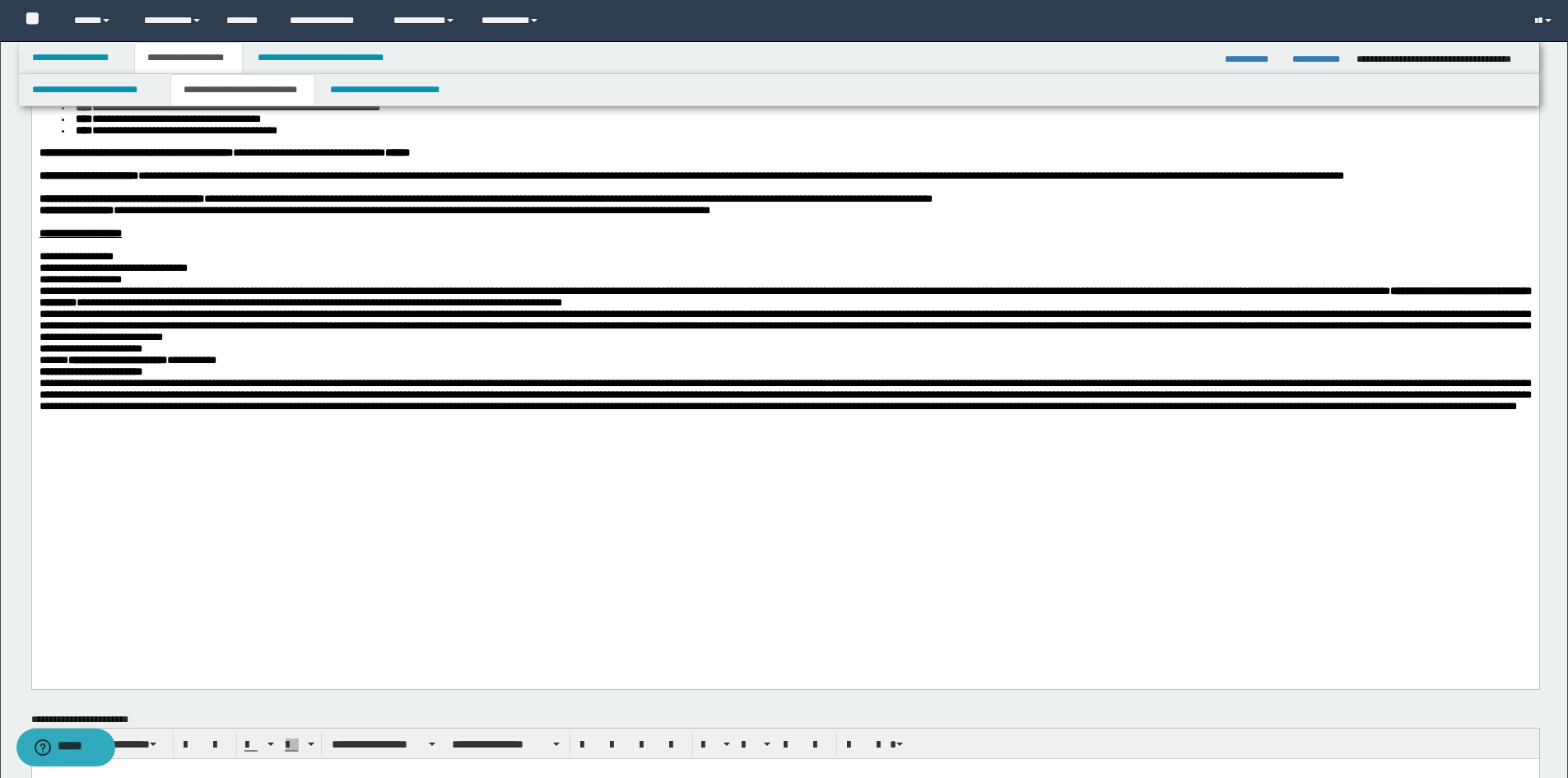 click at bounding box center (784, 165) 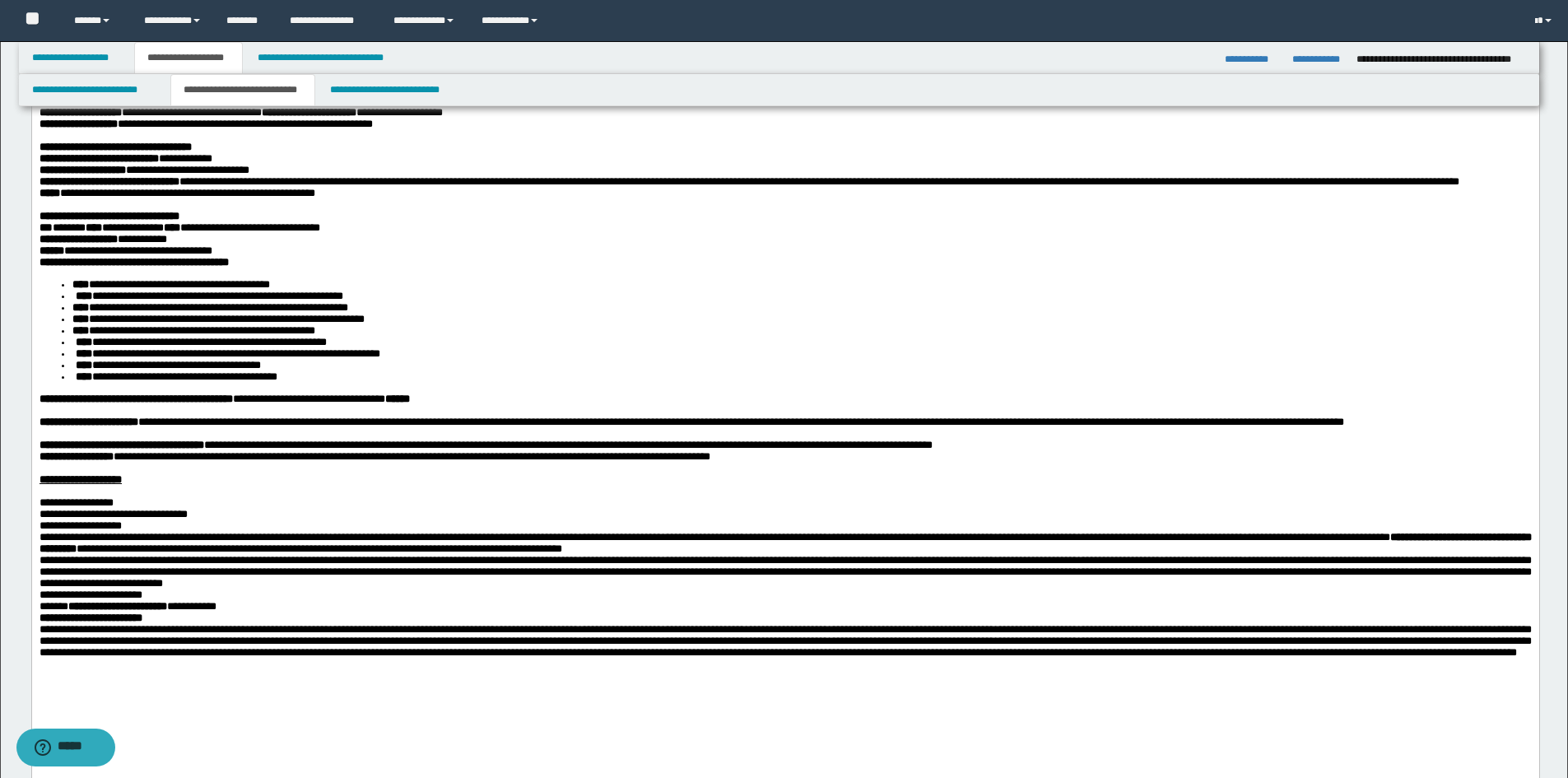 scroll, scrollTop: 329, scrollLeft: 0, axis: vertical 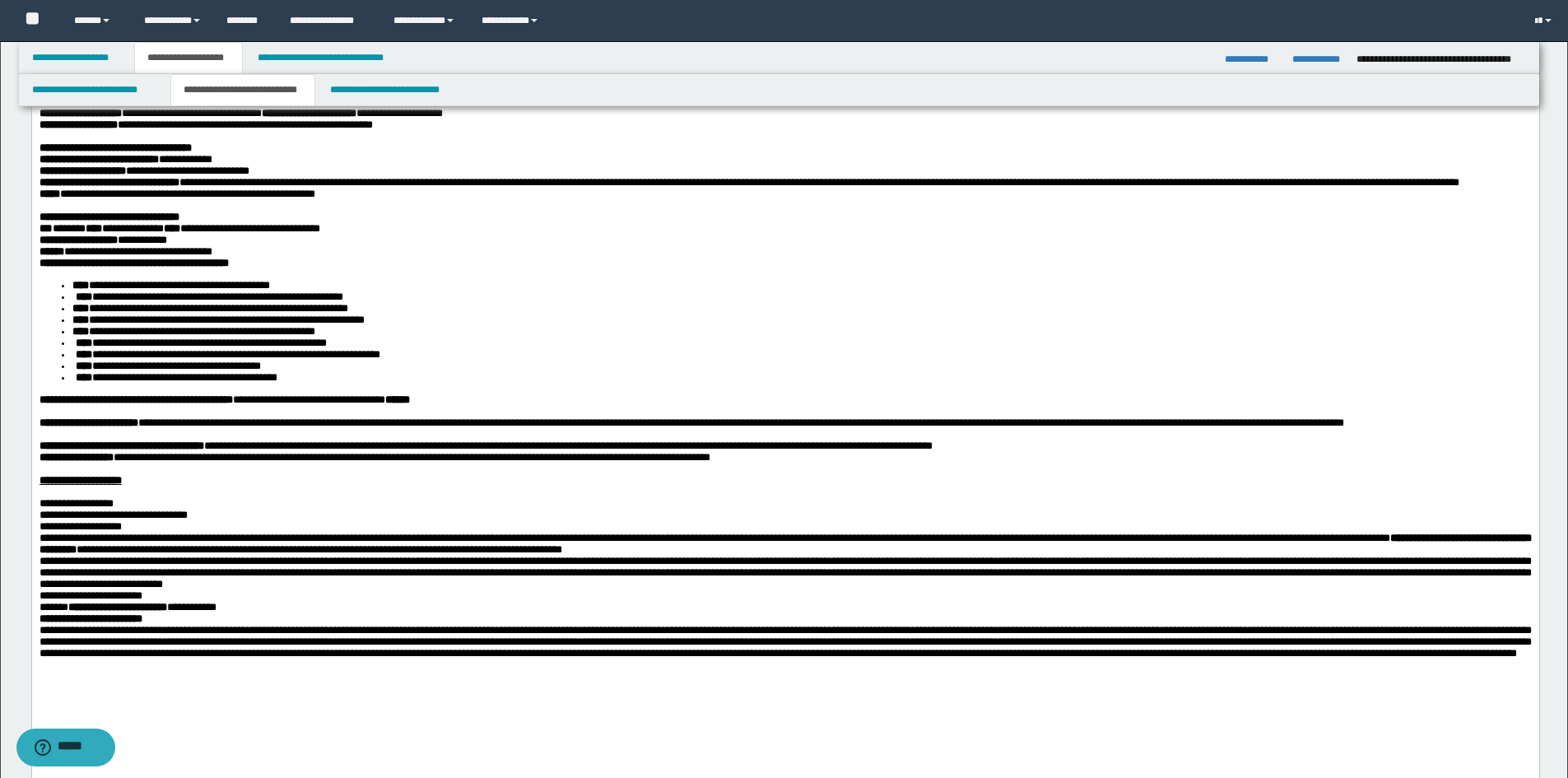 click at bounding box center [784, 469] 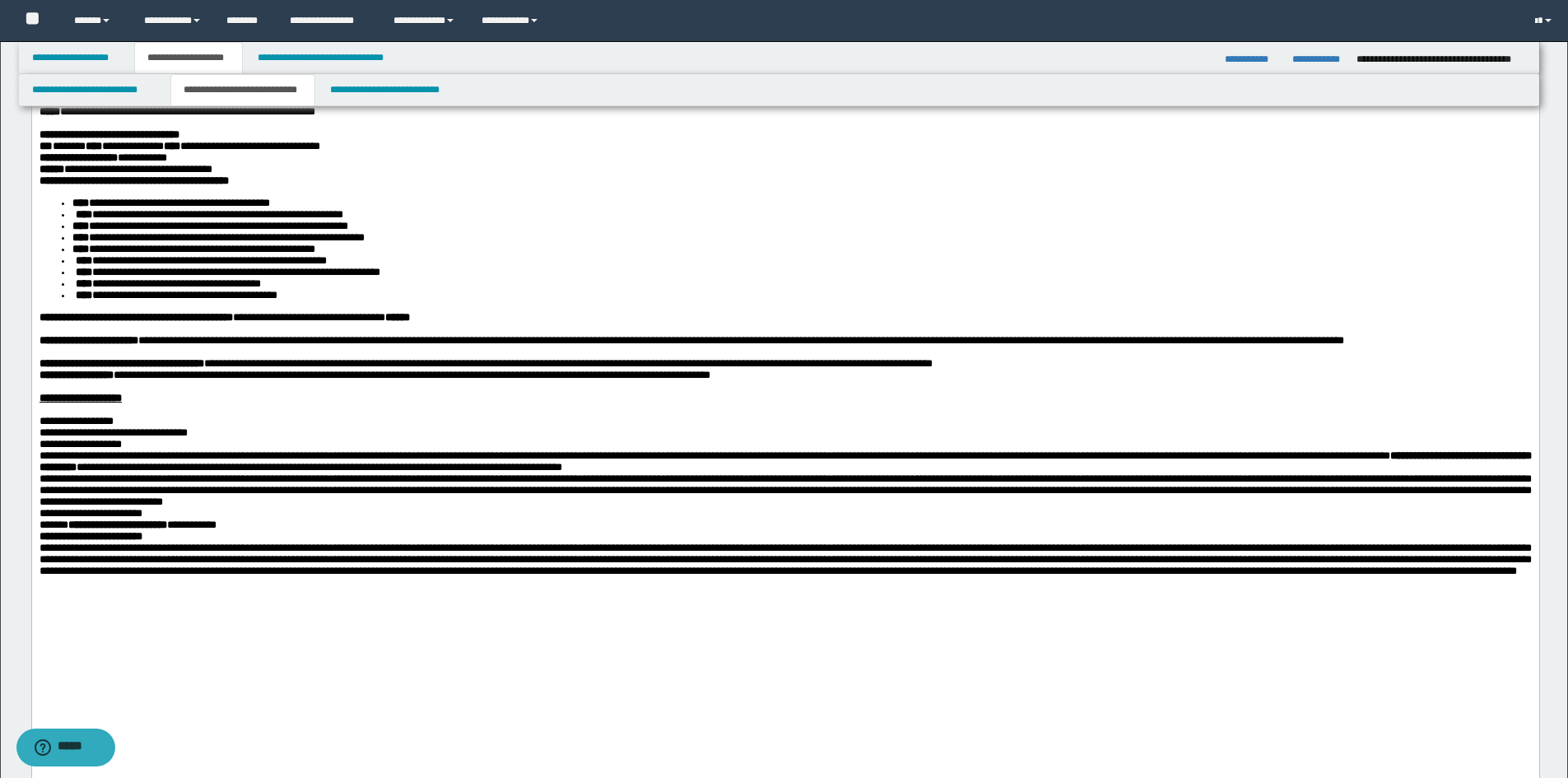 click on "**********" at bounding box center (784, 422) 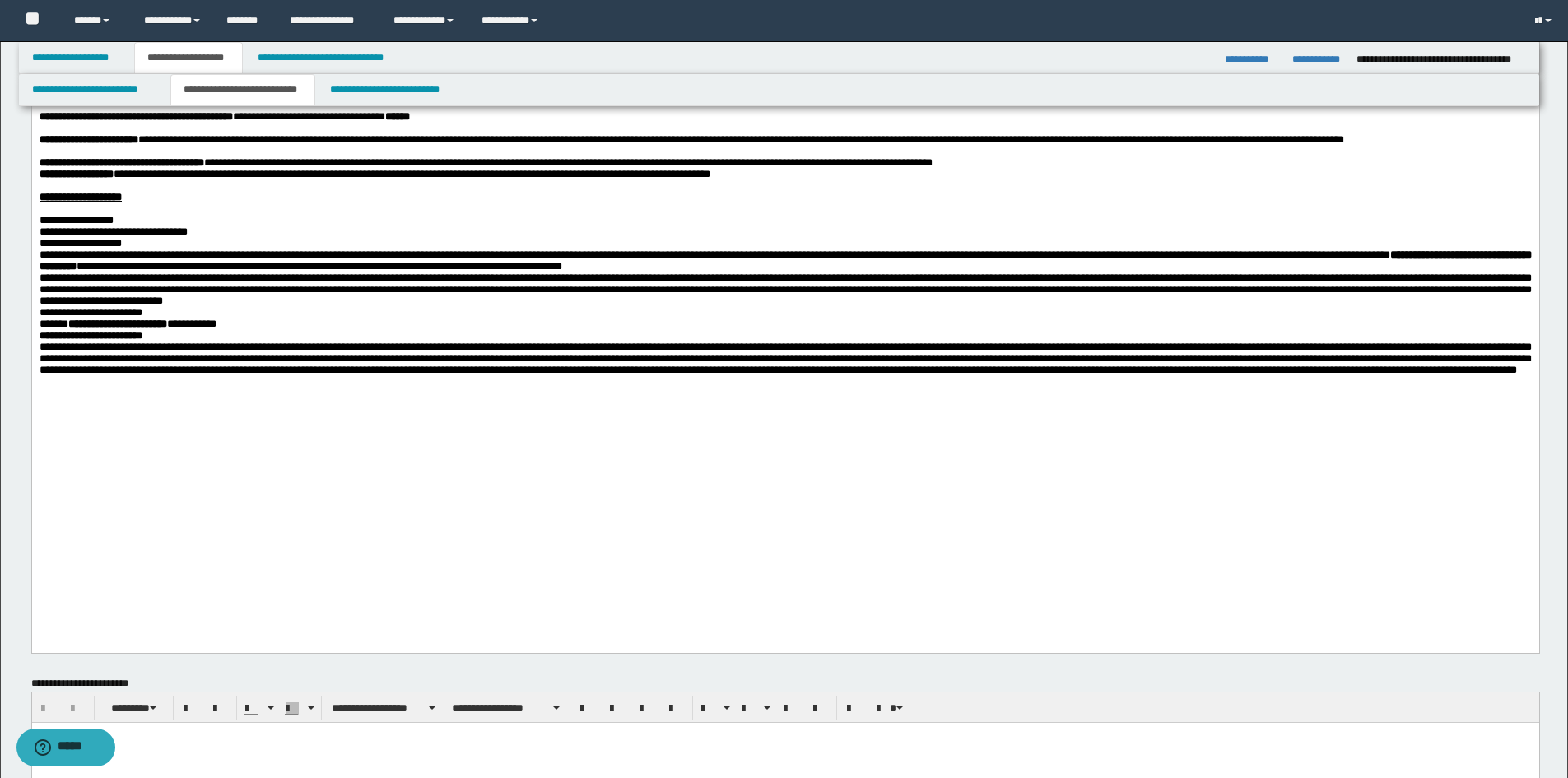 scroll, scrollTop: 576, scrollLeft: 0, axis: vertical 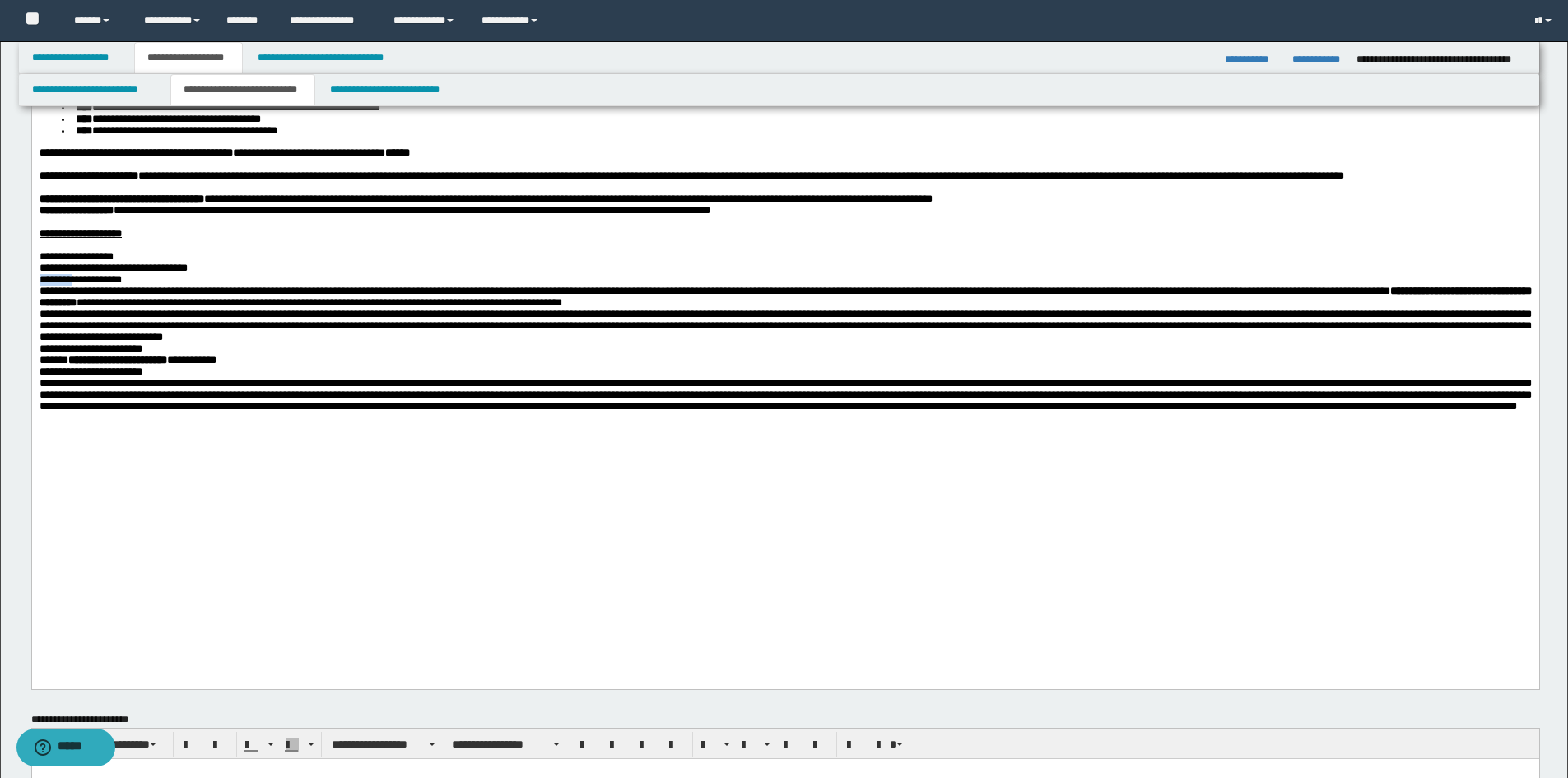 drag, startPoint x: 39, startPoint y: 394, endPoint x: 87, endPoint y: 389, distance: 48.2597 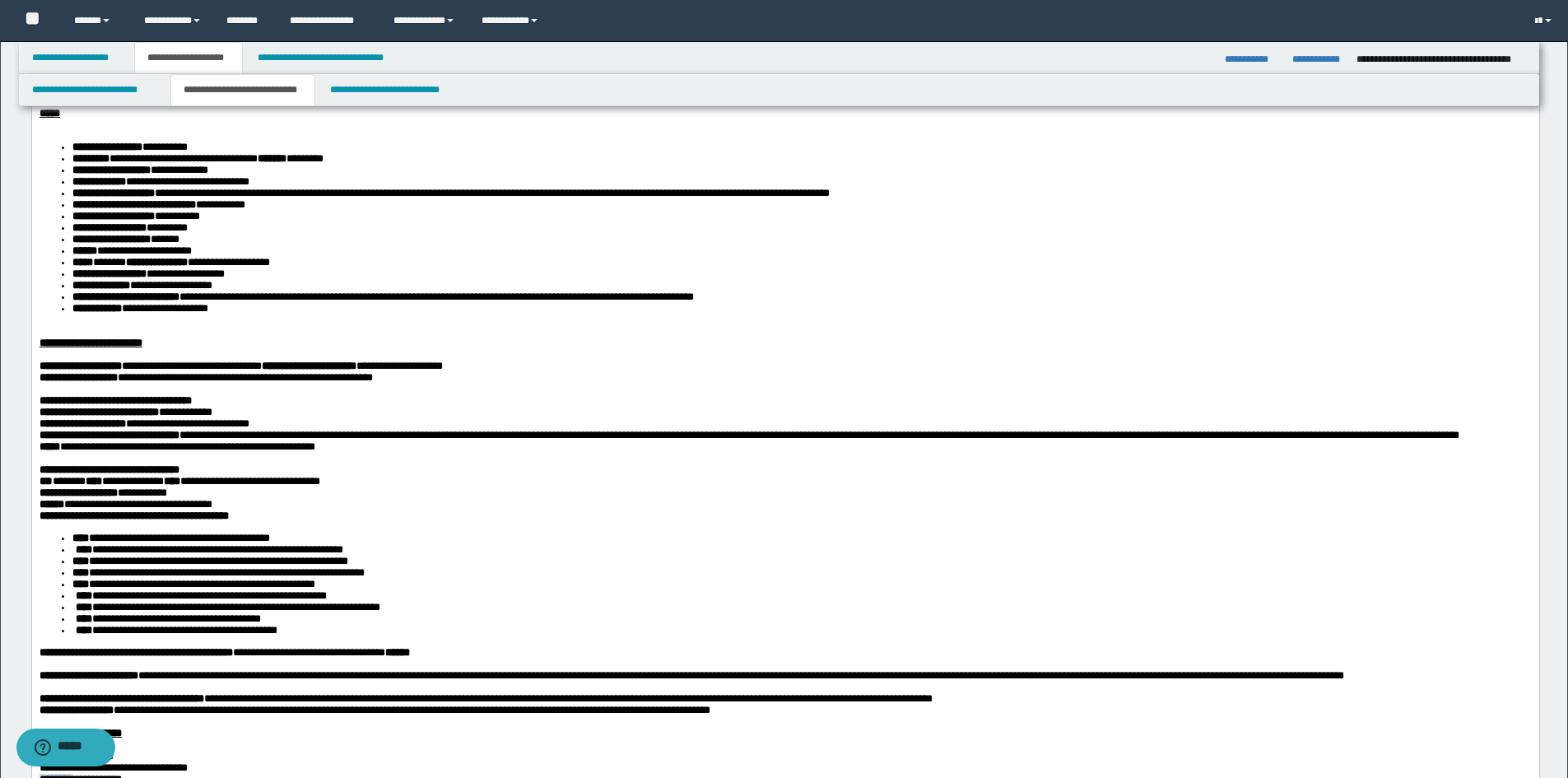 scroll, scrollTop: 0, scrollLeft: 0, axis: both 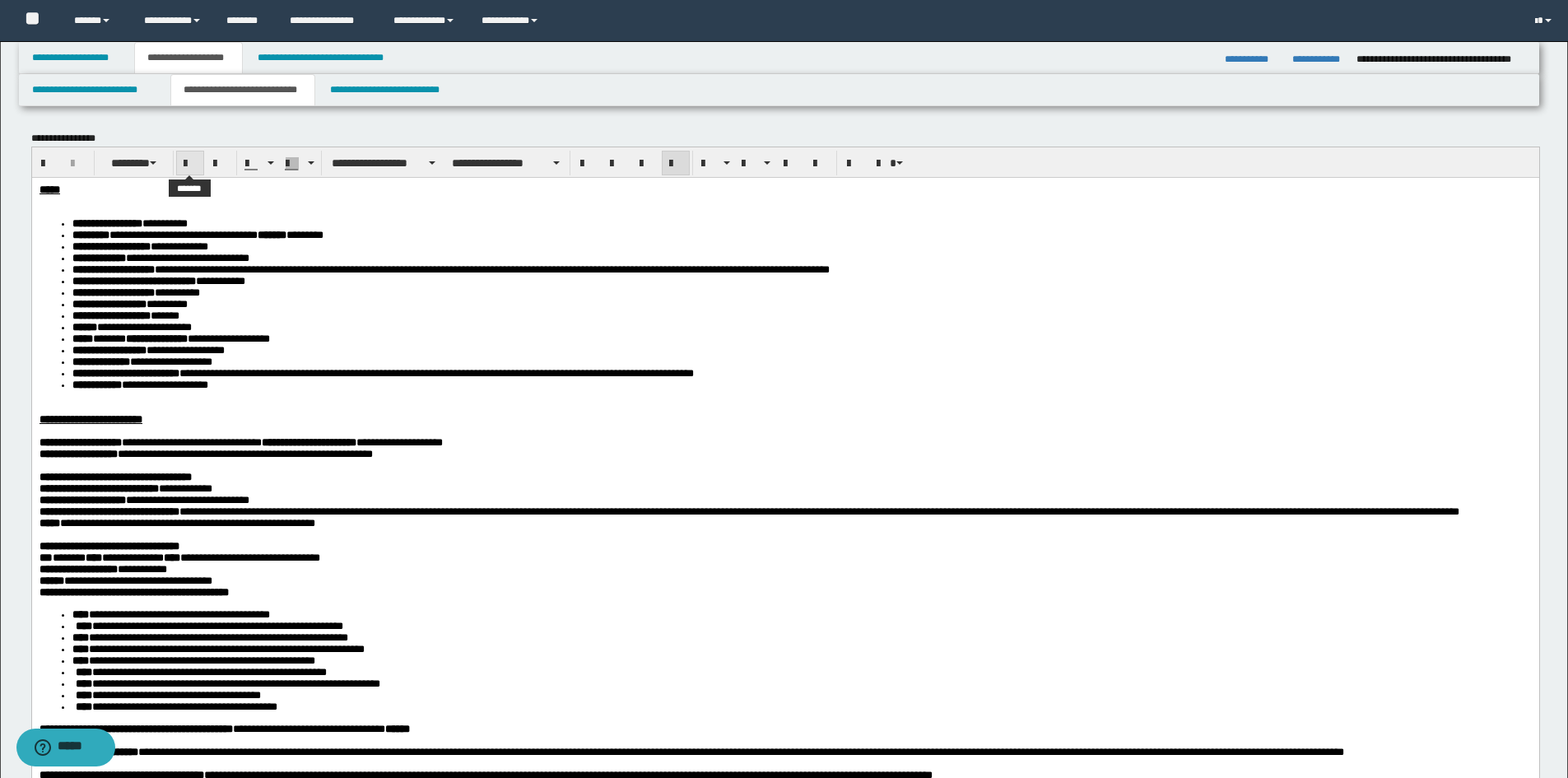 click at bounding box center [190, 164] 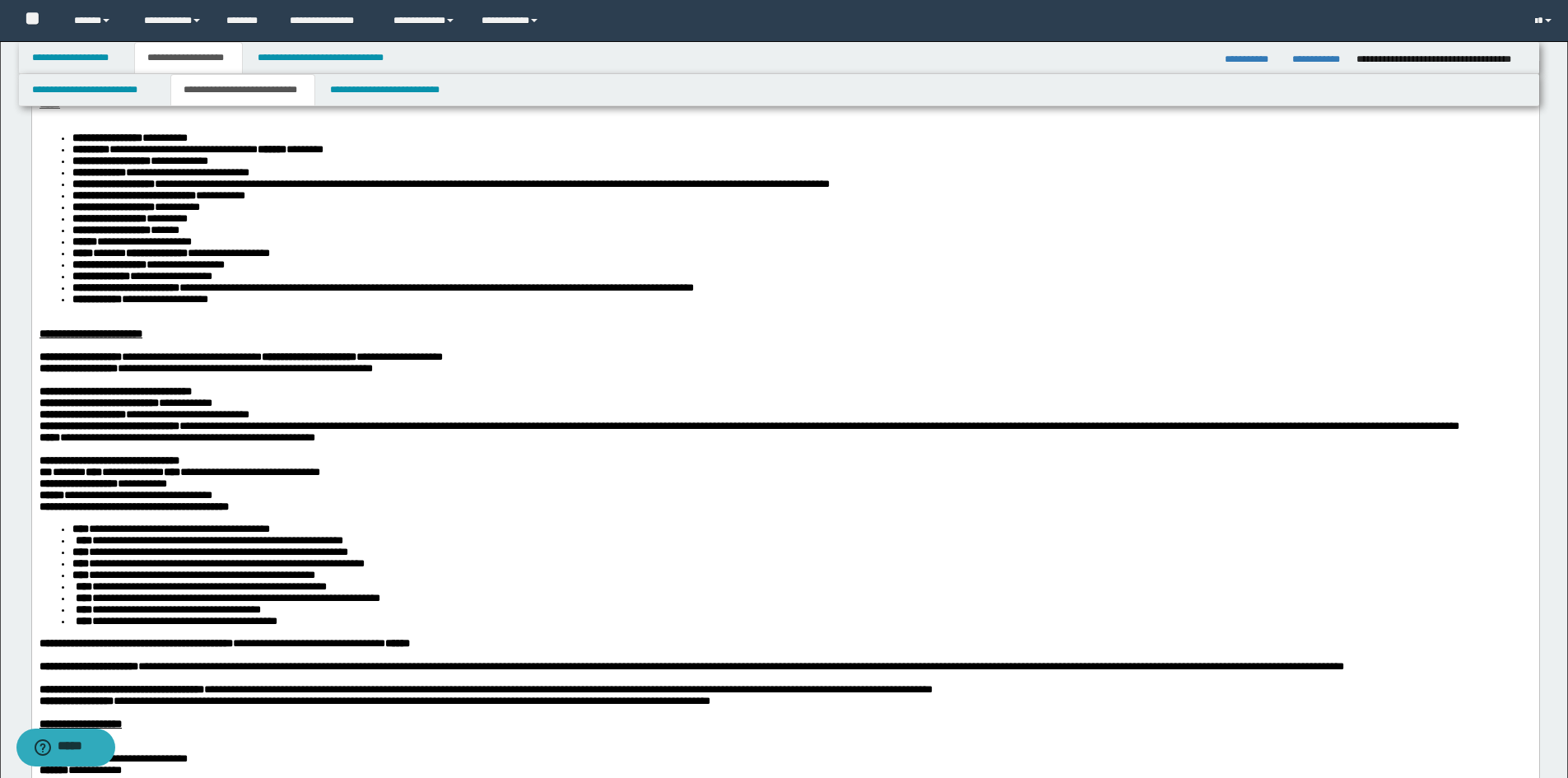 scroll, scrollTop: 329, scrollLeft: 0, axis: vertical 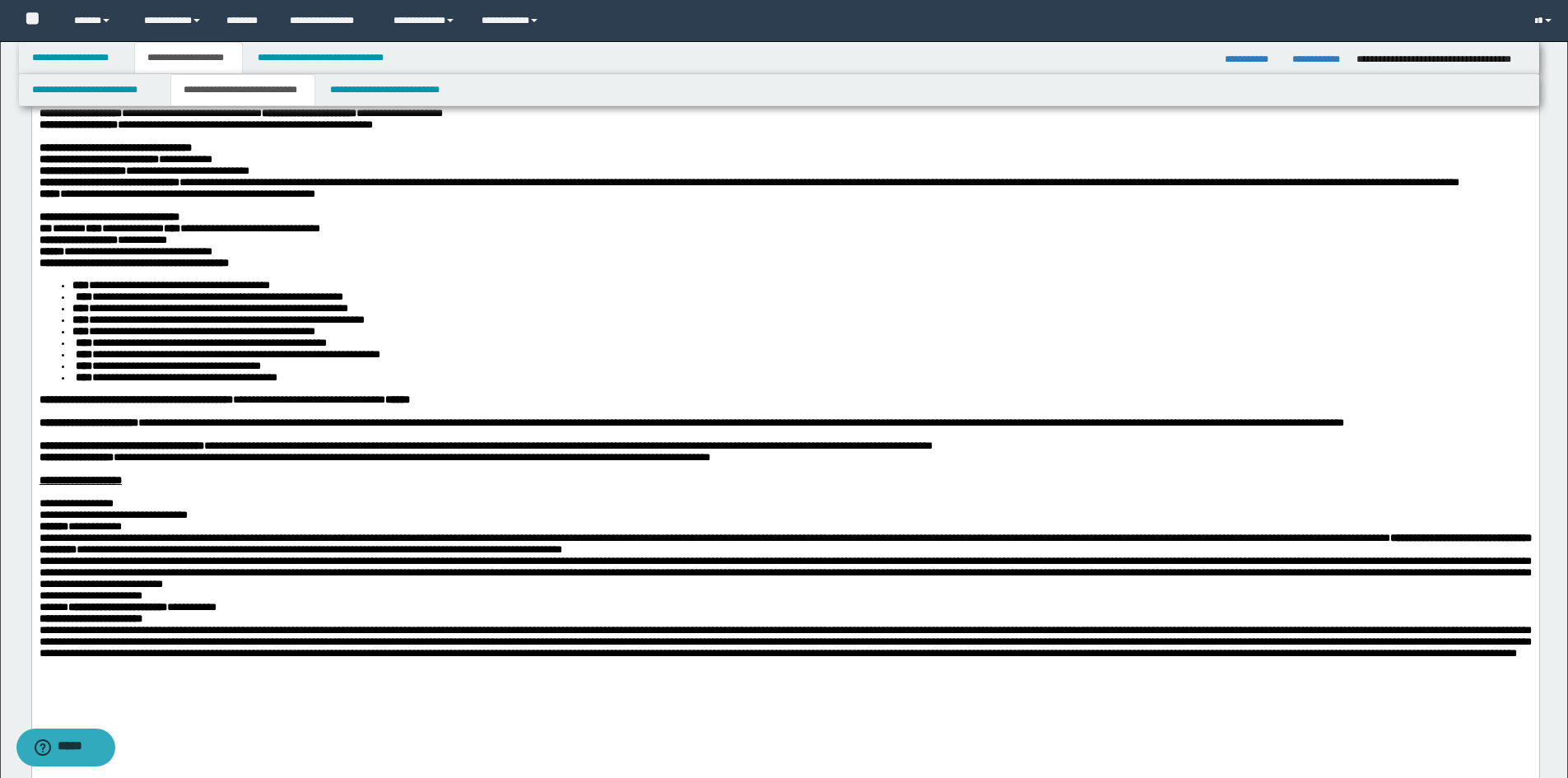 drag, startPoint x: 158, startPoint y: 631, endPoint x: 166, endPoint y: 641, distance: 12.8062 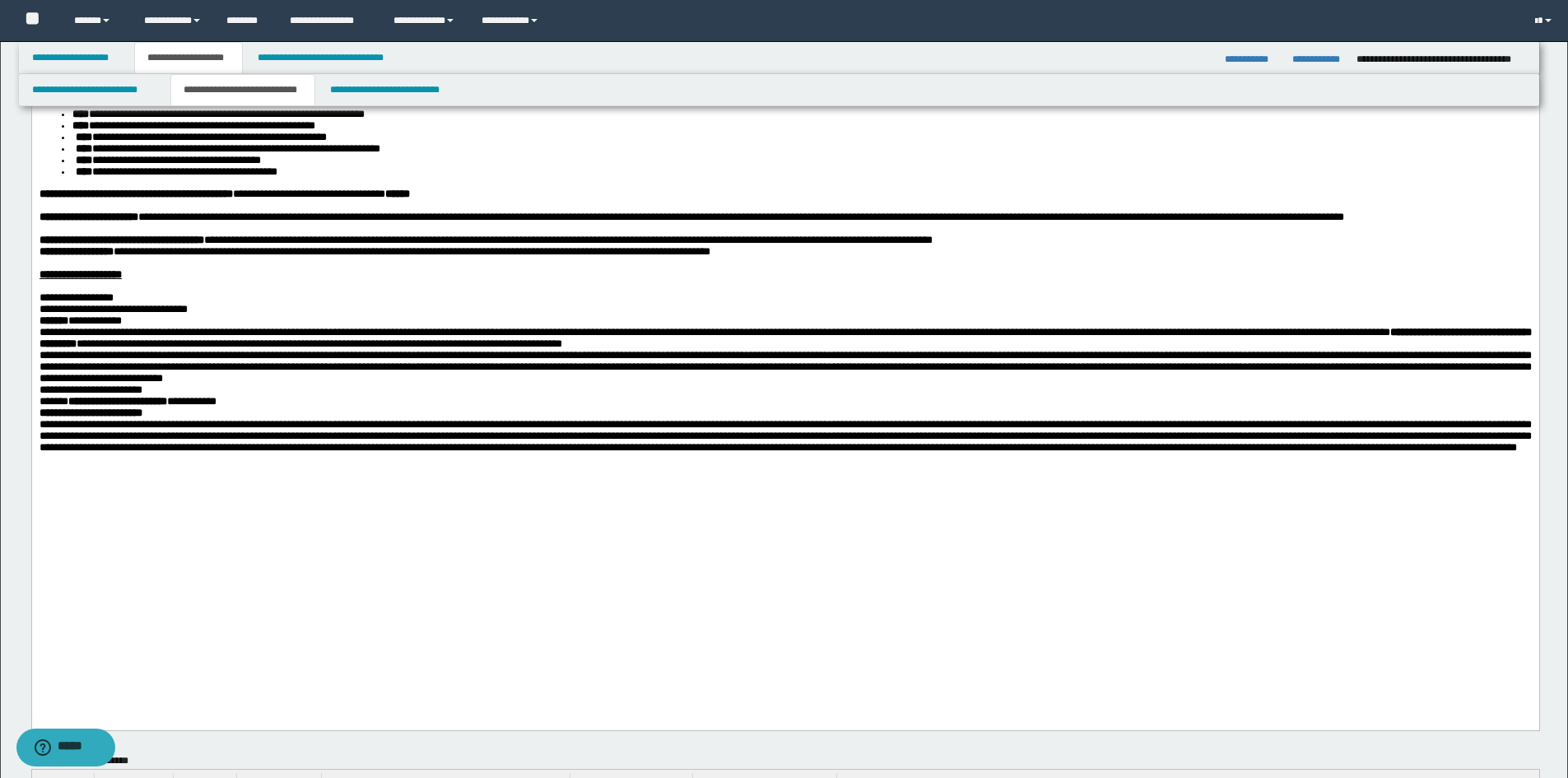 scroll, scrollTop: 576, scrollLeft: 0, axis: vertical 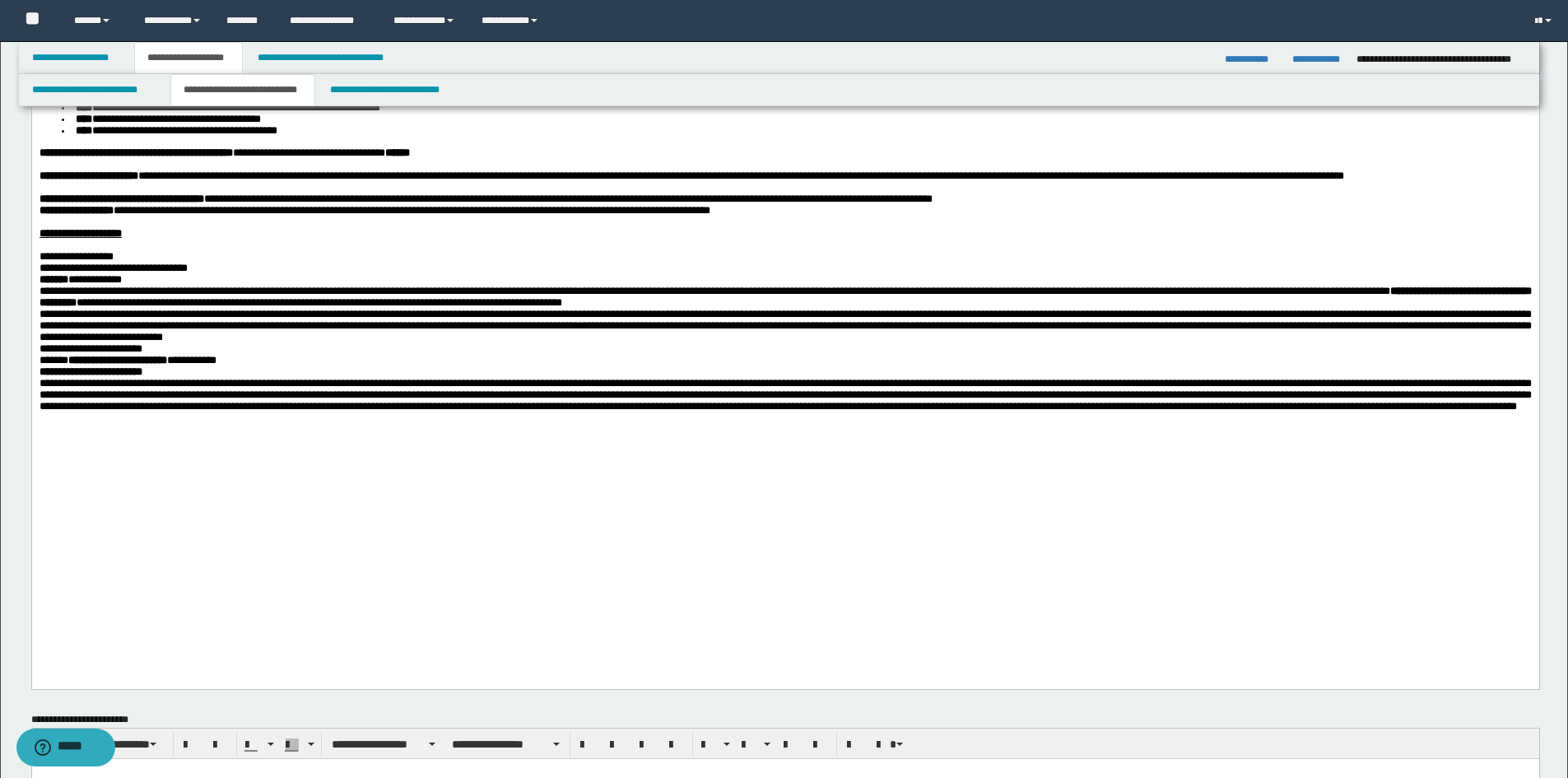 click on "**********" at bounding box center (784, 280) 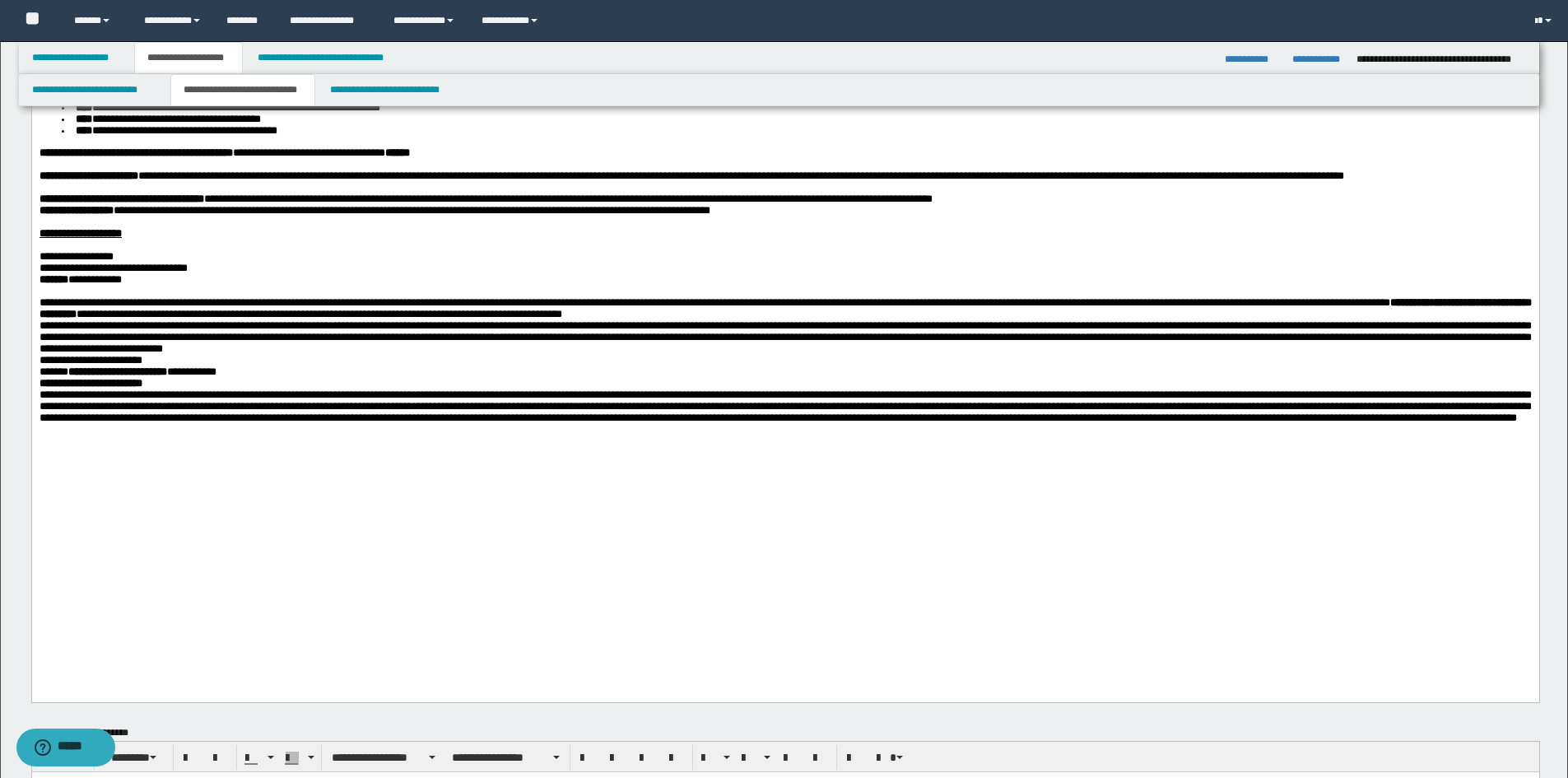 click on "[ADDRESS] [FIRST] [LAST] [ADDRESS]" at bounding box center [784, 309] 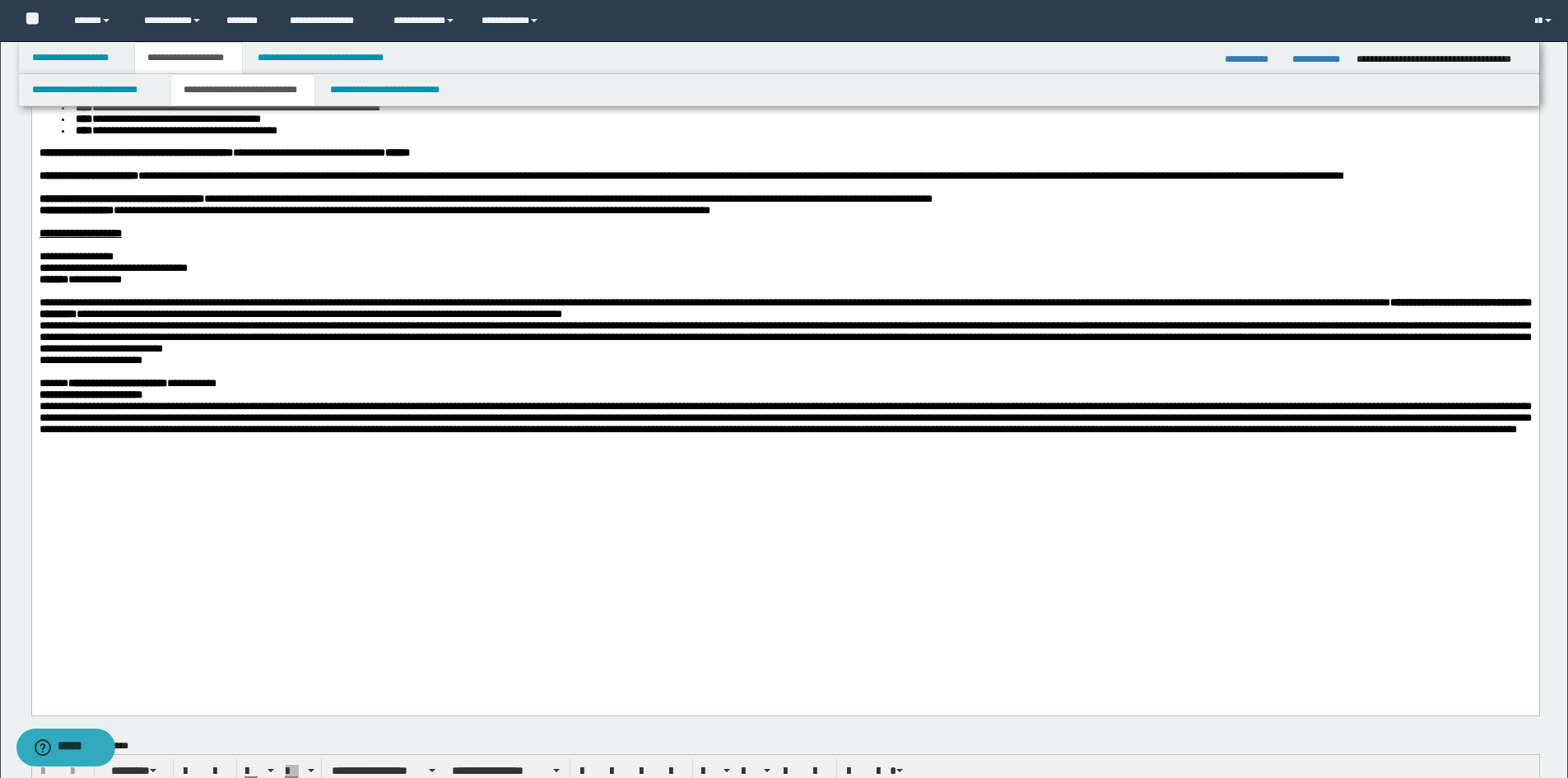 click on "[FIRST] [LAST] [STREET]" at bounding box center (784, 384) 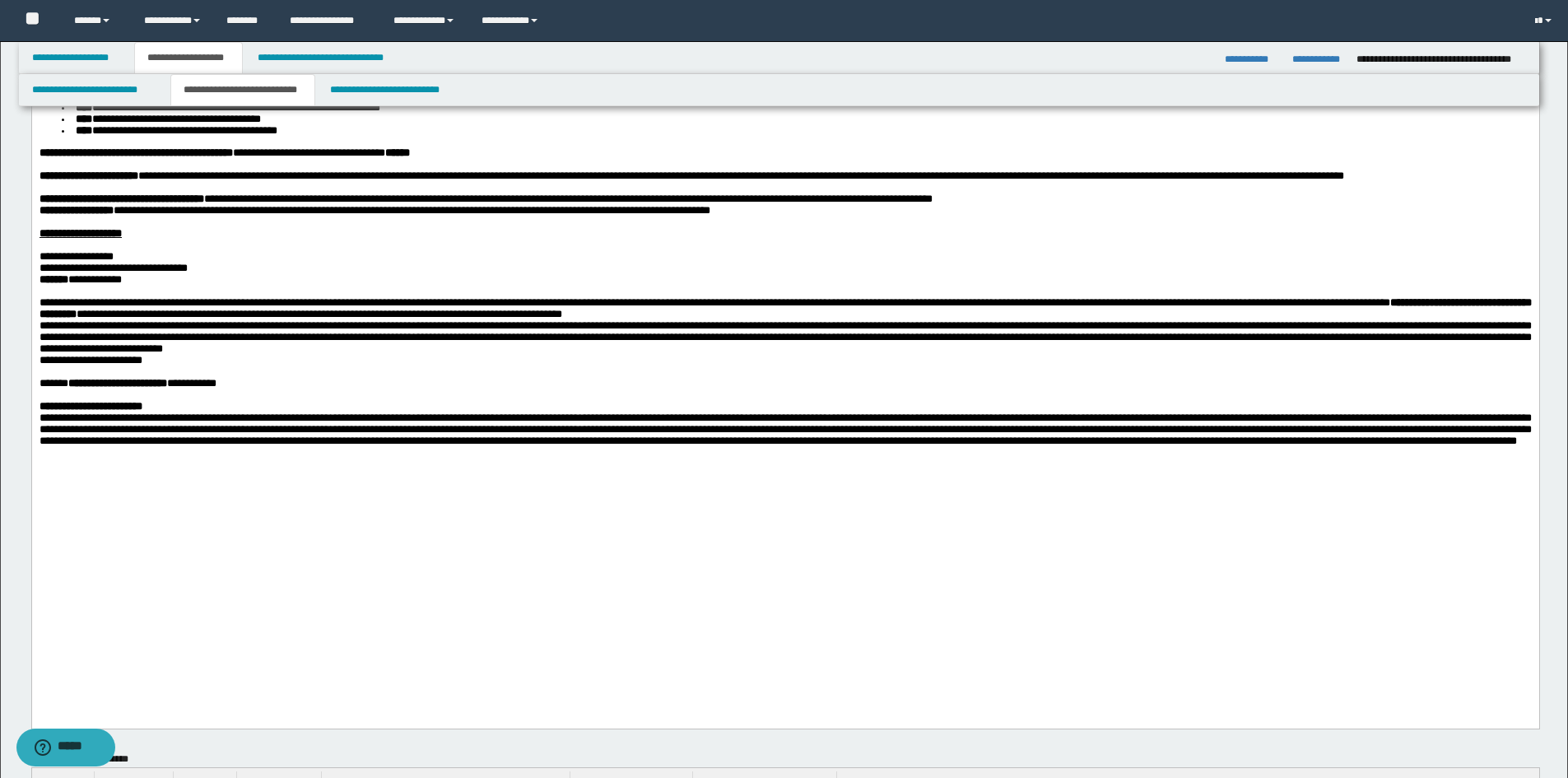 click on "**********" at bounding box center (784, 407) 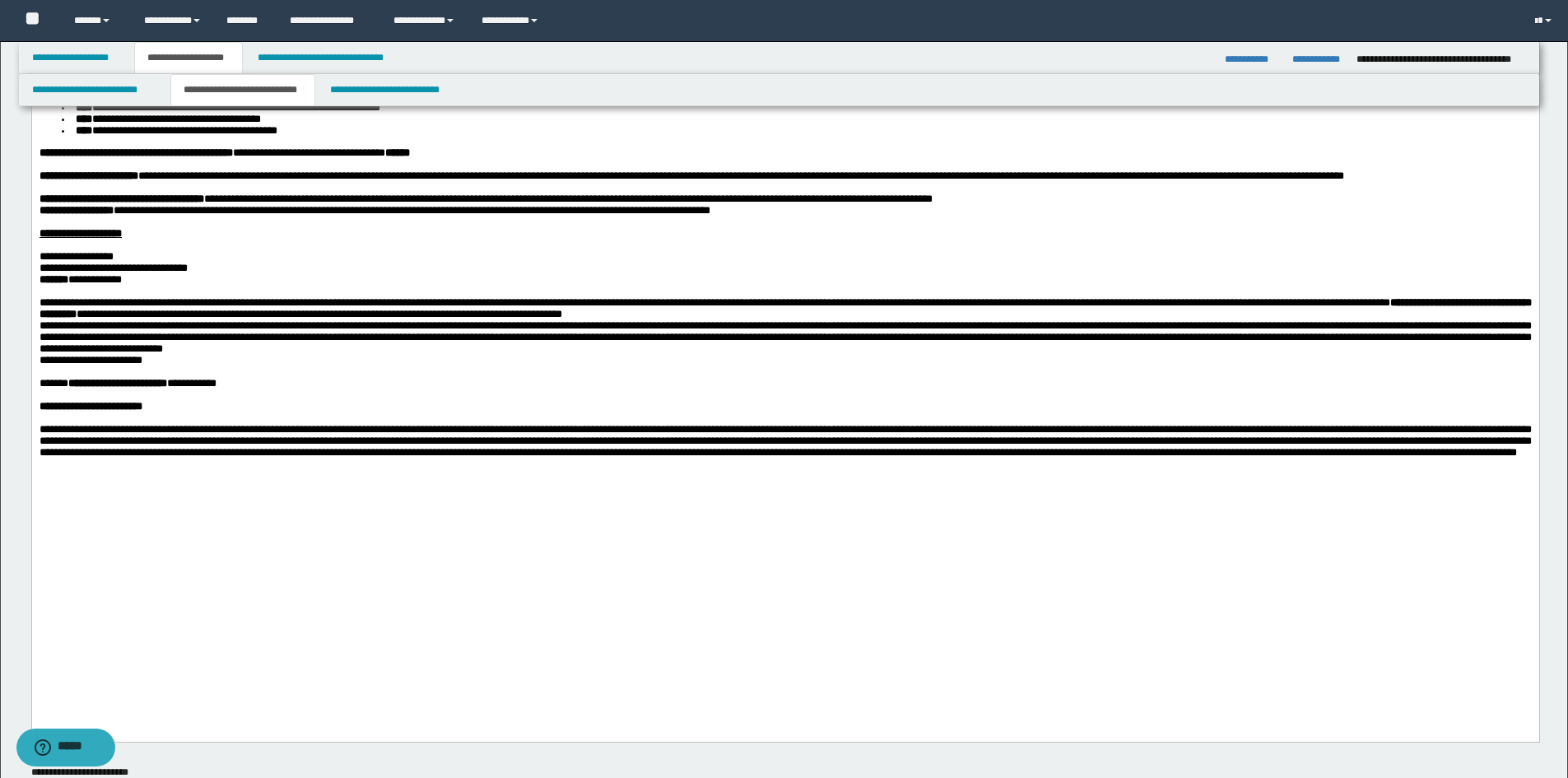 click on "[FIRST] [LAST] [STREET] [CITY], [STATE] [ZIP] [COUNTRY] [PHONE] [EMAIL] [DOB] [SSN] [DLN] [CCNUM] [ADDRESS] [COORDINATES] [POSTAL_CODE] [ZIP] [POSTAL_CODE] [FIRST] [LAST] [STREET] [CITY] [STATE] [ZIP] [COUNTRY] [PHONE] [EMAIL] [DOB] [SSN] [DLN] [CCNUM] [ADDRESS] [COORDINATES] [POSTAL_CODE] [DOB]" at bounding box center (784, 54) 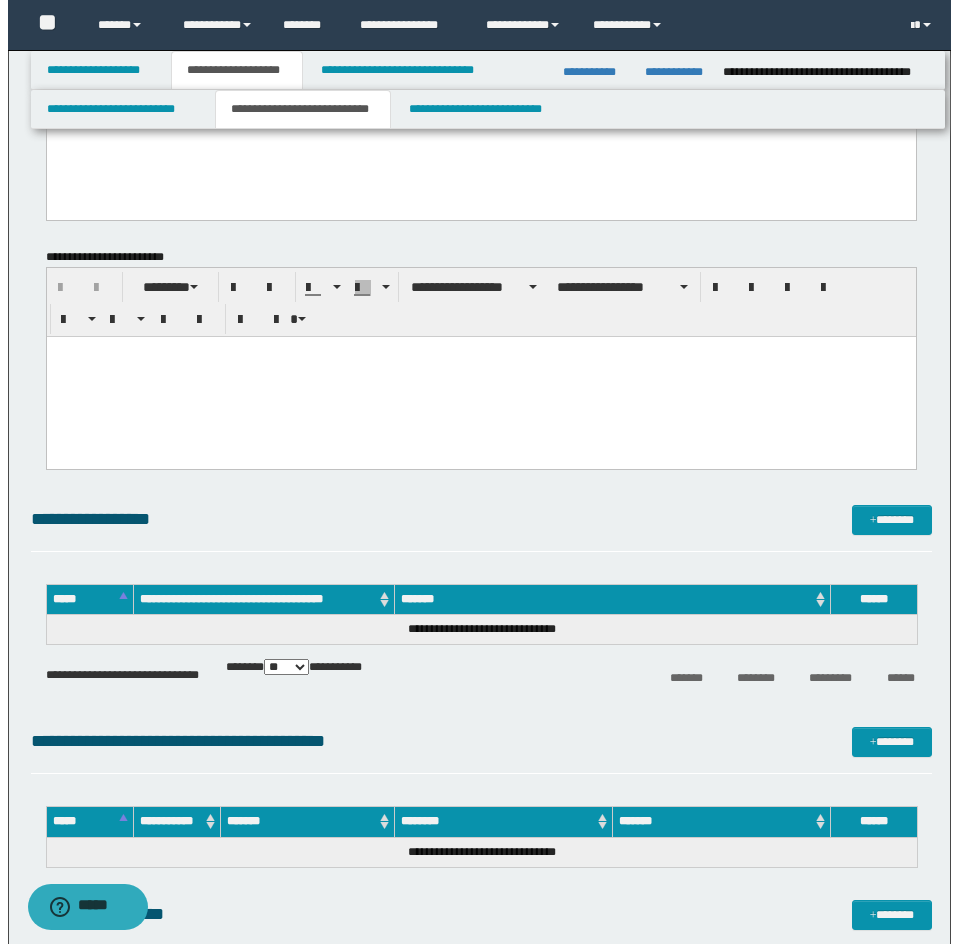 scroll, scrollTop: 1700, scrollLeft: 0, axis: vertical 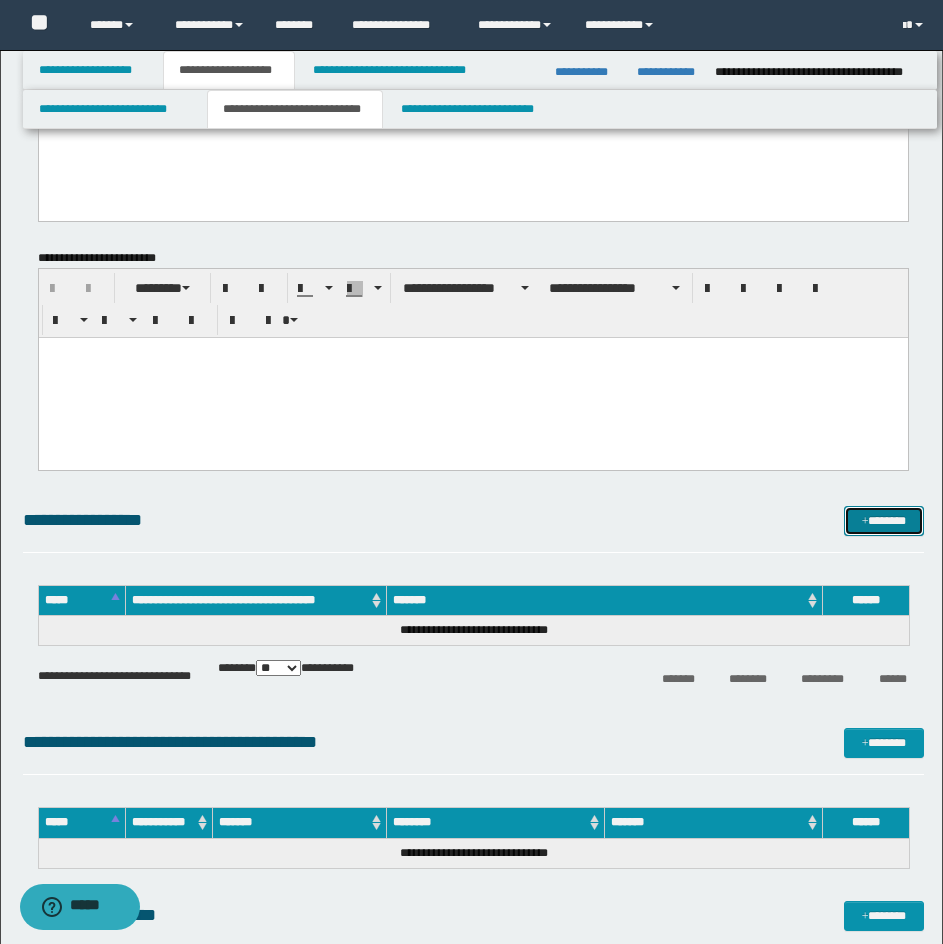 click on "*******" at bounding box center [884, 521] 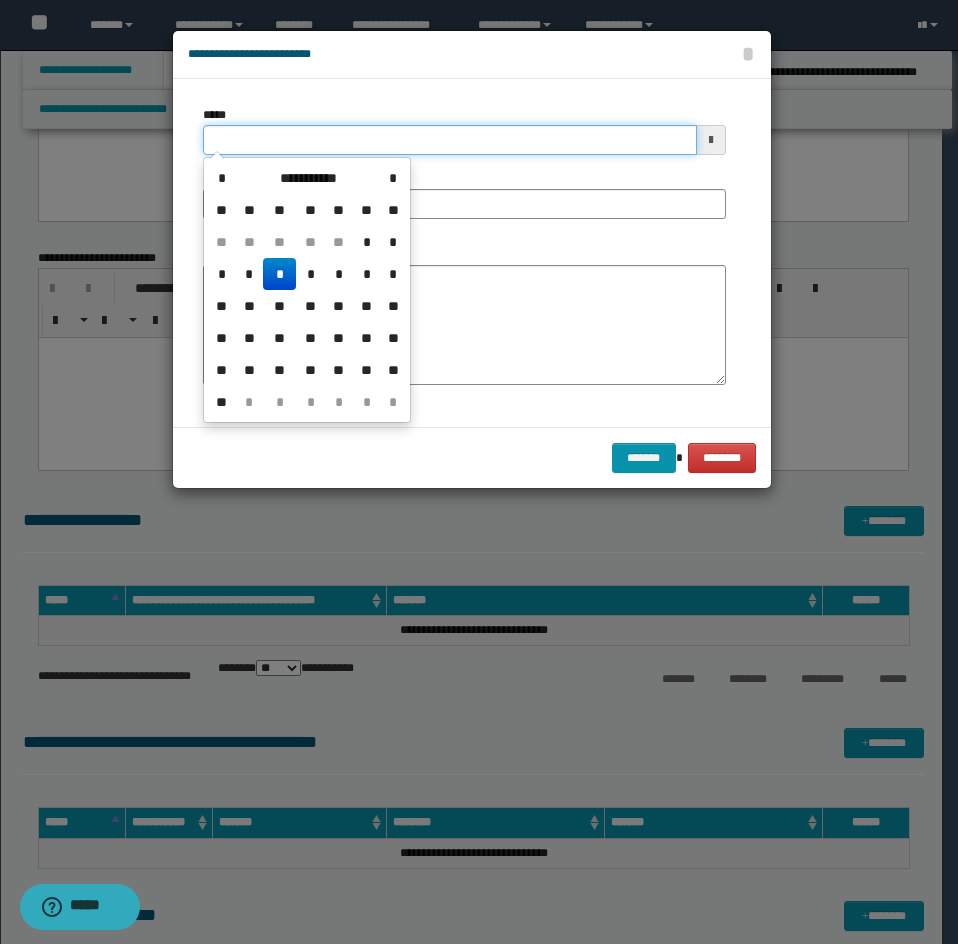 click on "*****" at bounding box center [450, 140] 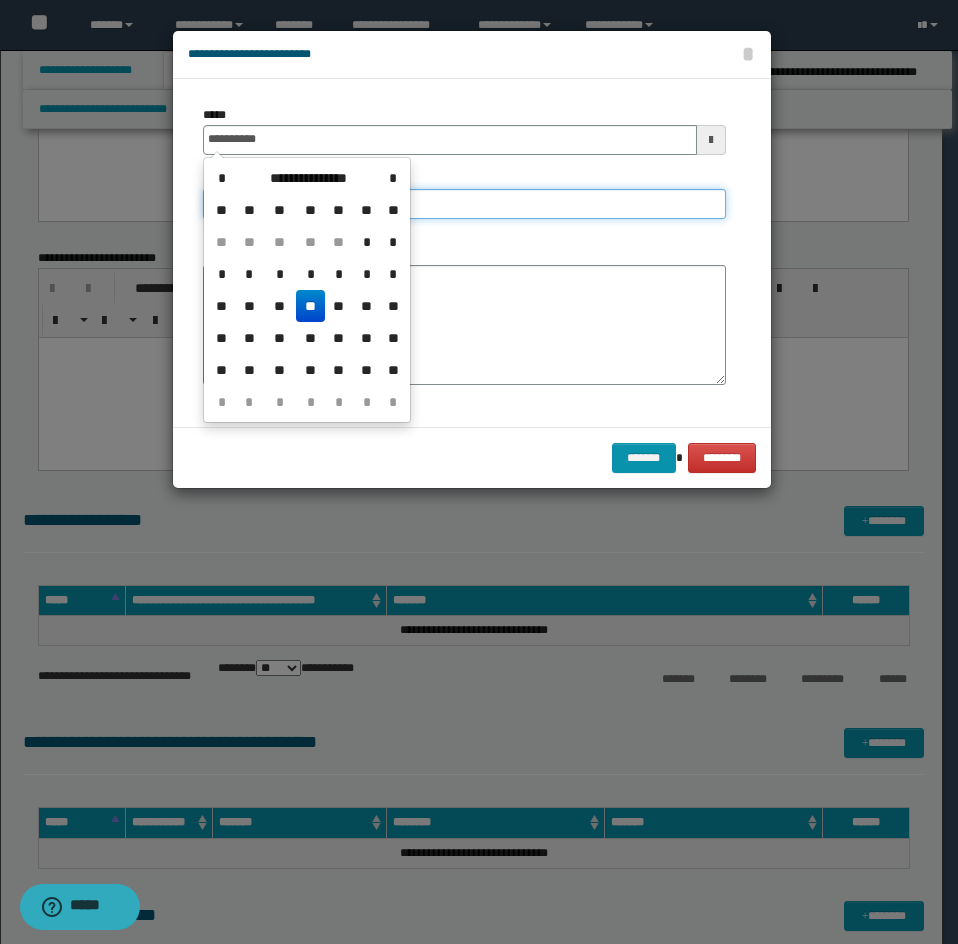 type on "**********" 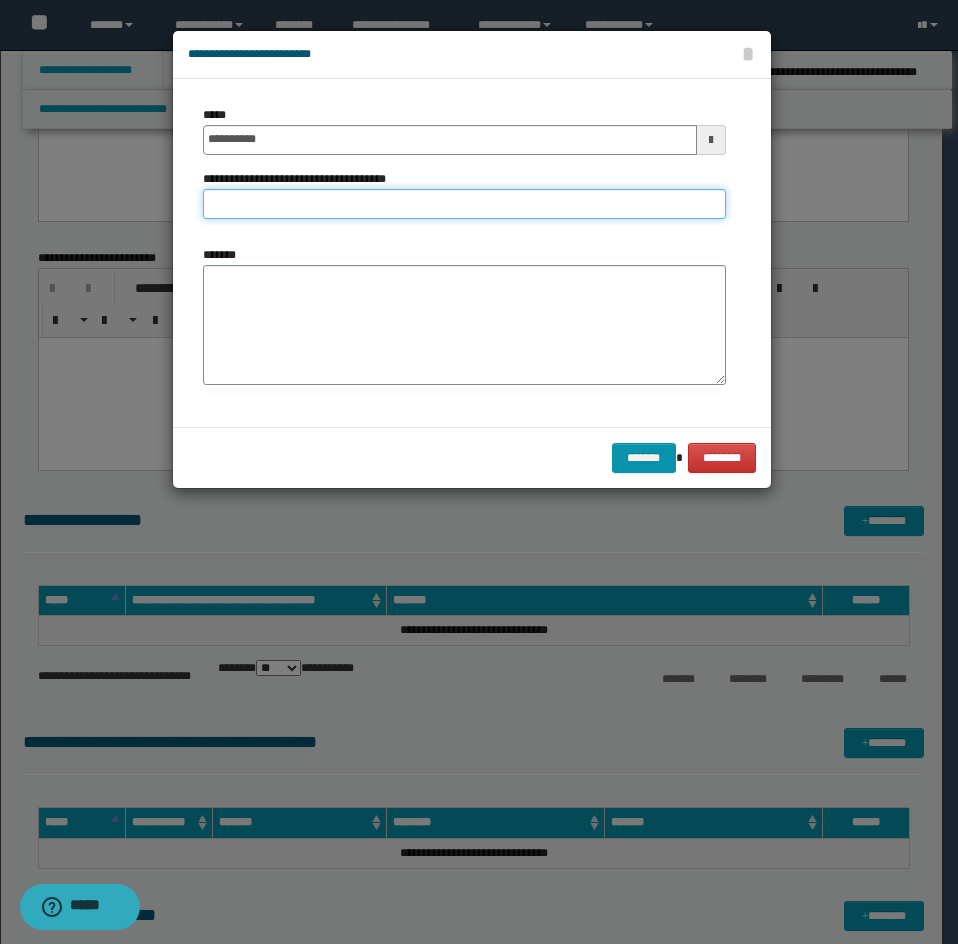 drag, startPoint x: 466, startPoint y: 207, endPoint x: 413, endPoint y: 195, distance: 54.34151 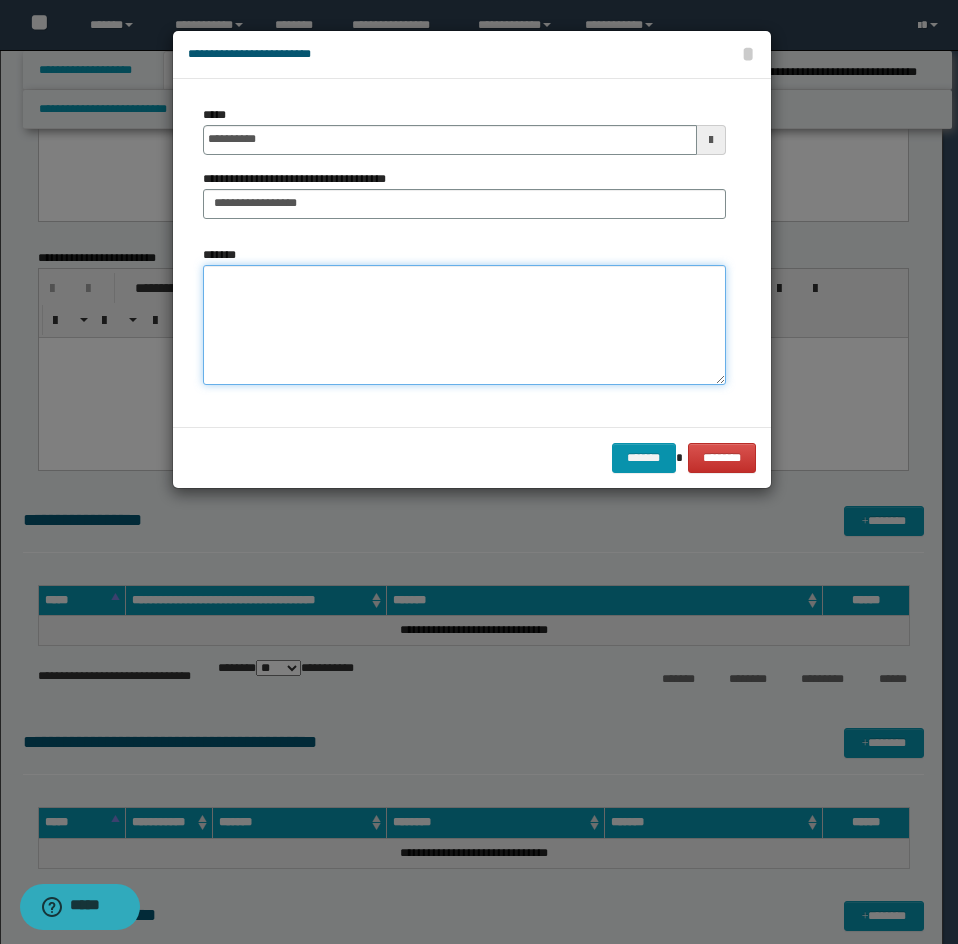drag, startPoint x: 222, startPoint y: 306, endPoint x: 12, endPoint y: 373, distance: 220.42912 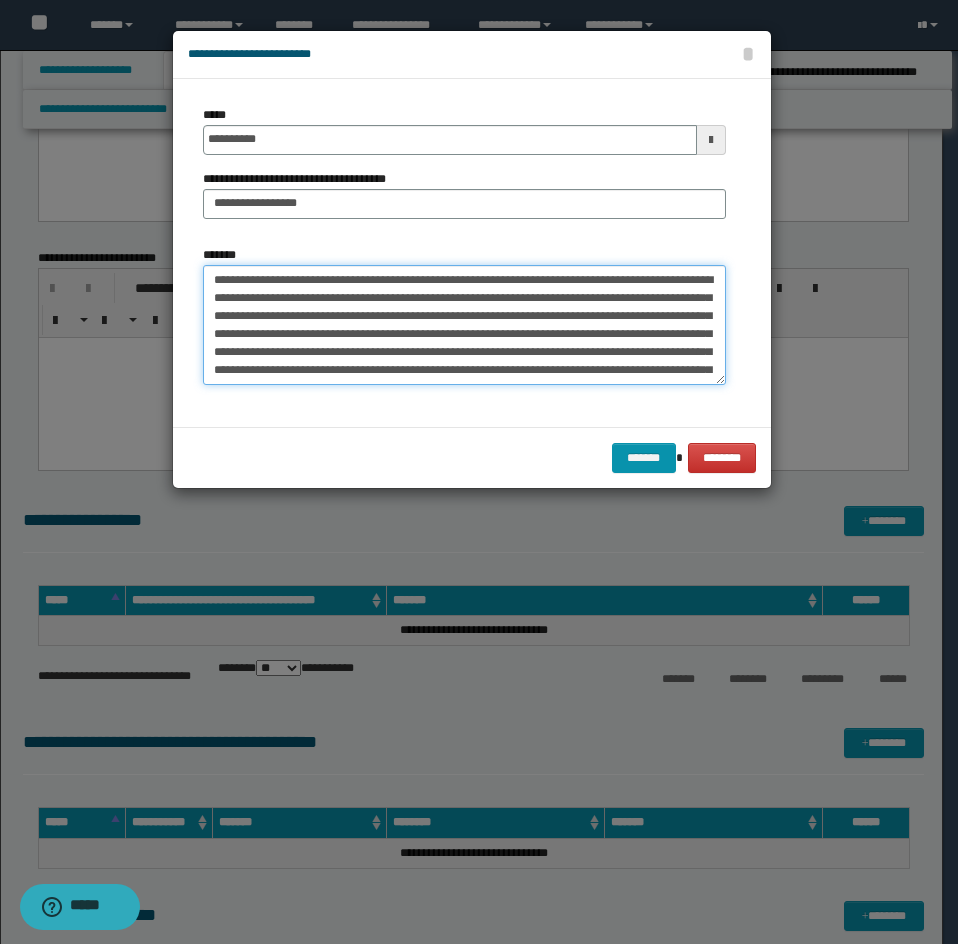 scroll, scrollTop: 372, scrollLeft: 0, axis: vertical 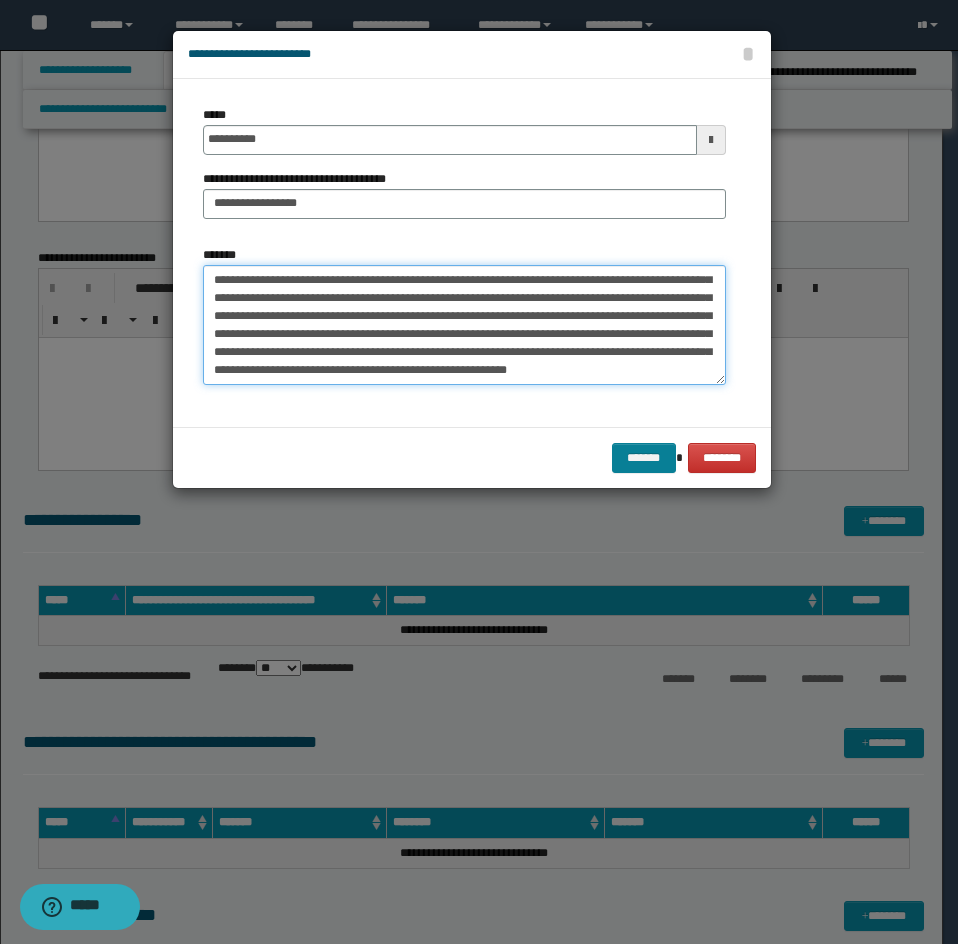 type on "**********" 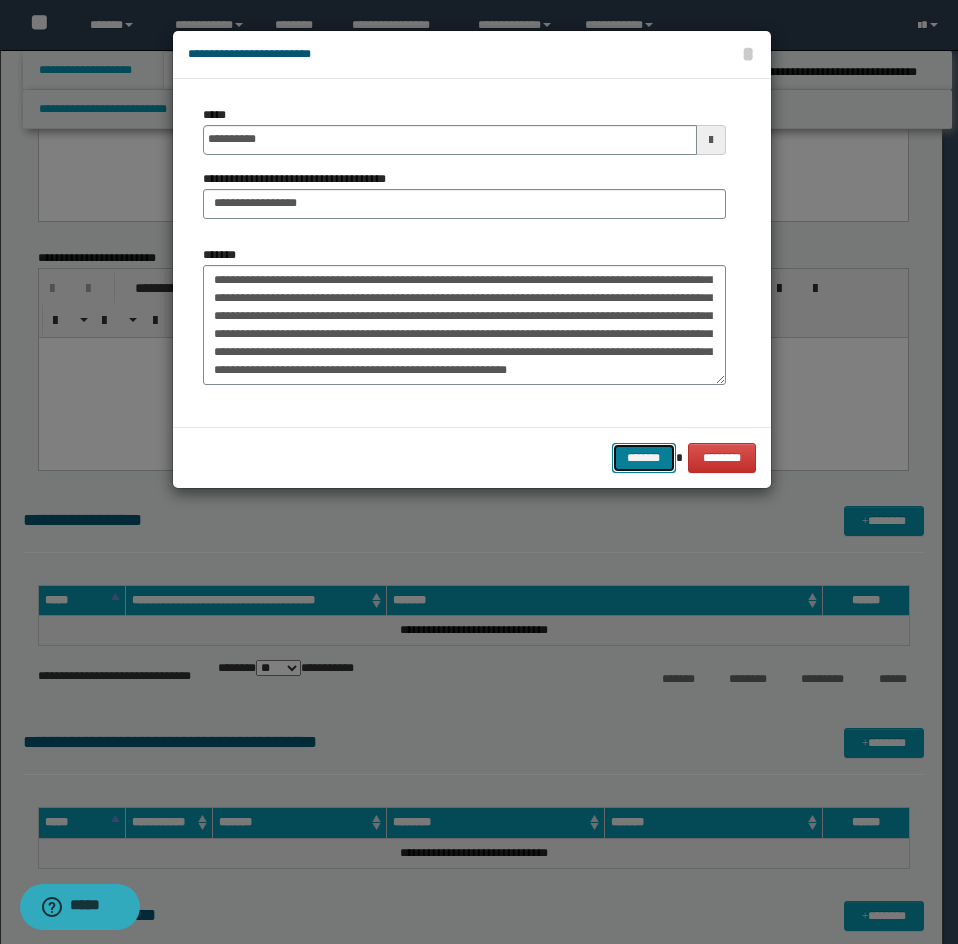 click on "*******" at bounding box center [644, 458] 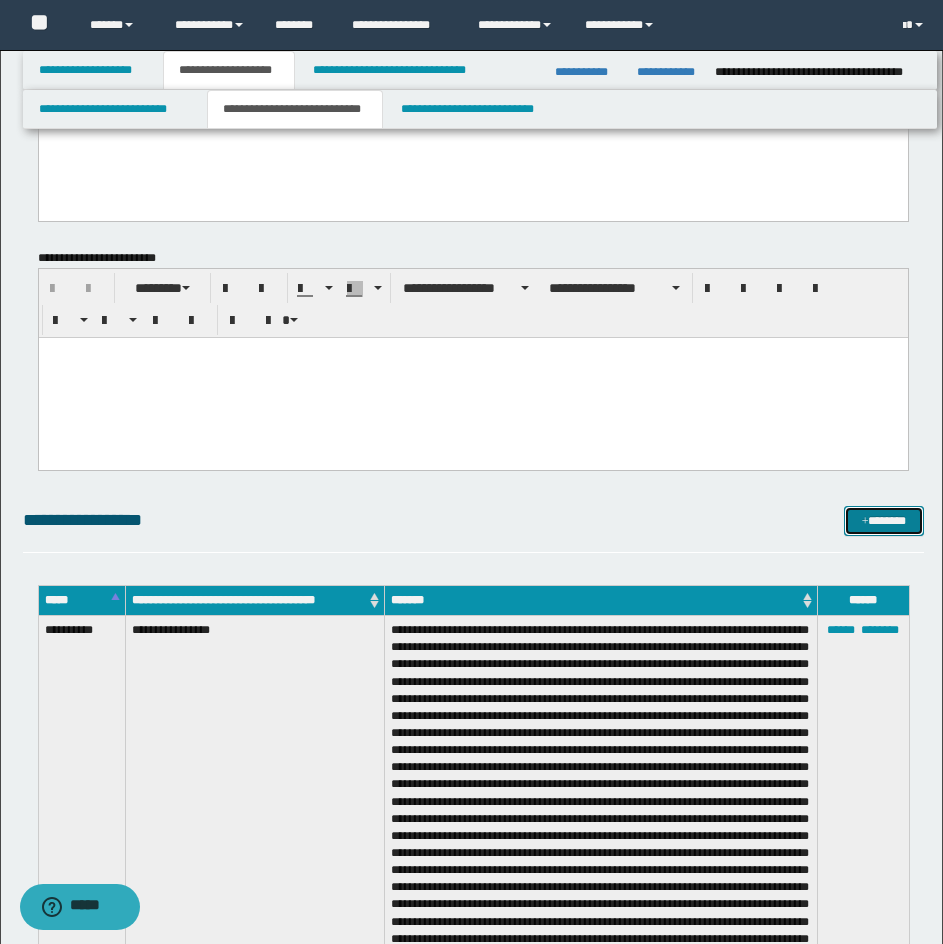 click on "*******" at bounding box center (884, 521) 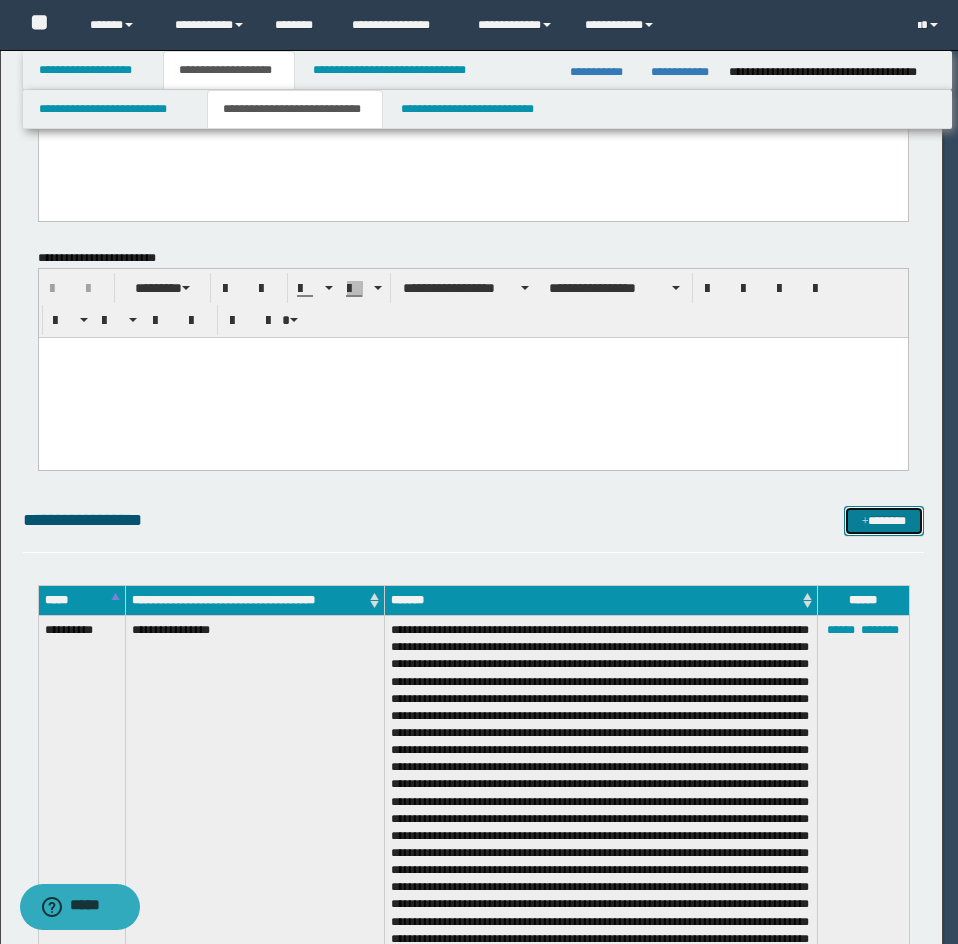 scroll, scrollTop: 0, scrollLeft: 0, axis: both 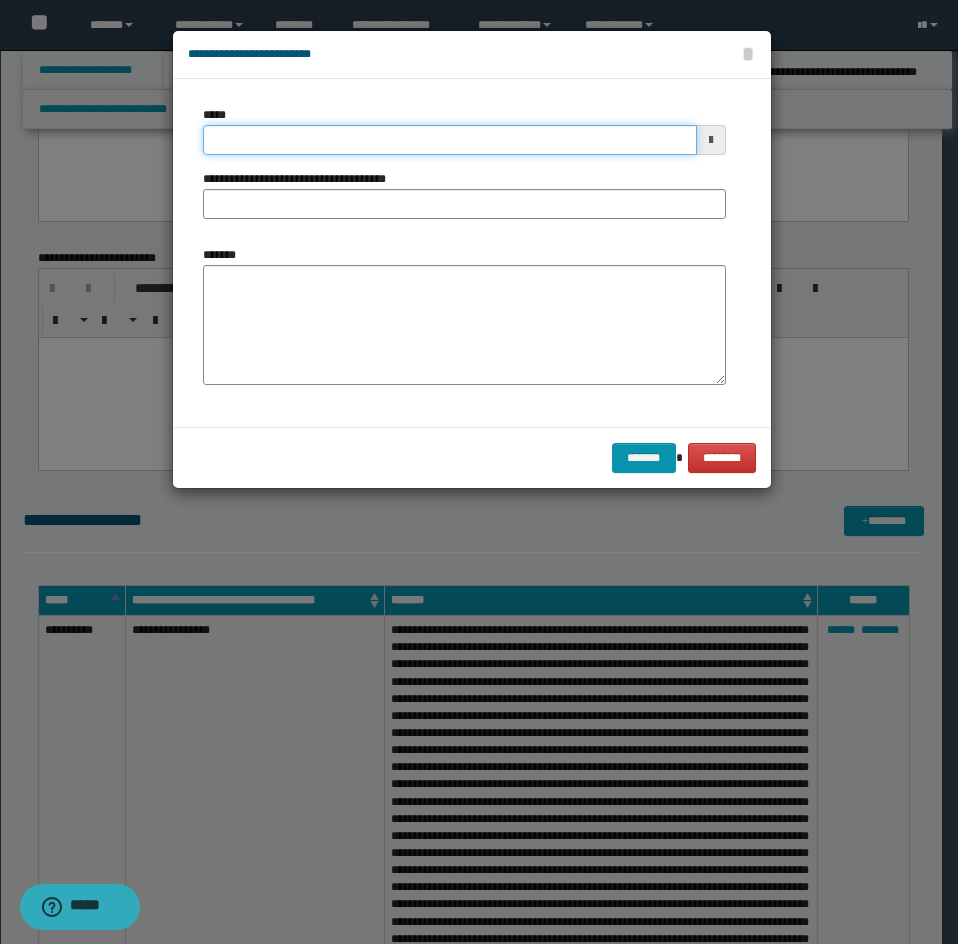 click on "*****" at bounding box center (450, 140) 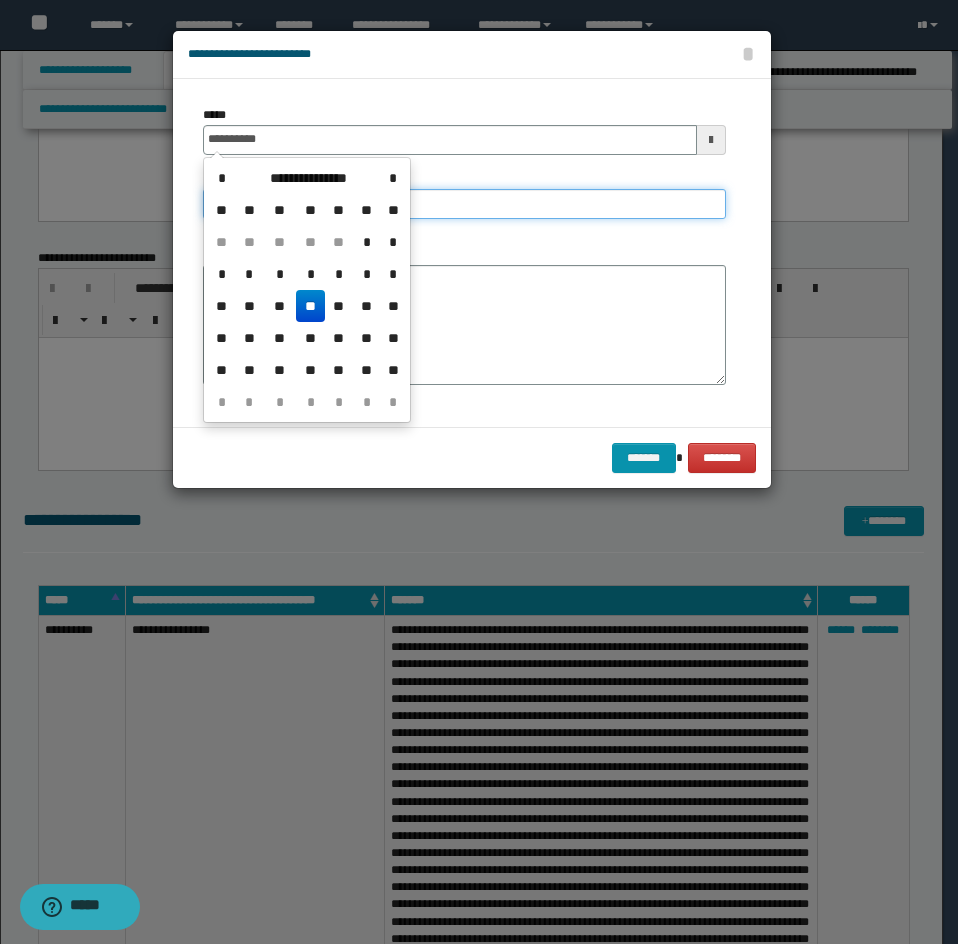 type on "**********" 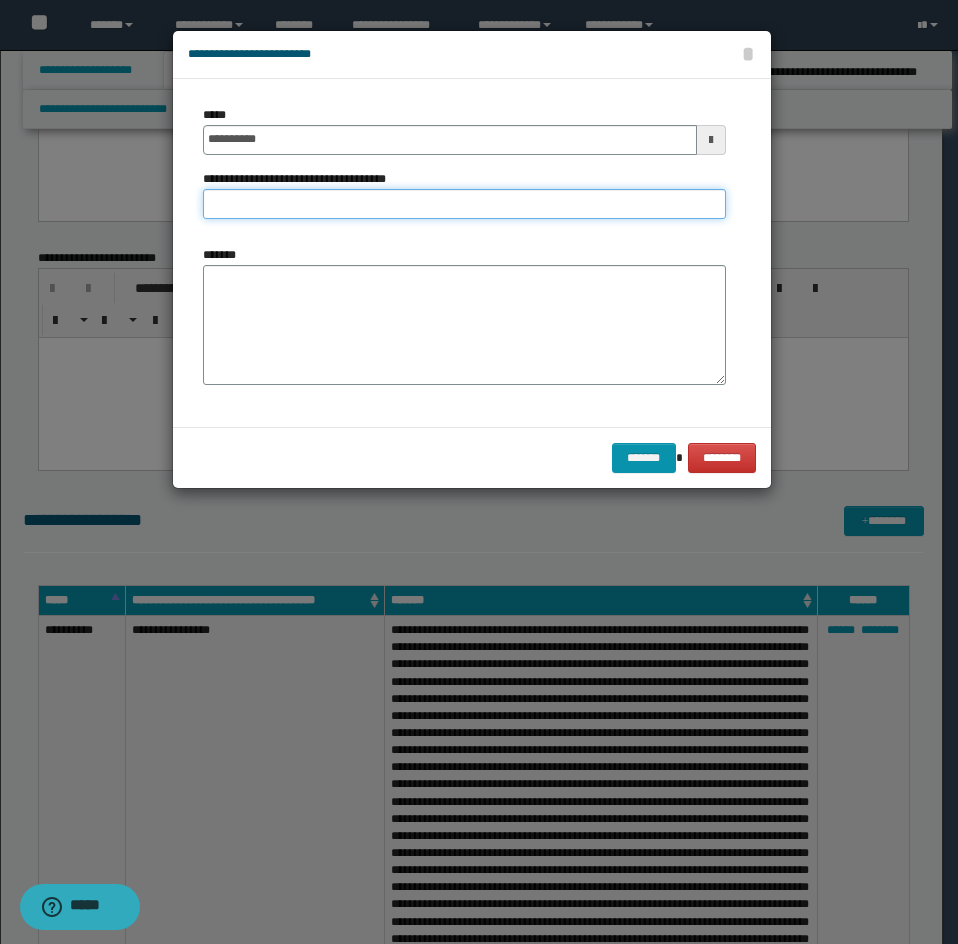 click on "**********" at bounding box center (464, 204) 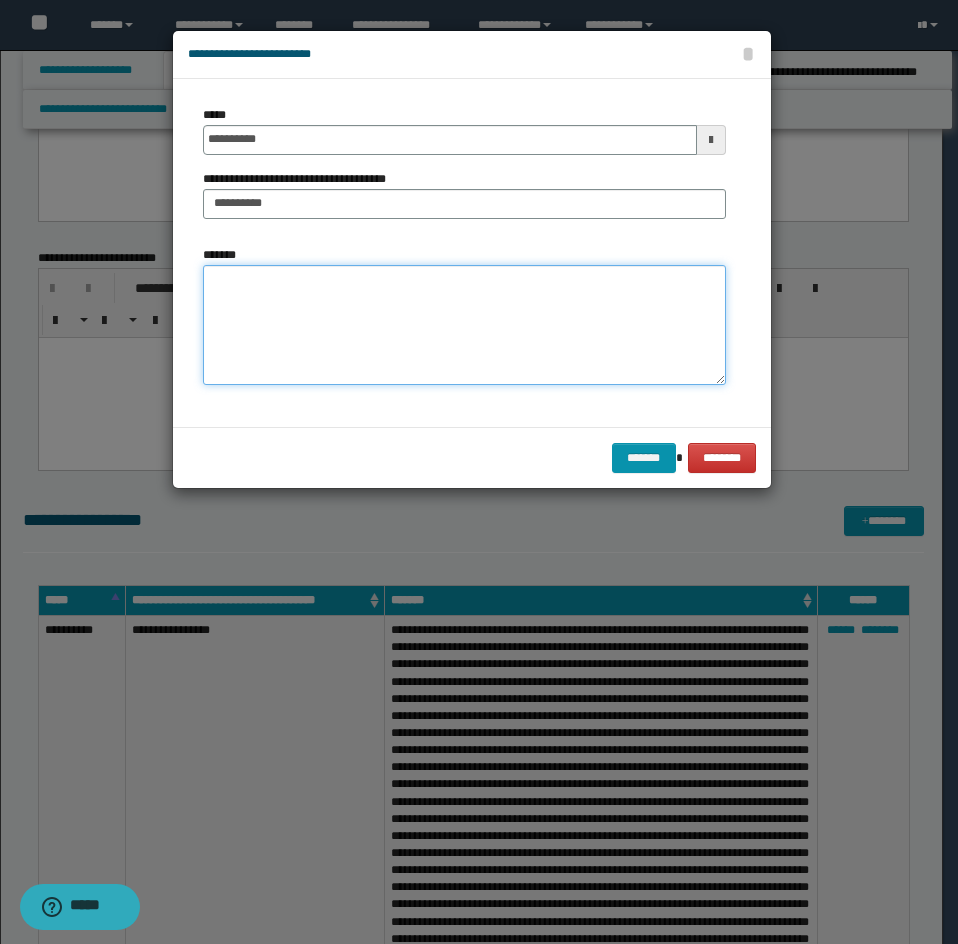 drag, startPoint x: 292, startPoint y: 308, endPoint x: 282, endPoint y: 311, distance: 10.440307 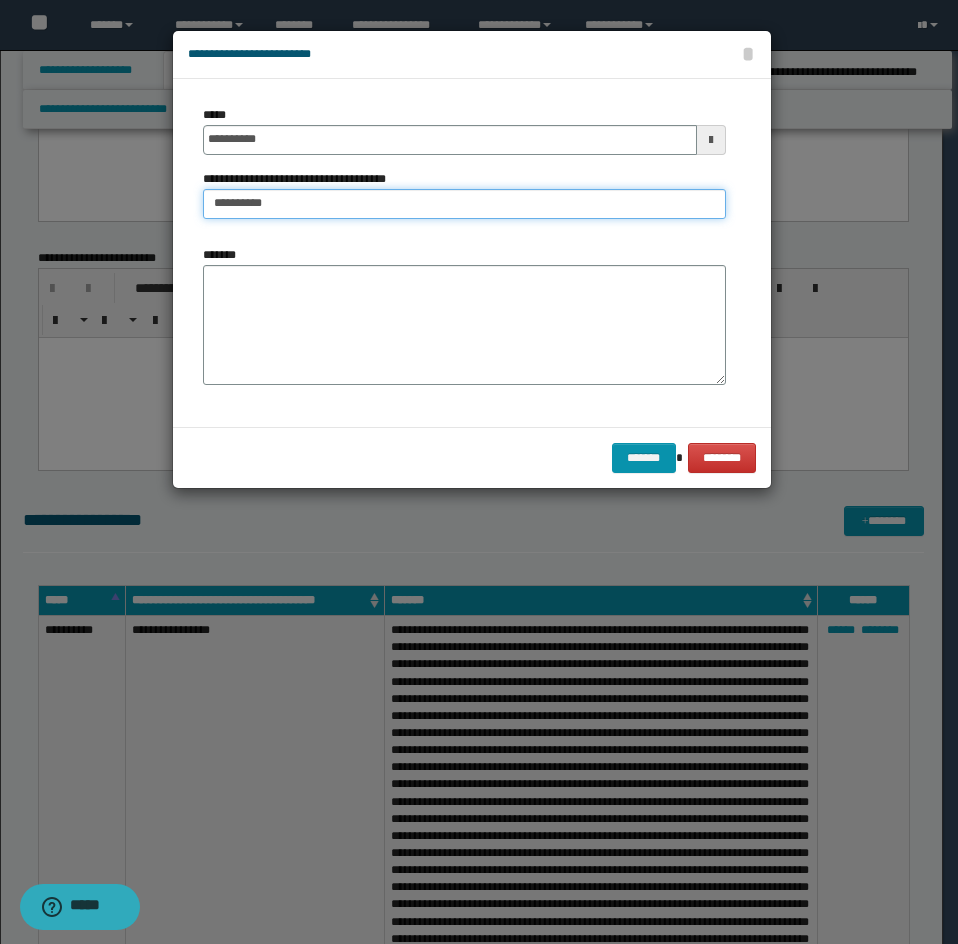 click on "**********" at bounding box center (464, 204) 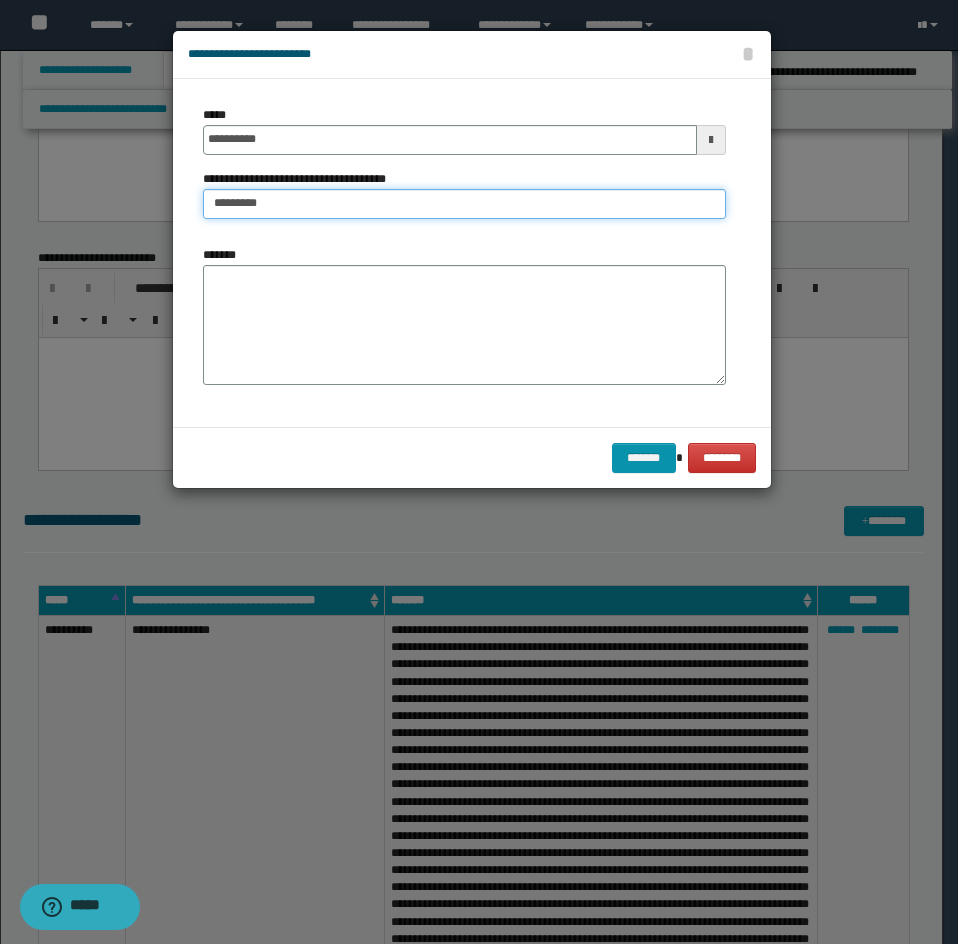 type on "*********" 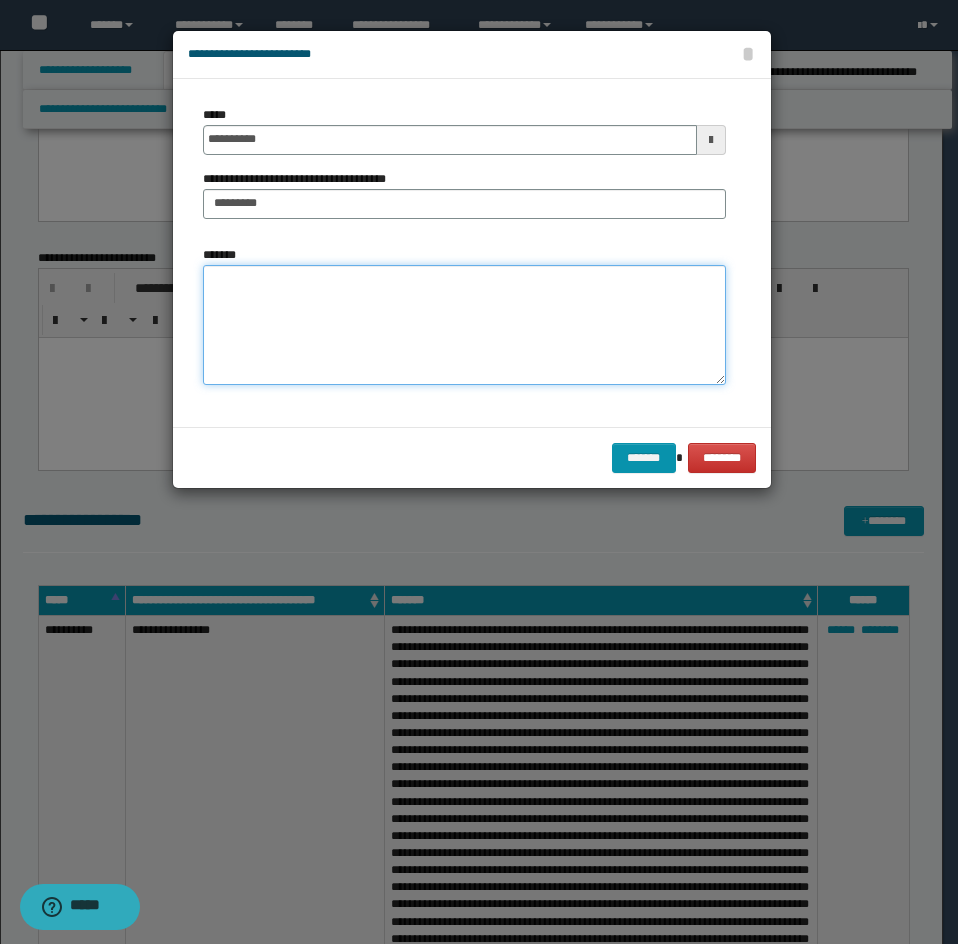 click on "*******" at bounding box center [464, 325] 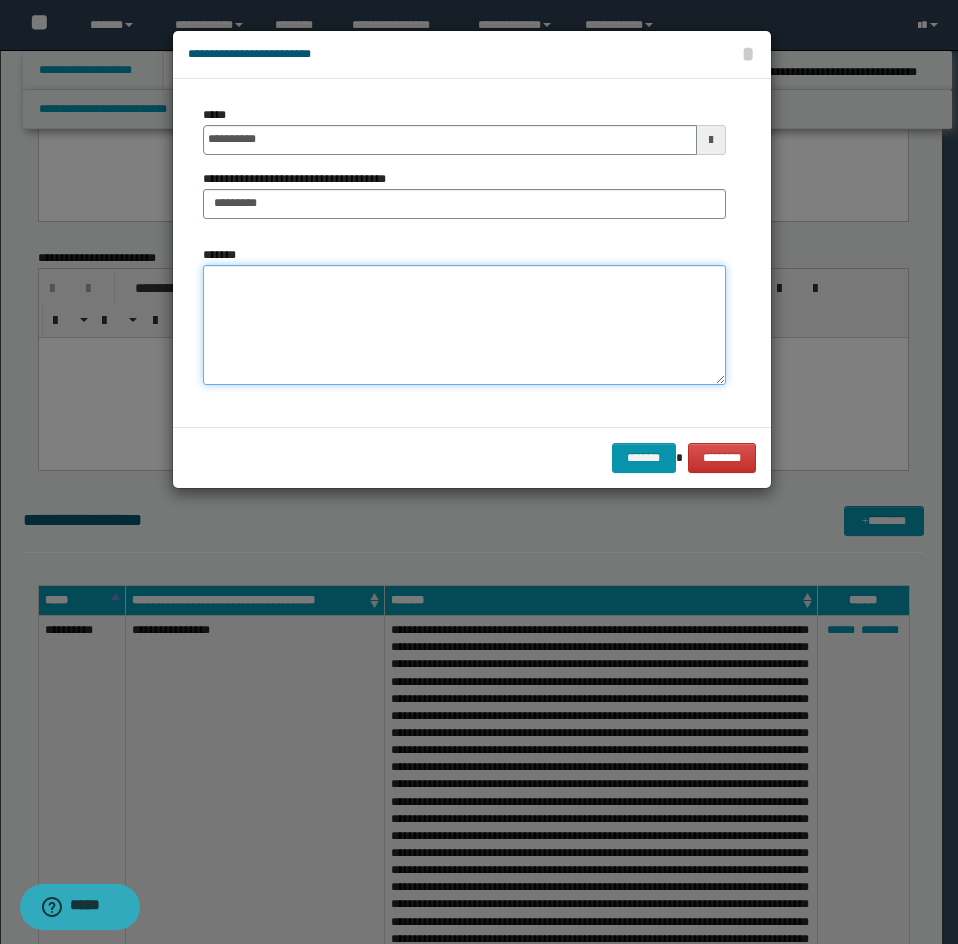 paste on "**********" 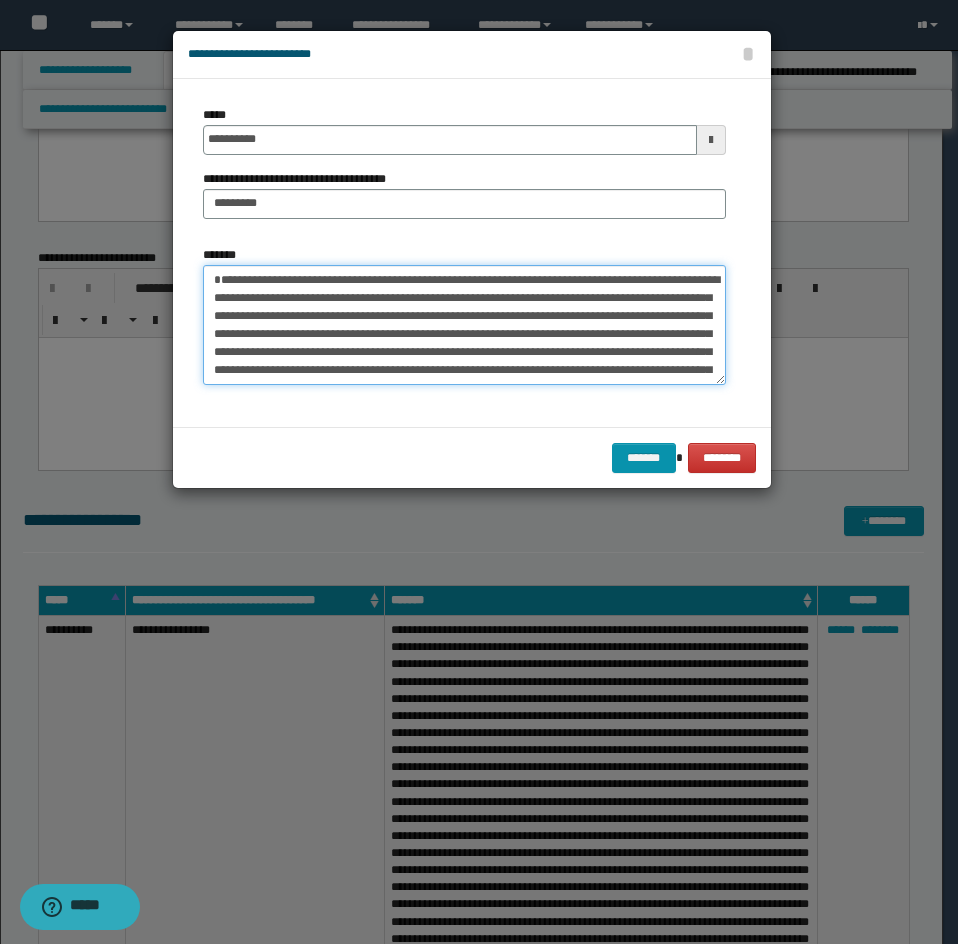 scroll, scrollTop: 246, scrollLeft: 0, axis: vertical 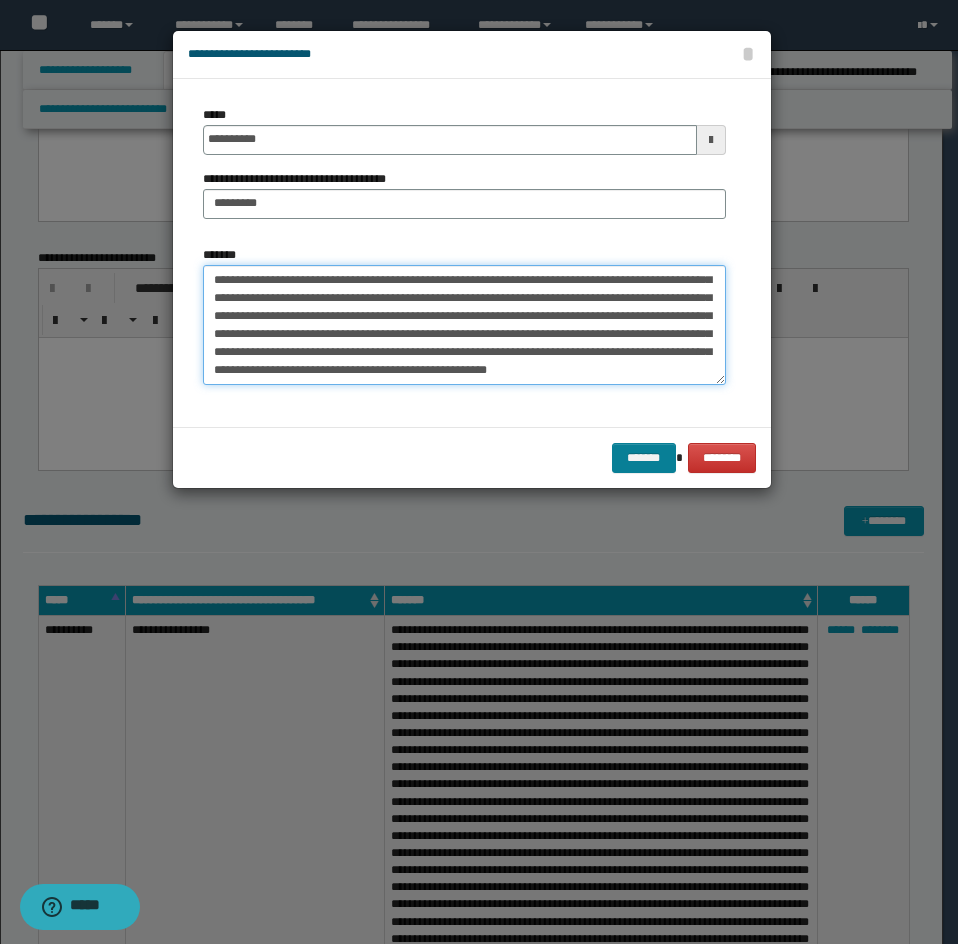 type on "**********" 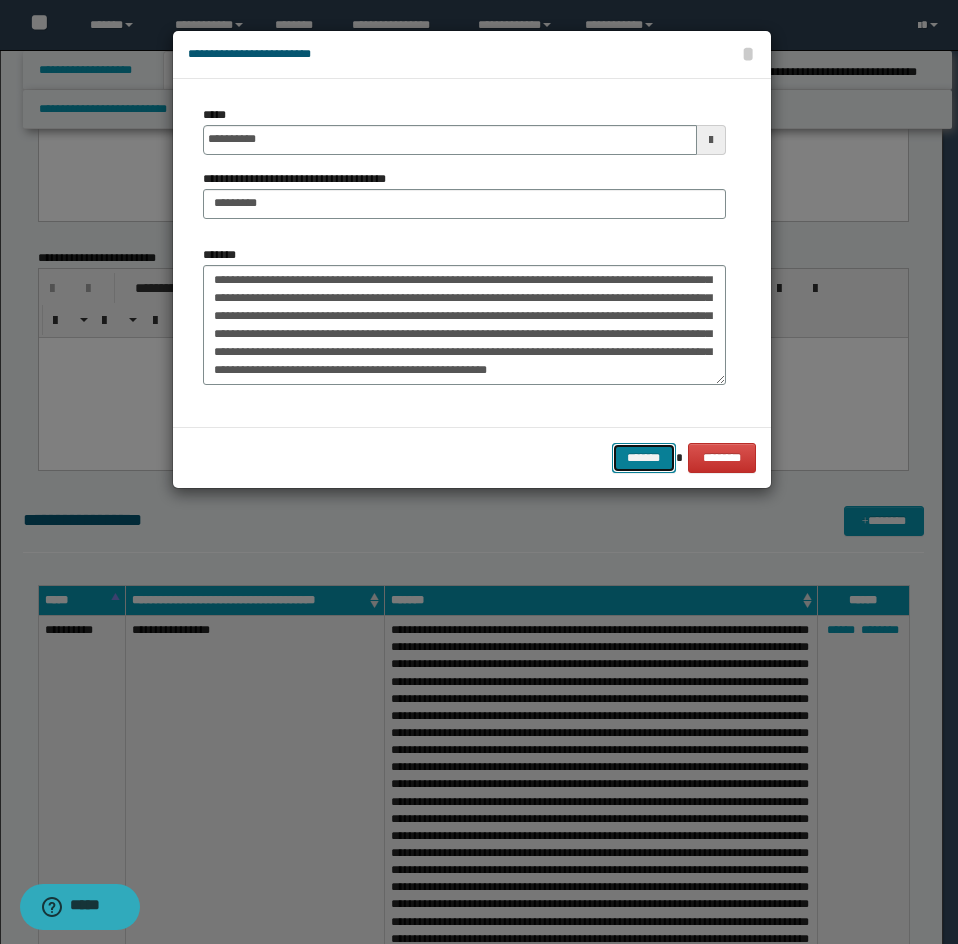 click on "*******" at bounding box center [644, 458] 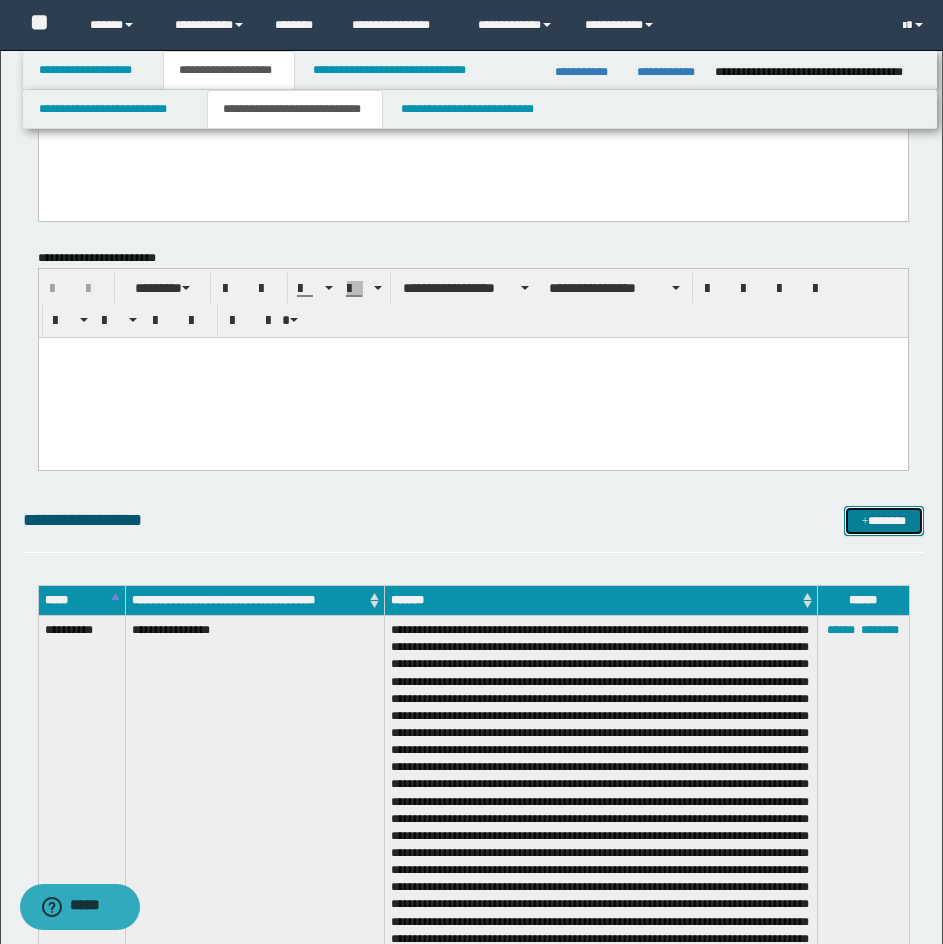 click on "*******" at bounding box center (884, 521) 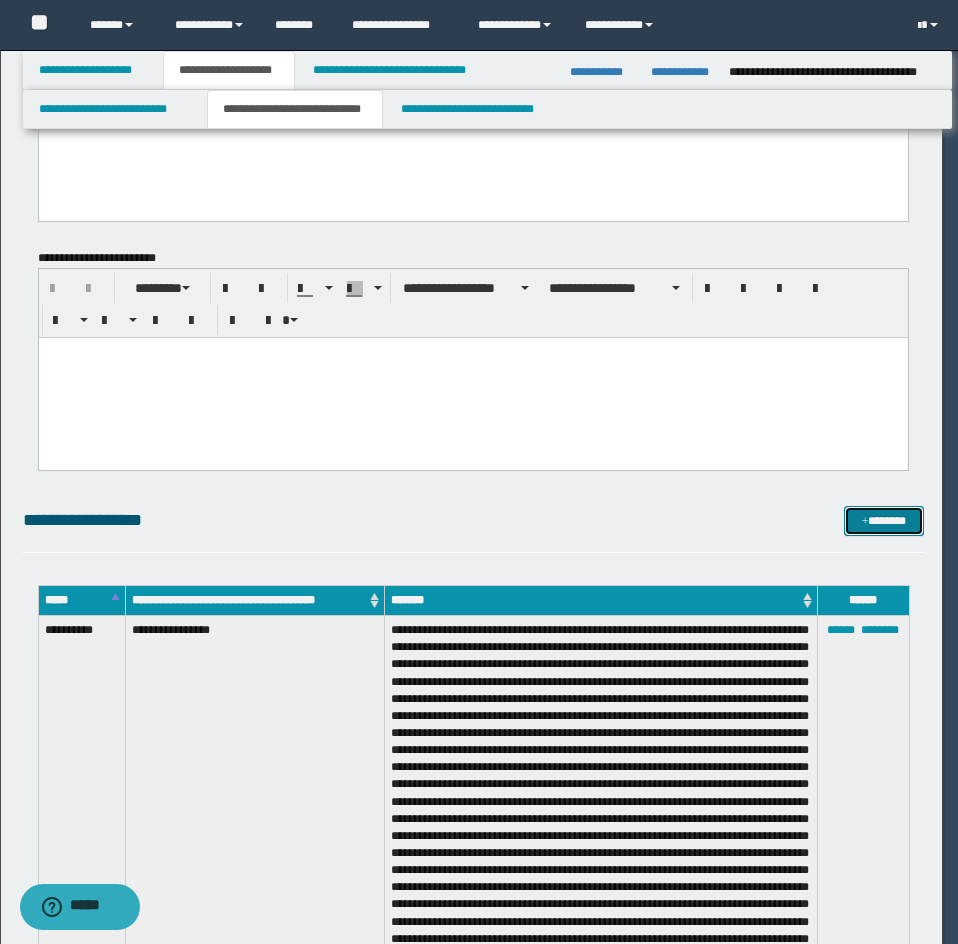 scroll, scrollTop: 0, scrollLeft: 0, axis: both 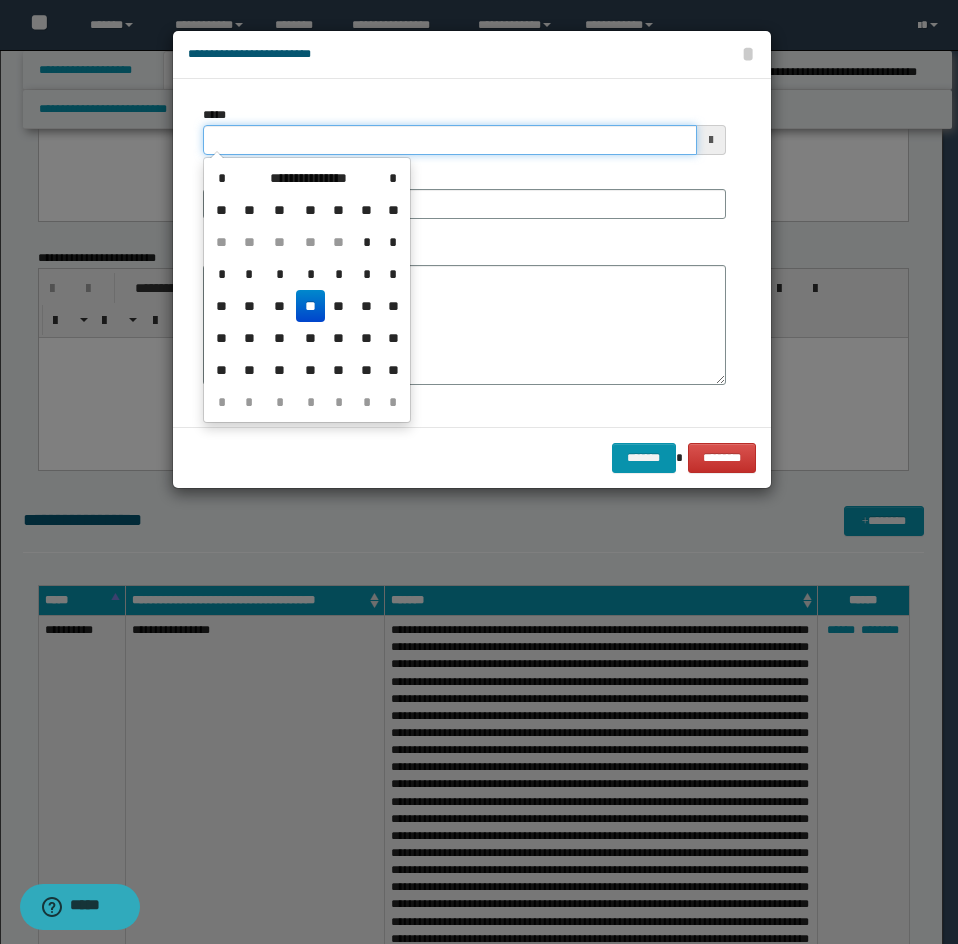 click on "*****" at bounding box center [450, 140] 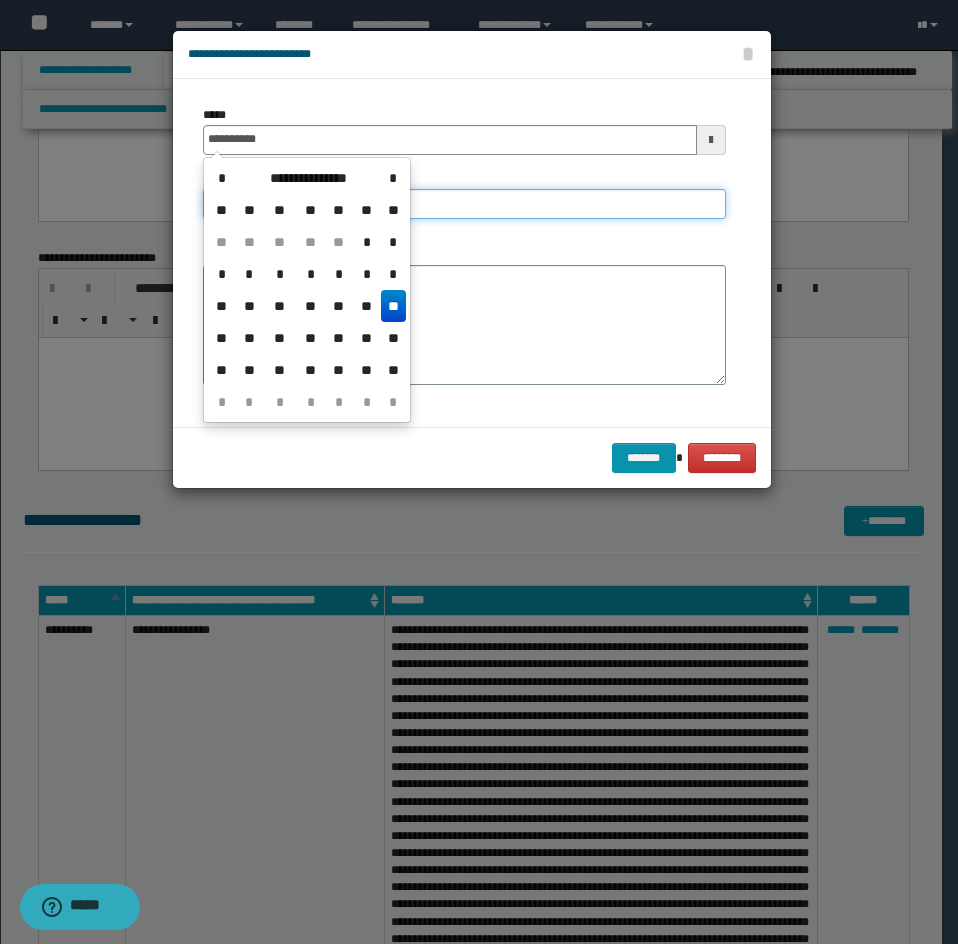 type on "**********" 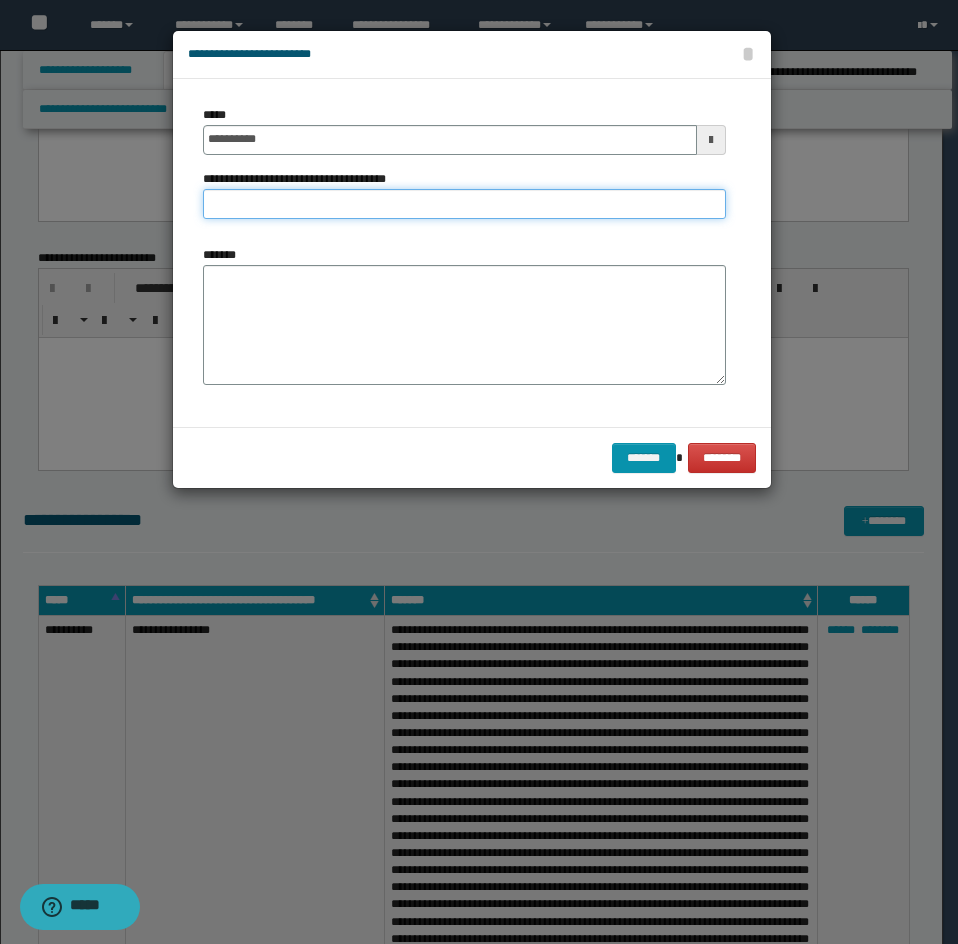 click on "**********" at bounding box center (464, 204) 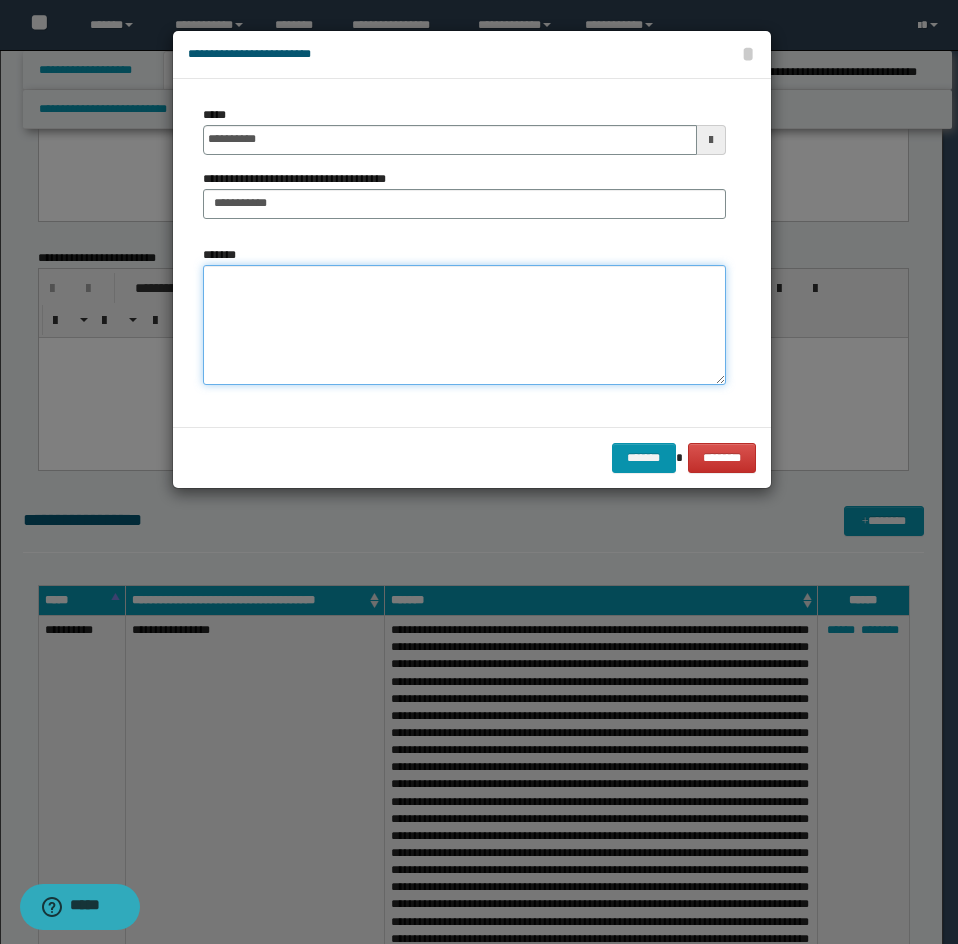 click on "*******" at bounding box center (464, 325) 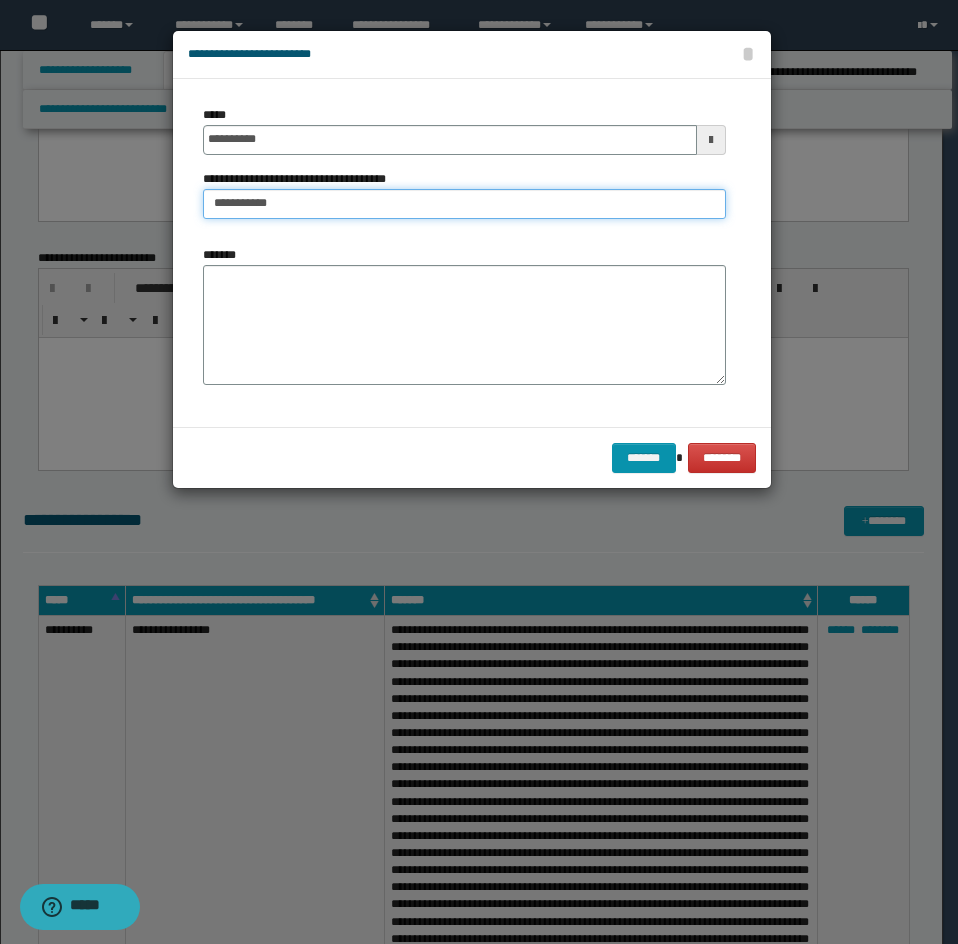 click on "**********" at bounding box center (464, 204) 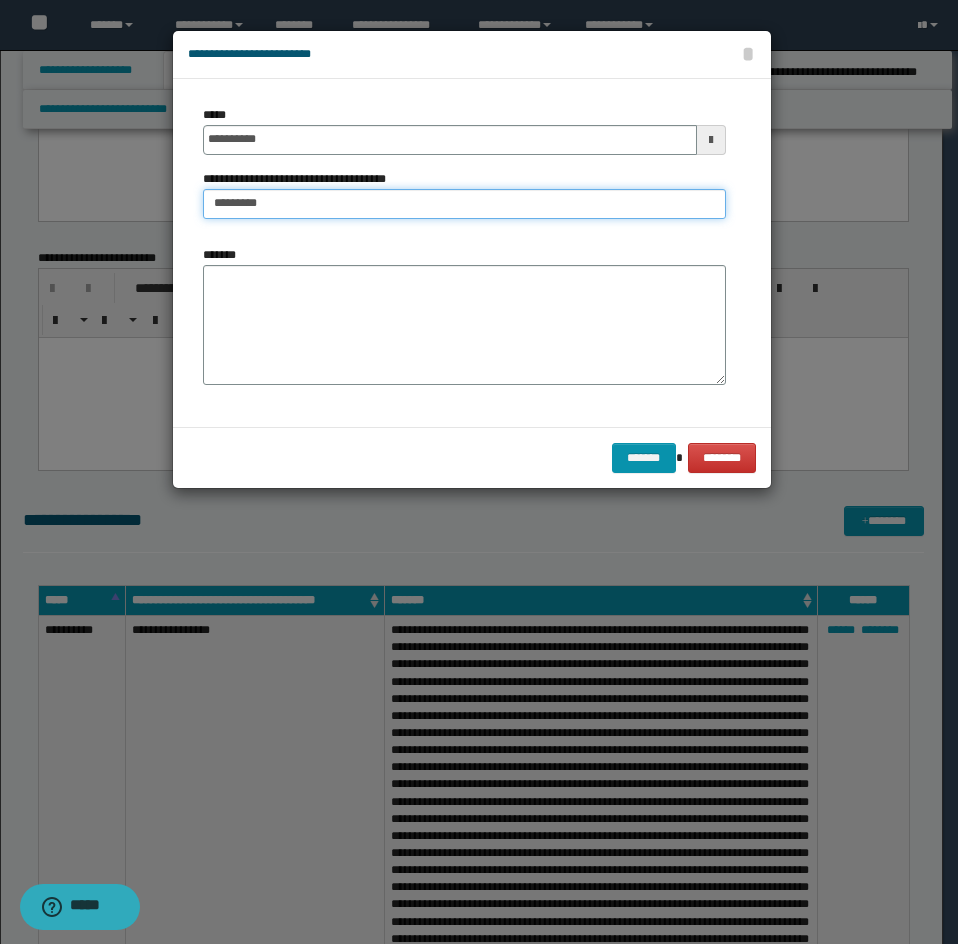 type on "*********" 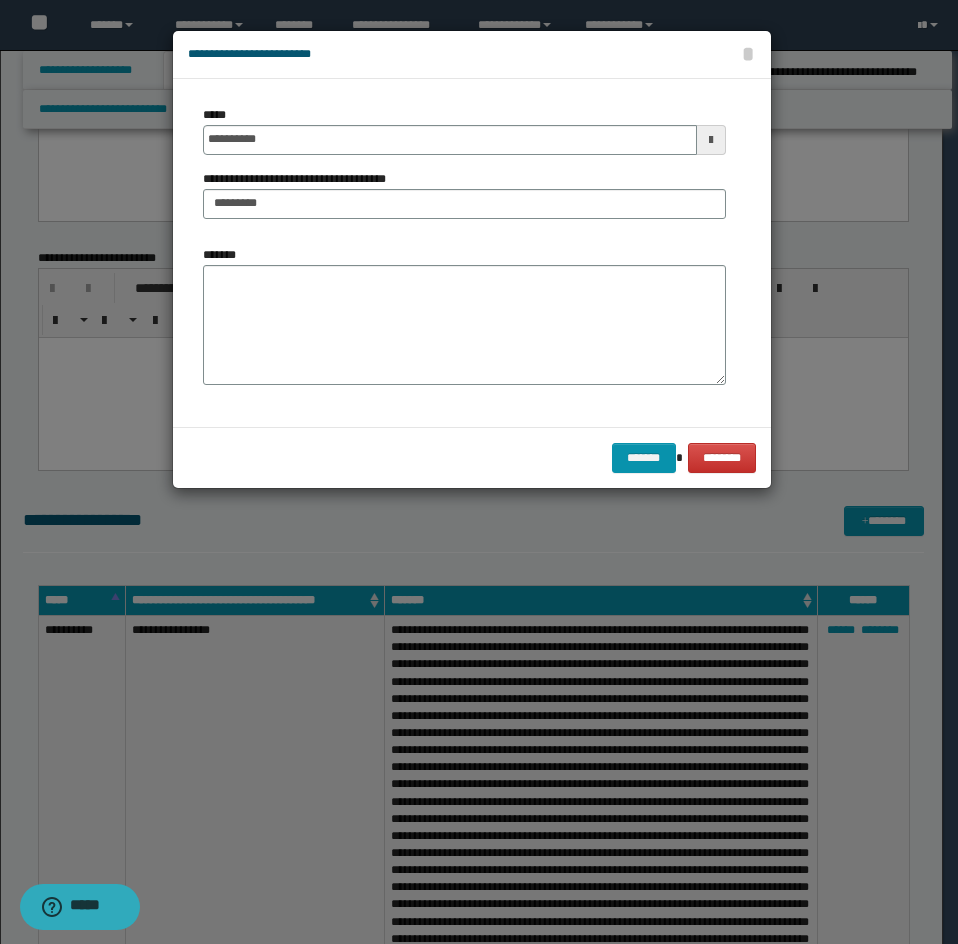 click on "*******" at bounding box center [464, 315] 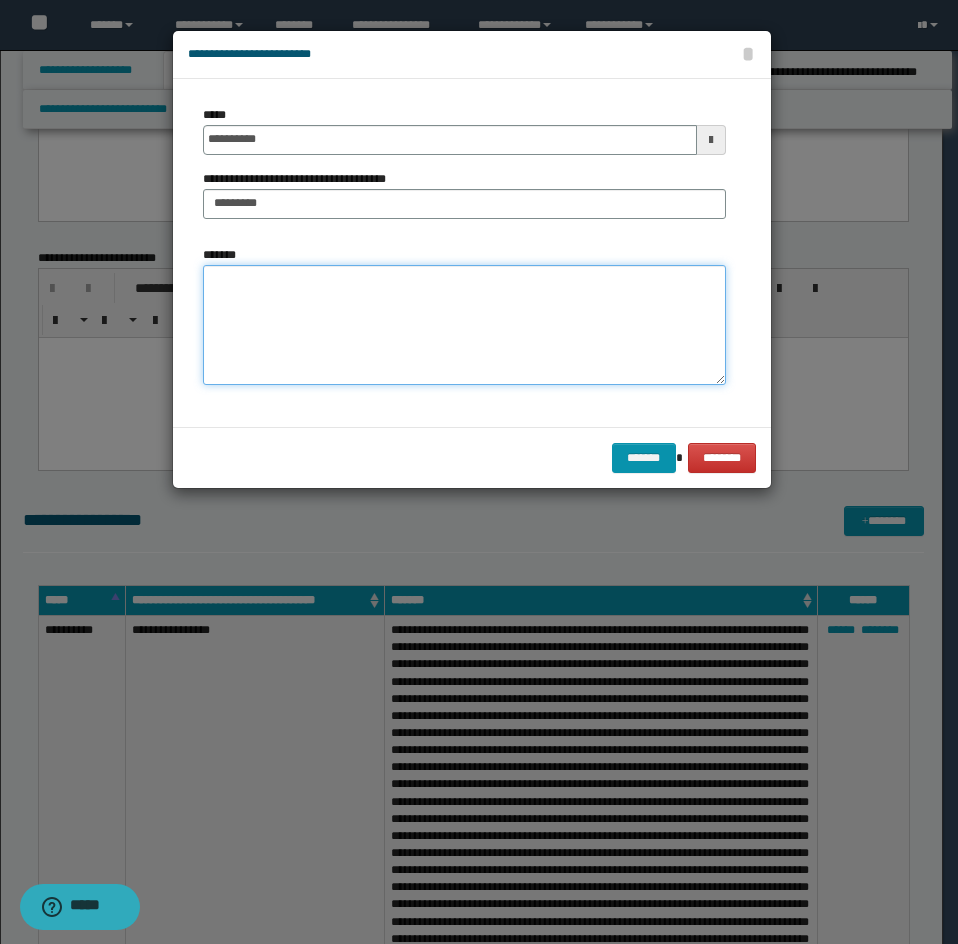 click on "*******" at bounding box center [464, 325] 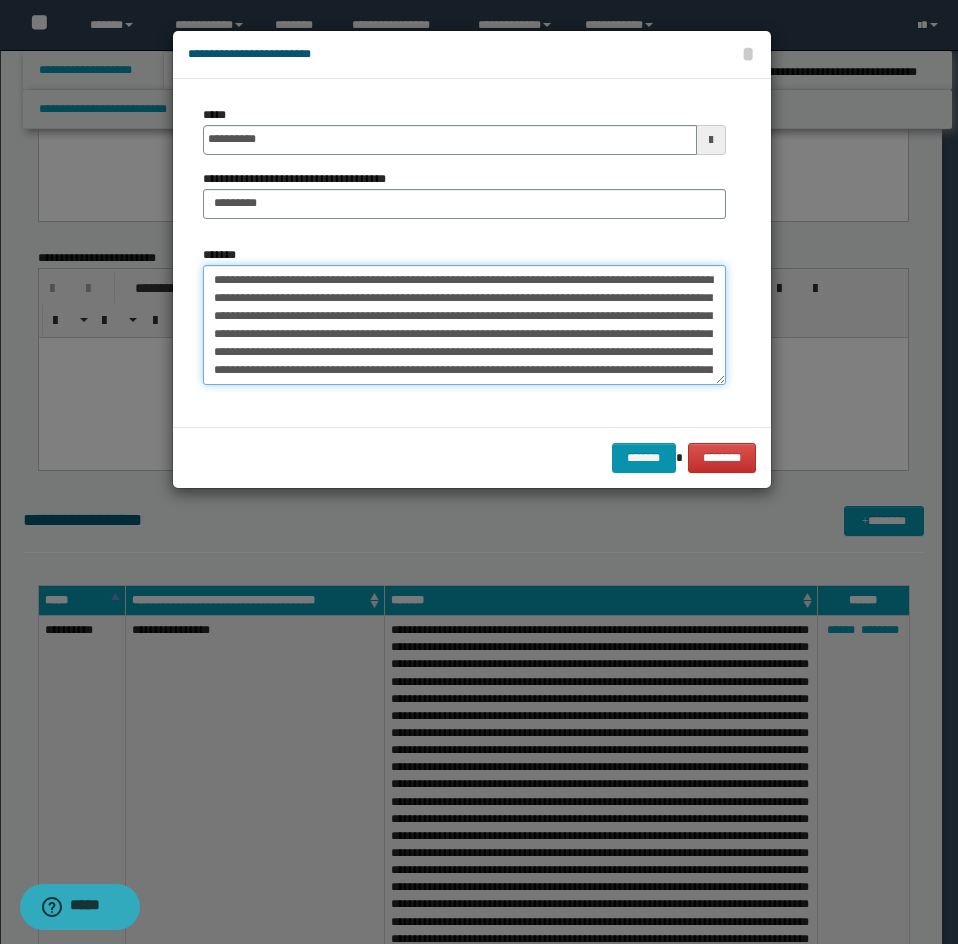 scroll, scrollTop: 444, scrollLeft: 0, axis: vertical 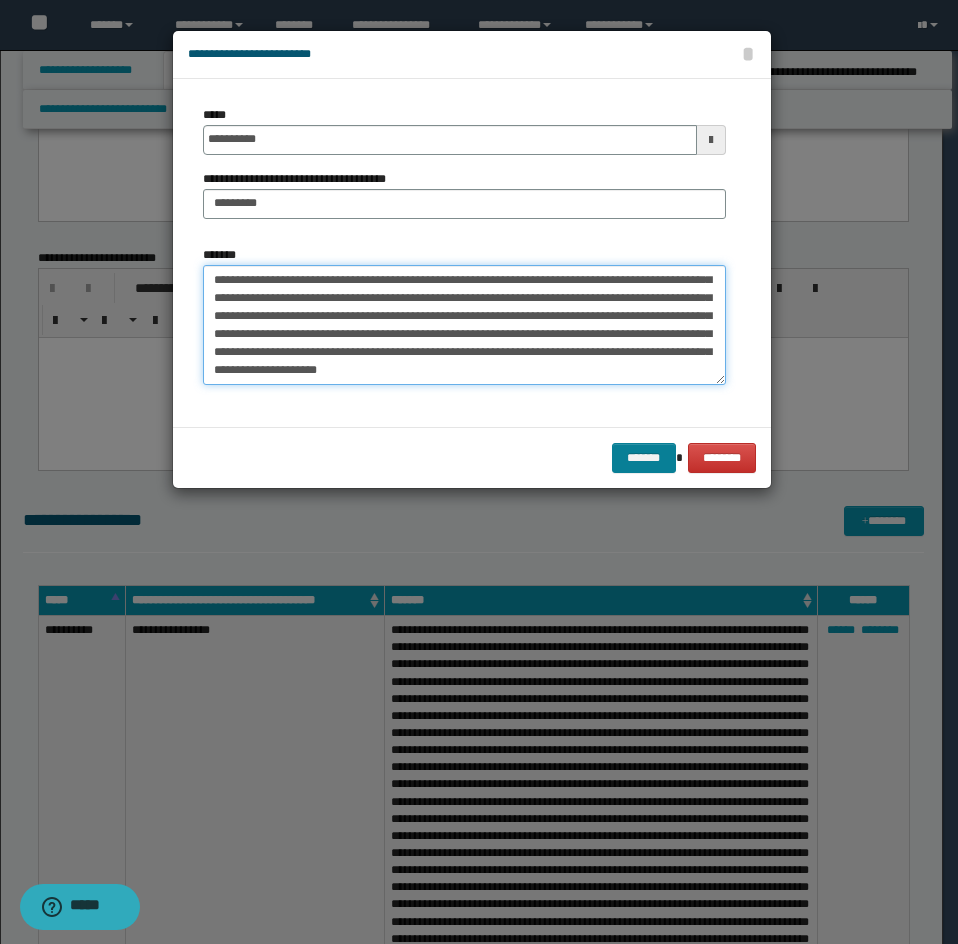 type on "**********" 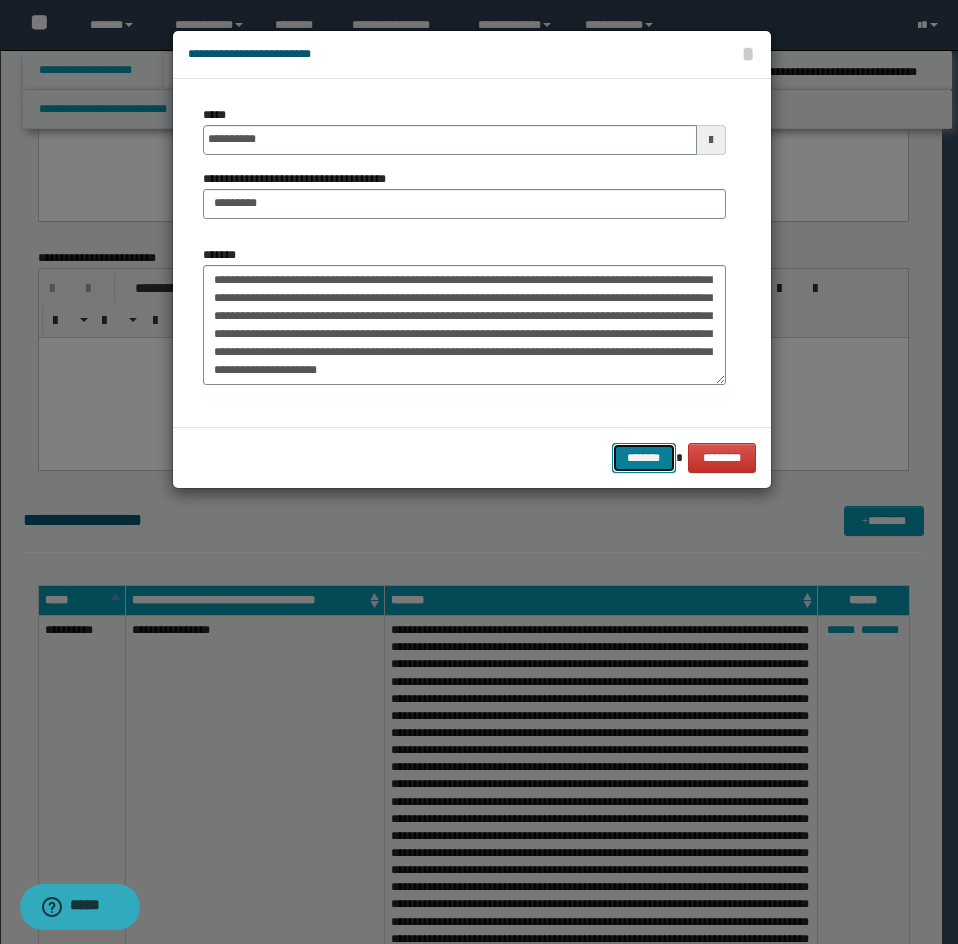 click on "*******" at bounding box center [644, 458] 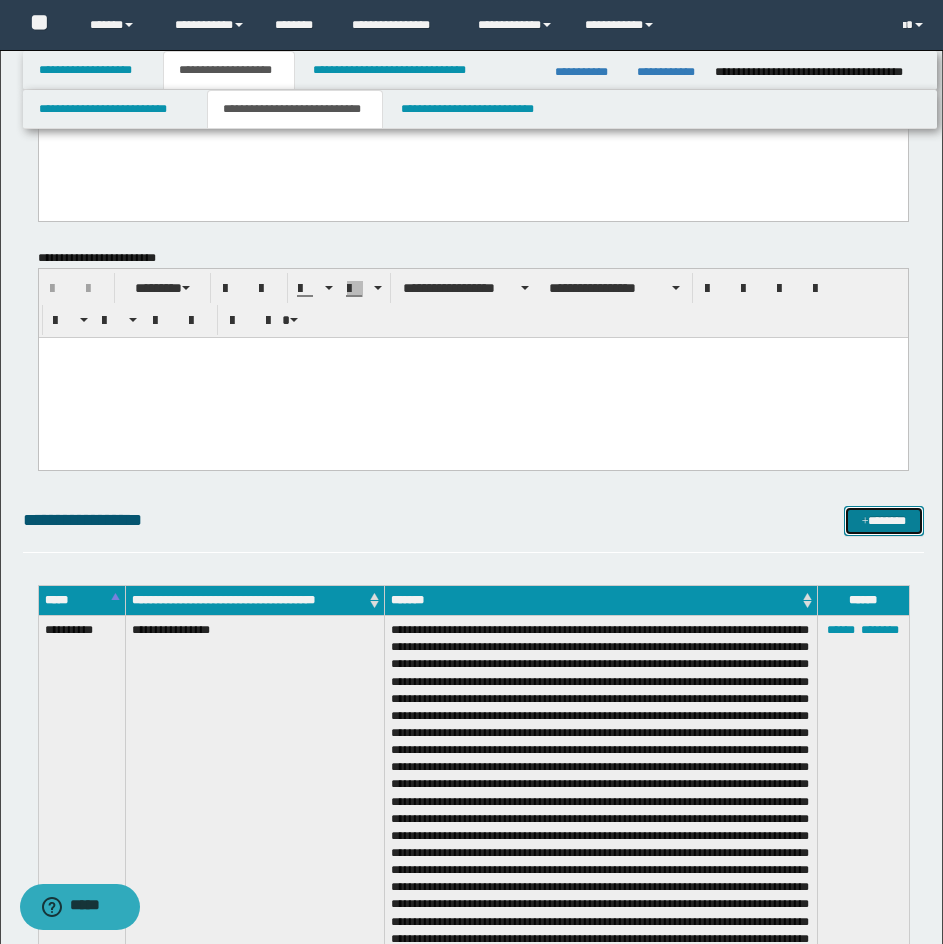 click on "*******" at bounding box center (884, 521) 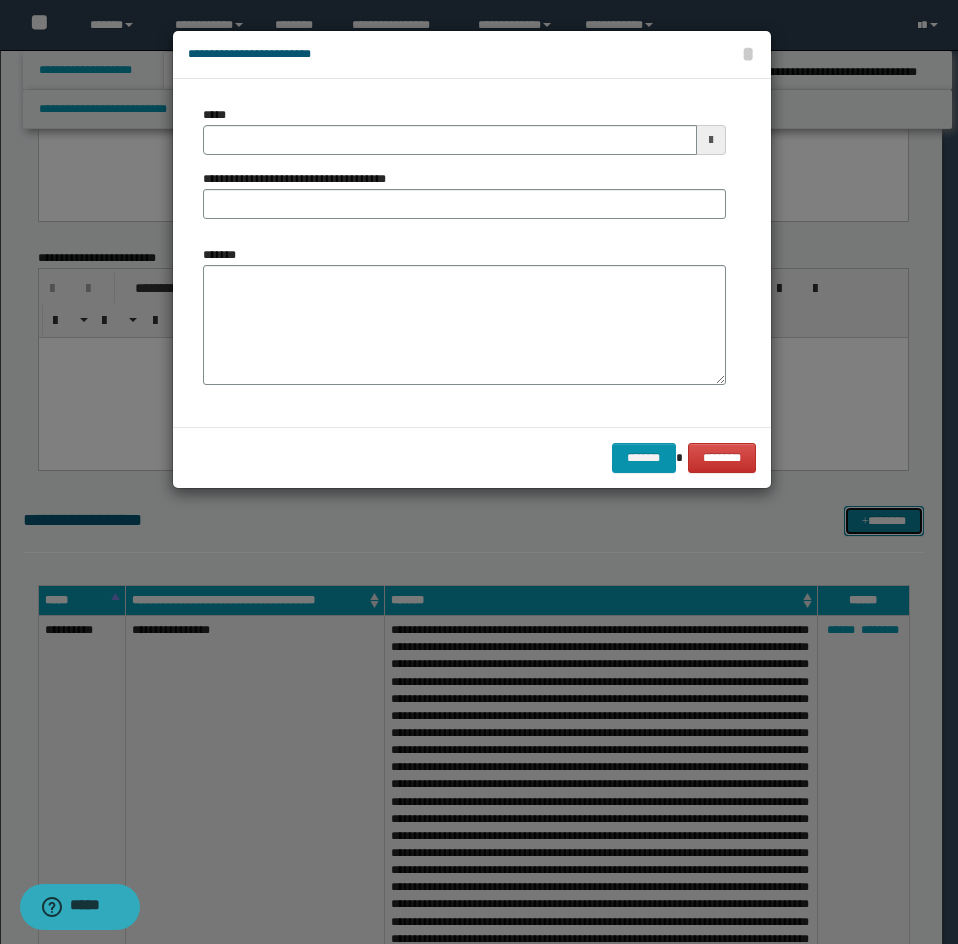 scroll, scrollTop: 0, scrollLeft: 0, axis: both 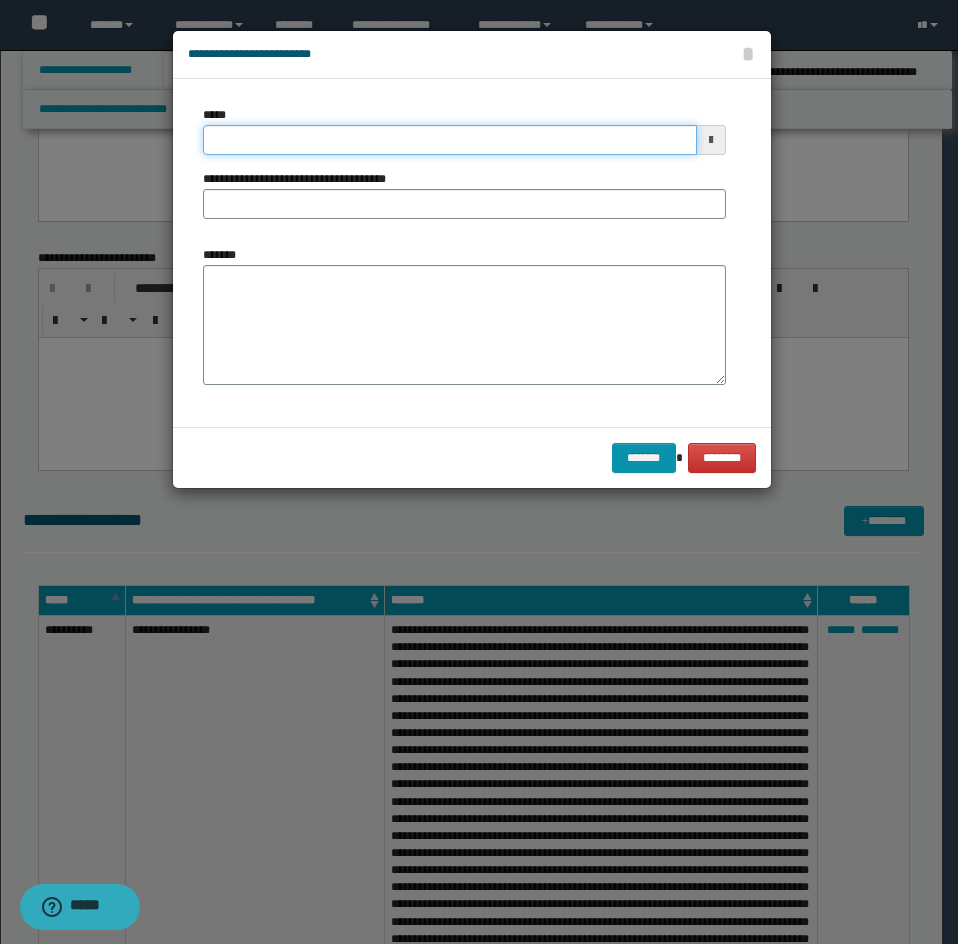 click on "*****" at bounding box center [450, 140] 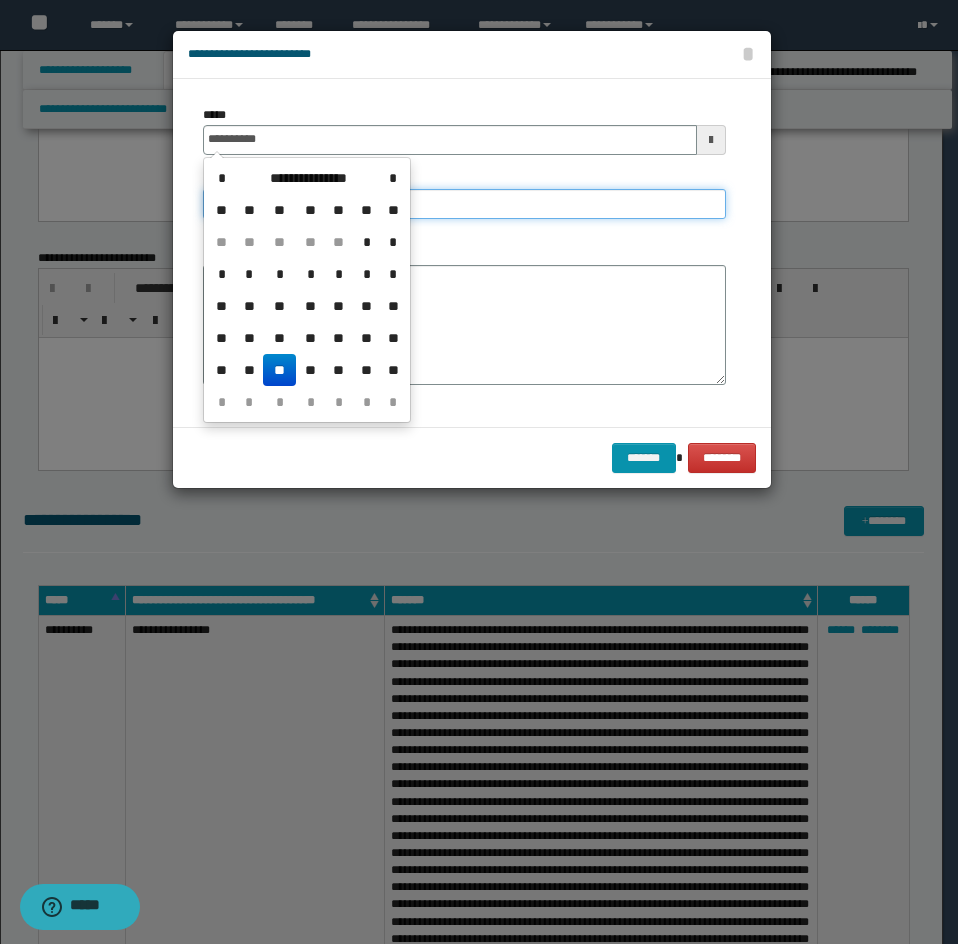 type on "**********" 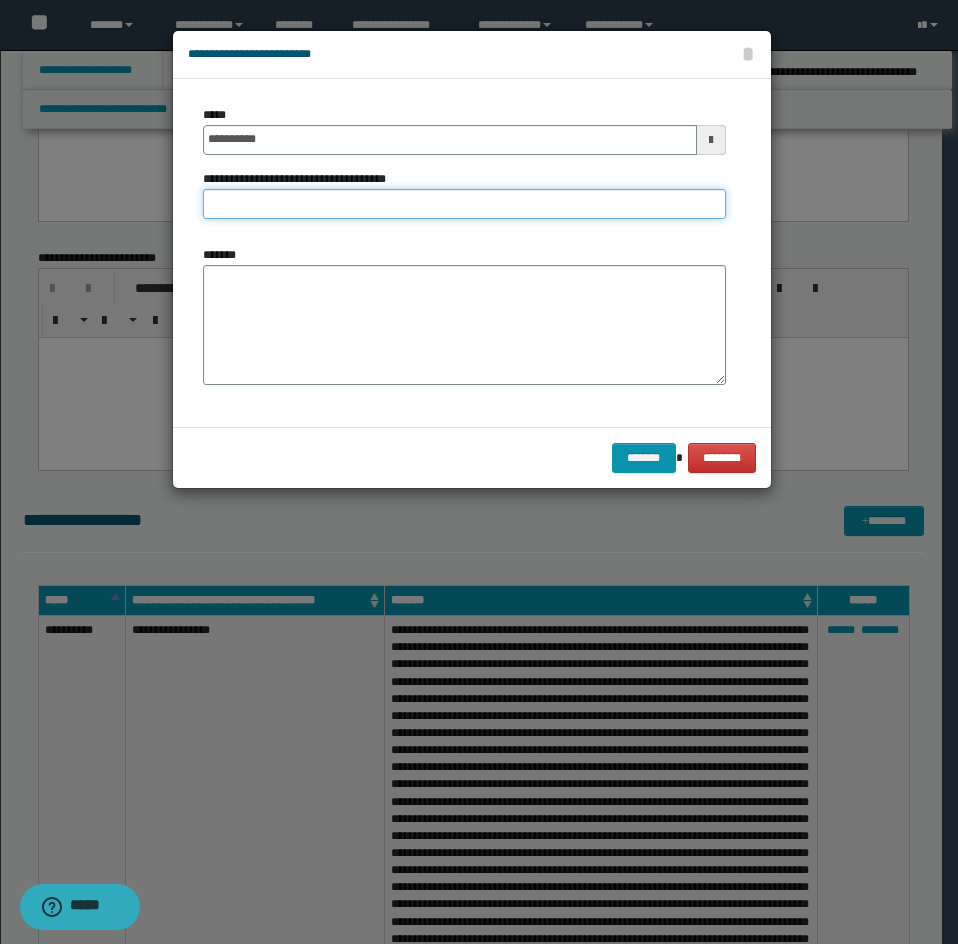 click on "**********" at bounding box center (464, 204) 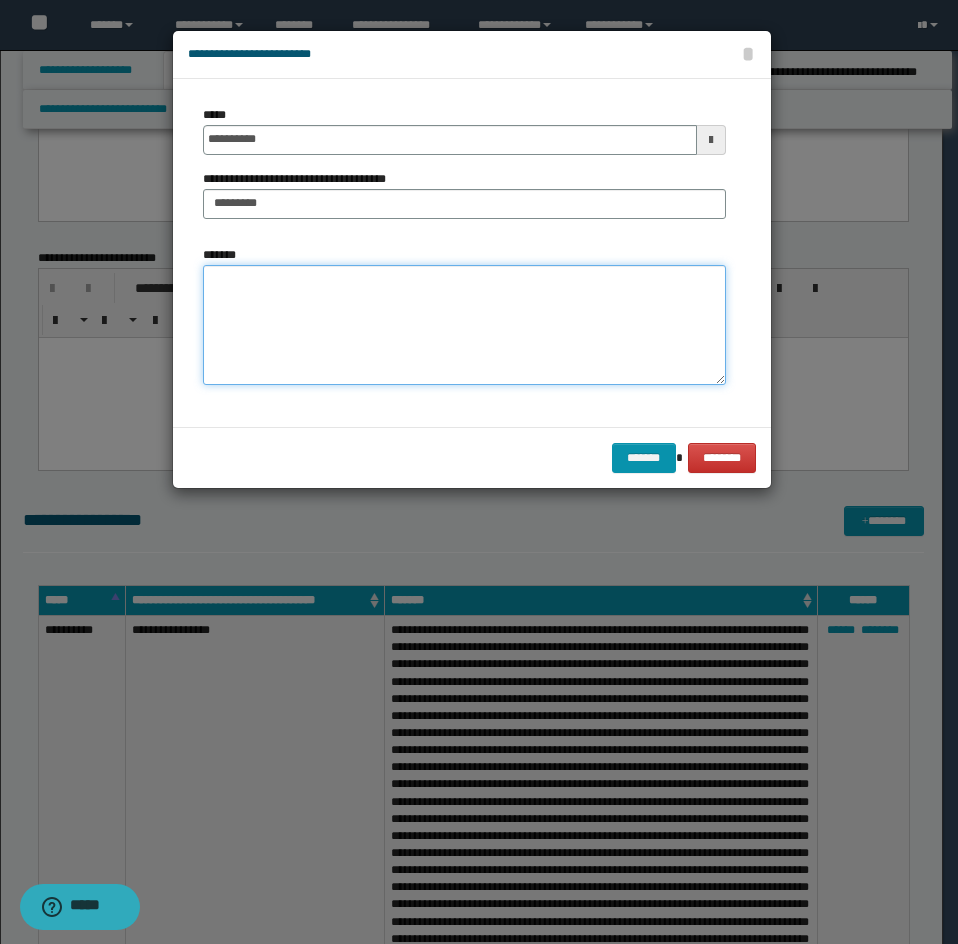 click on "*******" at bounding box center [464, 325] 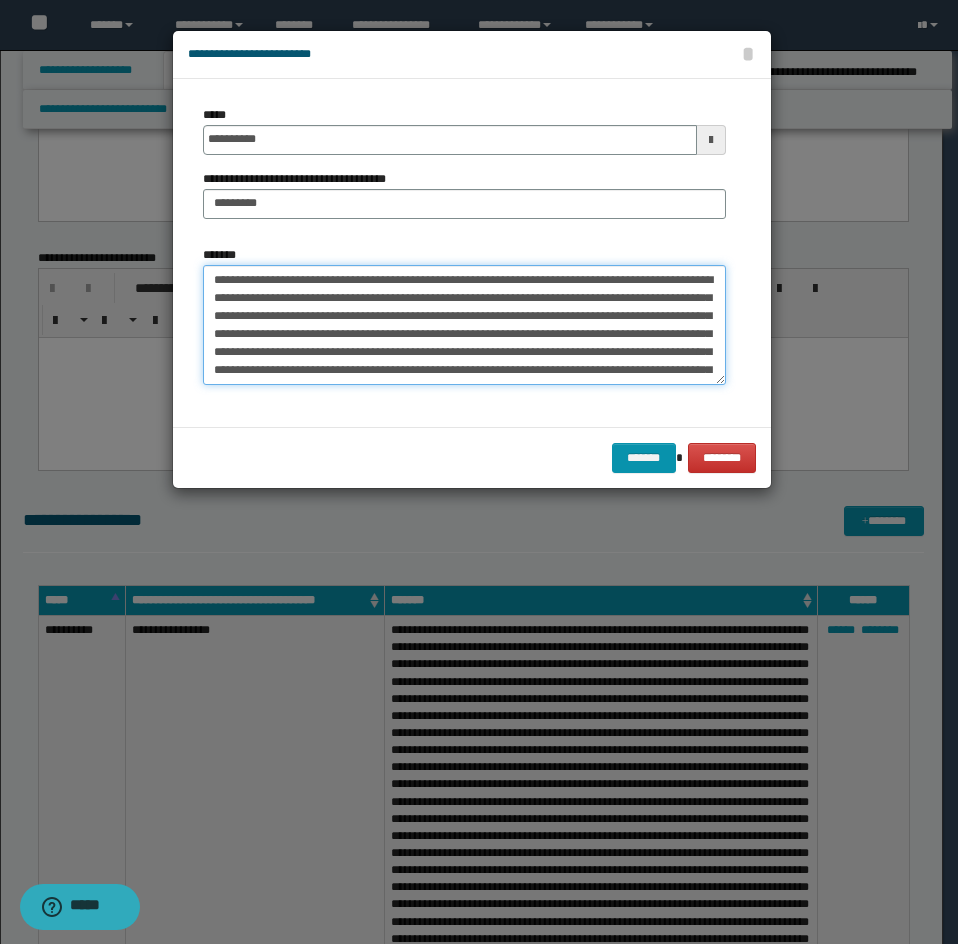 scroll, scrollTop: 642, scrollLeft: 0, axis: vertical 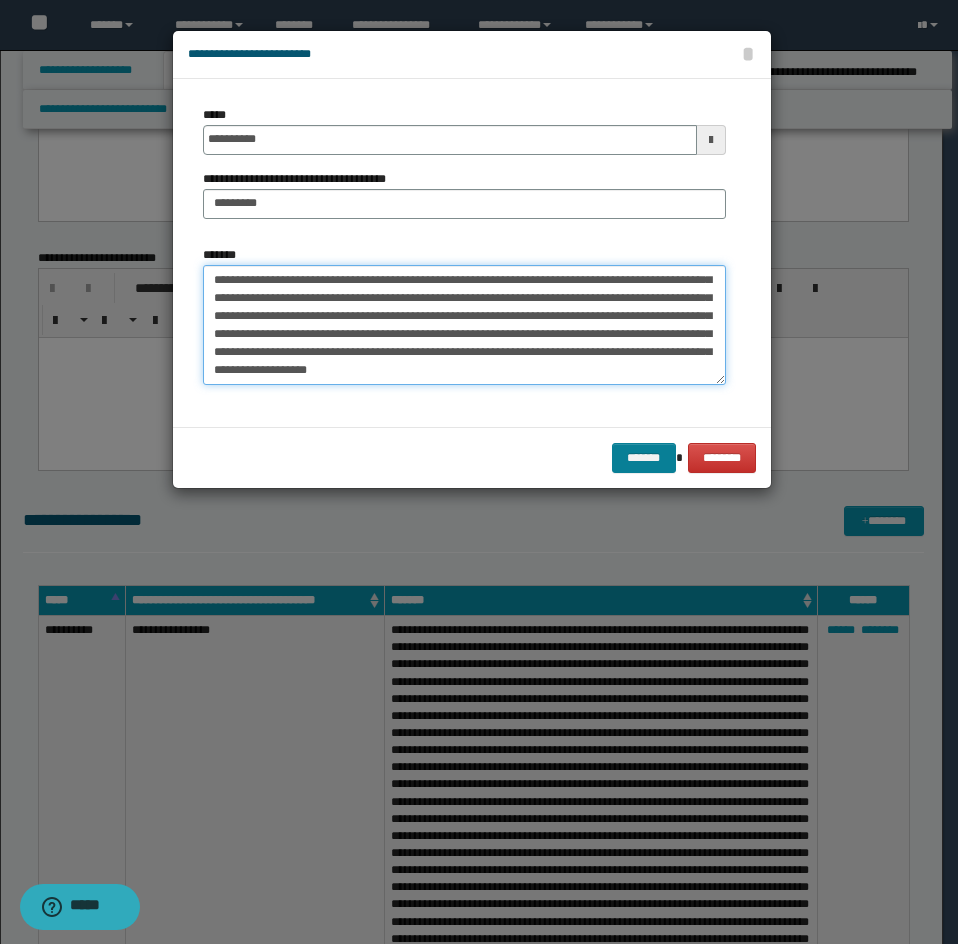 type on "**********" 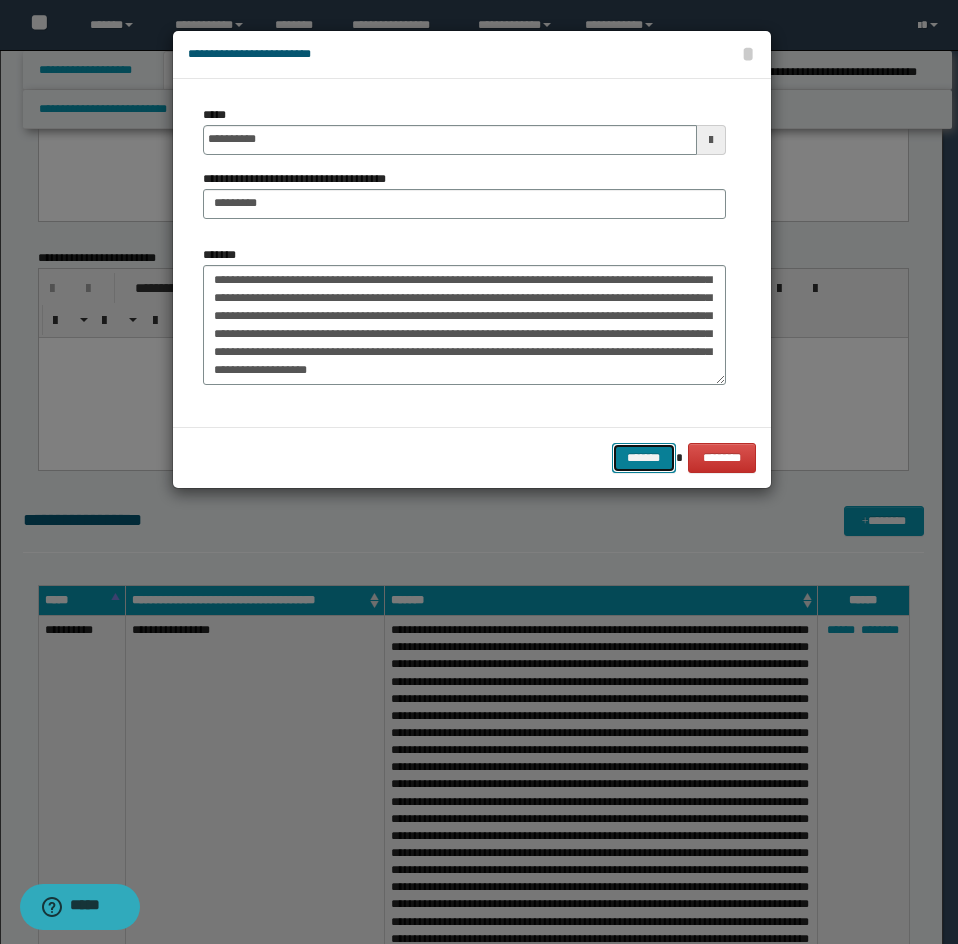 click on "*******" at bounding box center (644, 458) 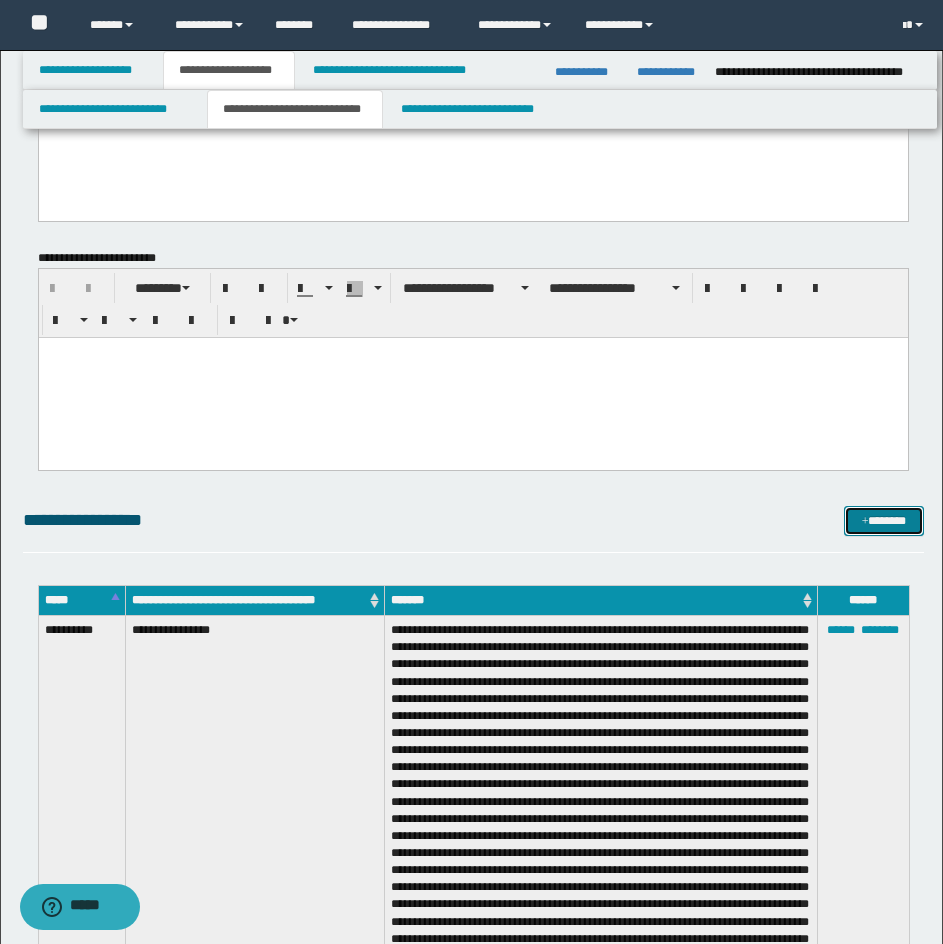 click on "*******" at bounding box center (884, 521) 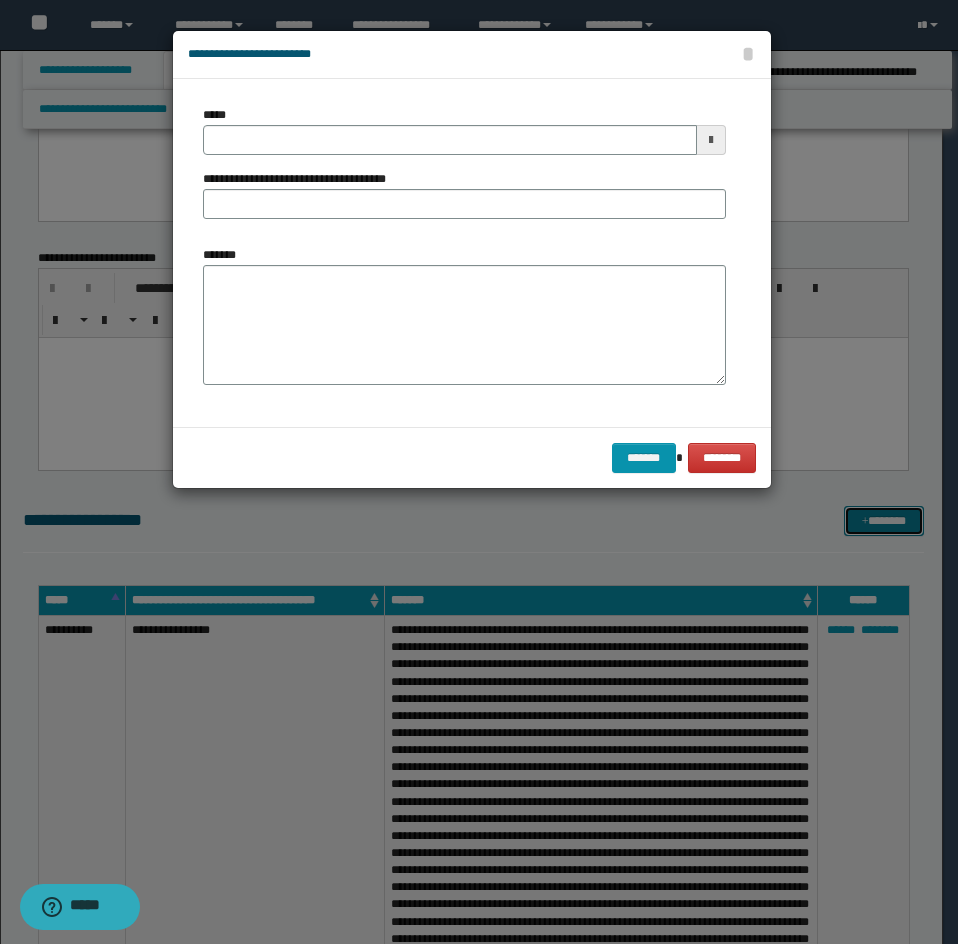 scroll, scrollTop: 0, scrollLeft: 0, axis: both 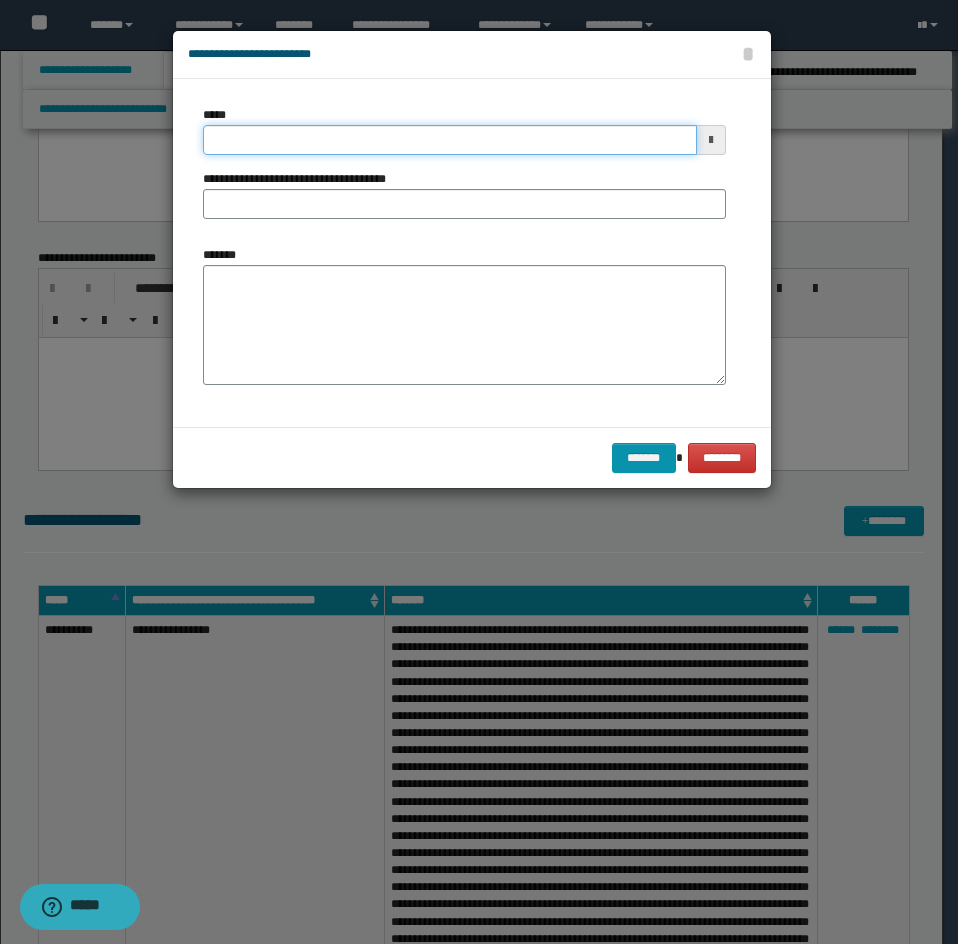 click on "*****" at bounding box center [450, 140] 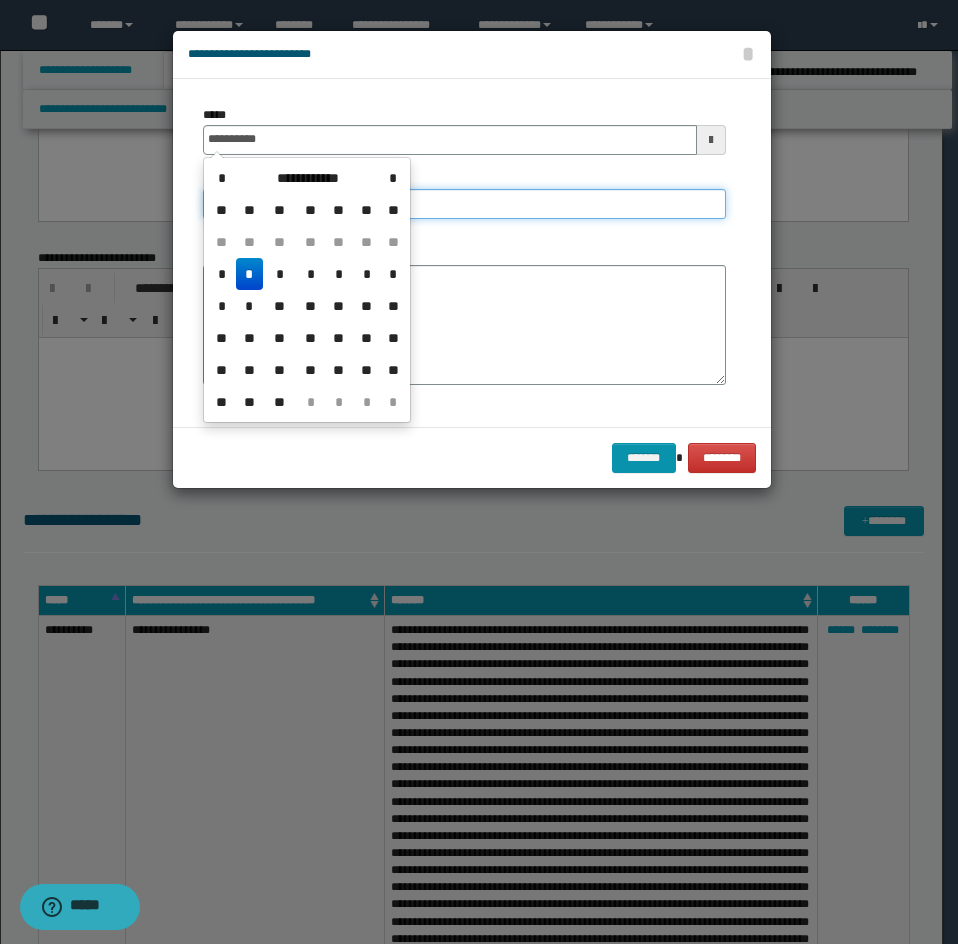 type on "**********" 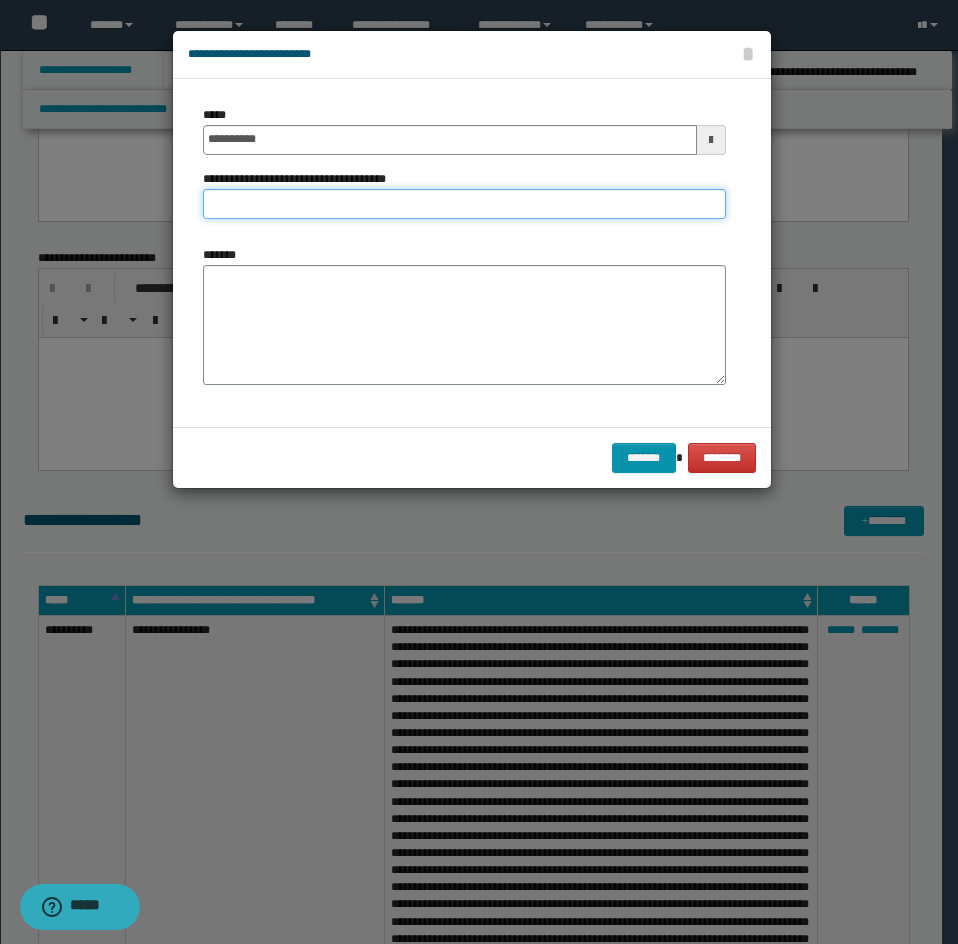 click on "**********" at bounding box center (464, 204) 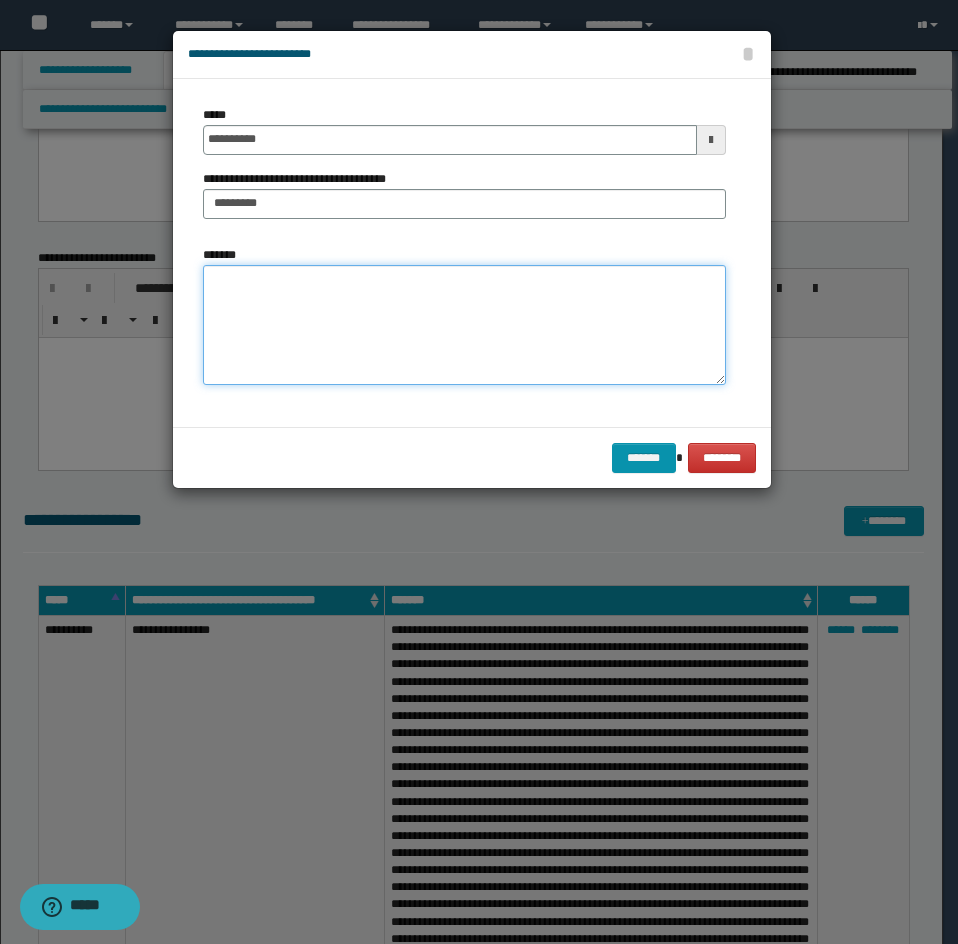 click on "*******" at bounding box center [464, 325] 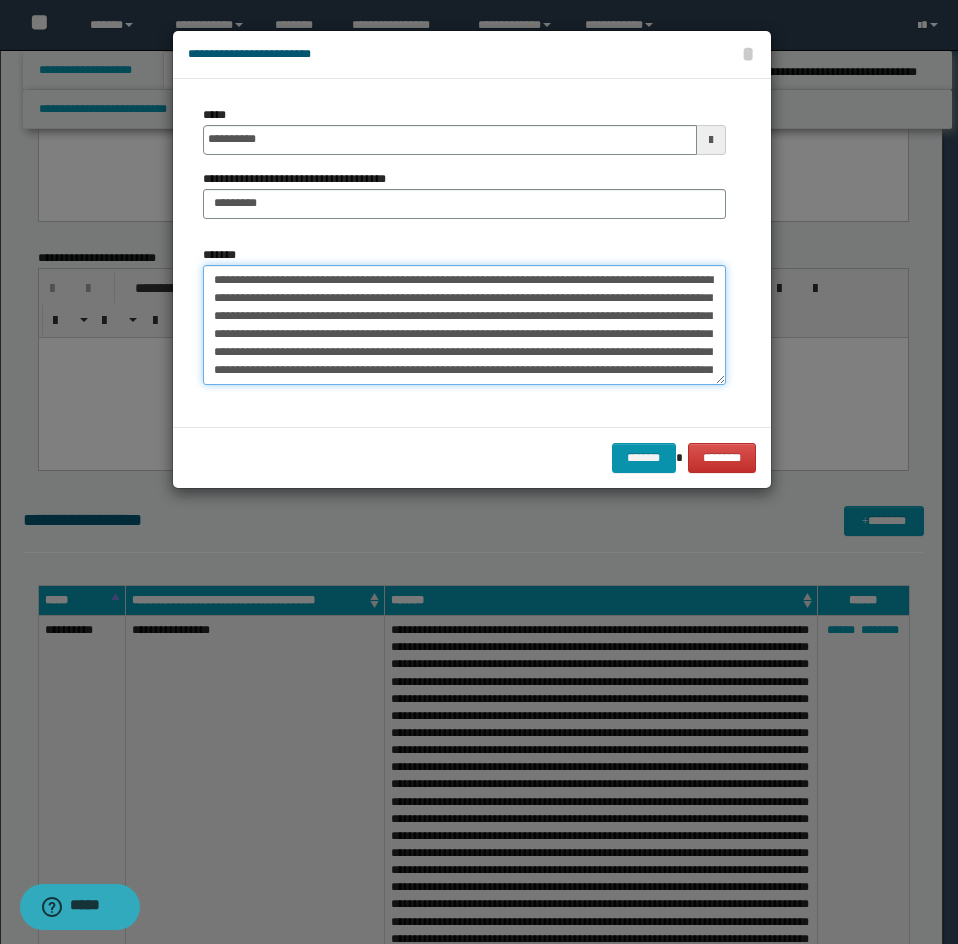 scroll, scrollTop: 246, scrollLeft: 0, axis: vertical 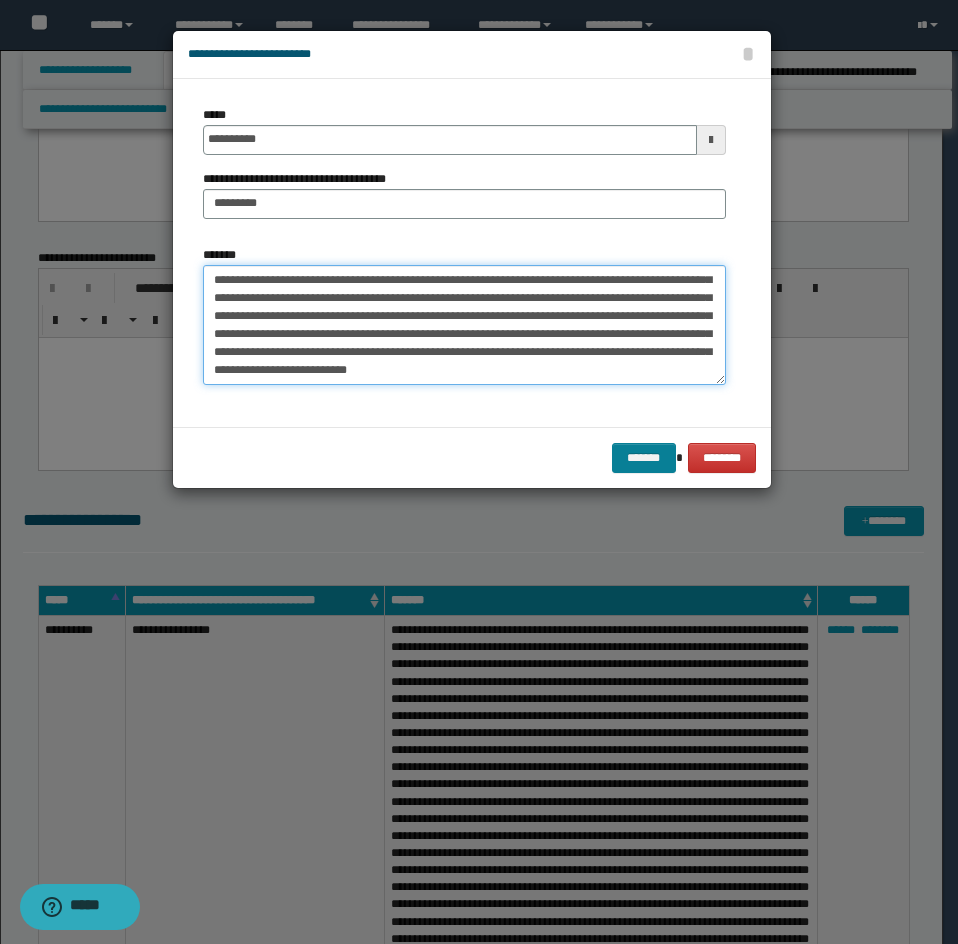 type on "**********" 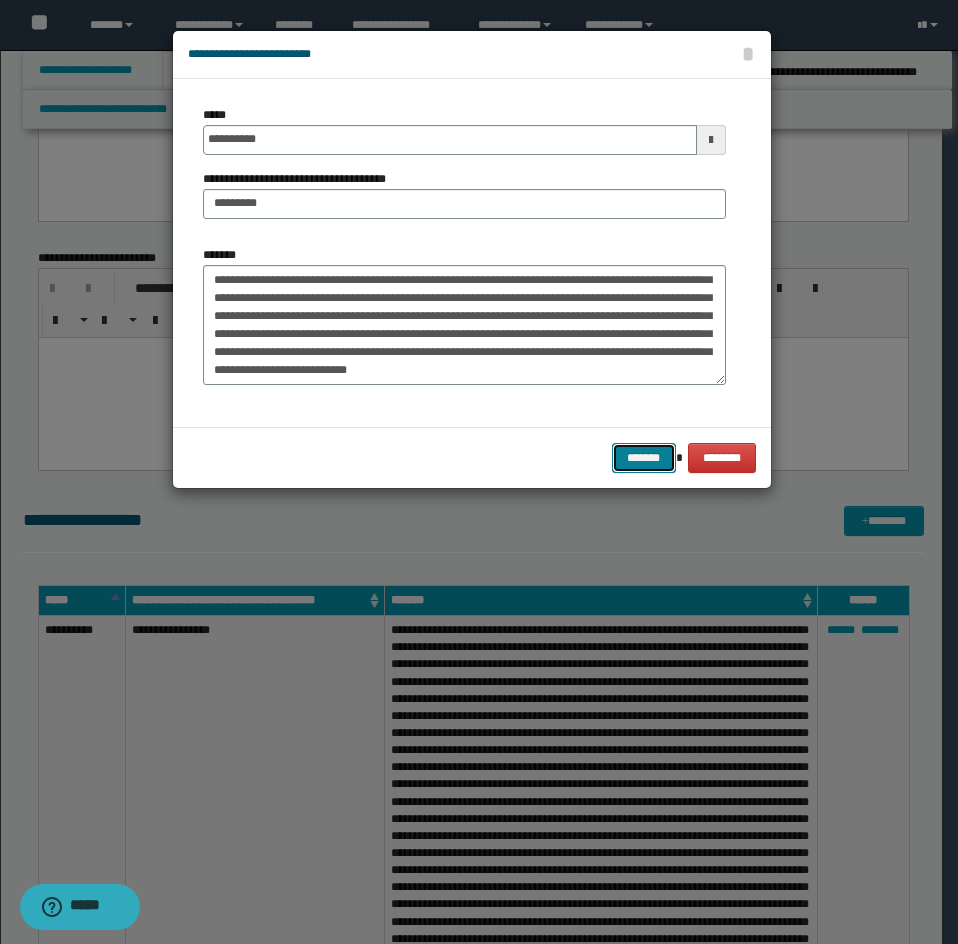 click on "*******" at bounding box center [644, 458] 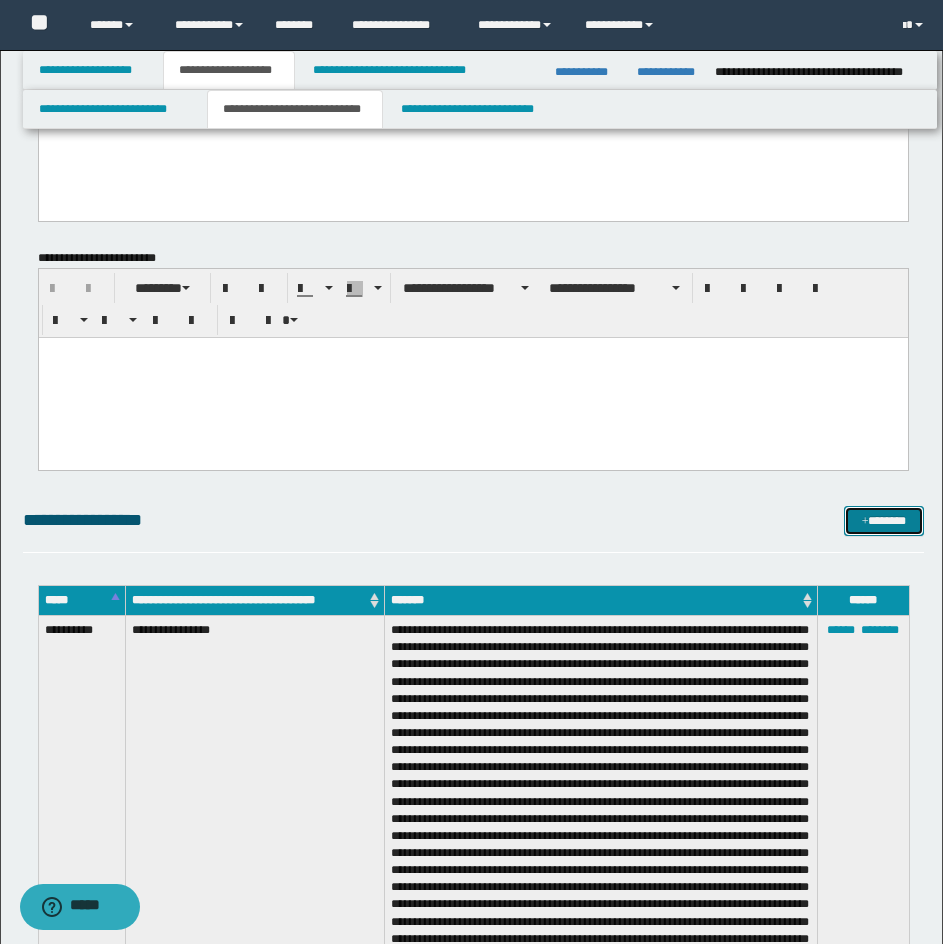 click on "*******" at bounding box center (884, 521) 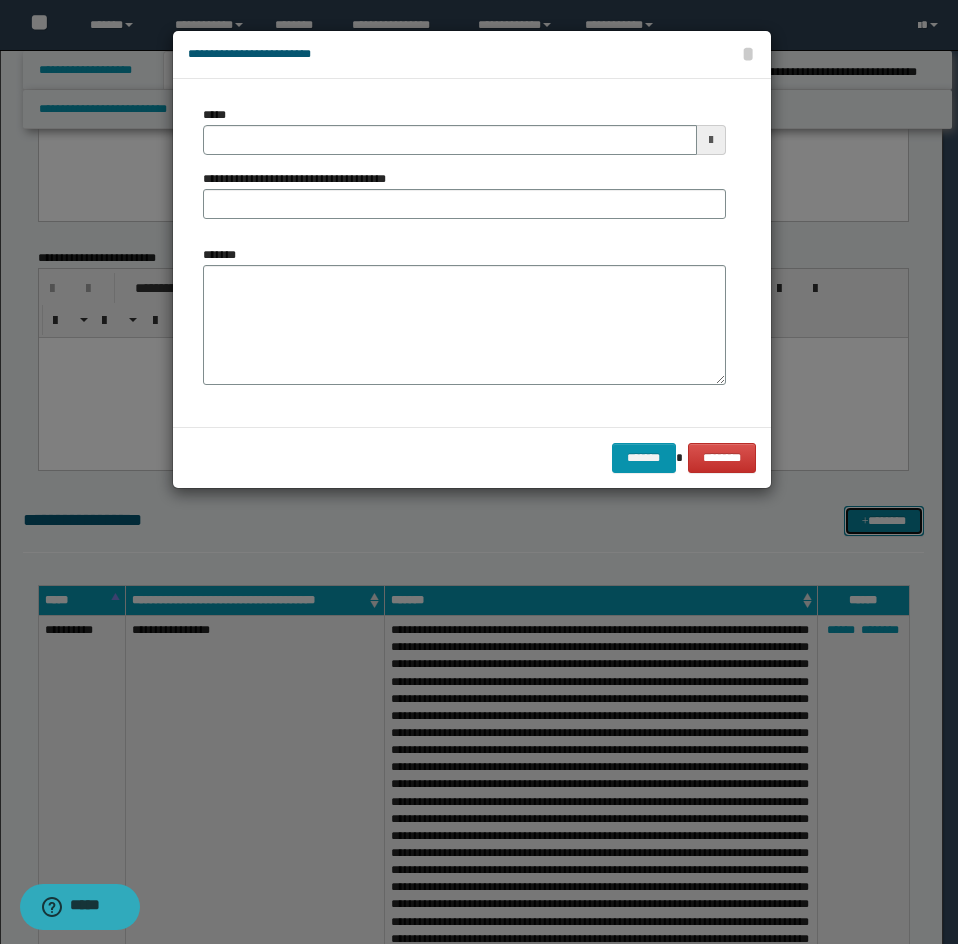 scroll, scrollTop: 0, scrollLeft: 0, axis: both 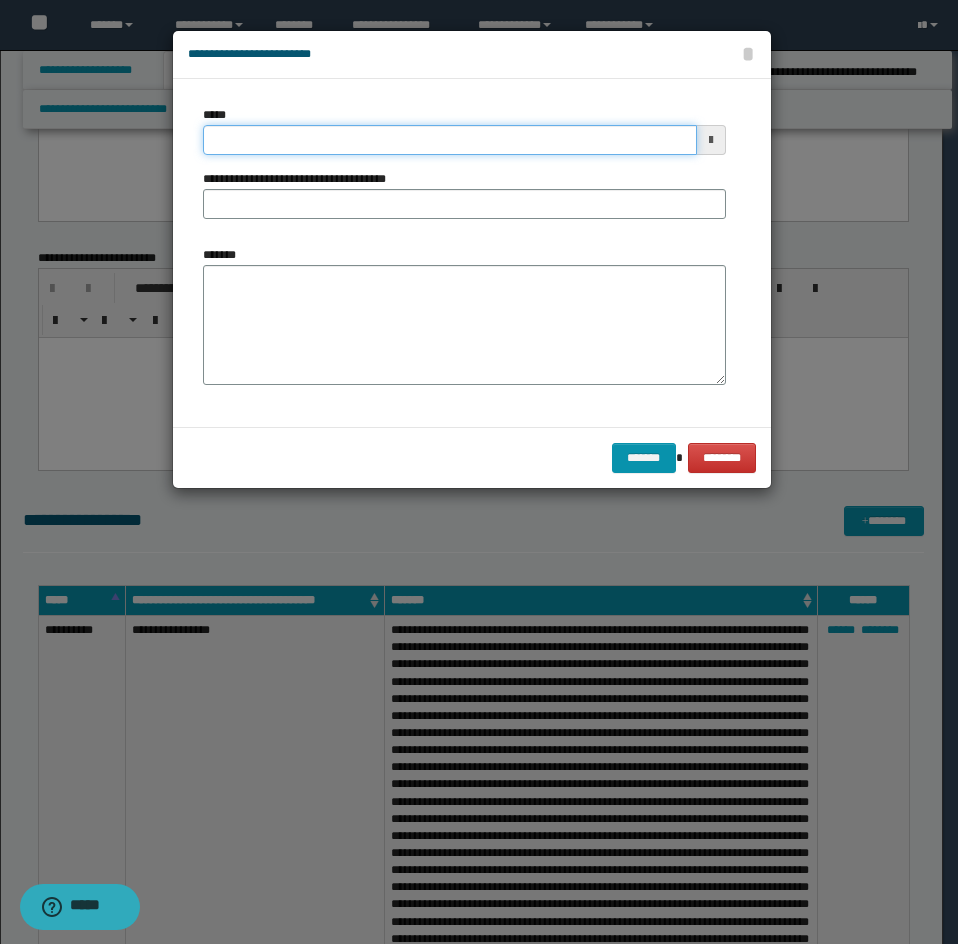 click on "*****" at bounding box center [450, 140] 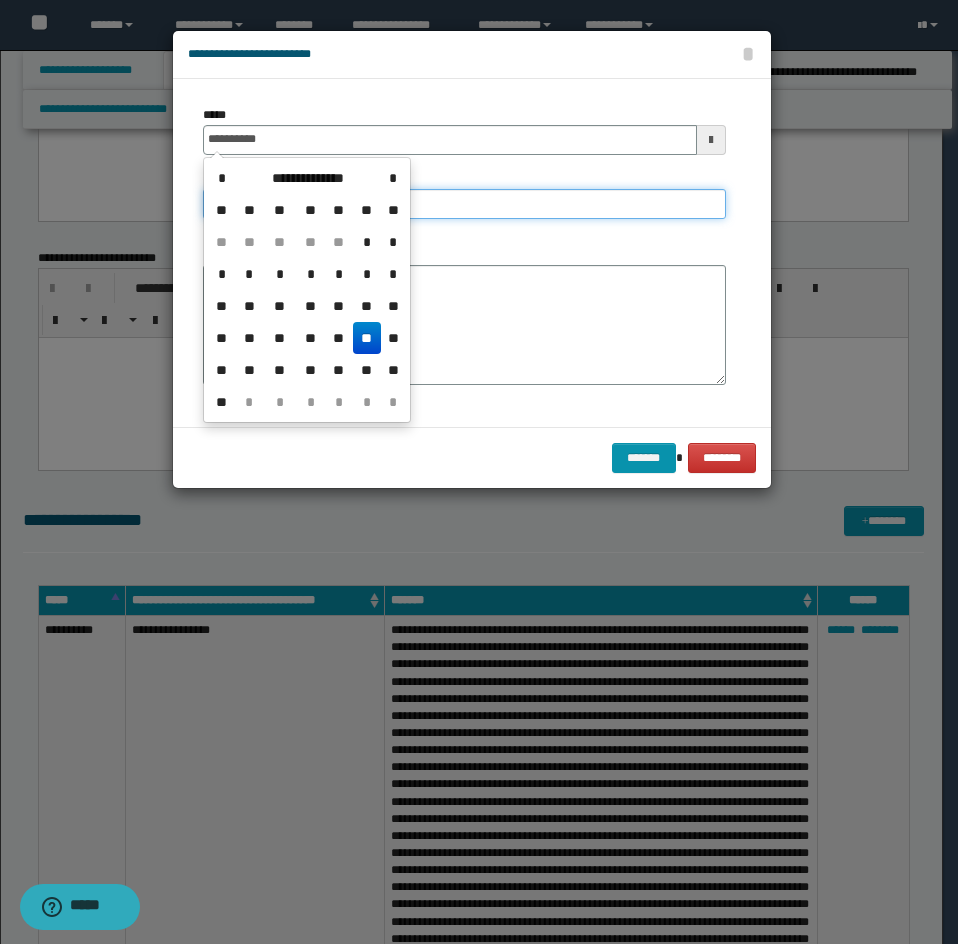 type on "**********" 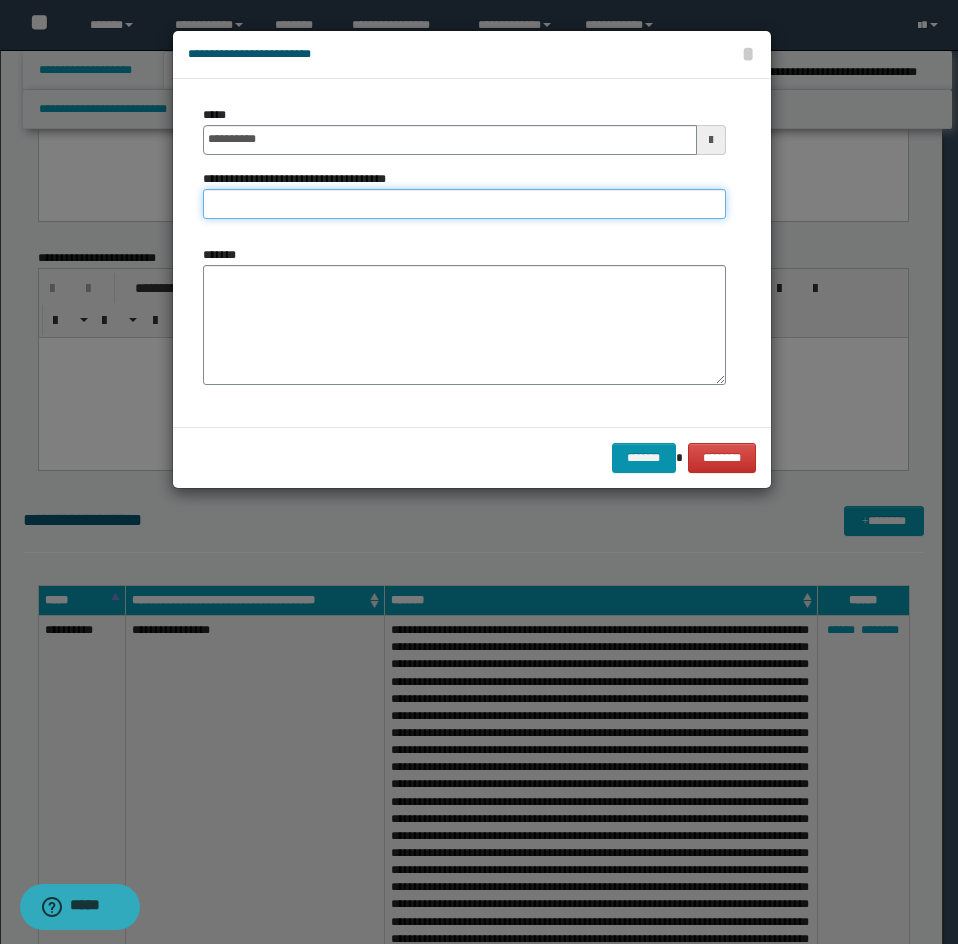 drag, startPoint x: 447, startPoint y: 210, endPoint x: 286, endPoint y: 222, distance: 161.44658 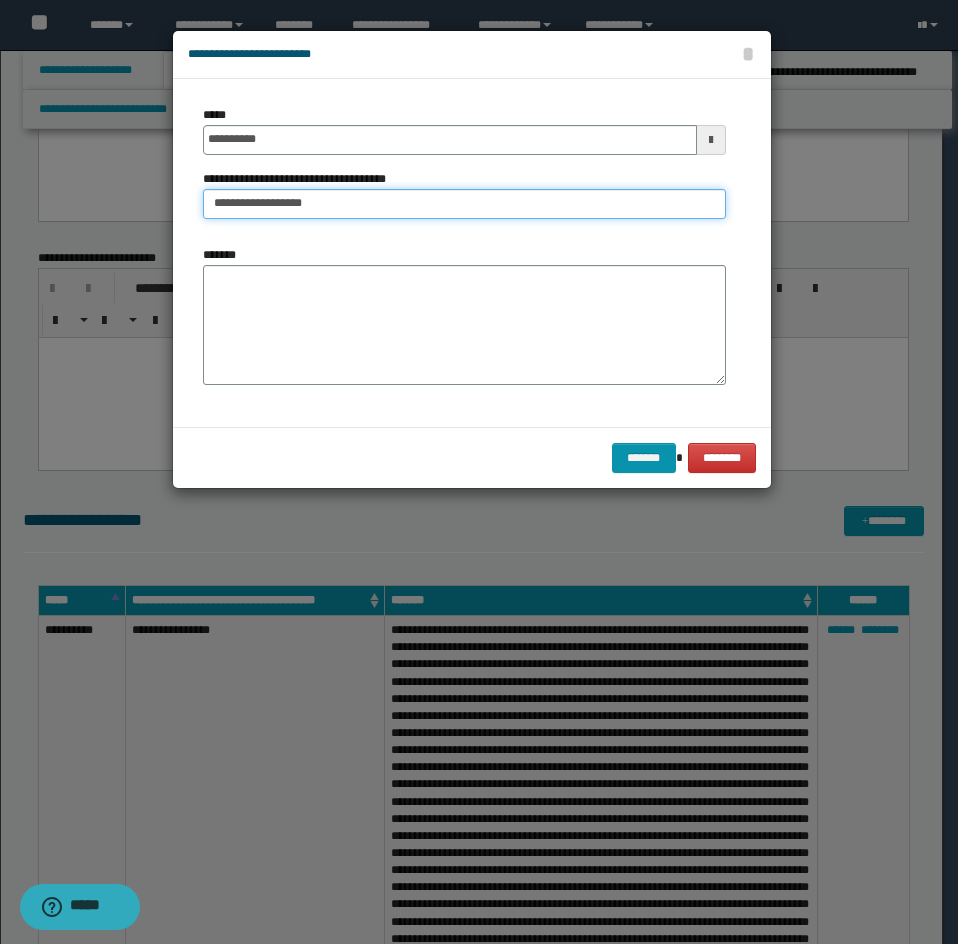 type on "**********" 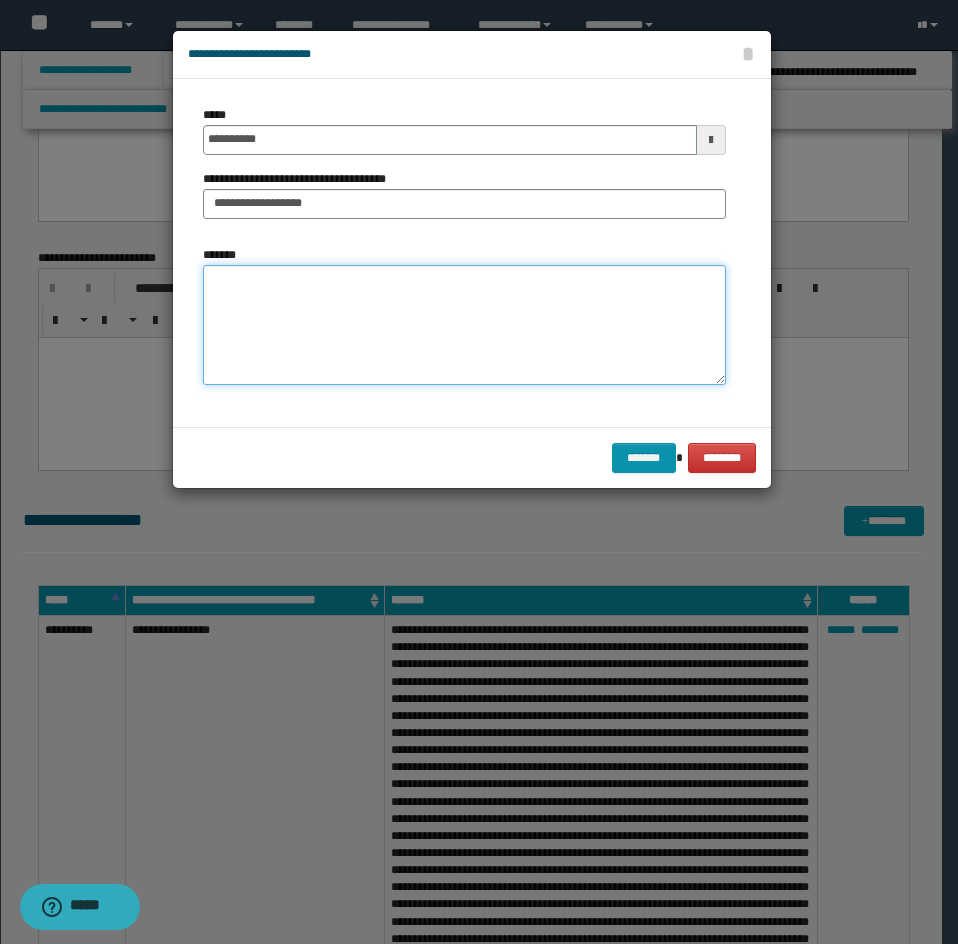 click on "*******" at bounding box center (464, 325) 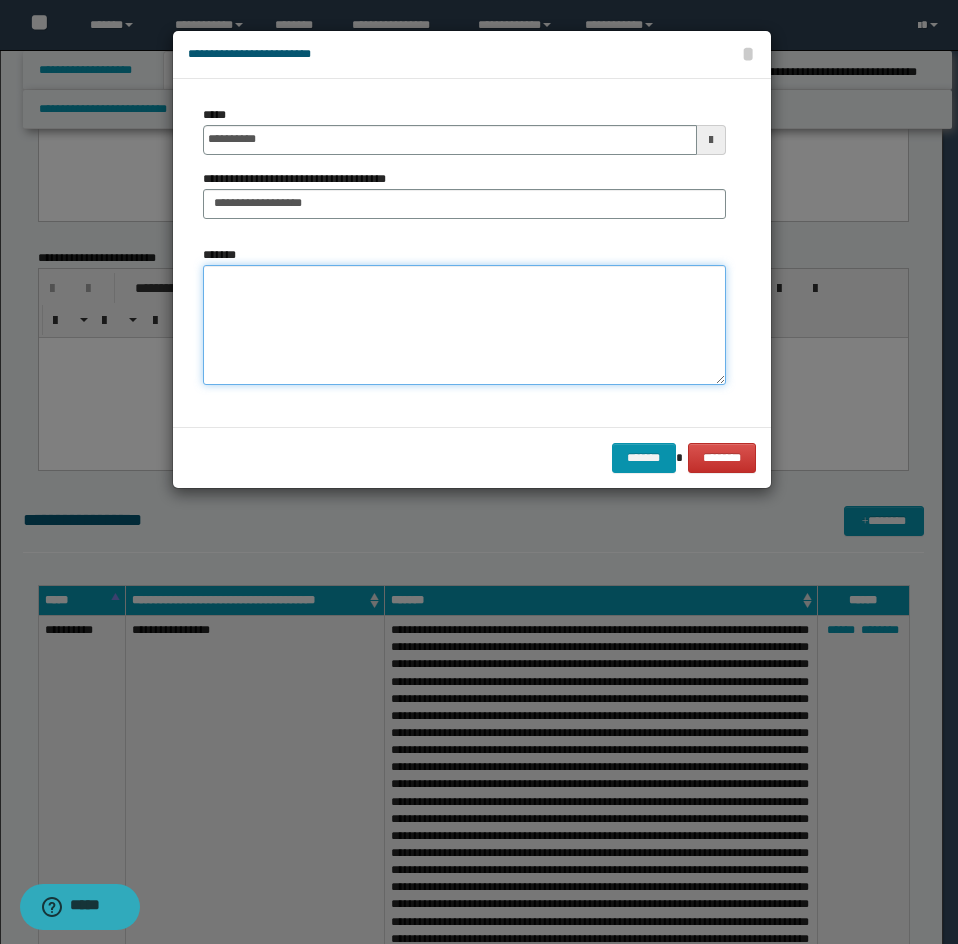 paste on "**********" 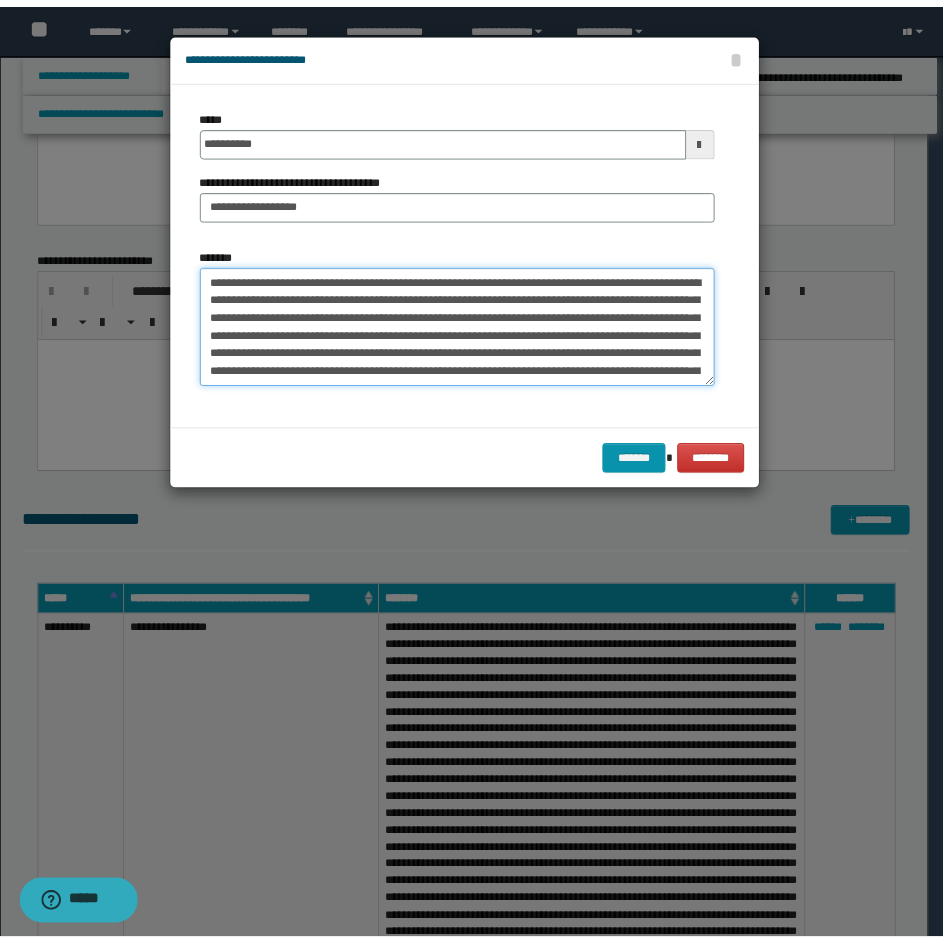 scroll, scrollTop: 426, scrollLeft: 0, axis: vertical 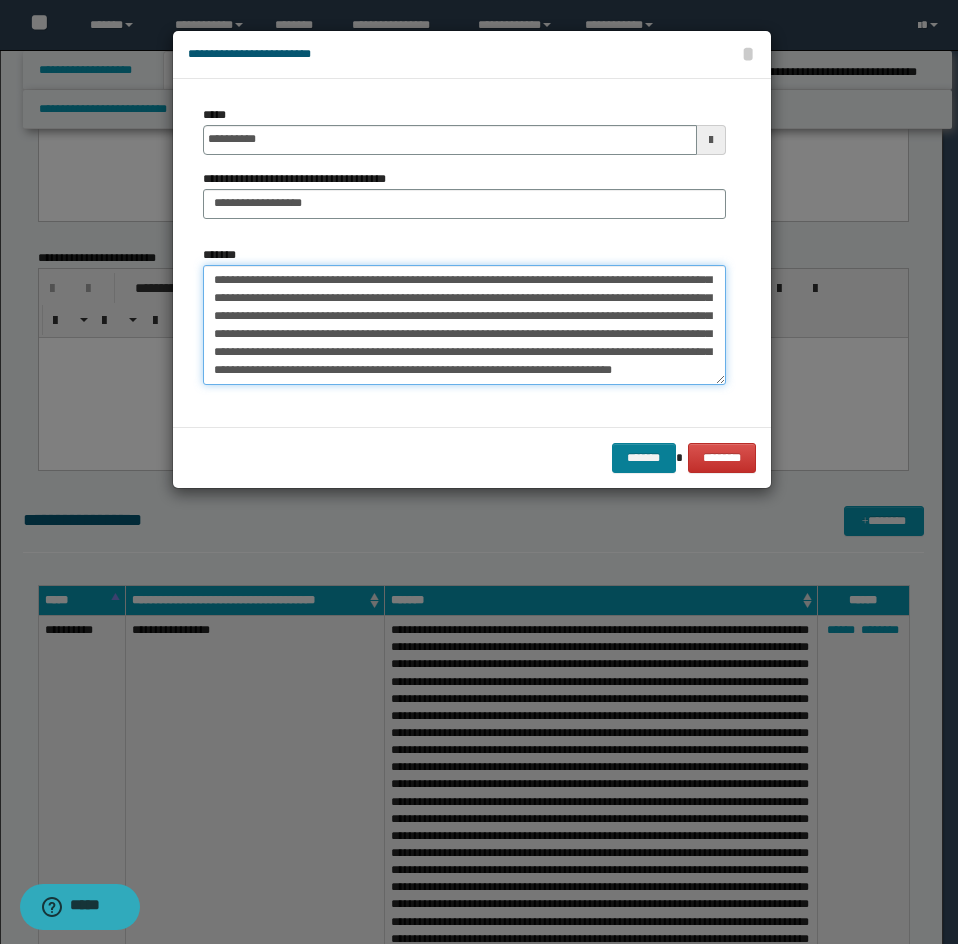 type on "**********" 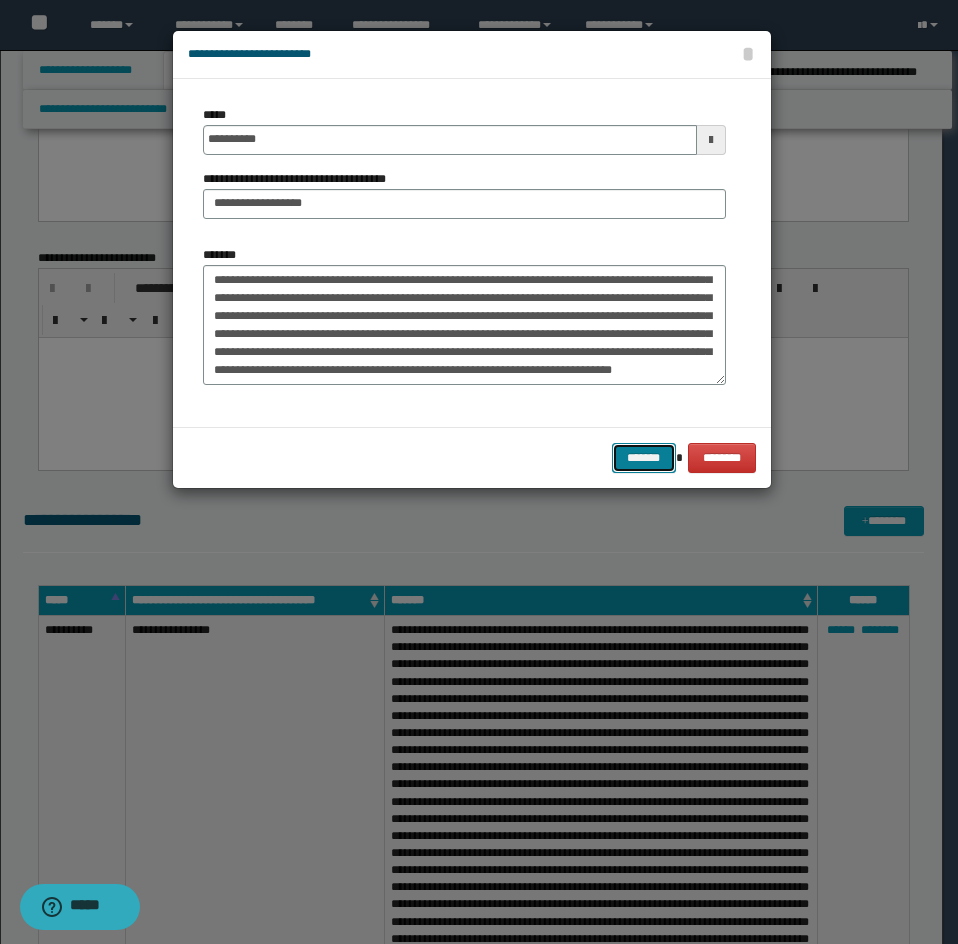 click on "*******" at bounding box center (644, 458) 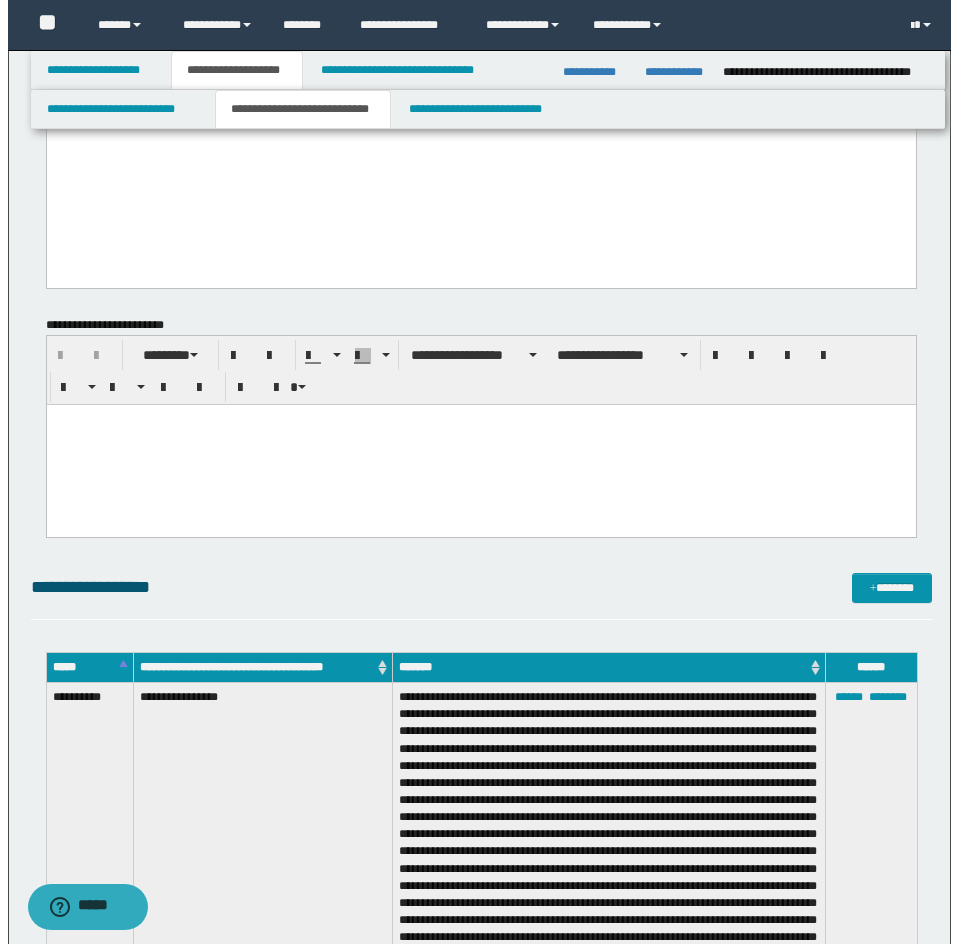 scroll, scrollTop: 1600, scrollLeft: 0, axis: vertical 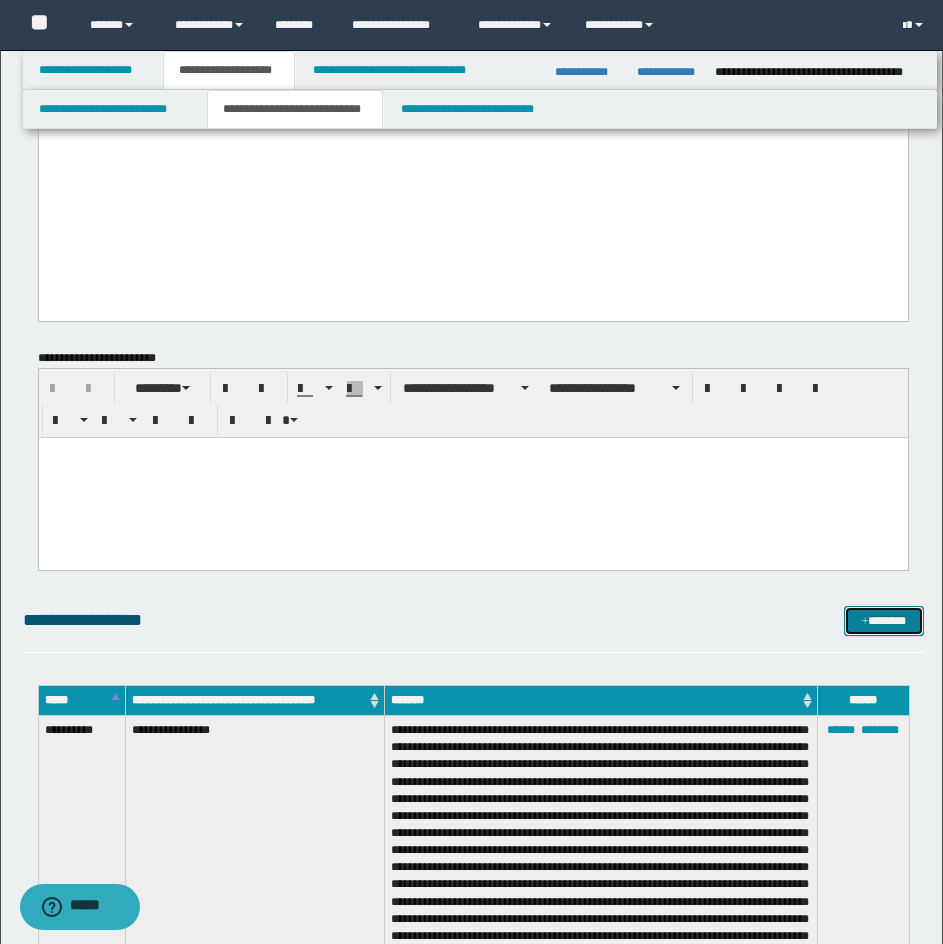 click at bounding box center [865, 622] 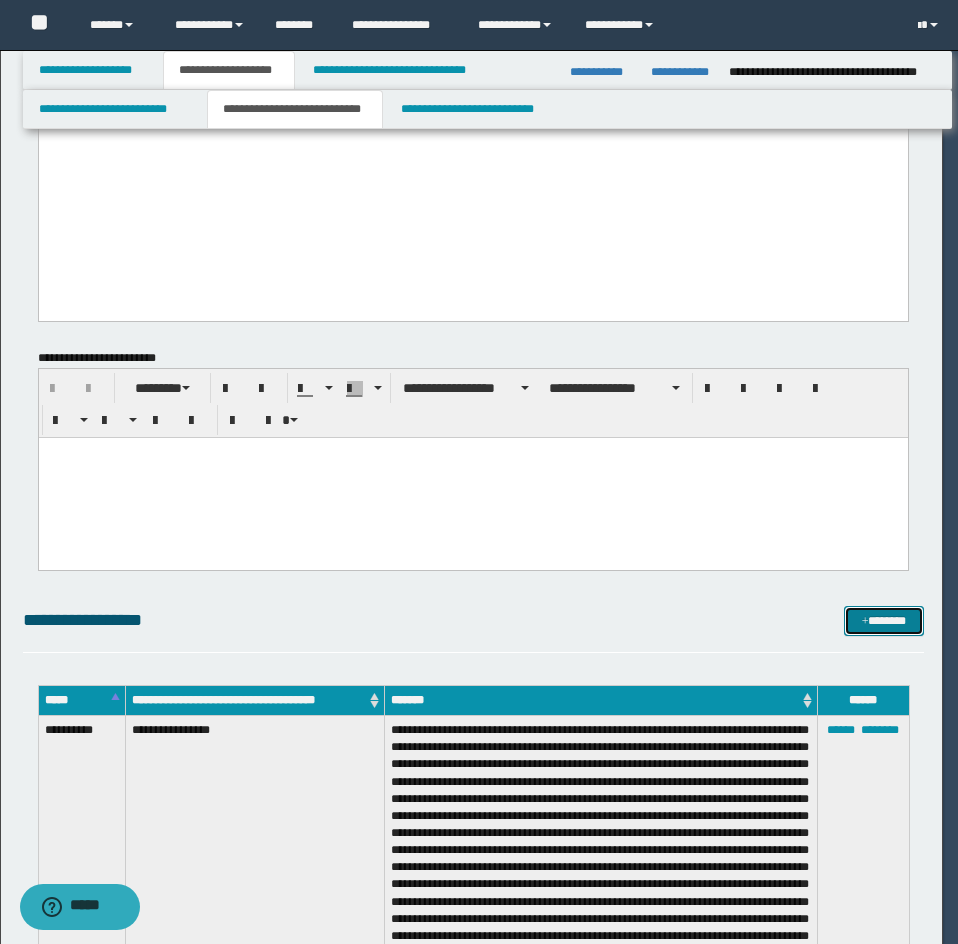scroll, scrollTop: 0, scrollLeft: 0, axis: both 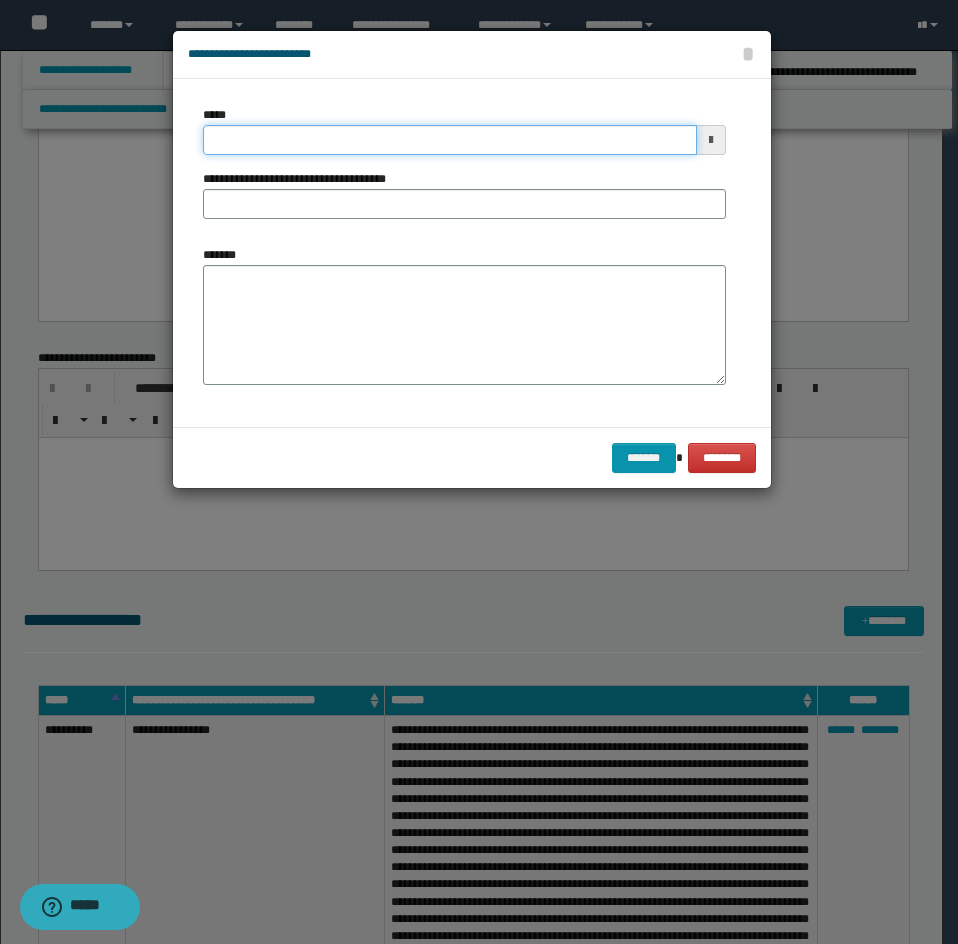 click on "*****" at bounding box center [450, 140] 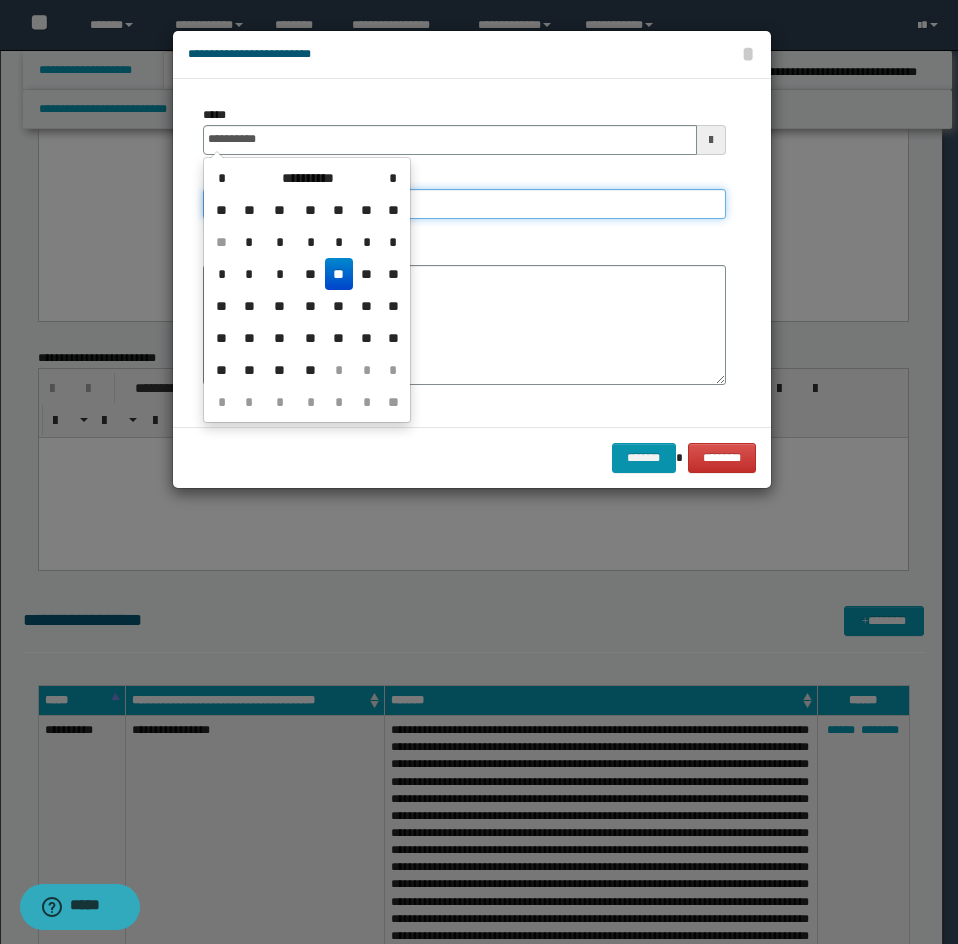 type on "**********" 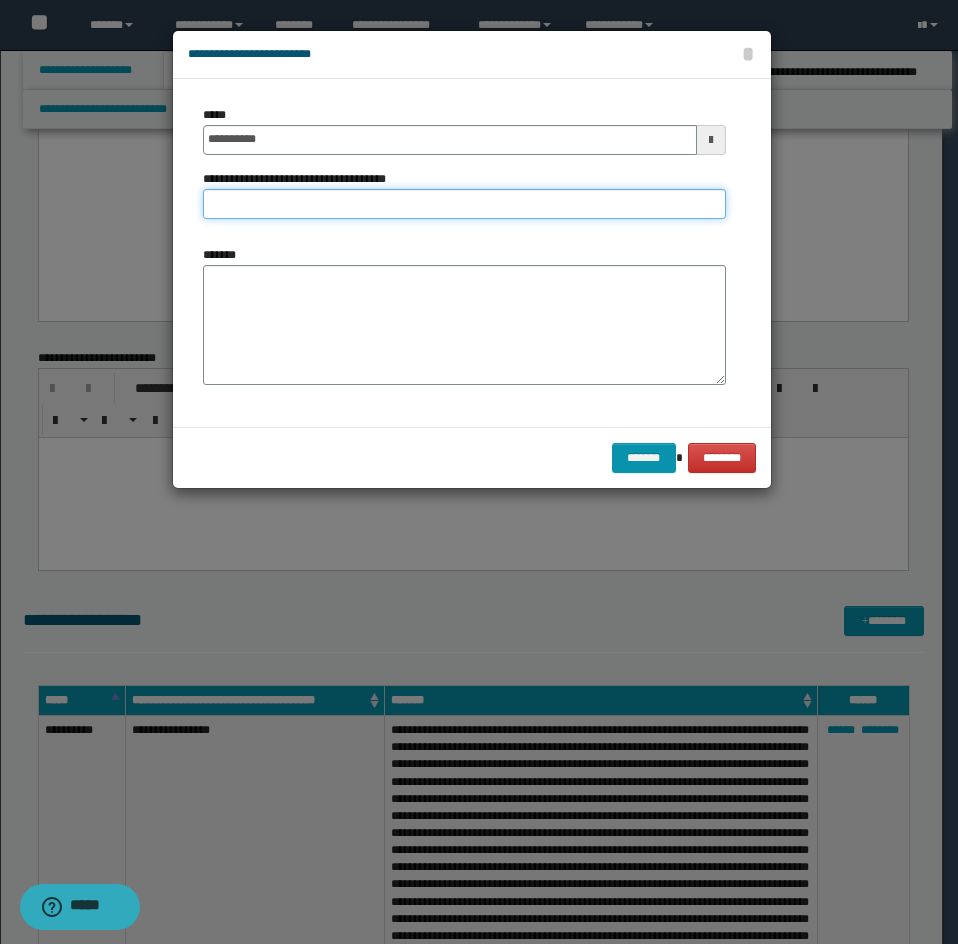 click on "**********" at bounding box center [464, 204] 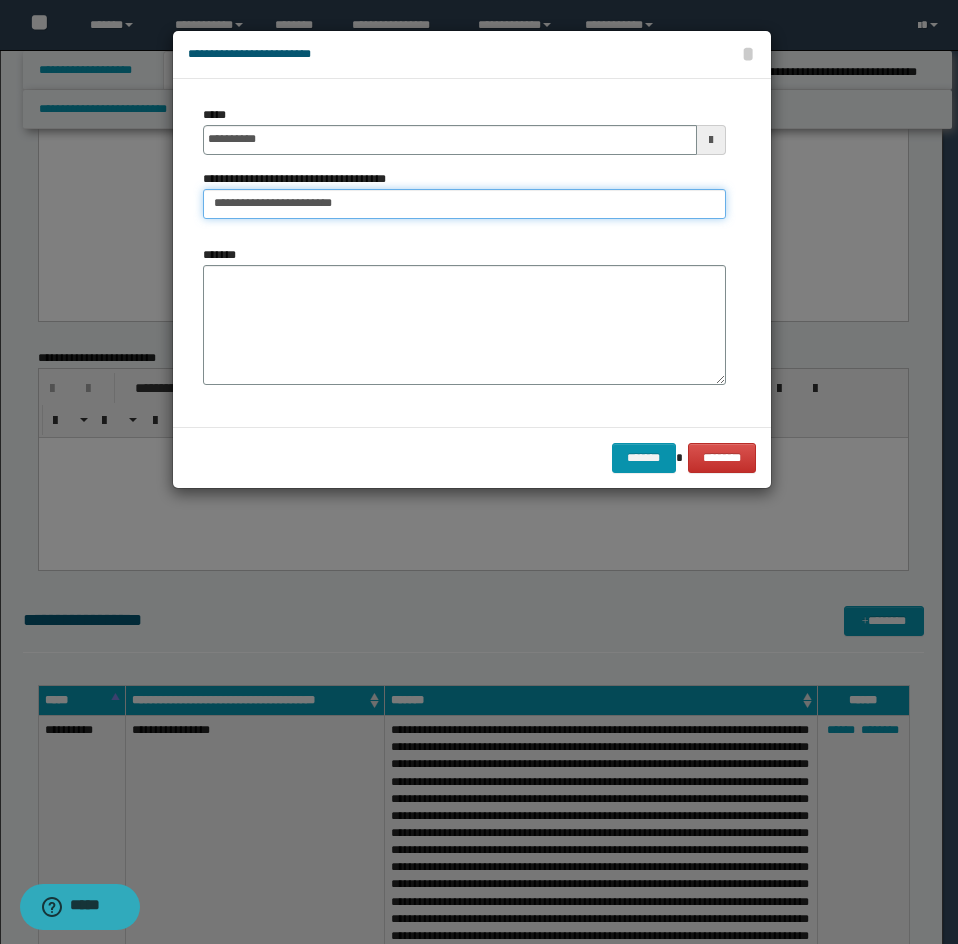type on "**********" 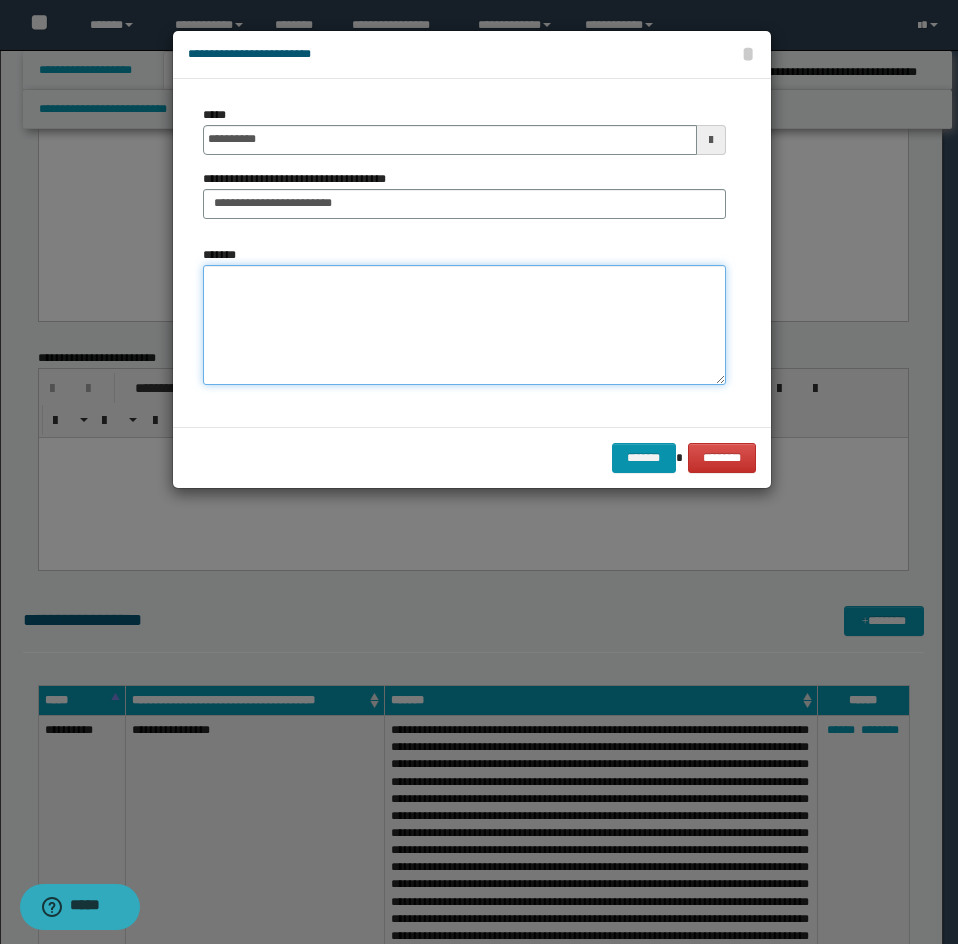 click on "*******" at bounding box center (464, 325) 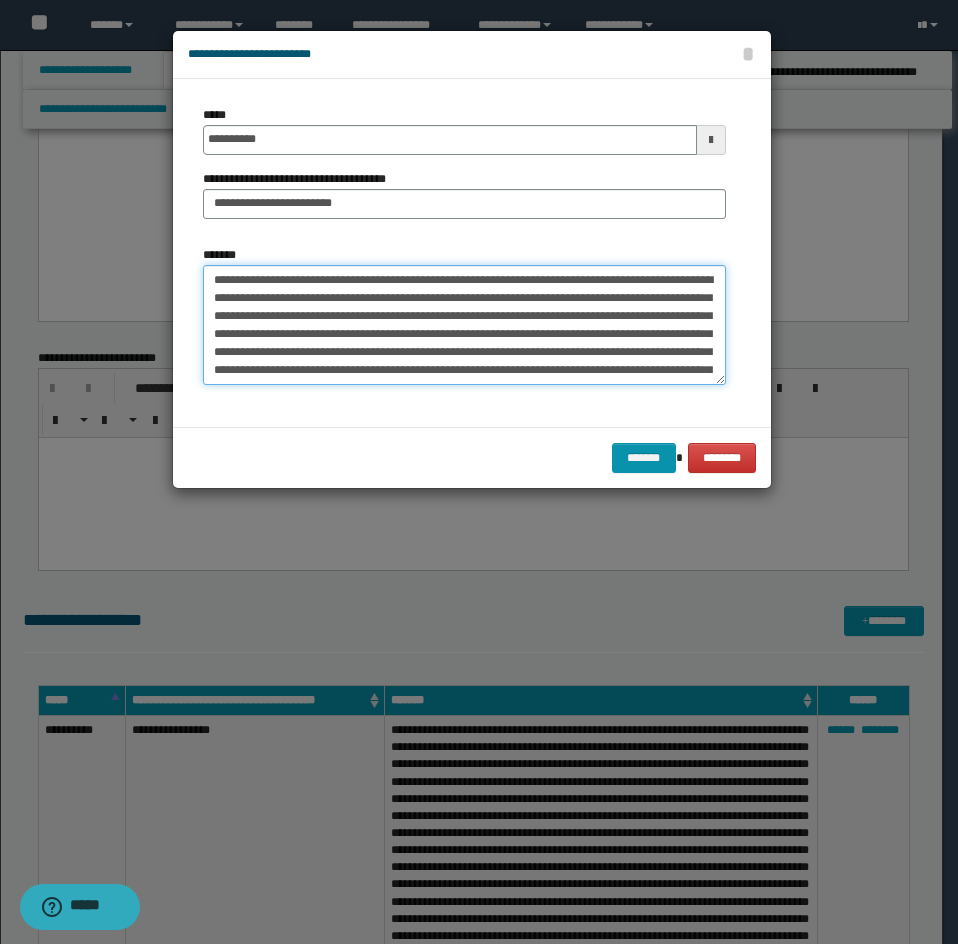 scroll, scrollTop: 156, scrollLeft: 0, axis: vertical 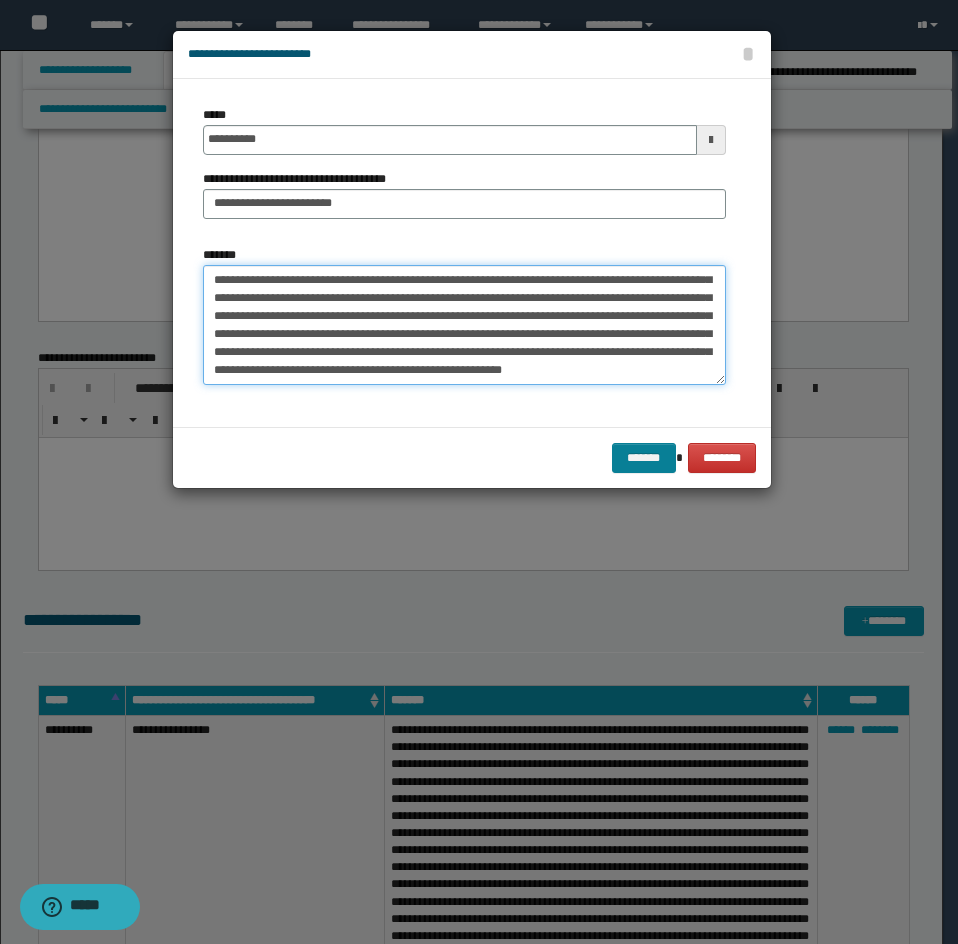 type on "**********" 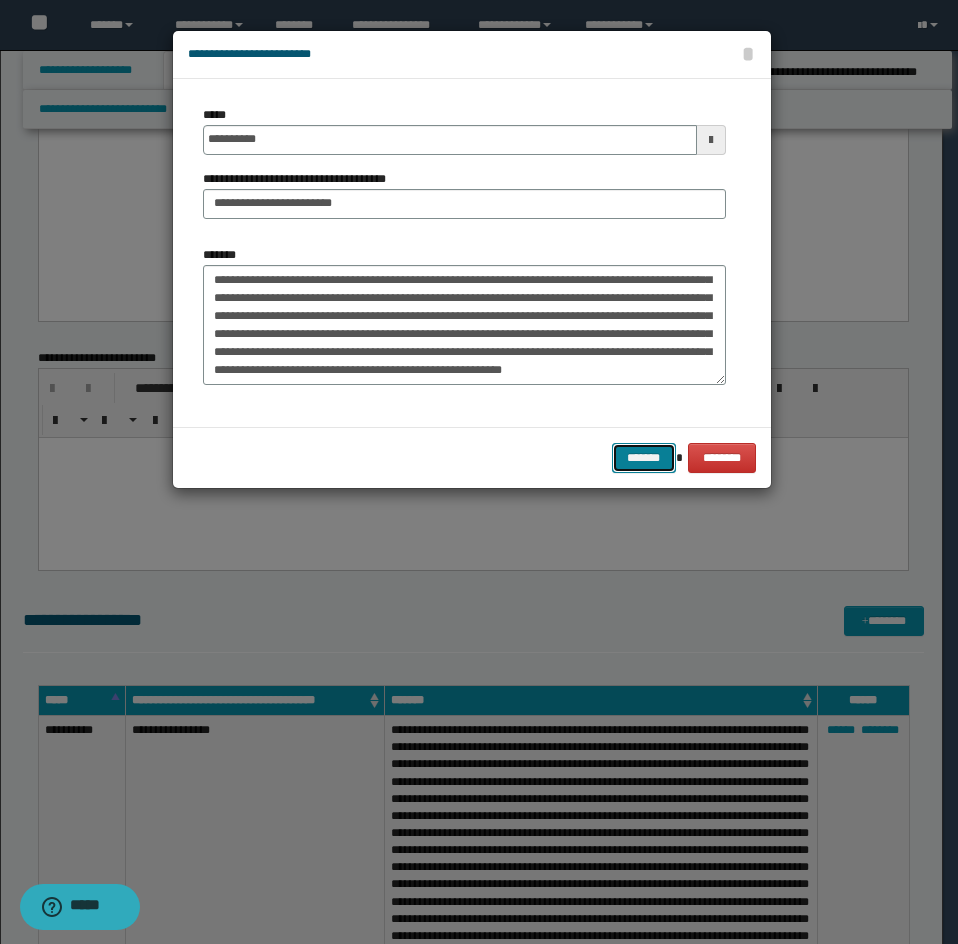 click on "*******" at bounding box center (644, 458) 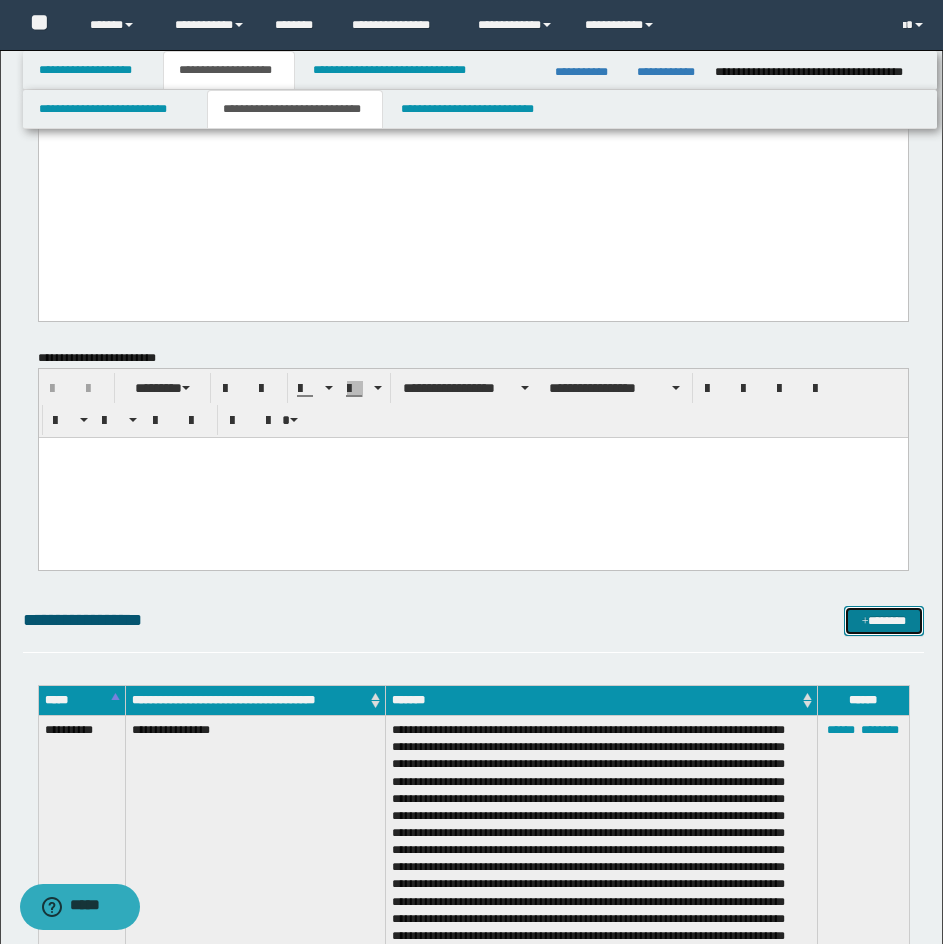 click on "*******" at bounding box center (884, 621) 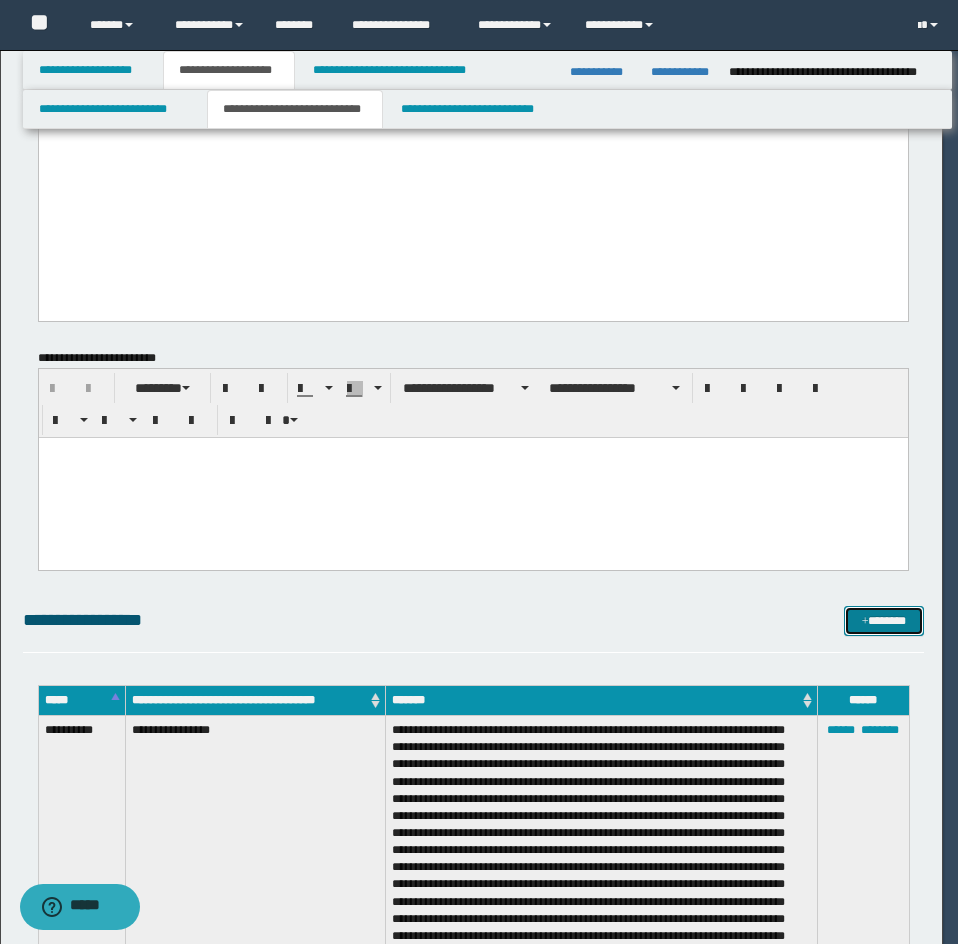 scroll, scrollTop: 0, scrollLeft: 0, axis: both 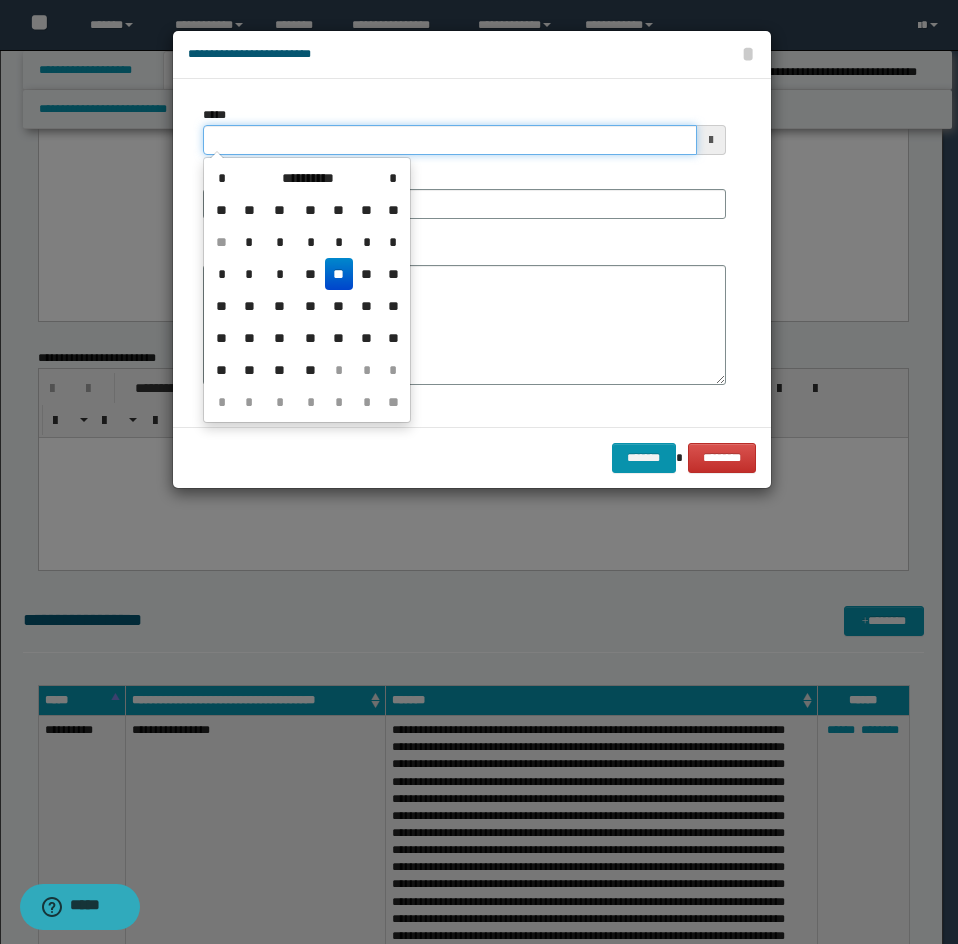 click on "*****" at bounding box center (450, 140) 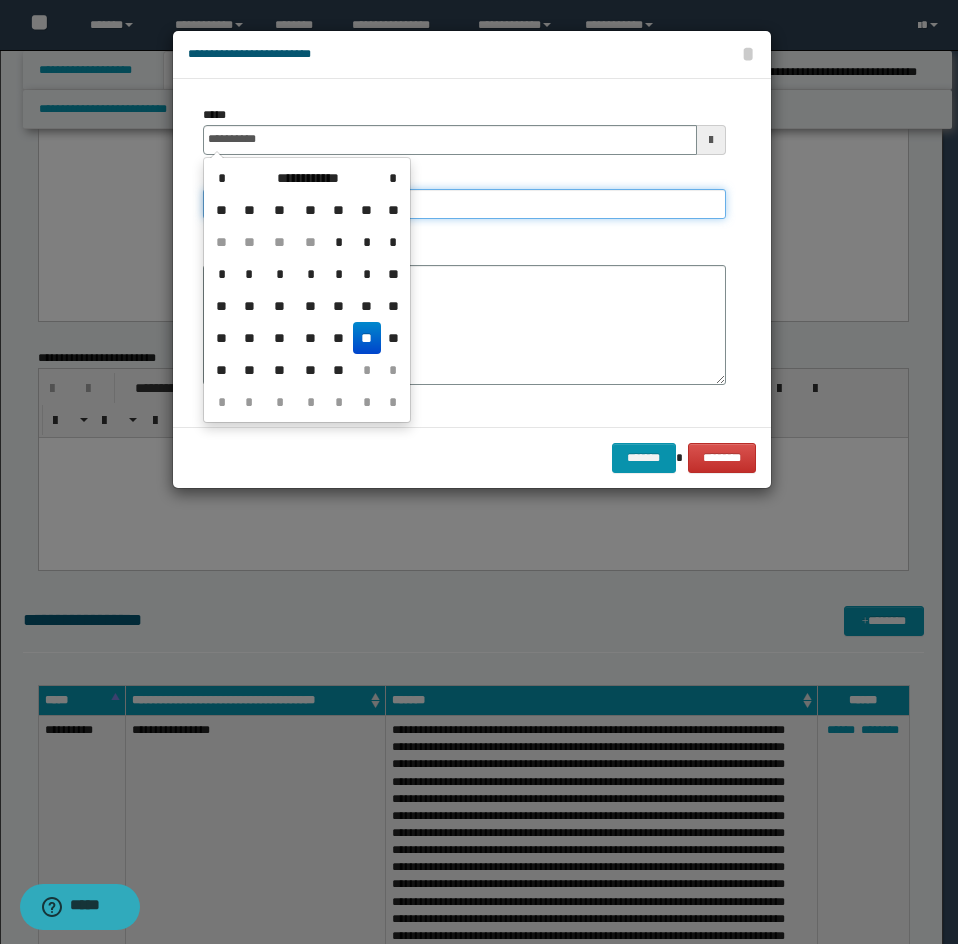 type on "**********" 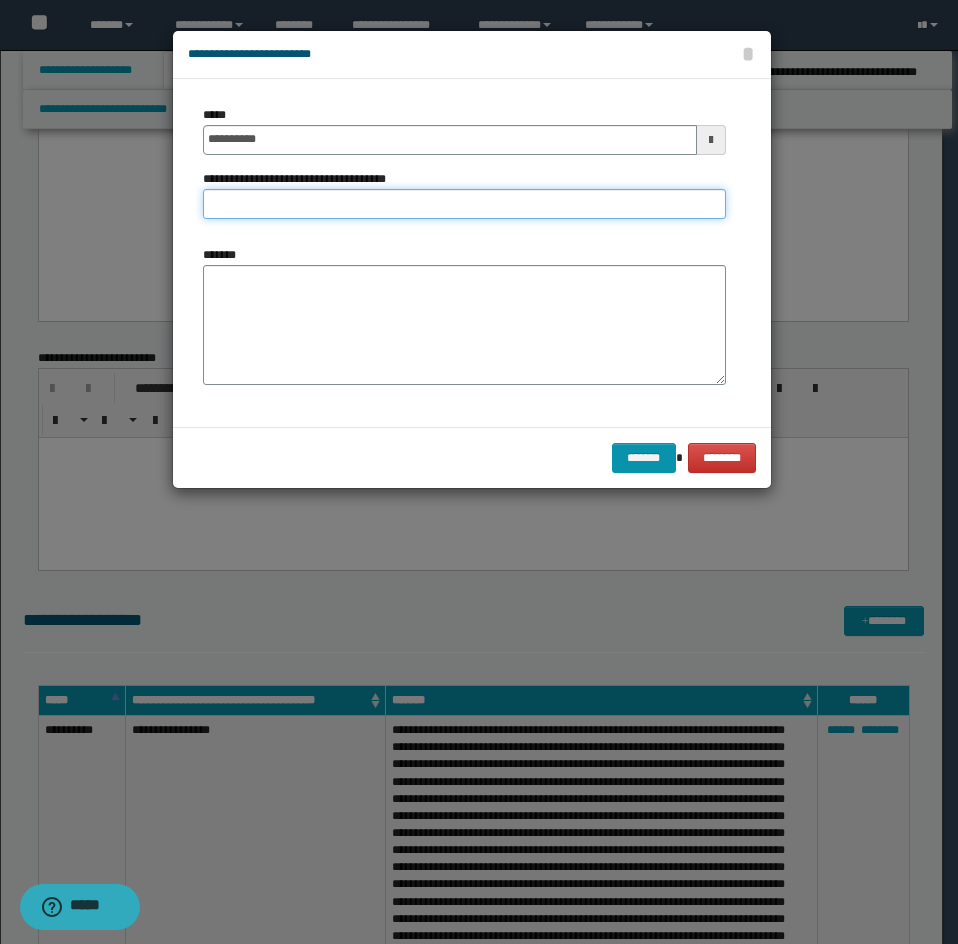 click on "**********" at bounding box center [464, 204] 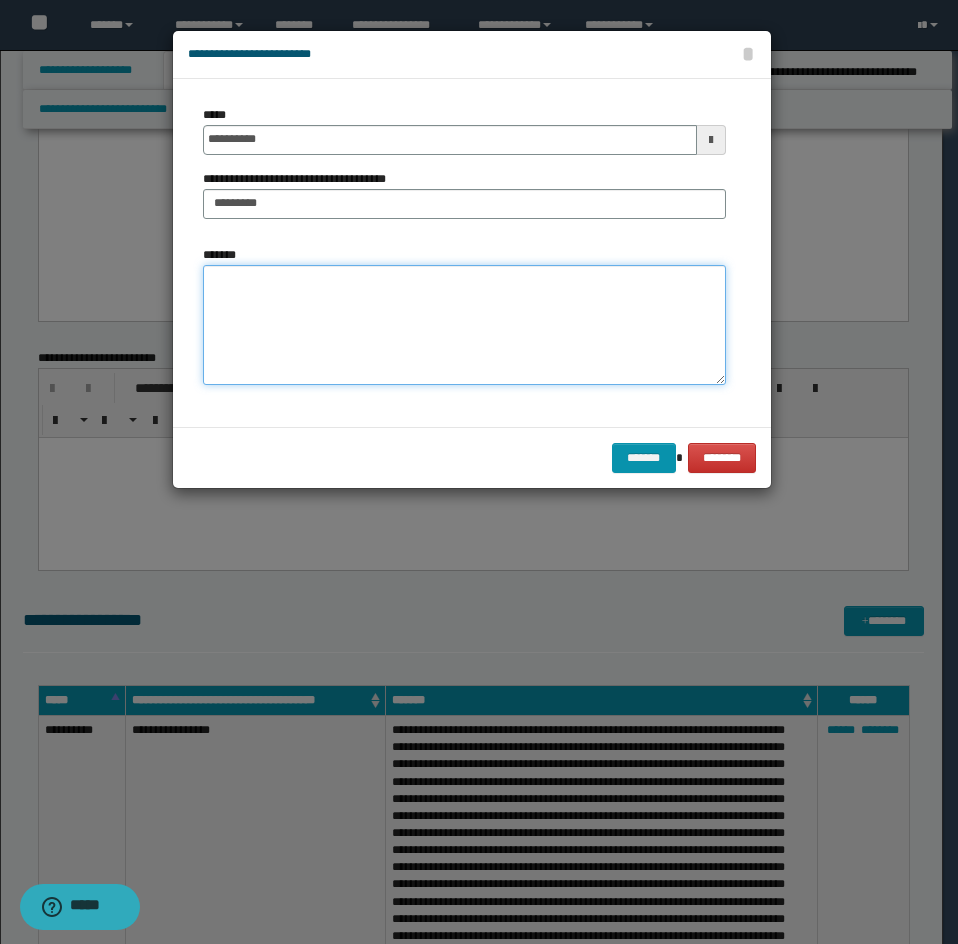 click on "*******" at bounding box center (464, 325) 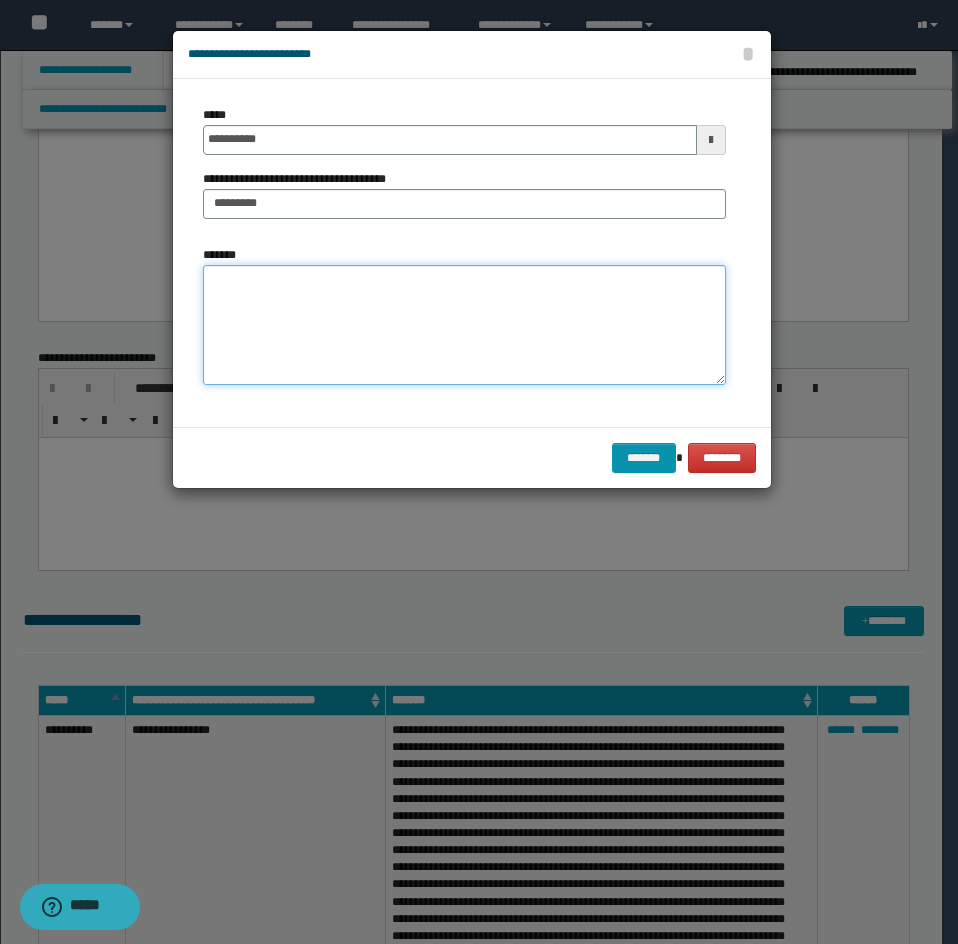paste on "**********" 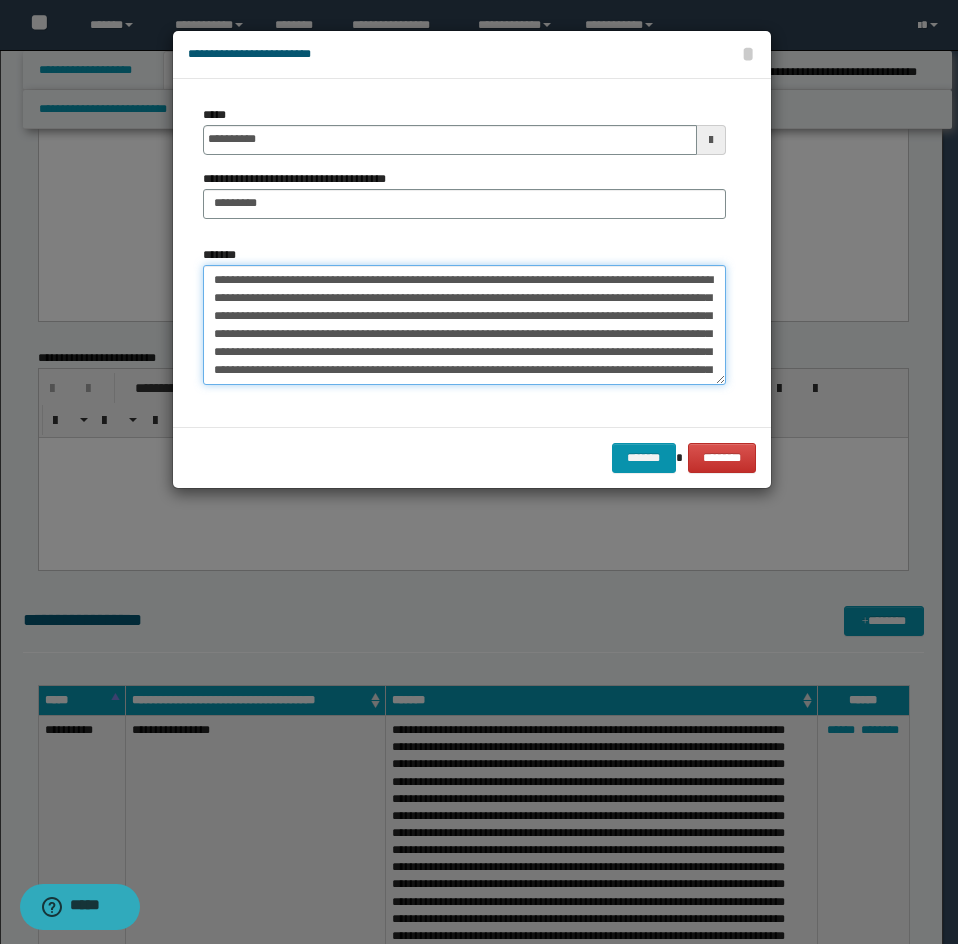 scroll, scrollTop: 768, scrollLeft: 0, axis: vertical 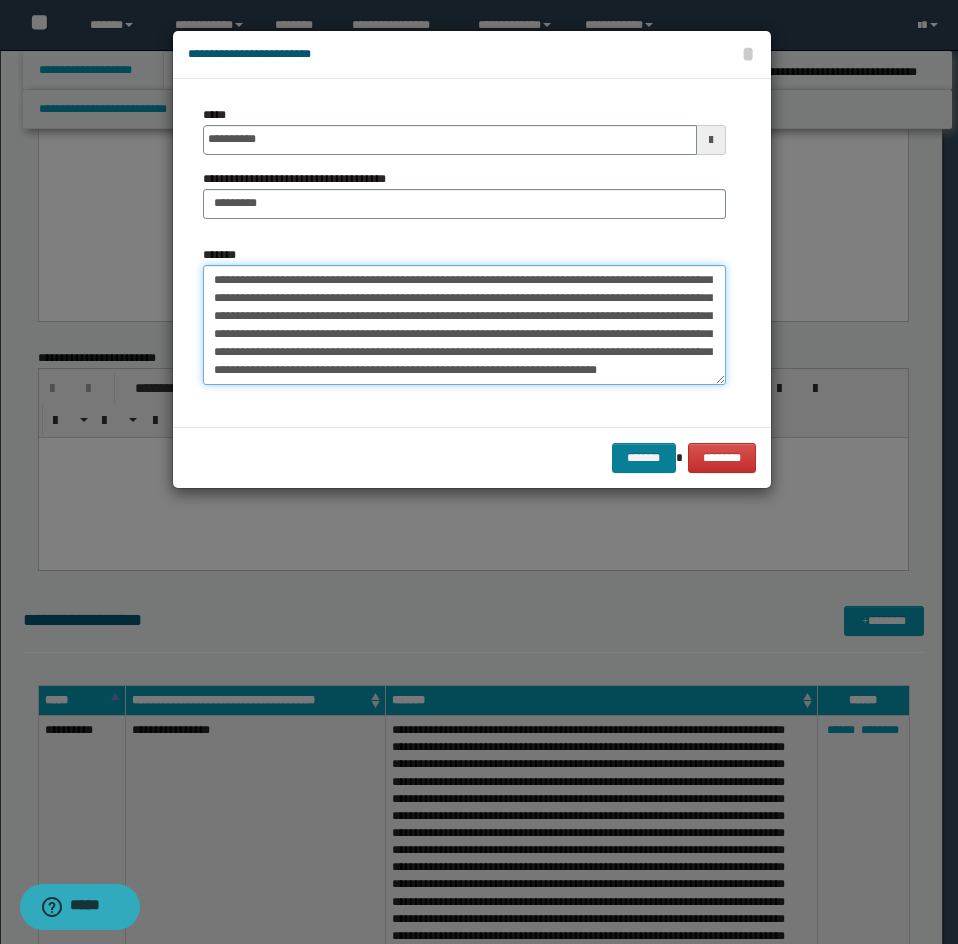 type on "**********" 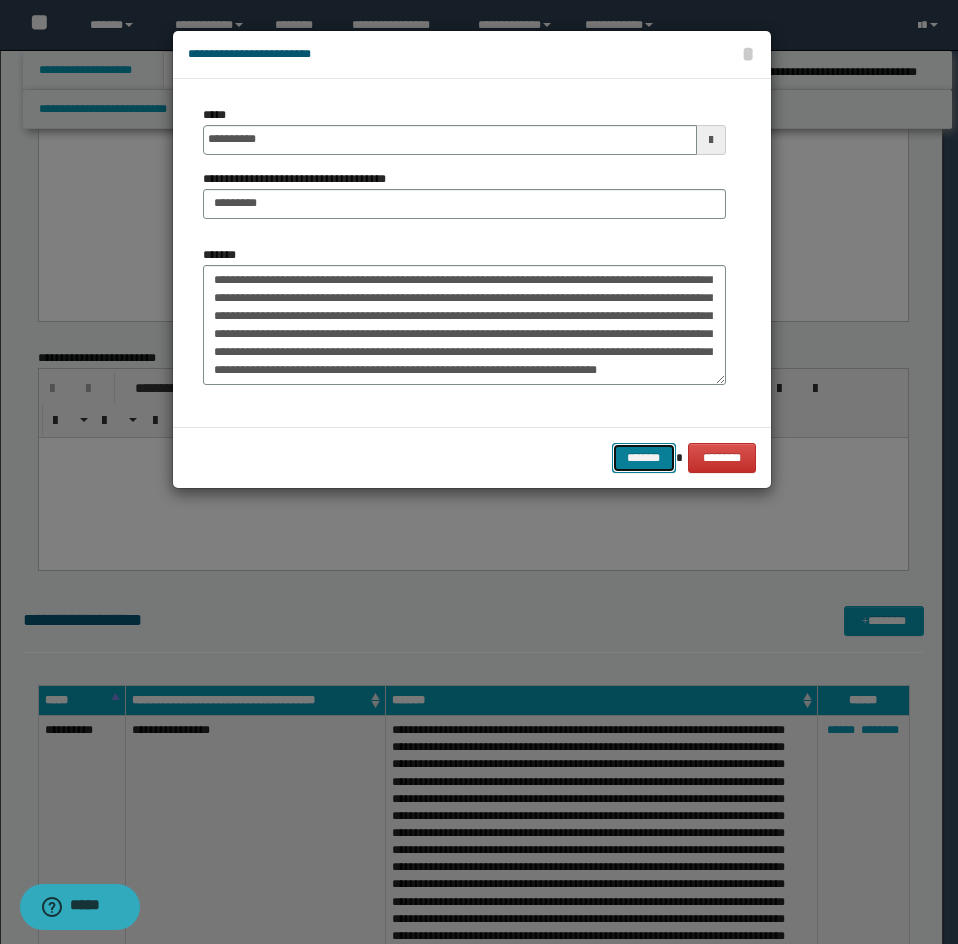 click on "*******" at bounding box center (644, 458) 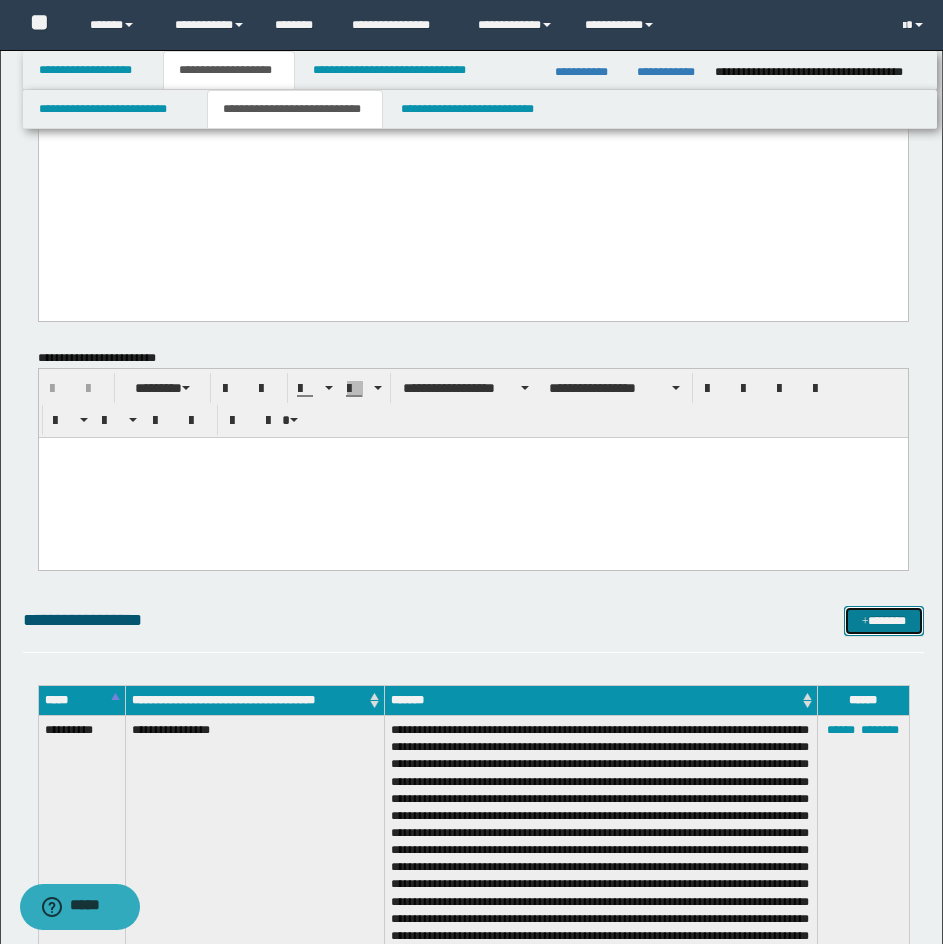 click on "*******" at bounding box center (884, 621) 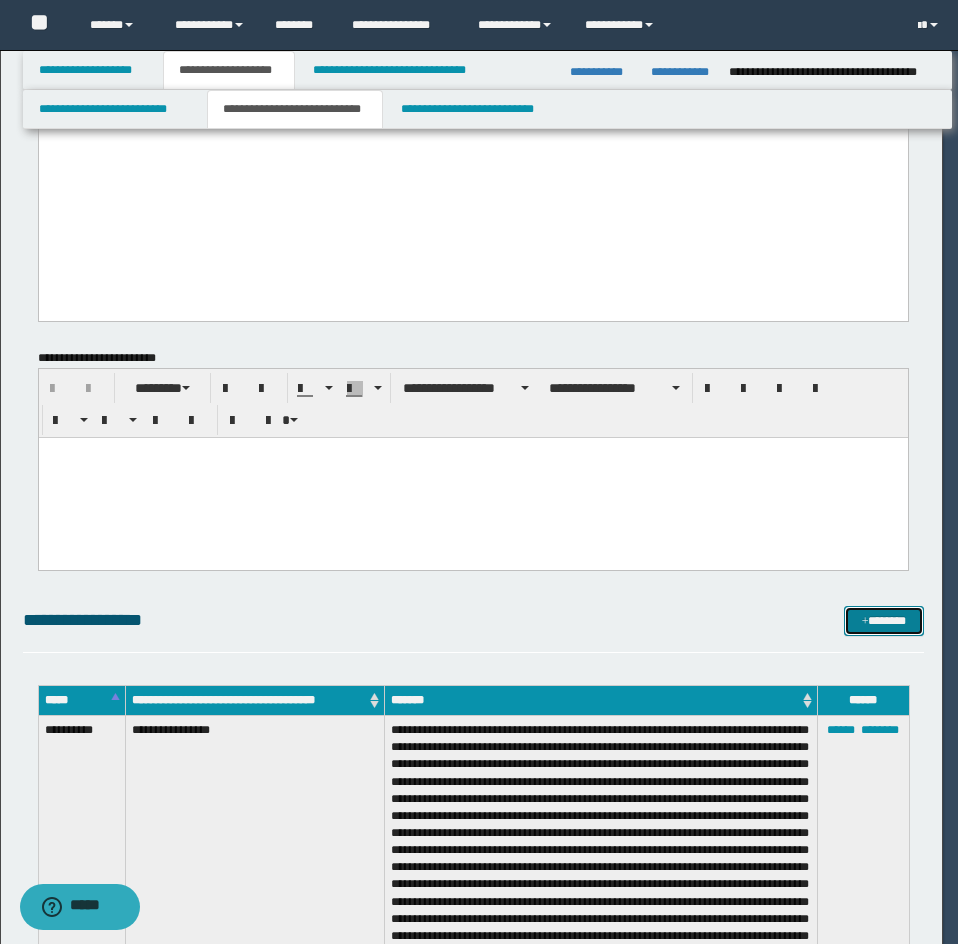 scroll, scrollTop: 0, scrollLeft: 0, axis: both 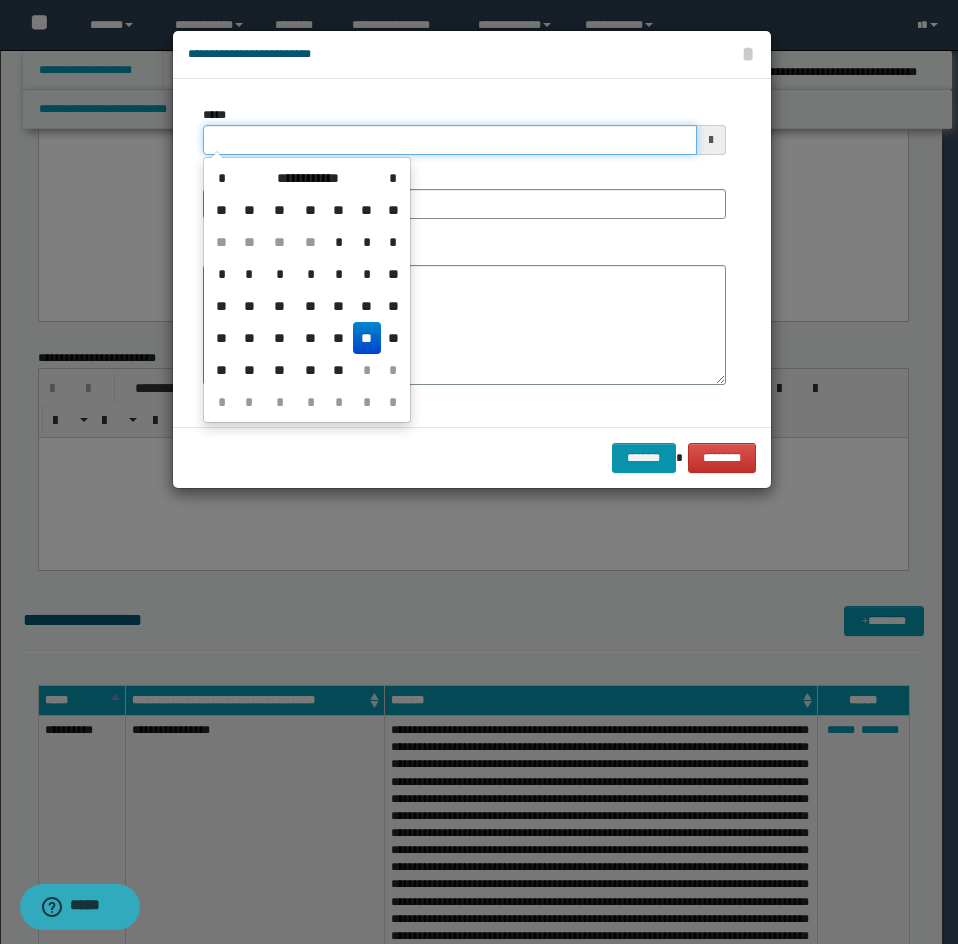 click on "*****" at bounding box center [450, 140] 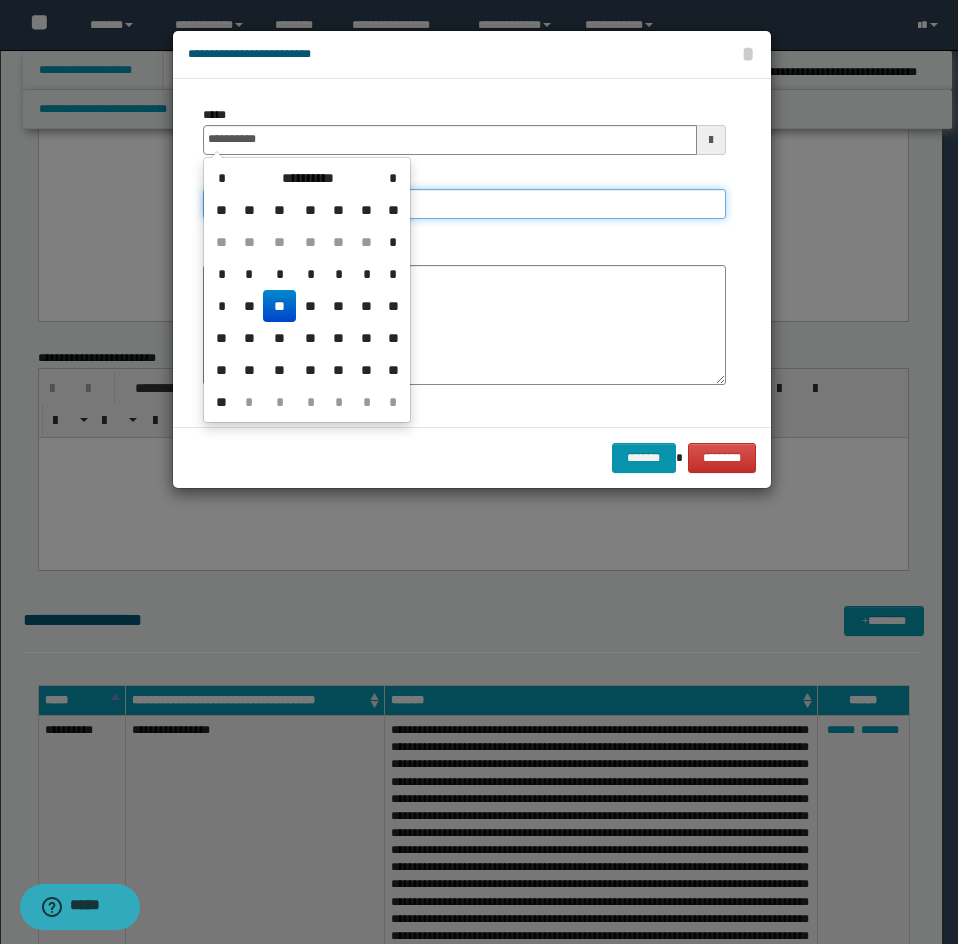 type on "**********" 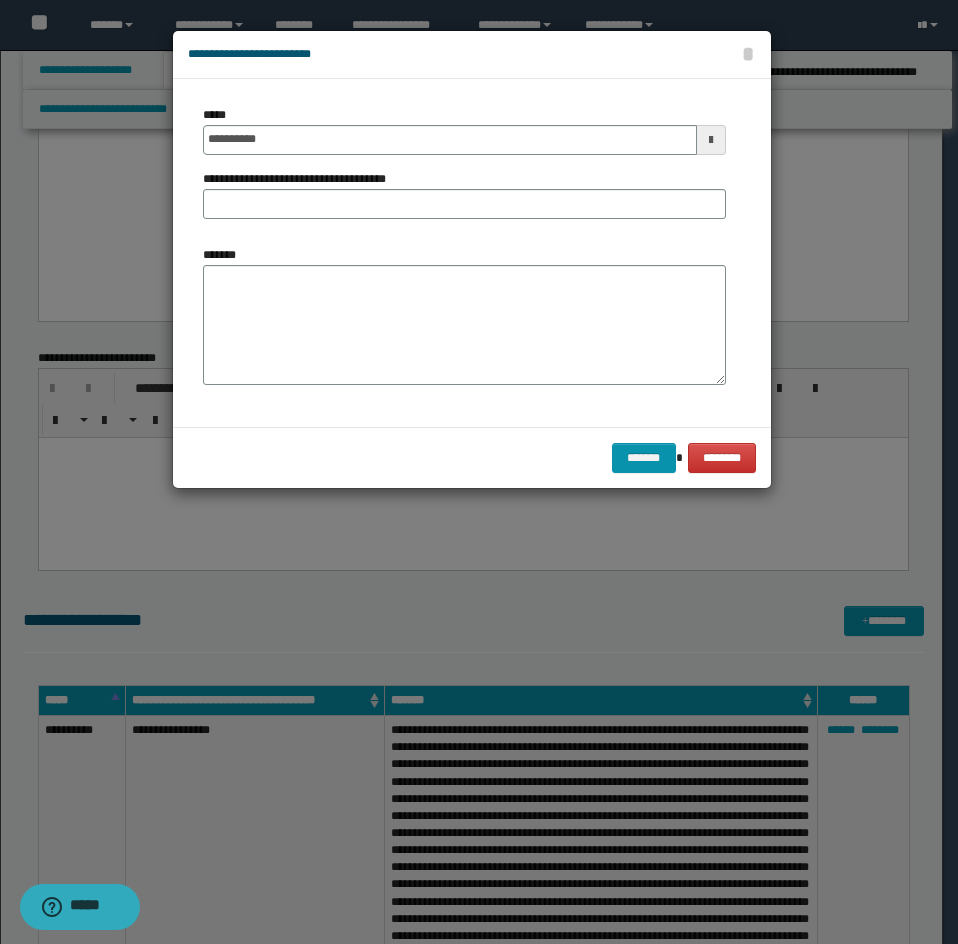 click on "**********" at bounding box center [464, 170] 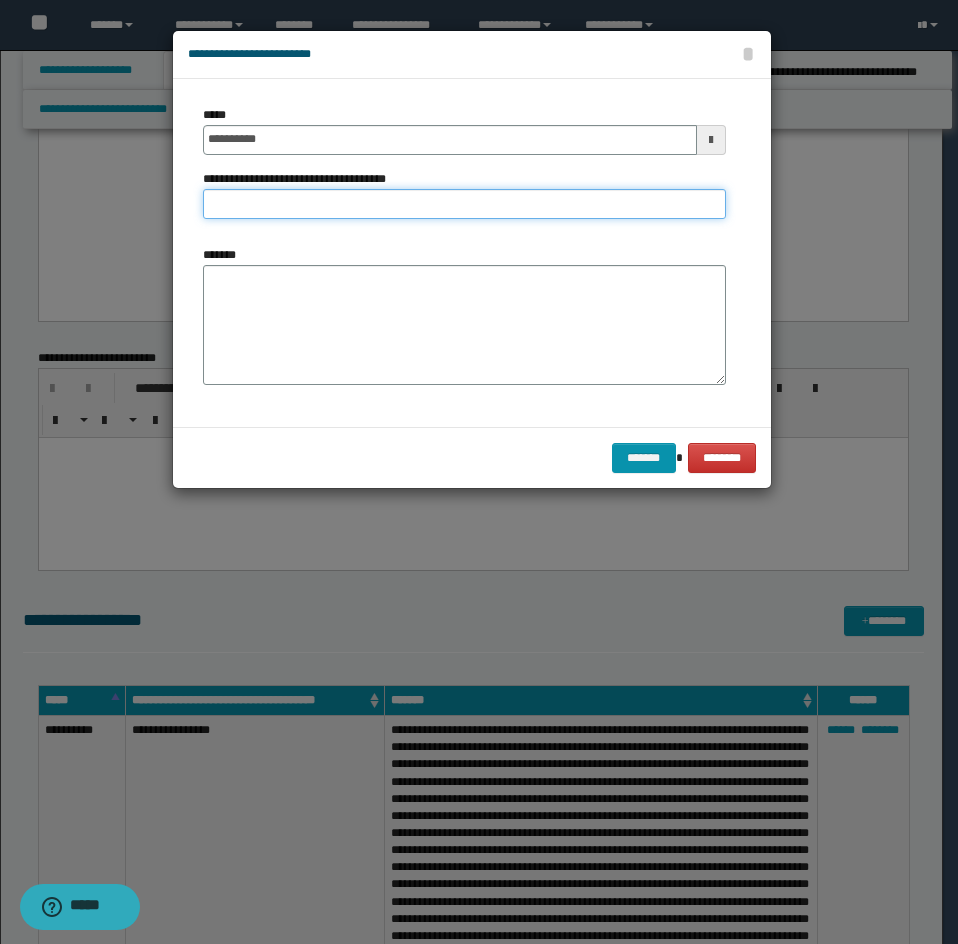 click on "**********" at bounding box center [464, 204] 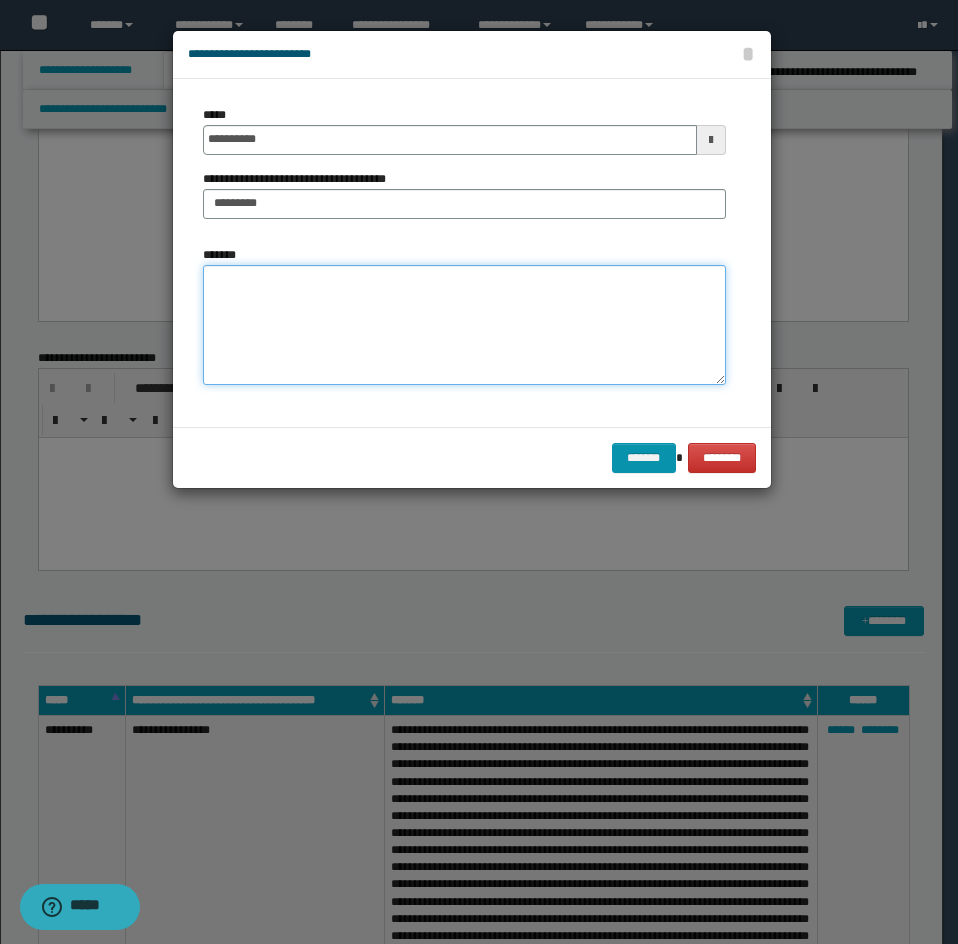 drag, startPoint x: 233, startPoint y: 340, endPoint x: 229, endPoint y: 350, distance: 10.770329 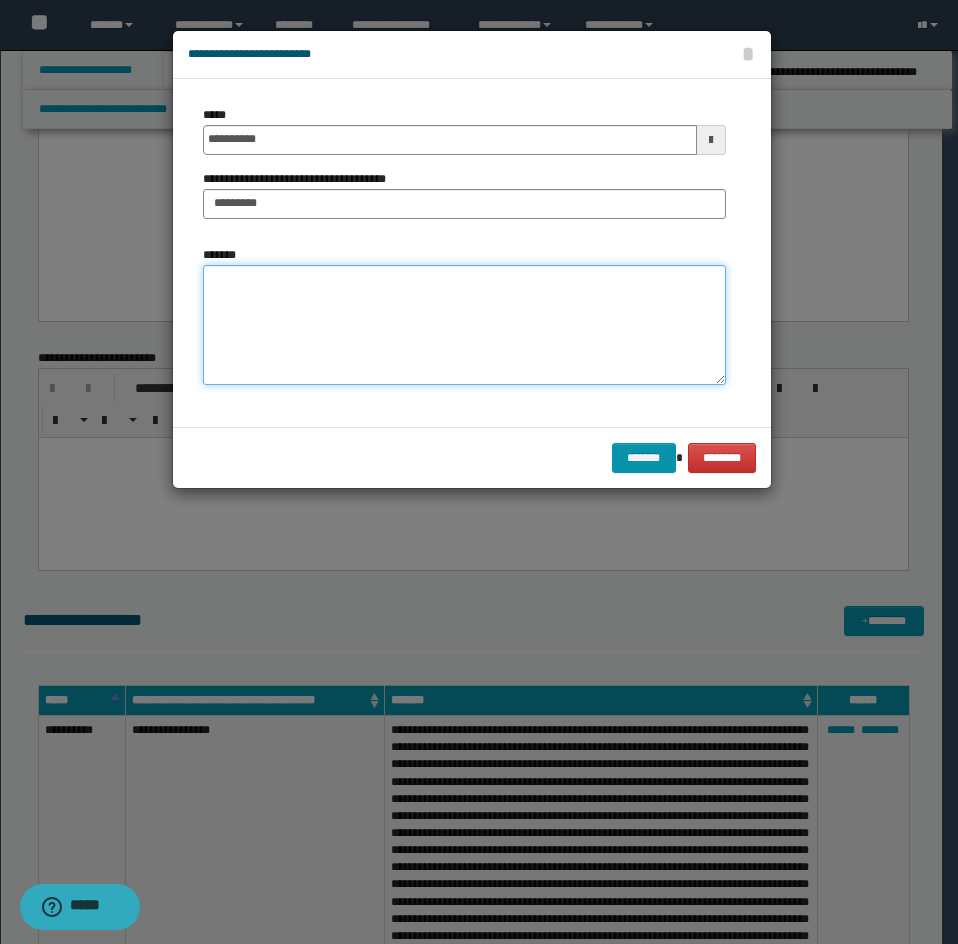 paste on "**********" 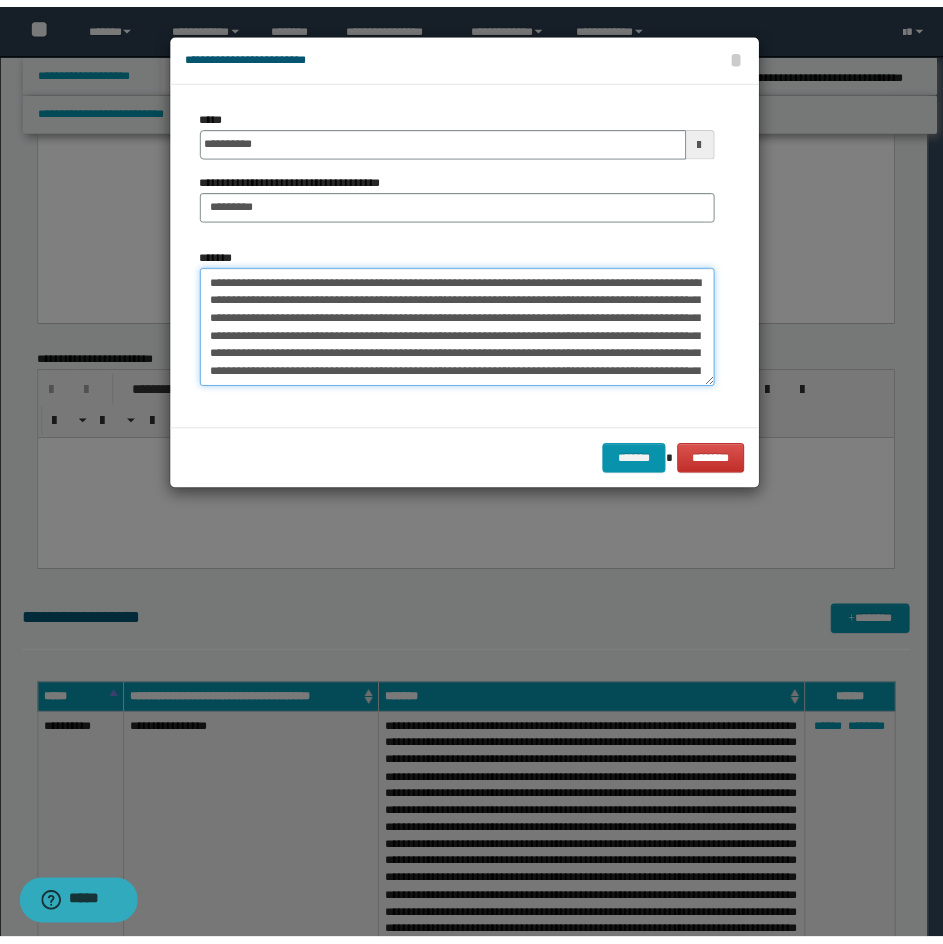 scroll, scrollTop: 390, scrollLeft: 0, axis: vertical 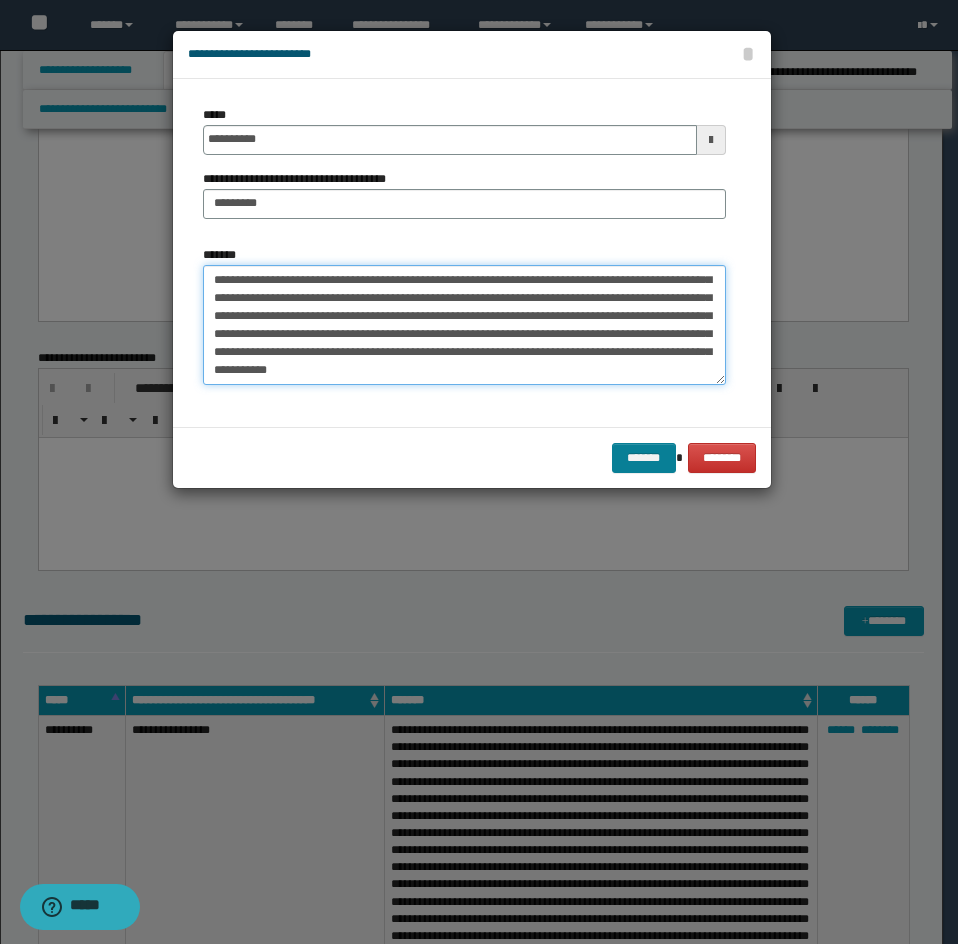 type on "**********" 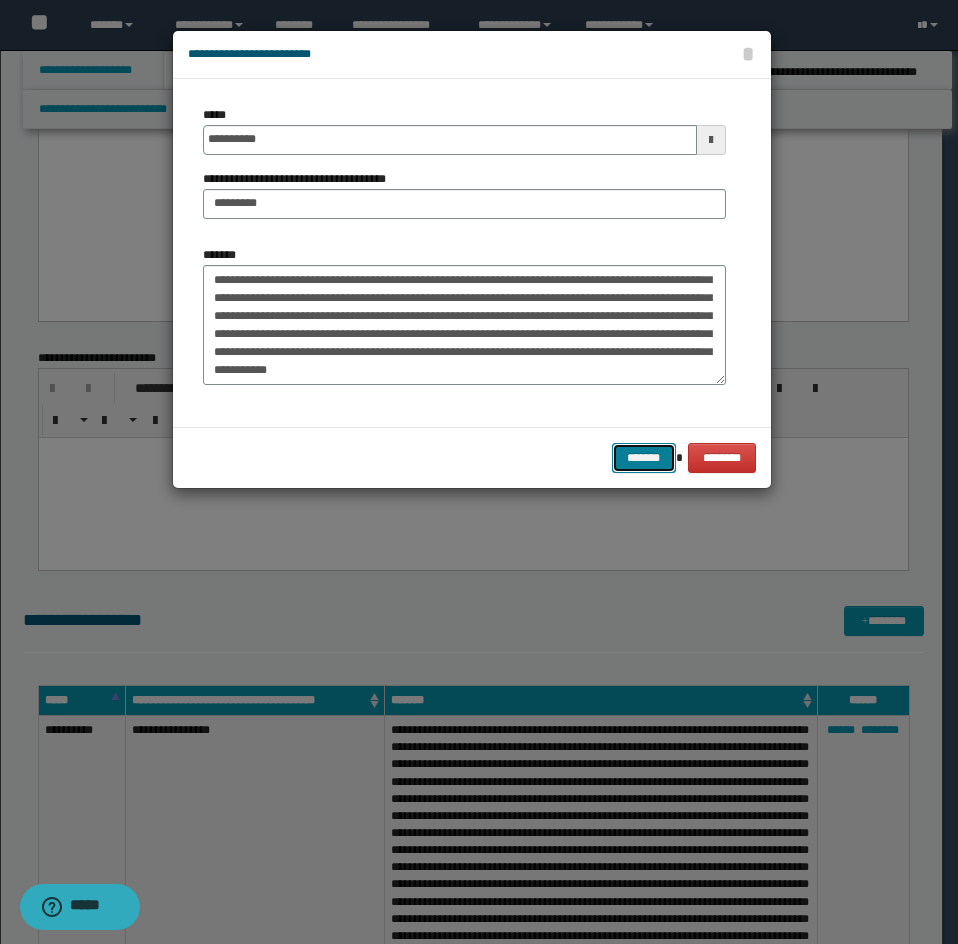 click on "*******" at bounding box center (644, 458) 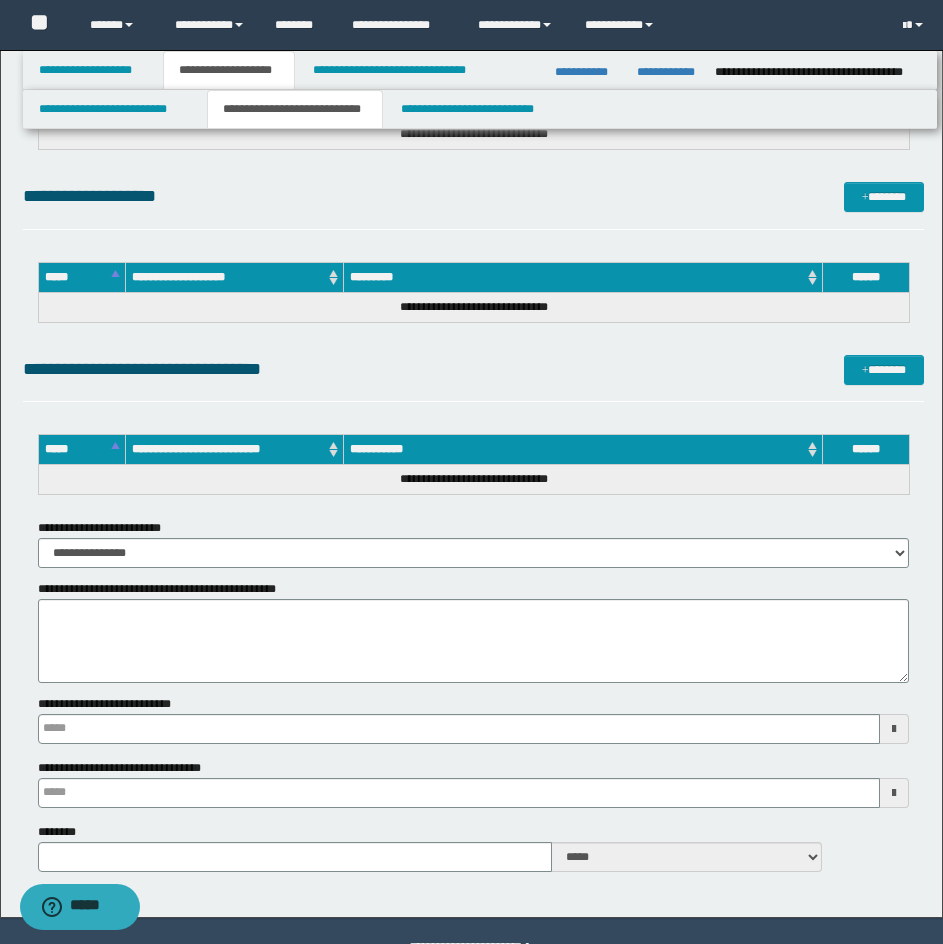 scroll, scrollTop: 7600, scrollLeft: 0, axis: vertical 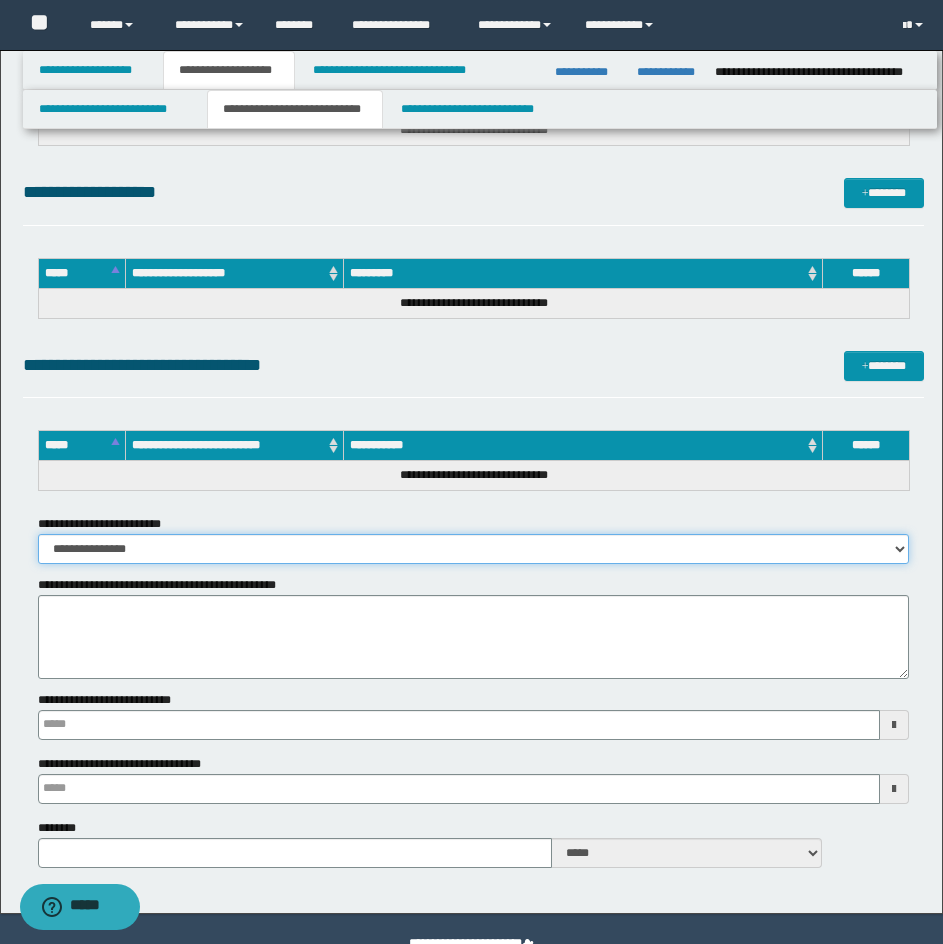 click on "**********" at bounding box center (473, 549) 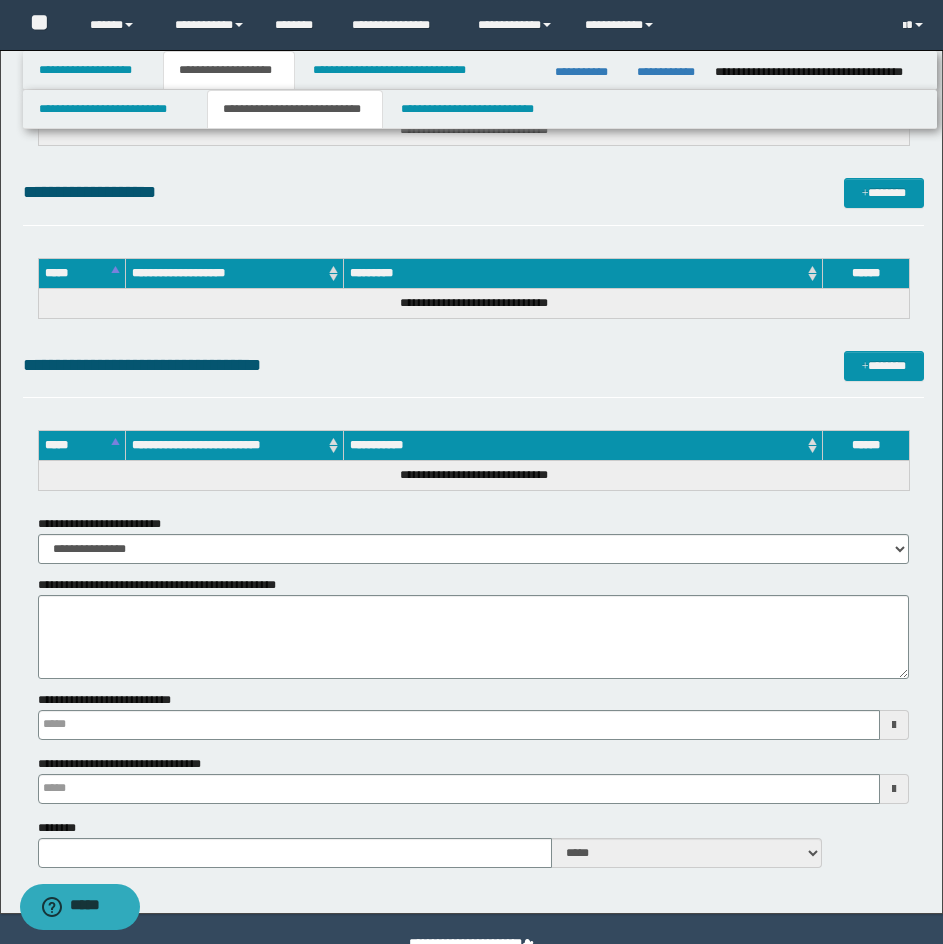 type 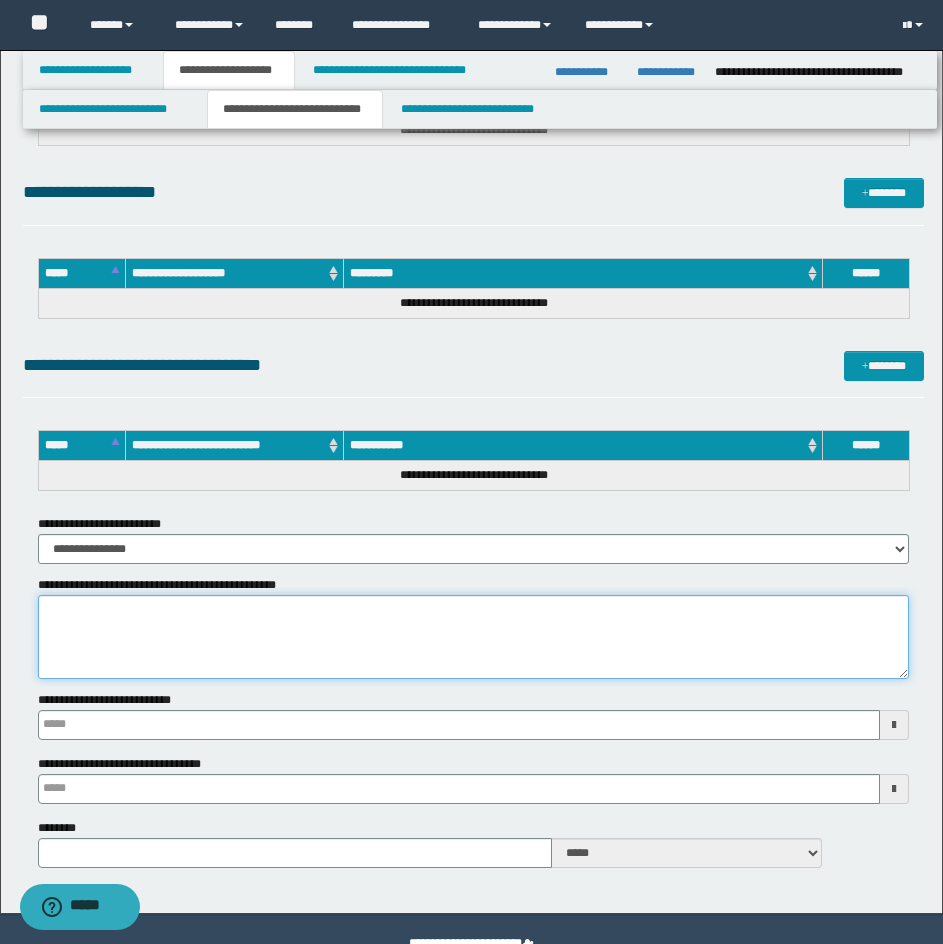 click on "**********" at bounding box center (473, 637) 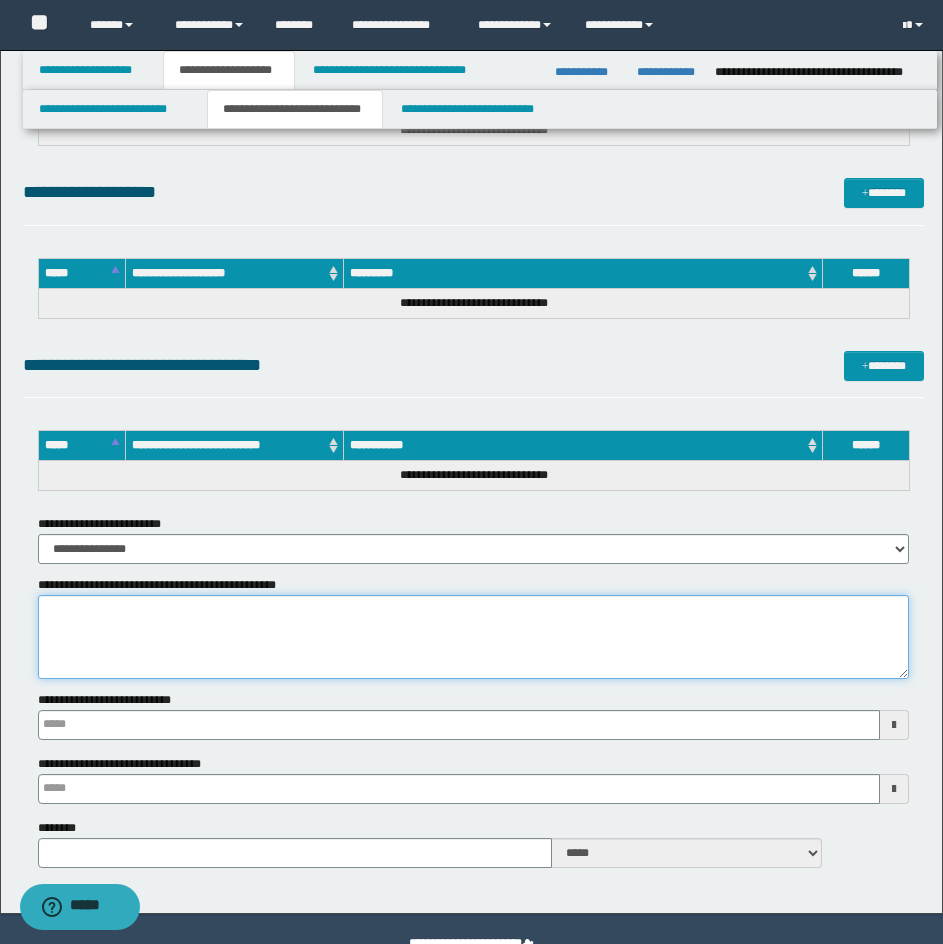 paste on "**********" 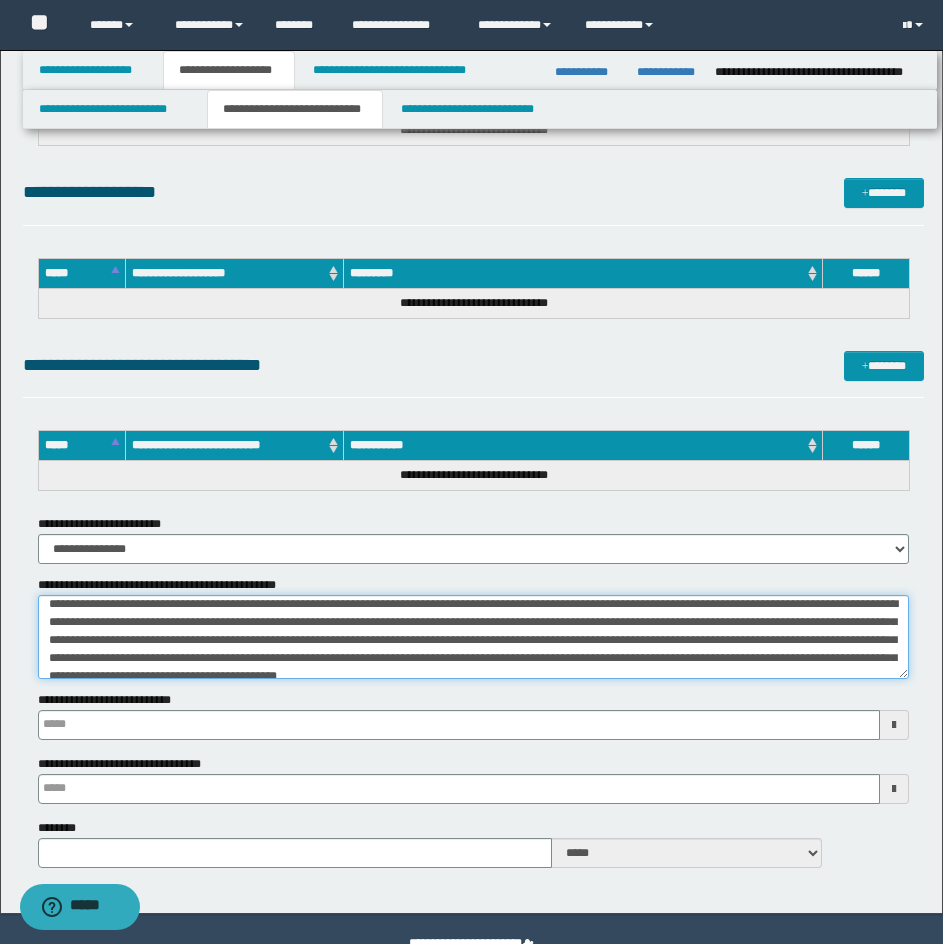 scroll, scrollTop: 0, scrollLeft: 0, axis: both 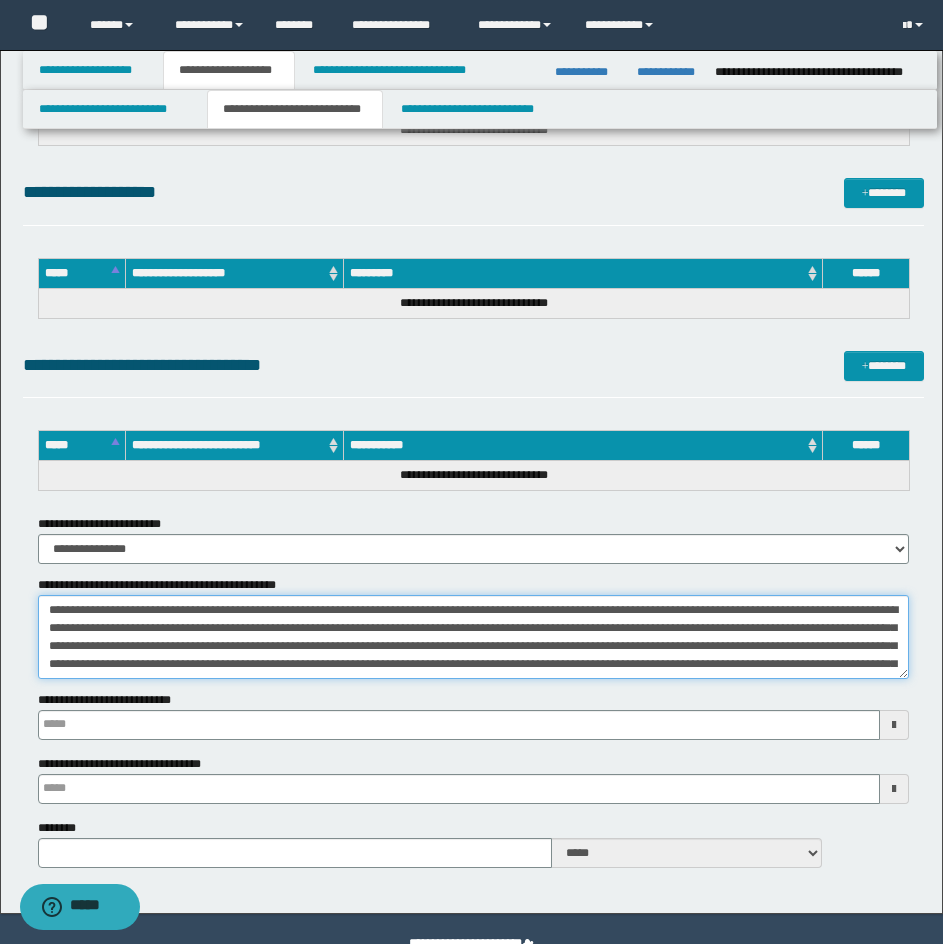 type on "**********" 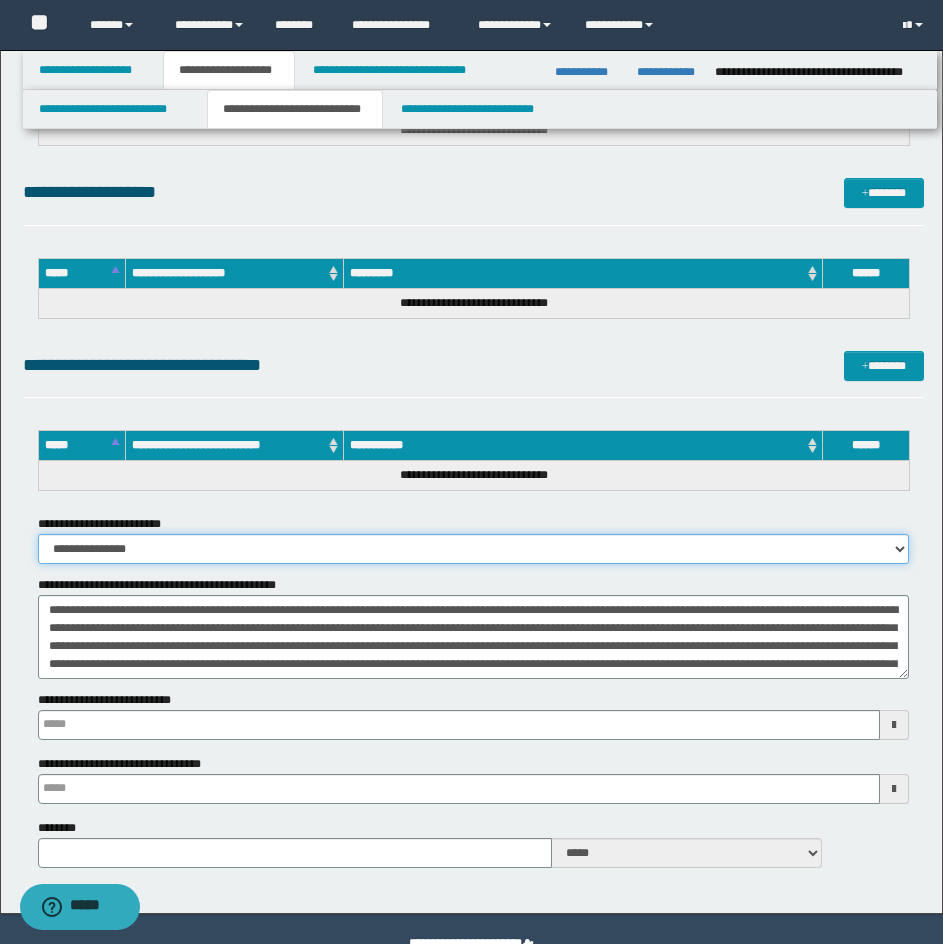 click on "**********" at bounding box center (473, 549) 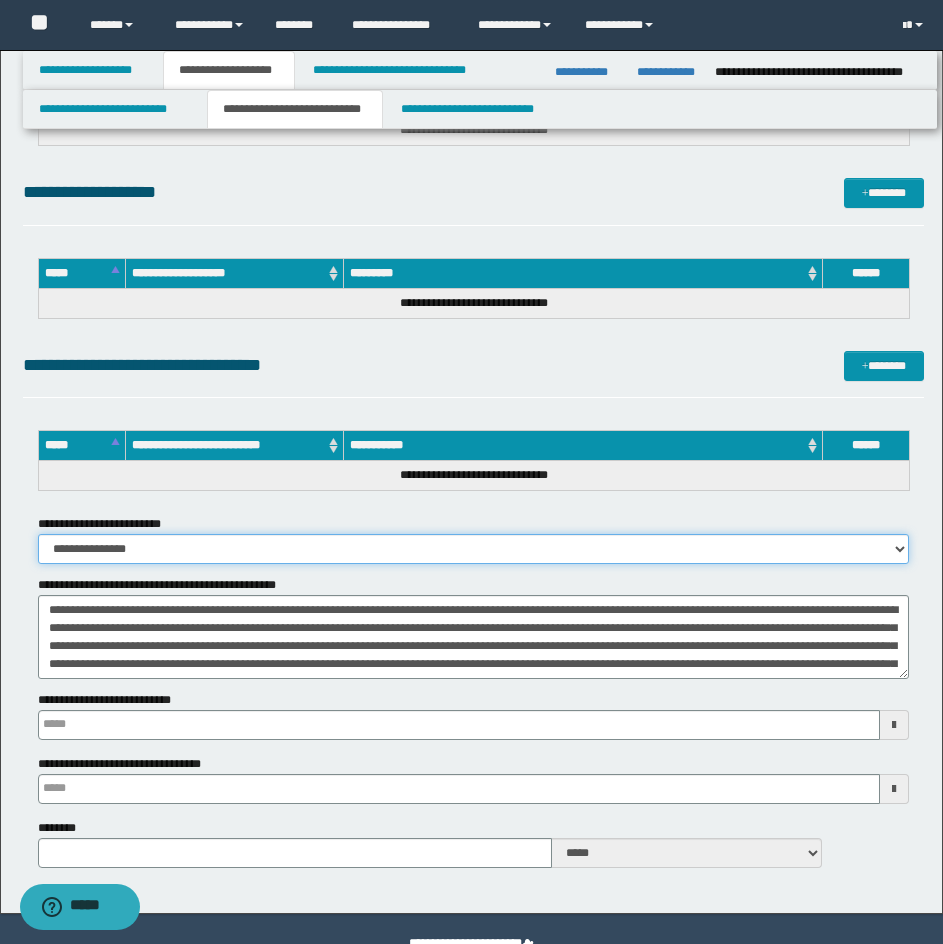 select on "*" 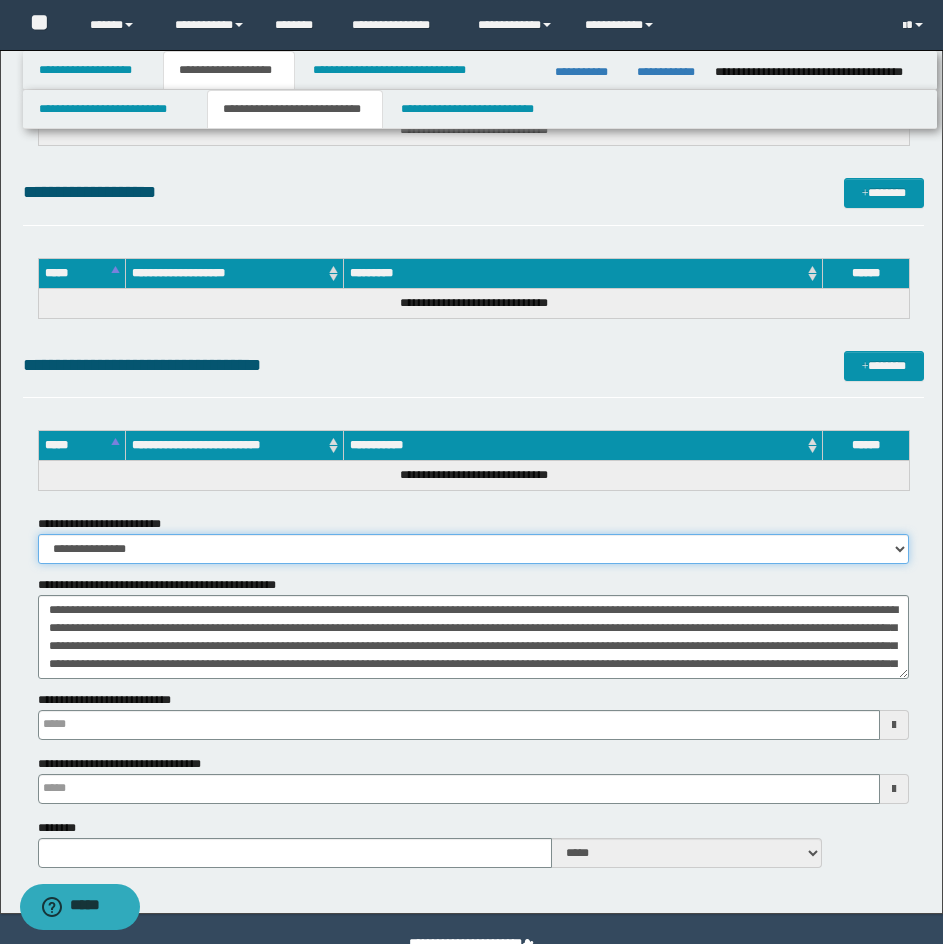 click on "**********" at bounding box center (473, 549) 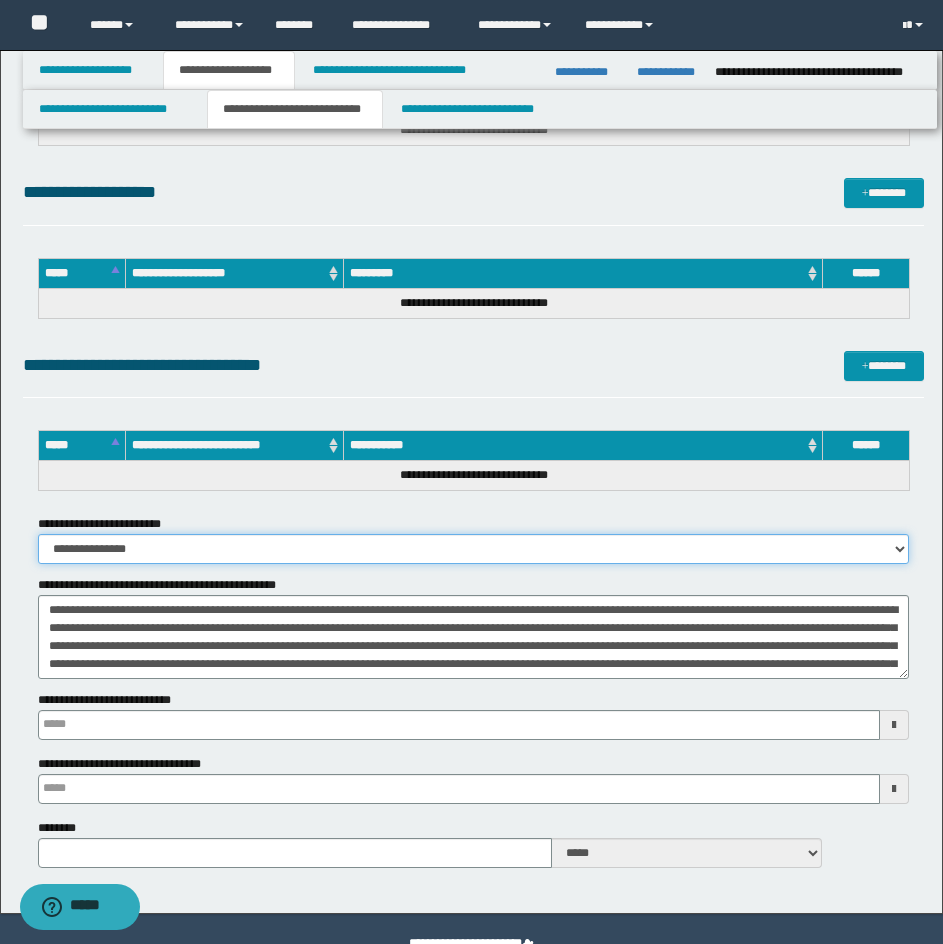 type 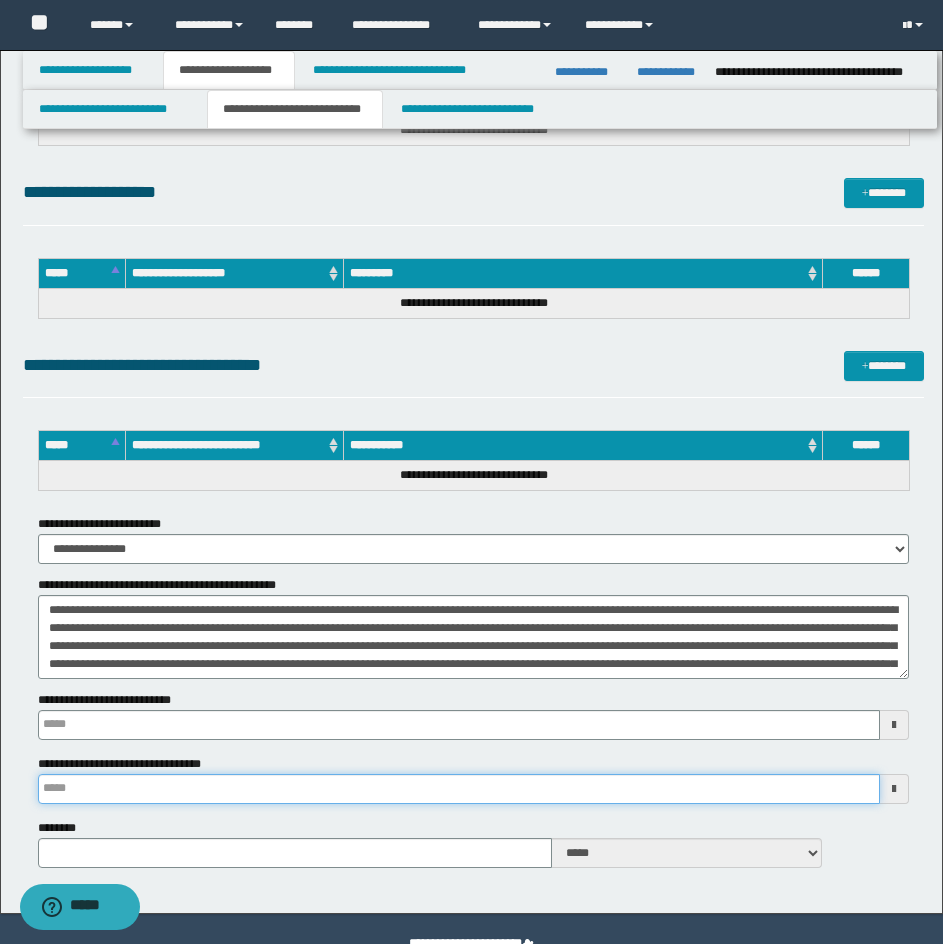 click on "**********" at bounding box center [459, 789] 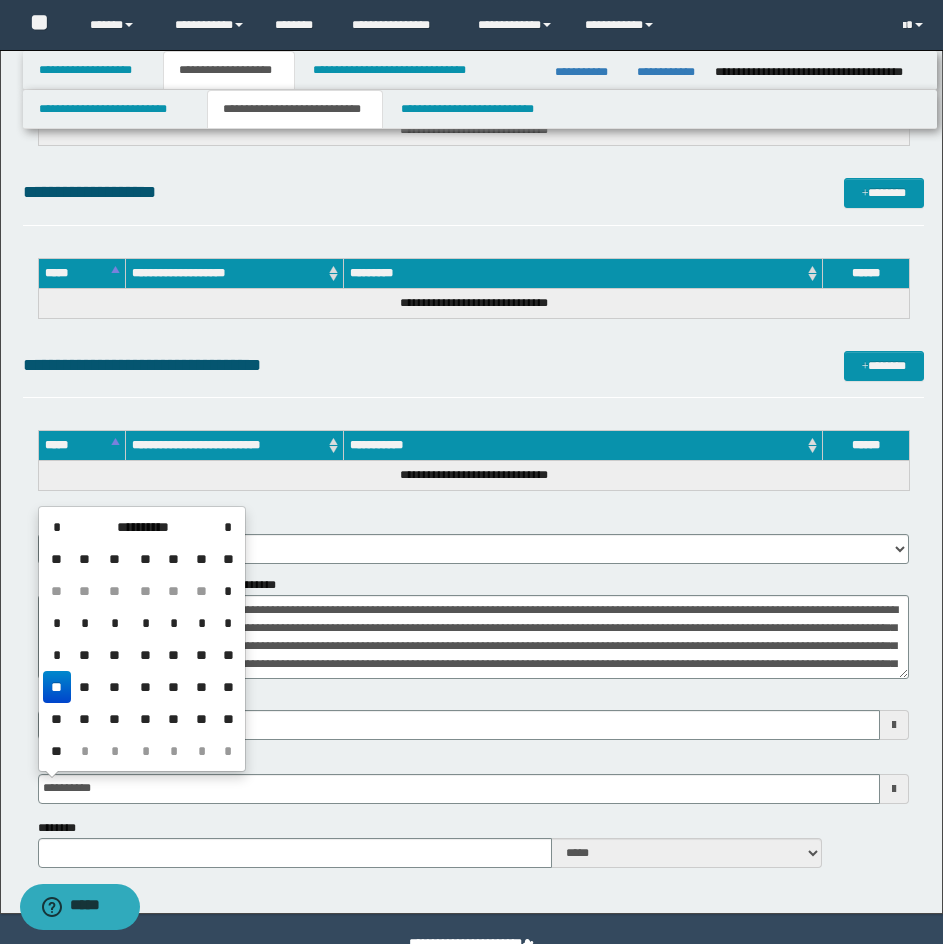 type on "**********" 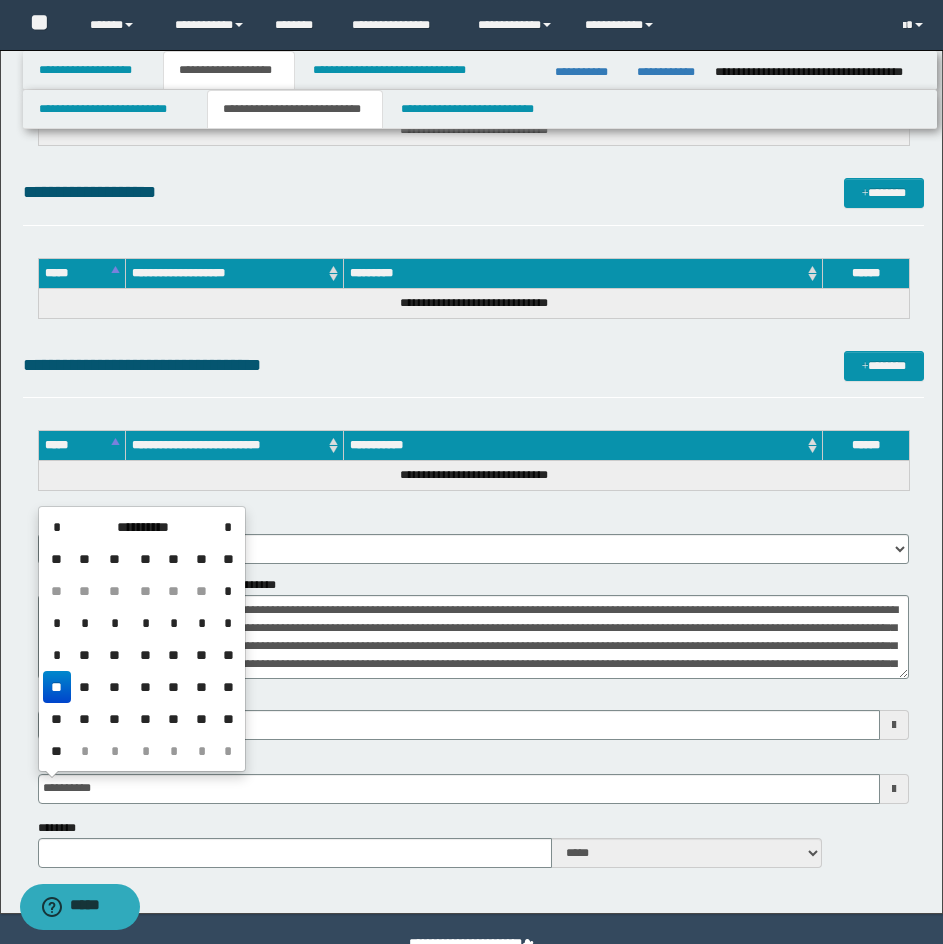 click on "**********" at bounding box center (473, 787) 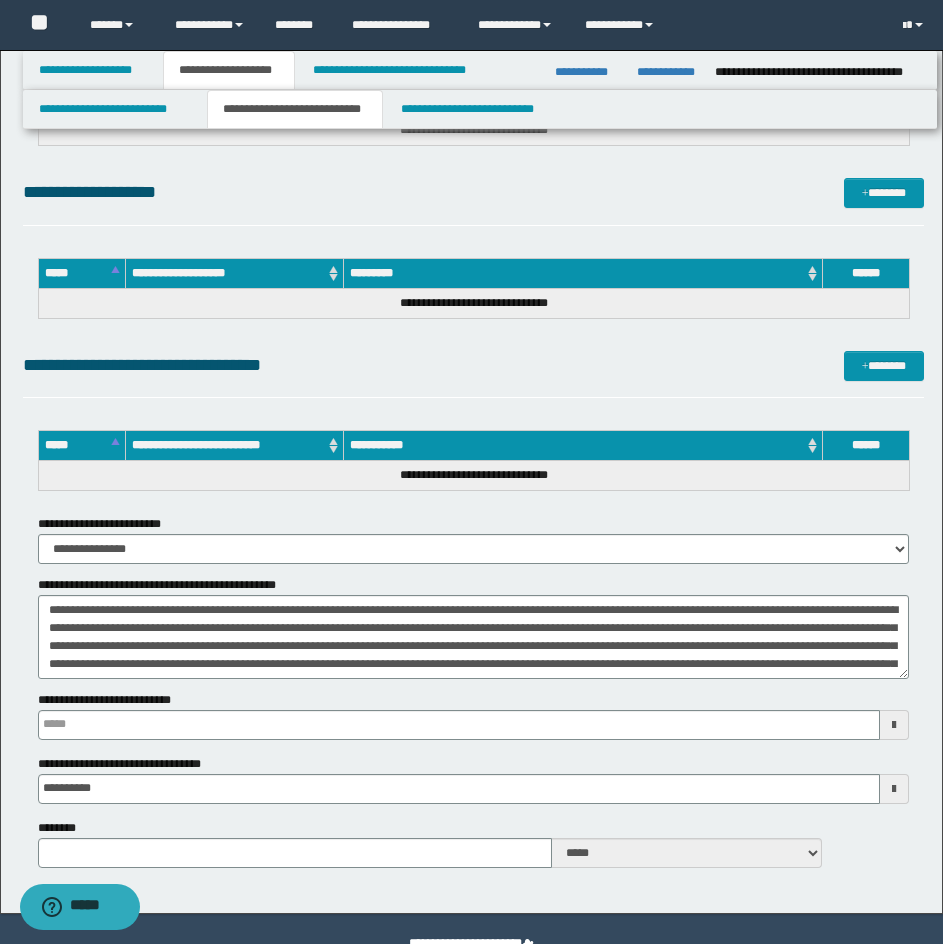 type 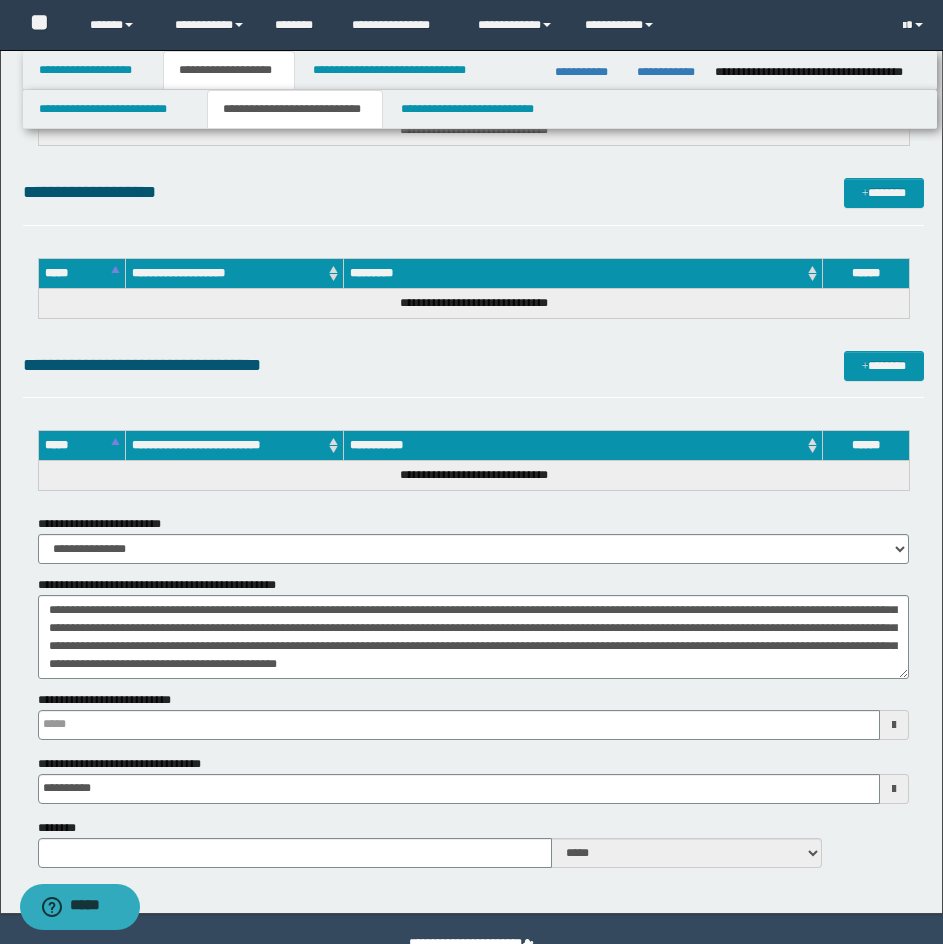 scroll, scrollTop: 36, scrollLeft: 0, axis: vertical 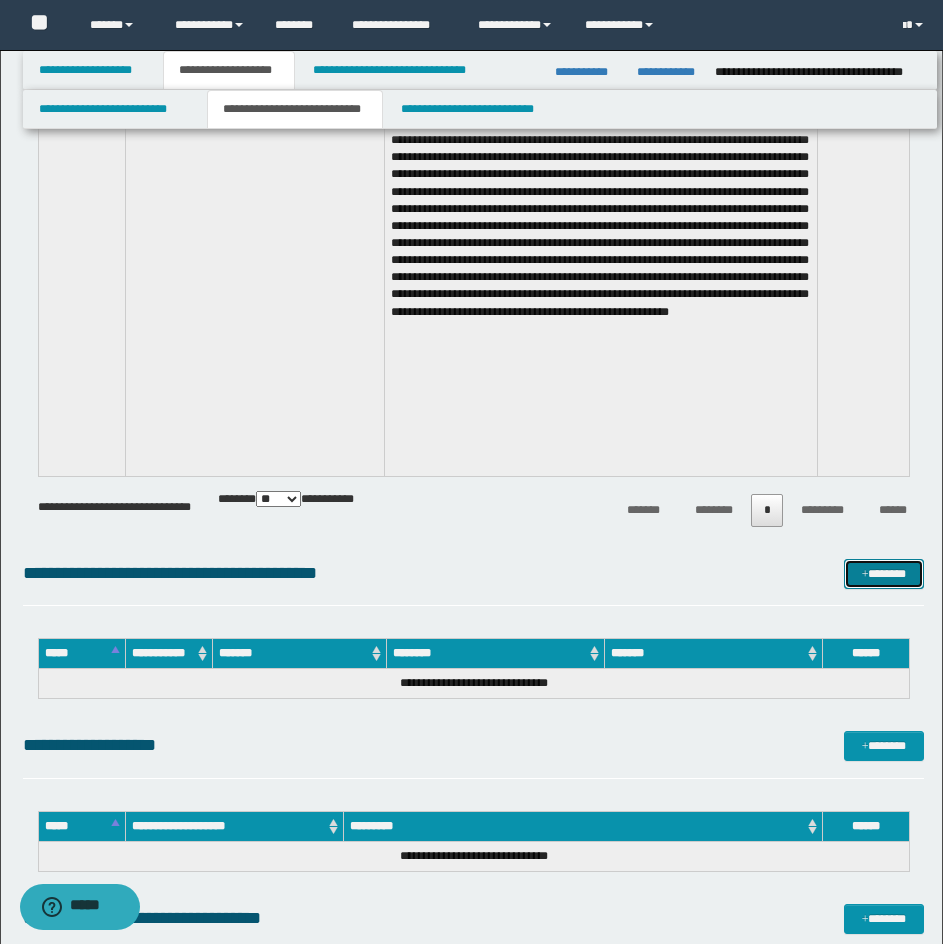 click on "*******" at bounding box center (884, 574) 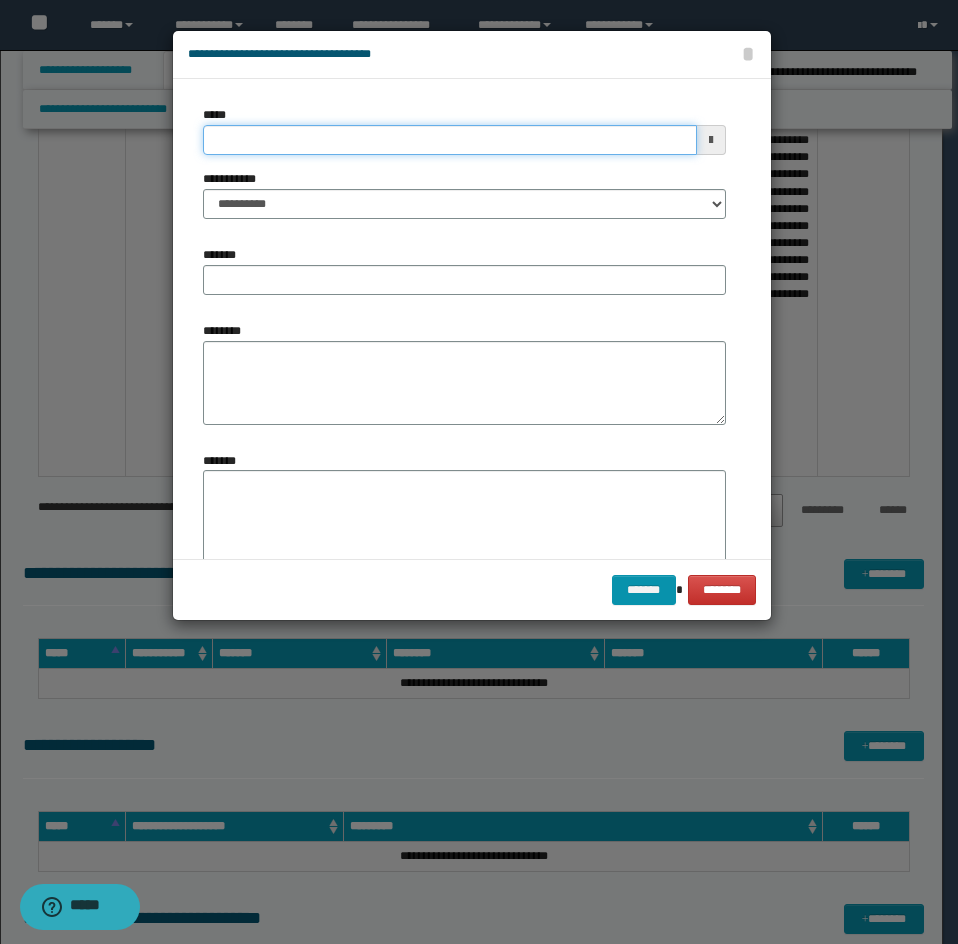 click on "*****" at bounding box center (450, 140) 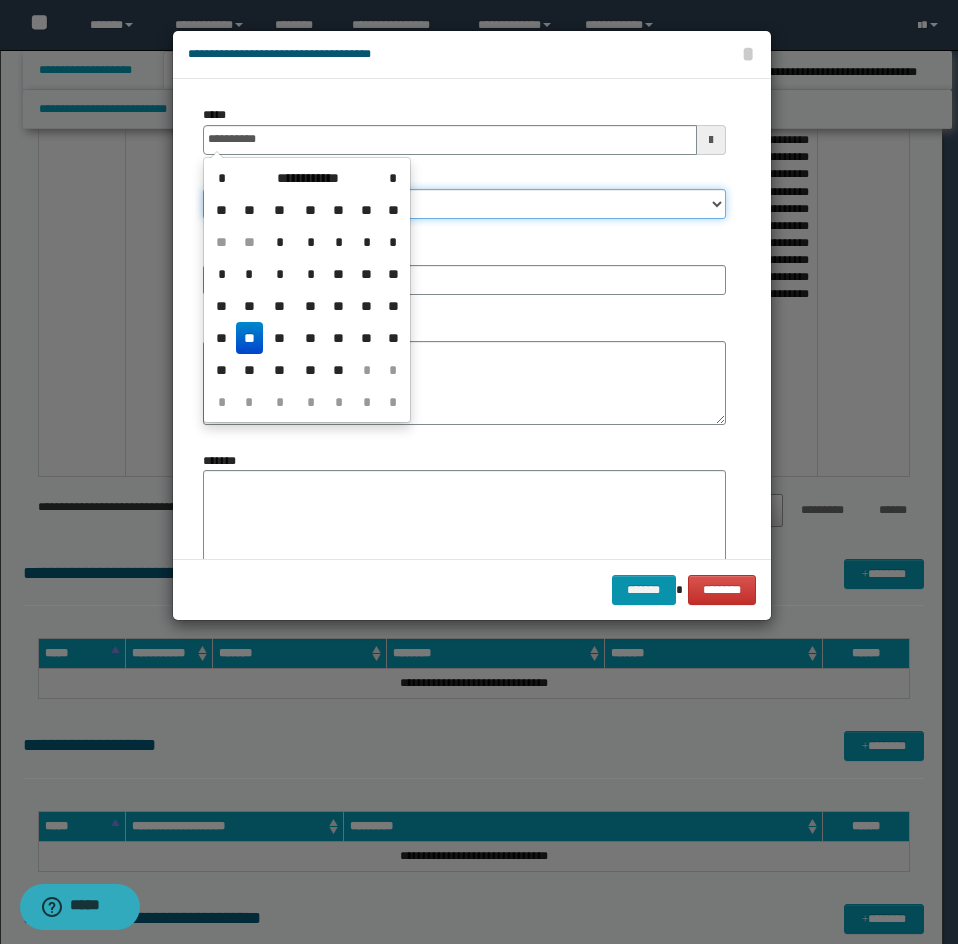 type on "**********" 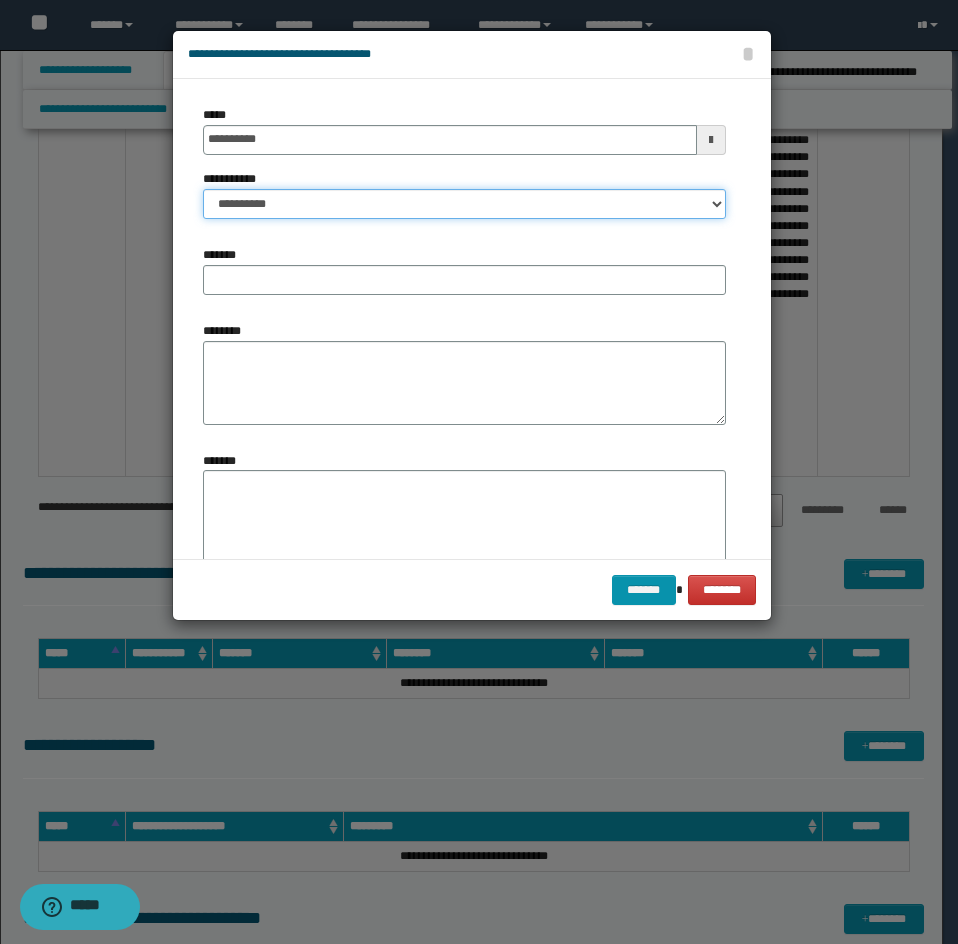 click on "**********" at bounding box center [464, 204] 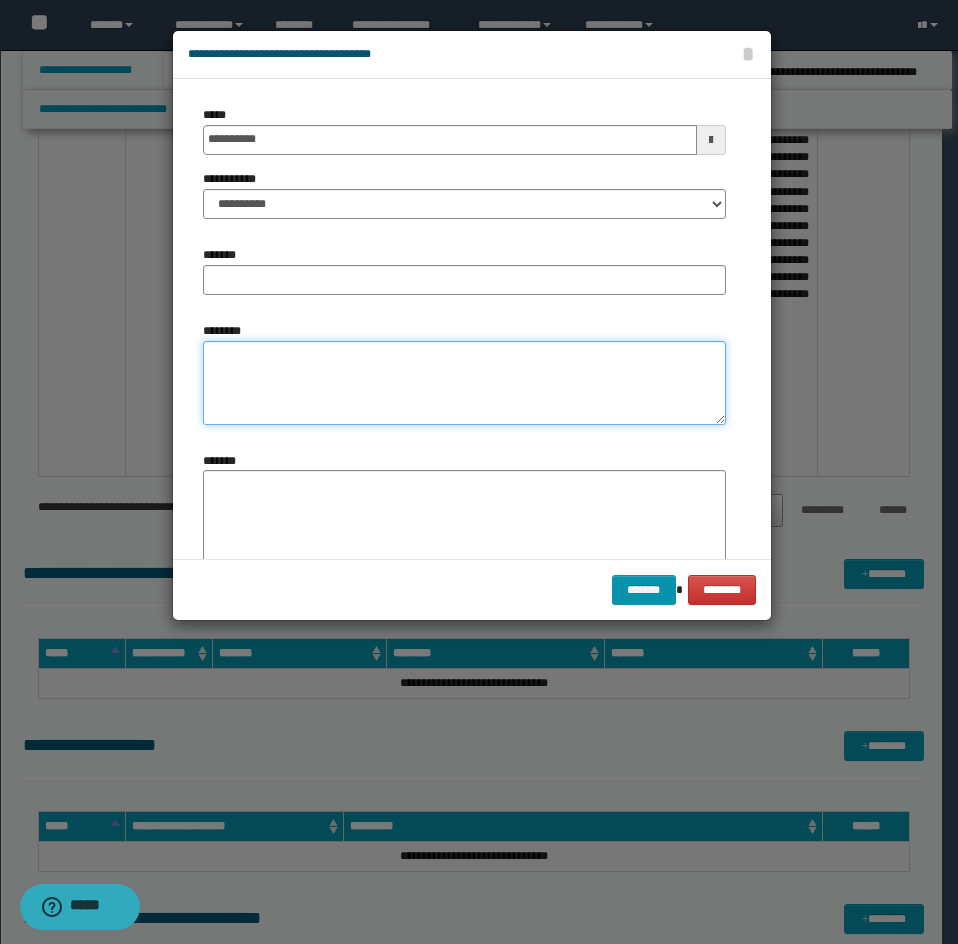 click on "********" at bounding box center [464, 383] 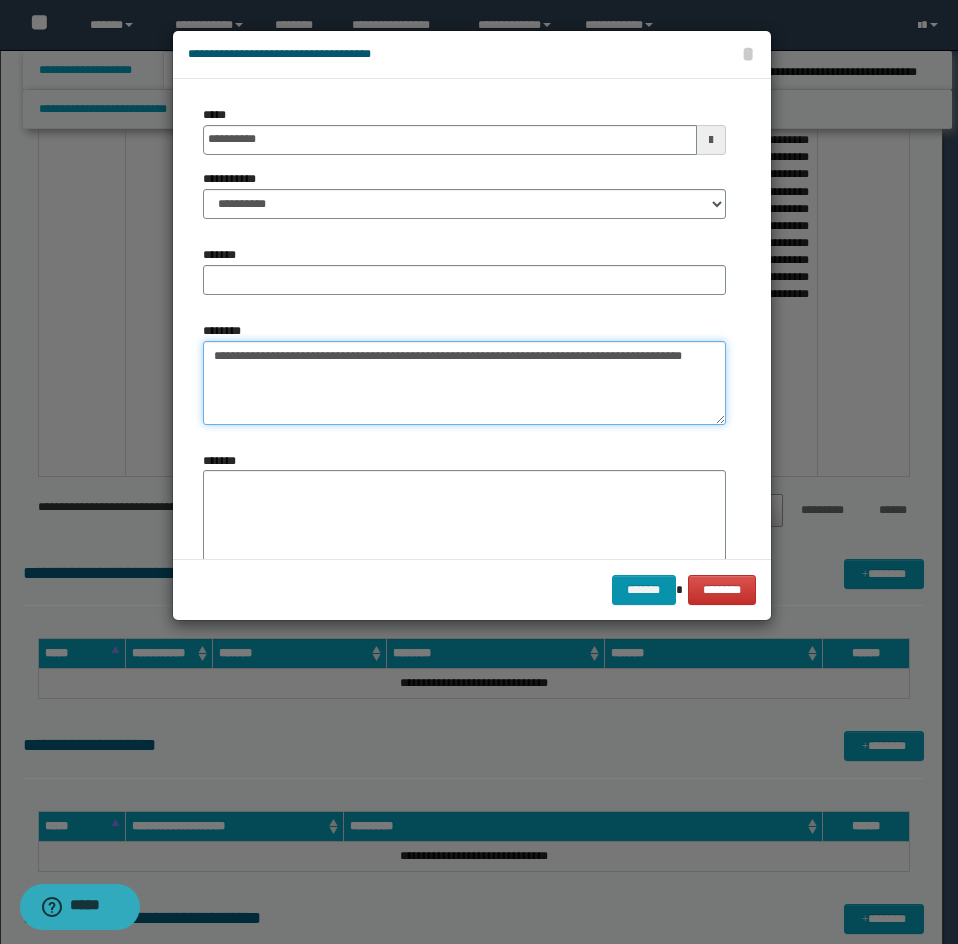 type on "**********" 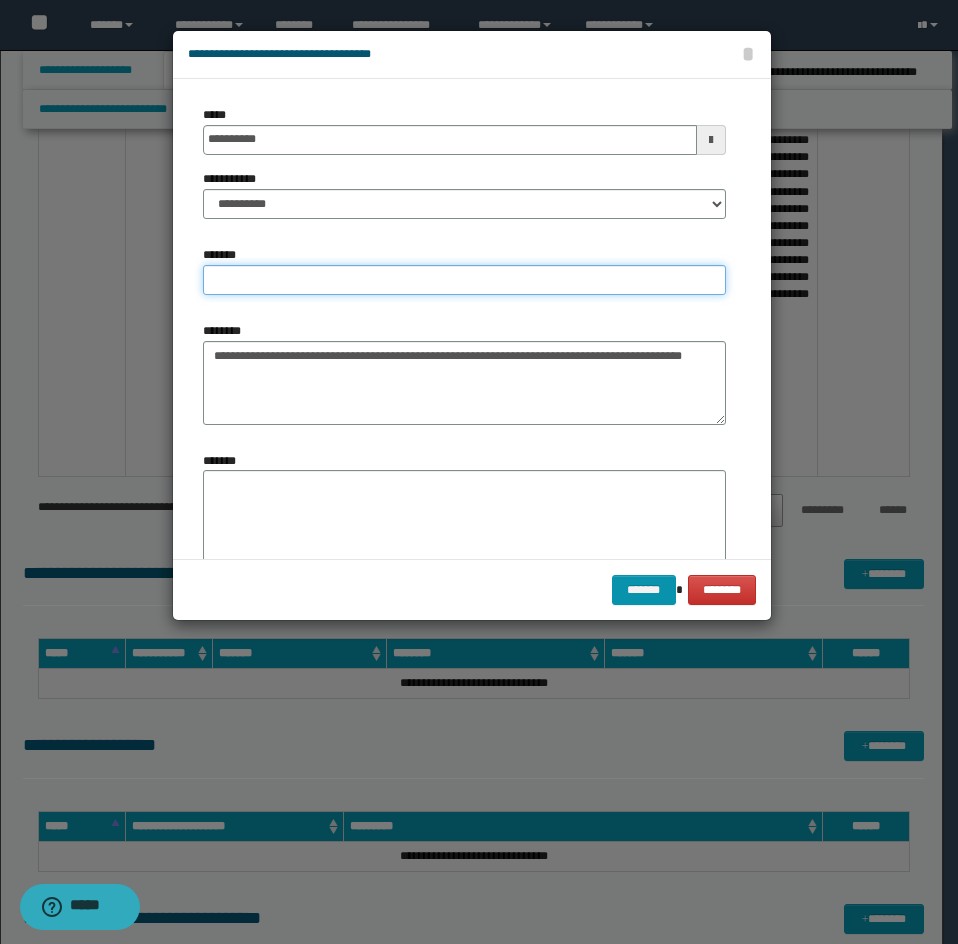 click on "*******" at bounding box center [464, 280] 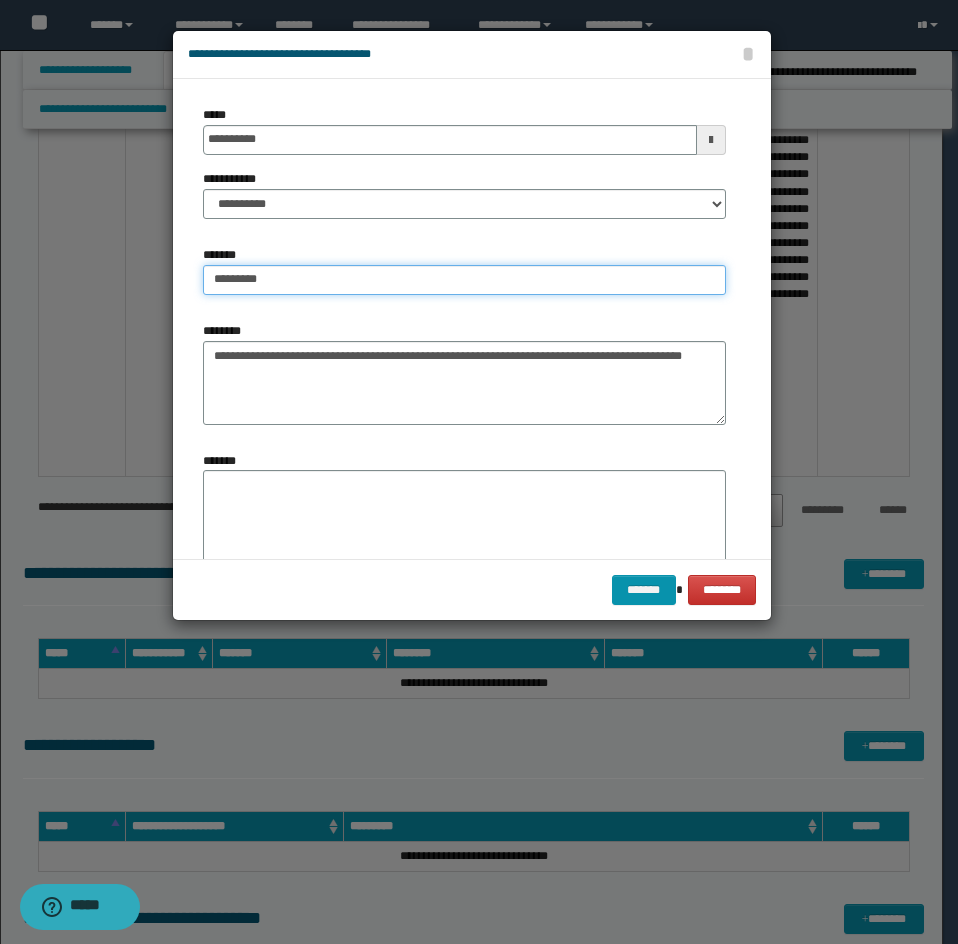 type on "********" 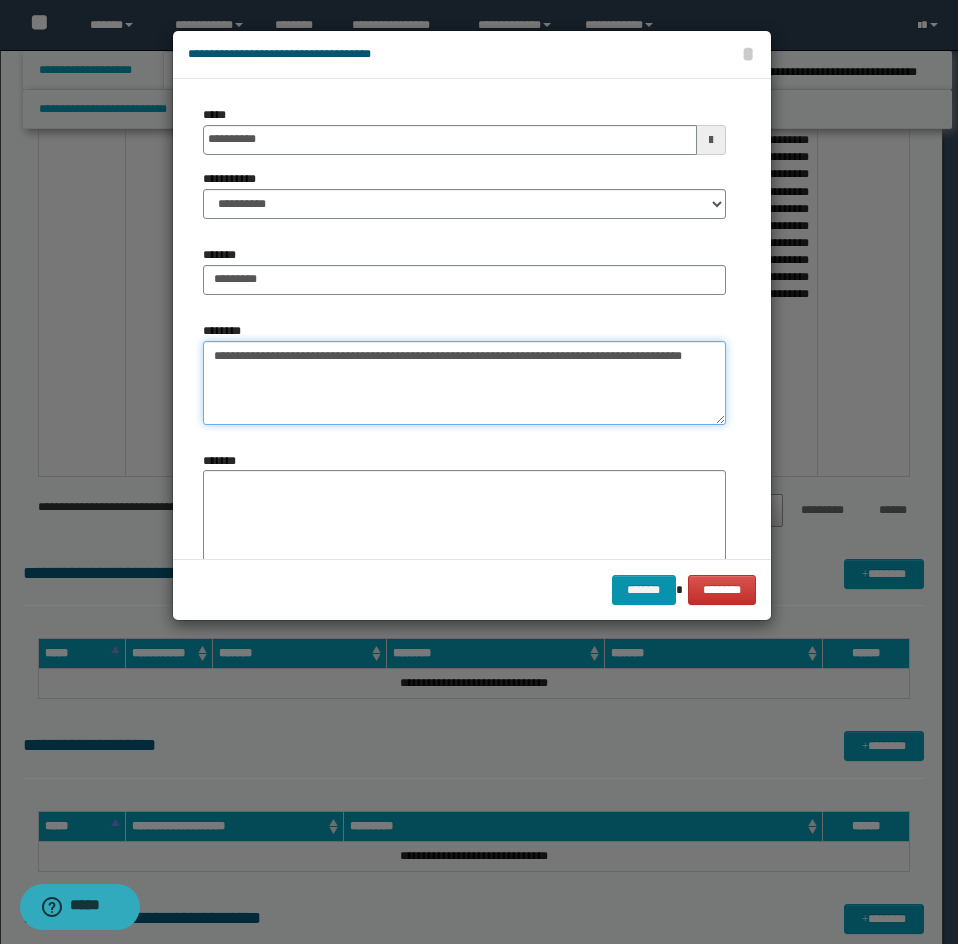click on "**********" at bounding box center (464, 383) 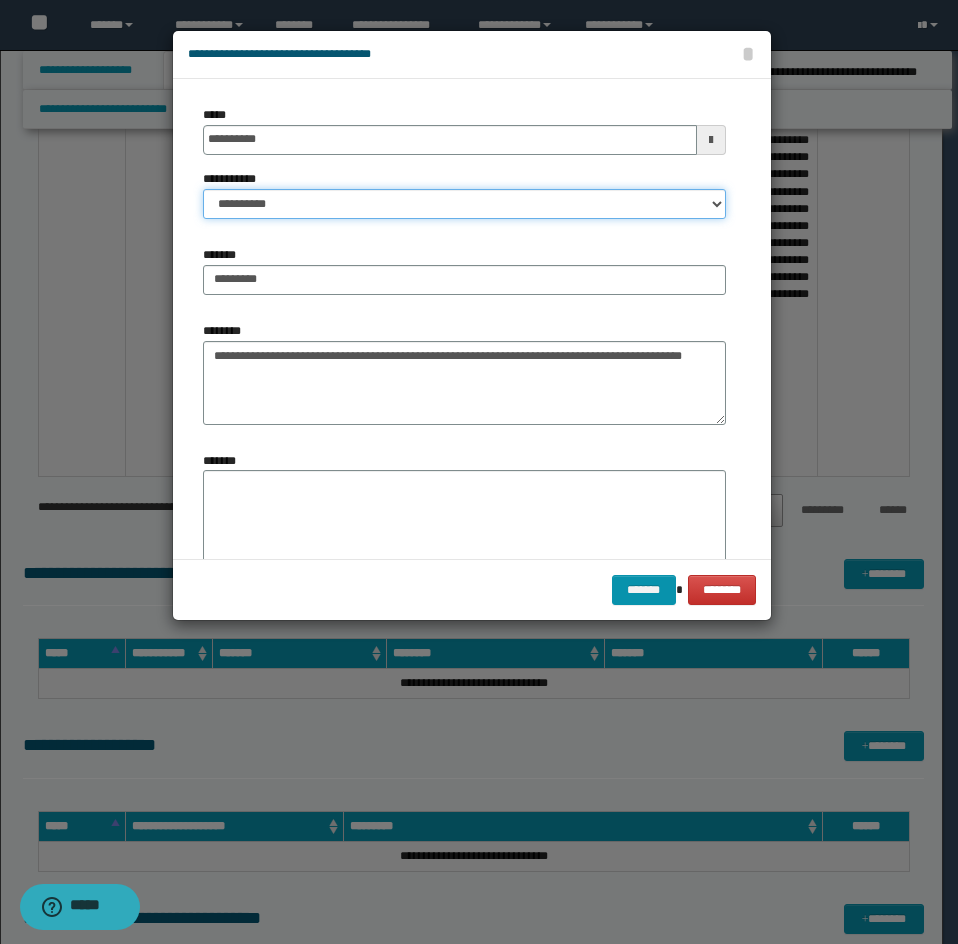 click on "**********" at bounding box center [464, 204] 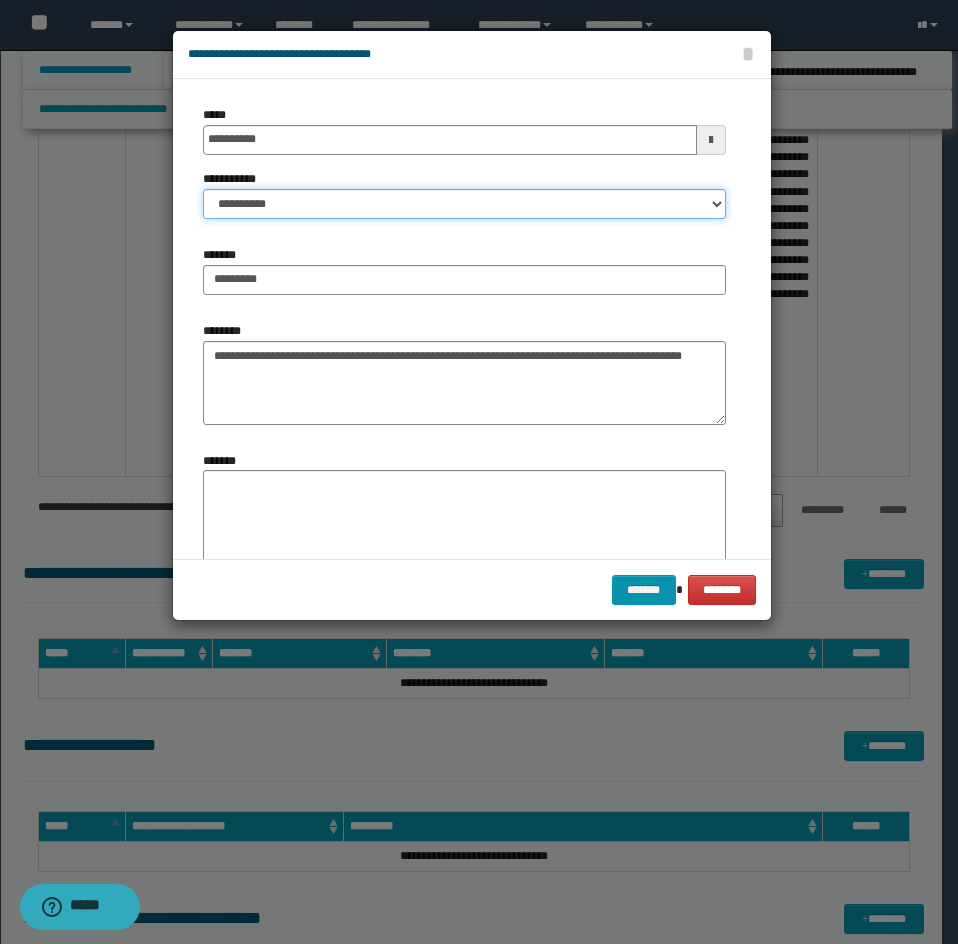 select on "*" 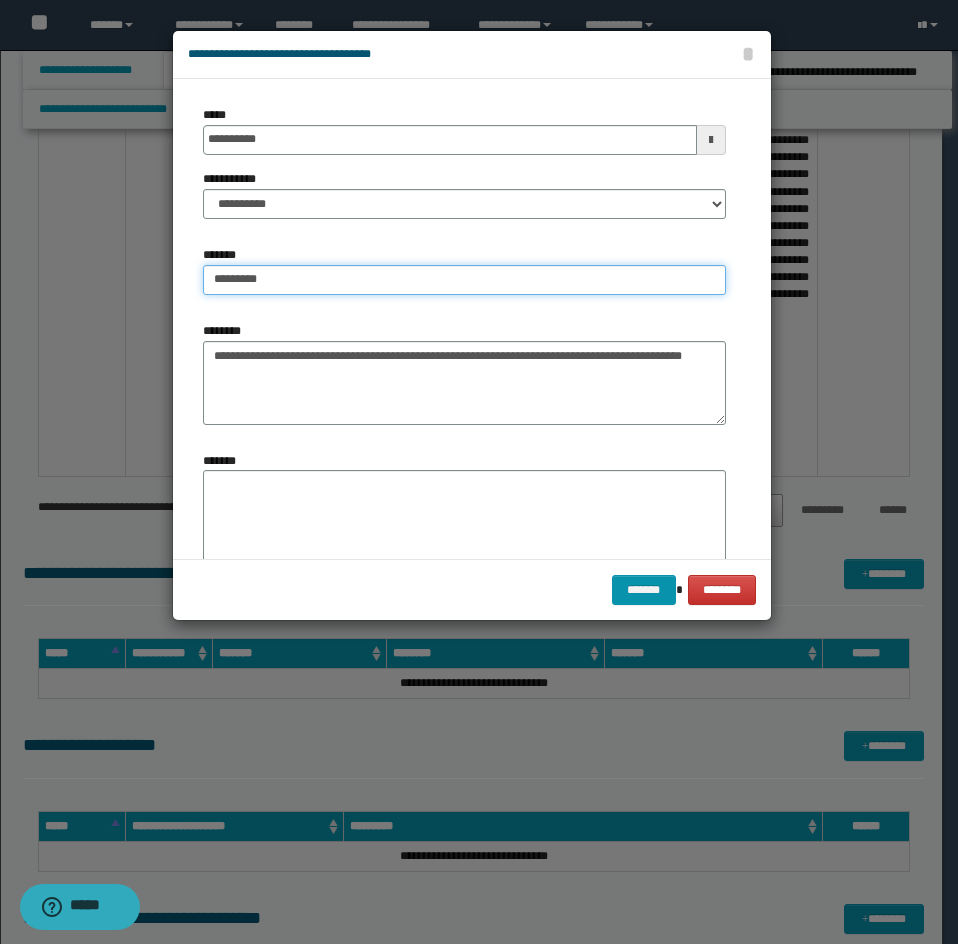 click on "********" at bounding box center (464, 280) 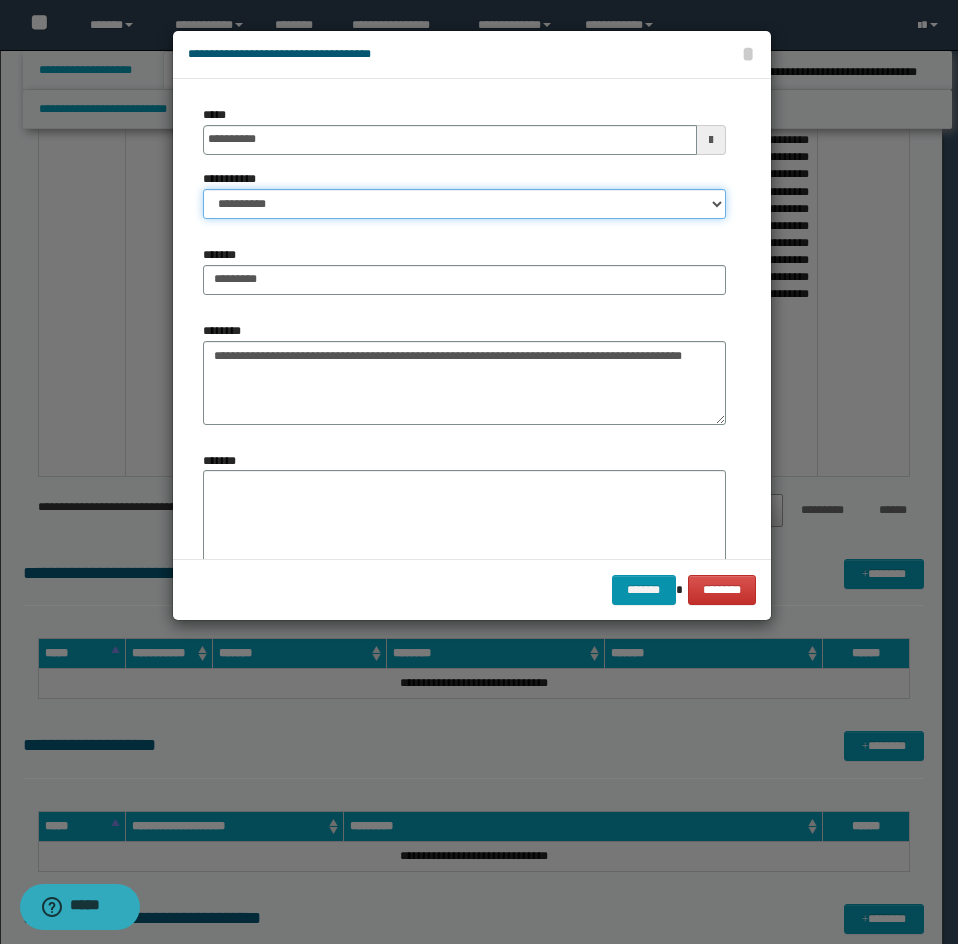click on "**********" at bounding box center (464, 204) 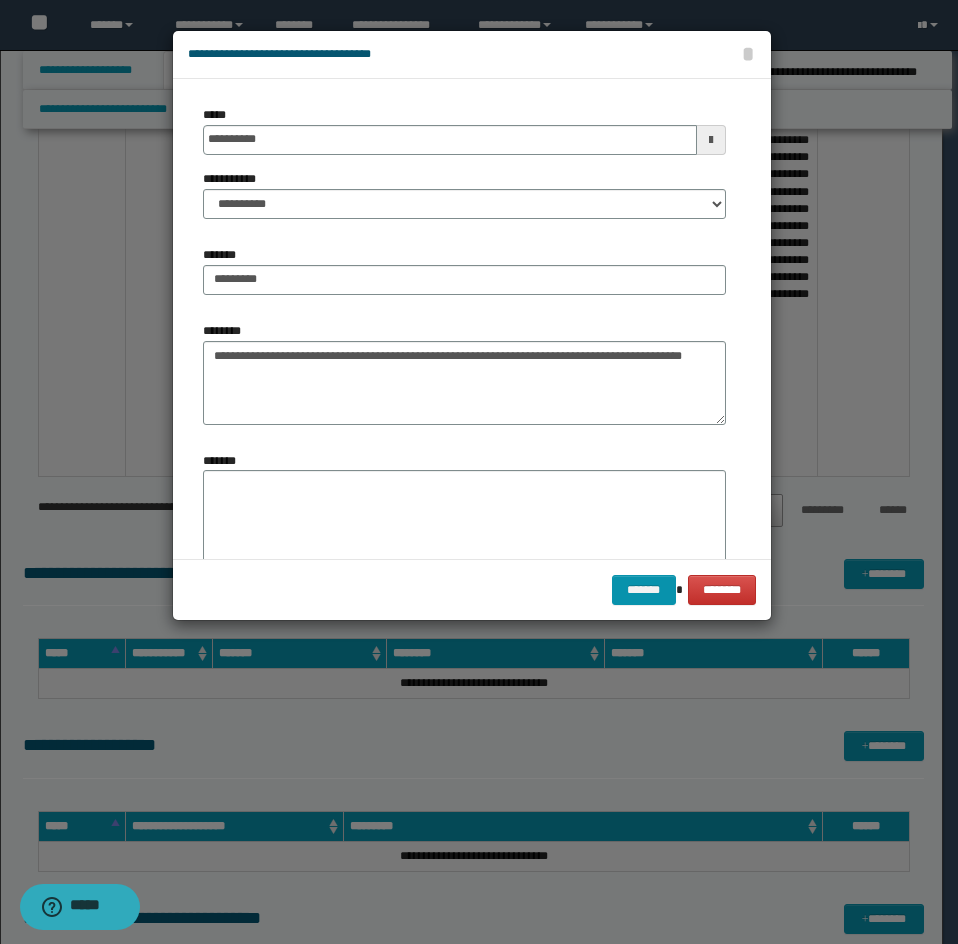 click at bounding box center (479, 472) 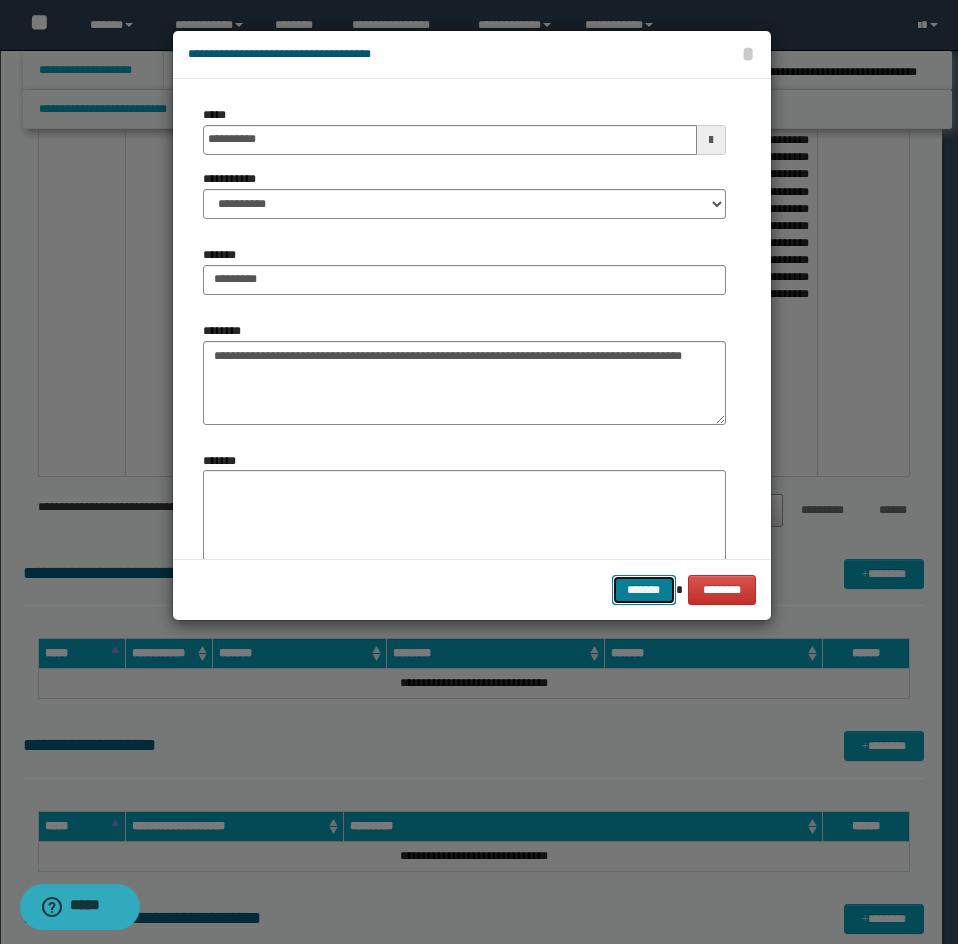 click on "*******" at bounding box center (644, 590) 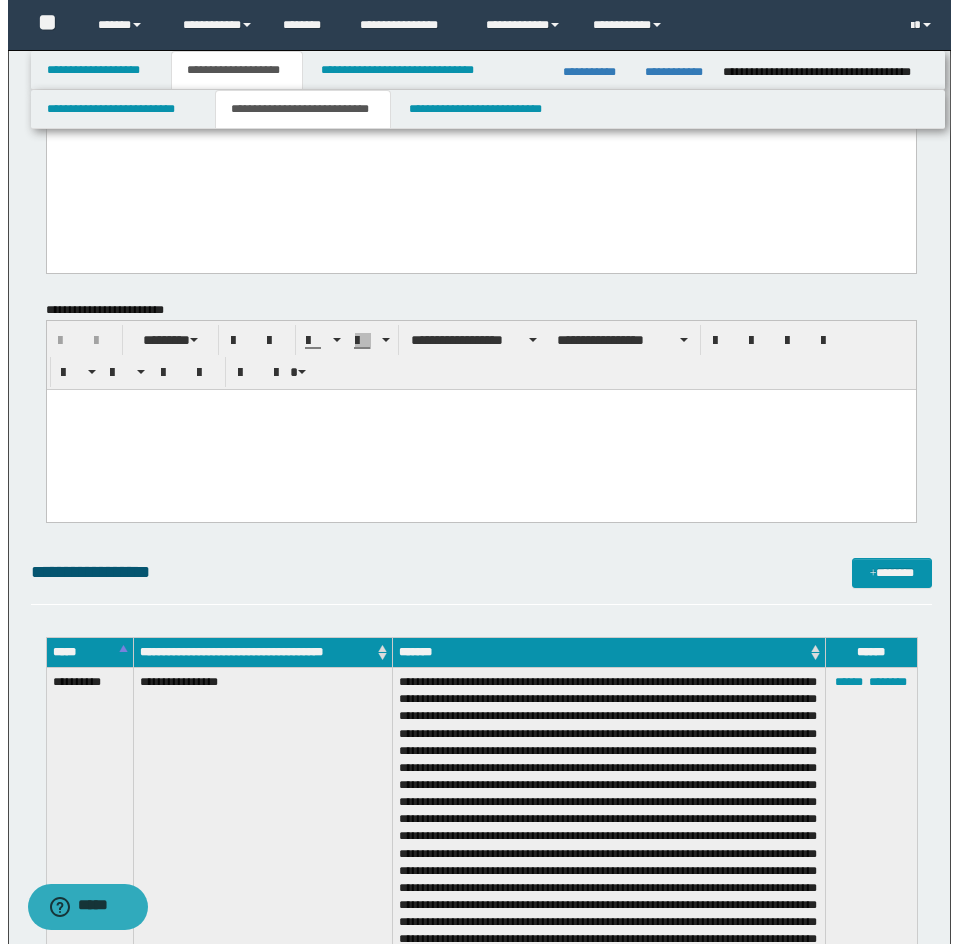 scroll, scrollTop: 1647, scrollLeft: 0, axis: vertical 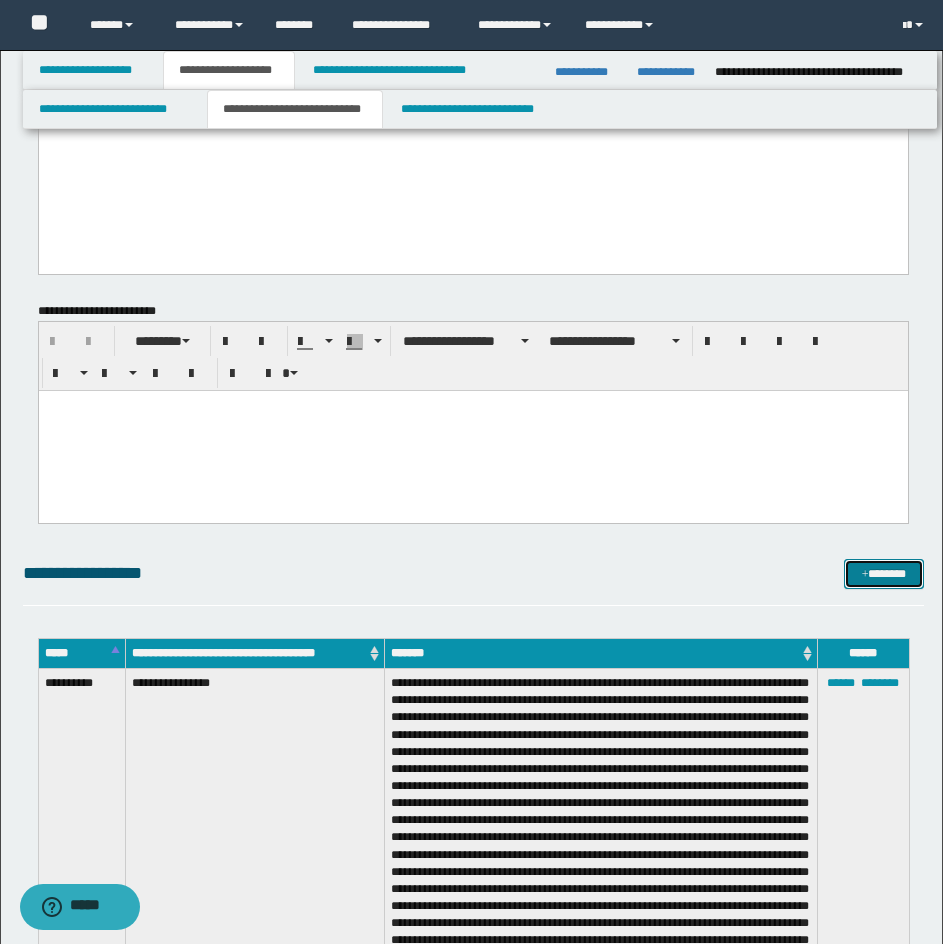 click on "*******" at bounding box center [884, 574] 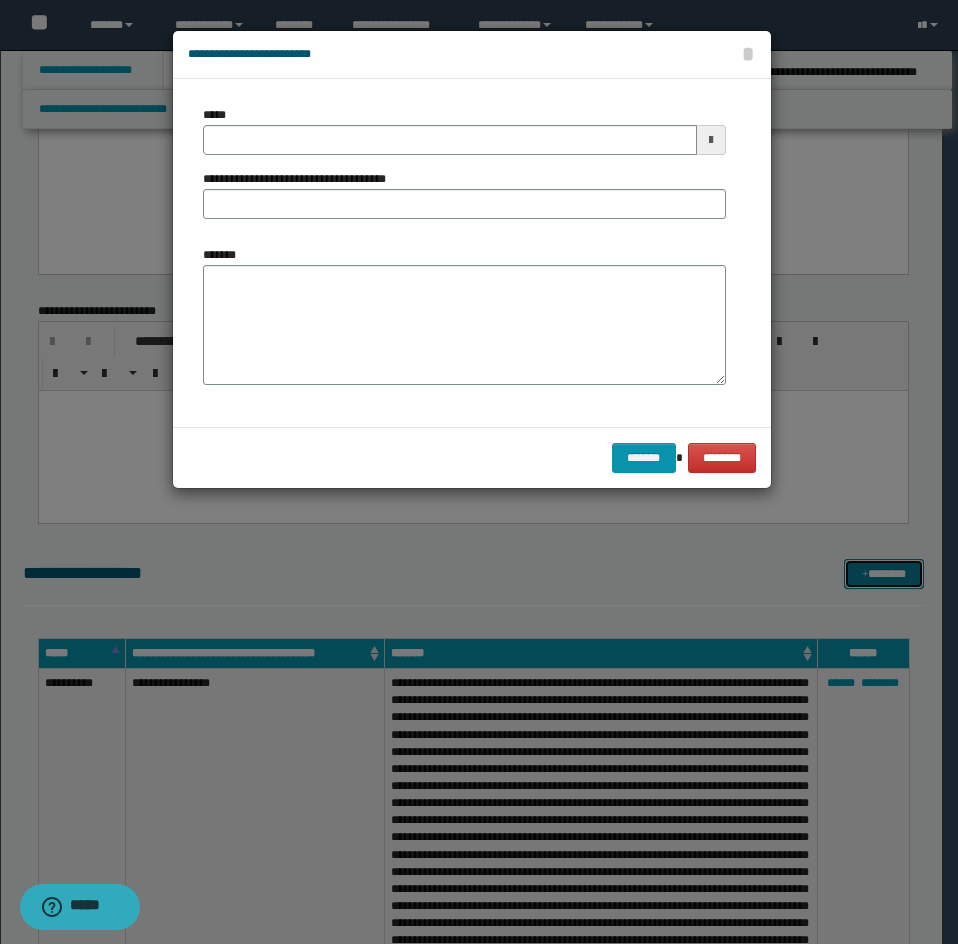 scroll, scrollTop: 0, scrollLeft: 0, axis: both 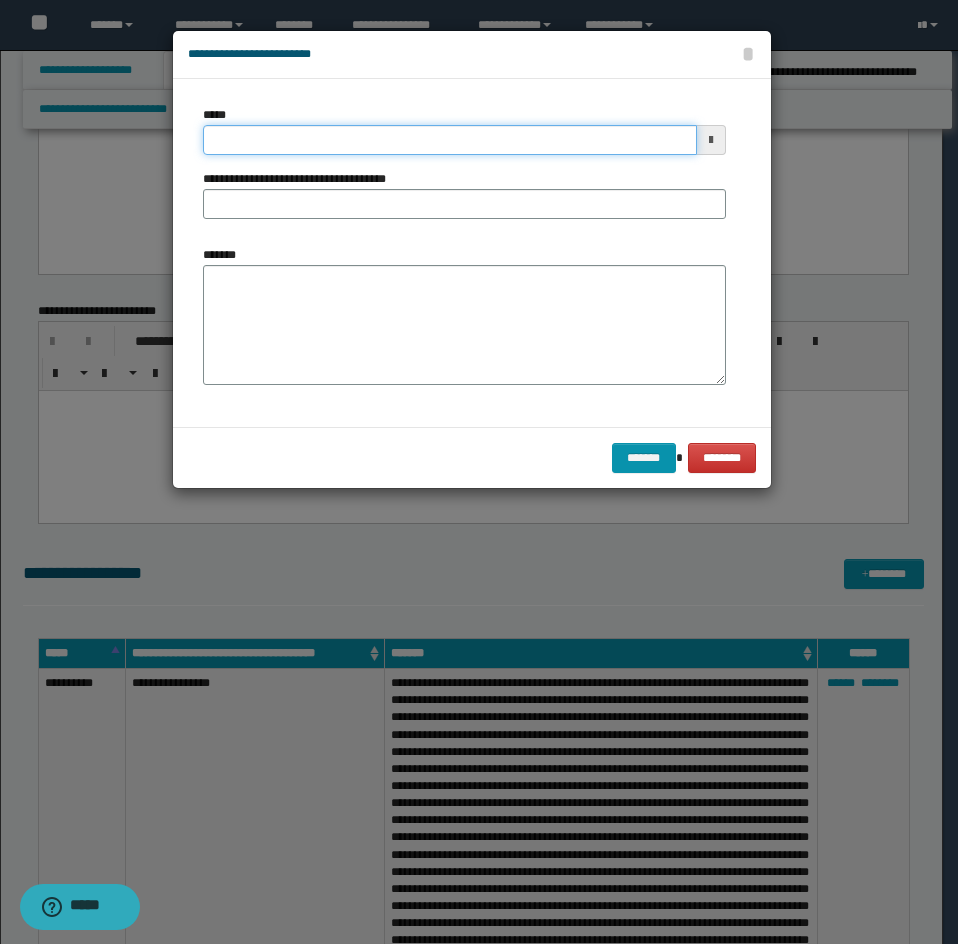 click on "*****" at bounding box center [450, 140] 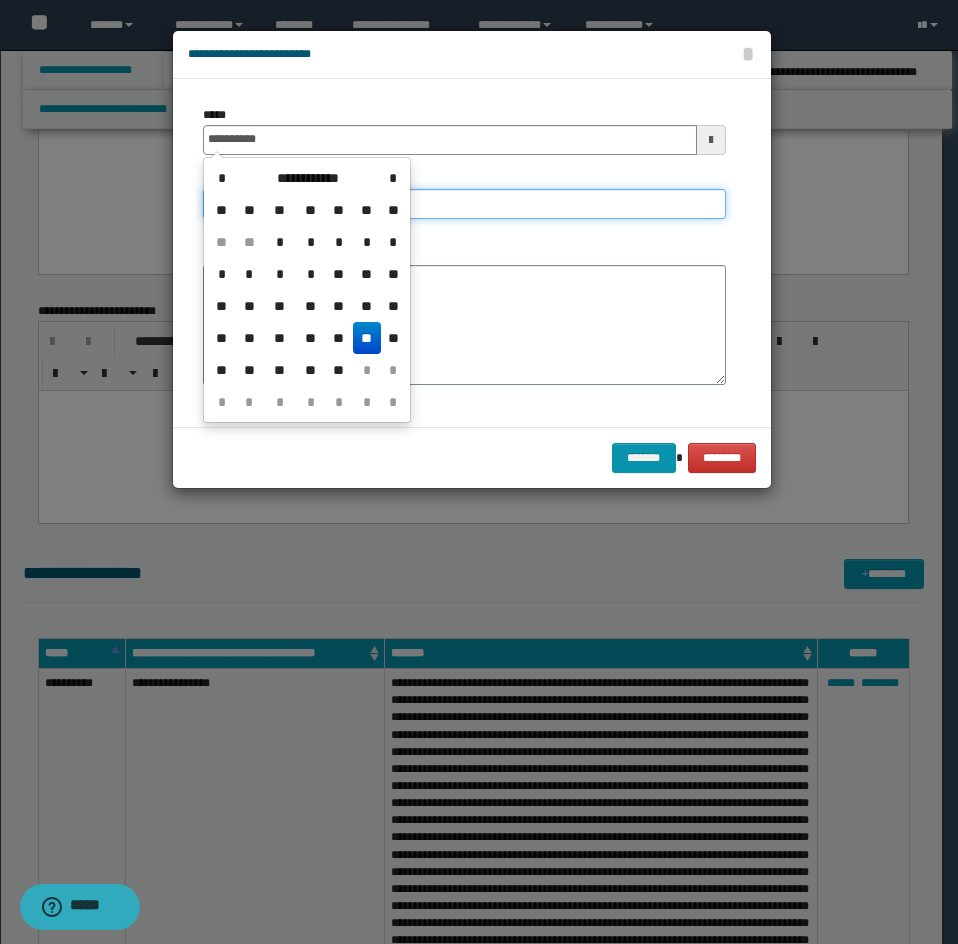 type on "**********" 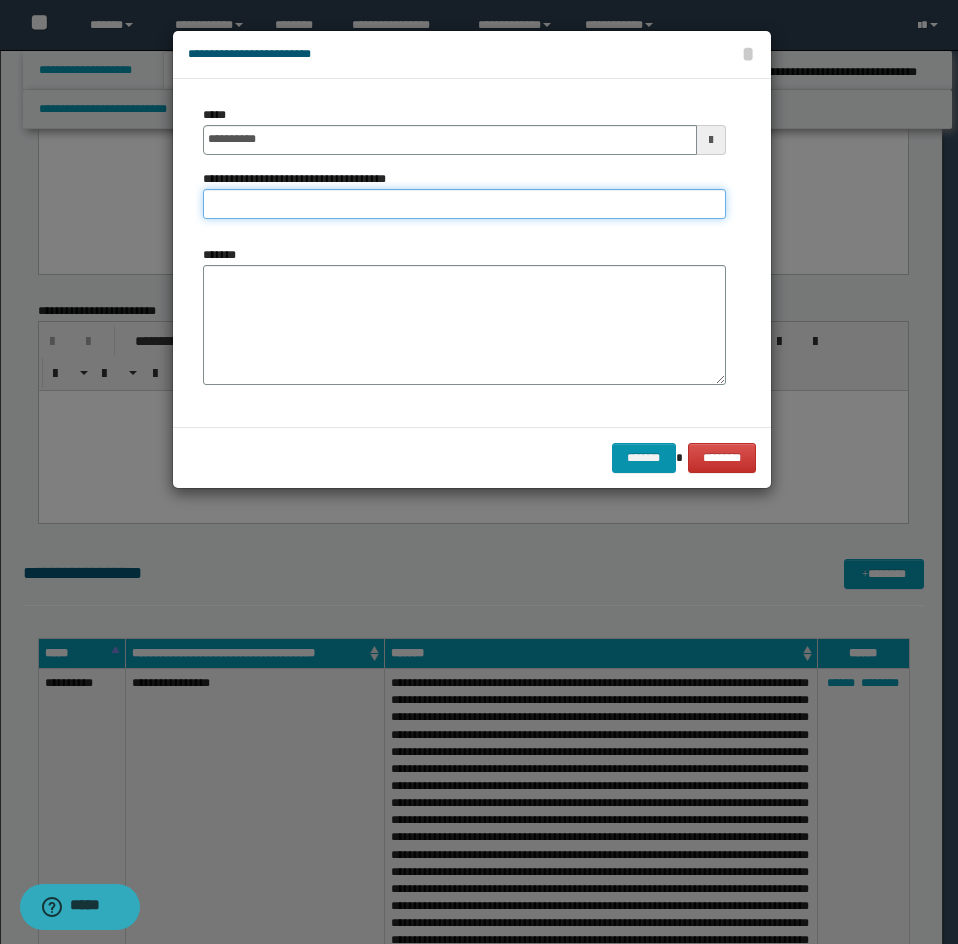 click on "**********" at bounding box center [464, 204] 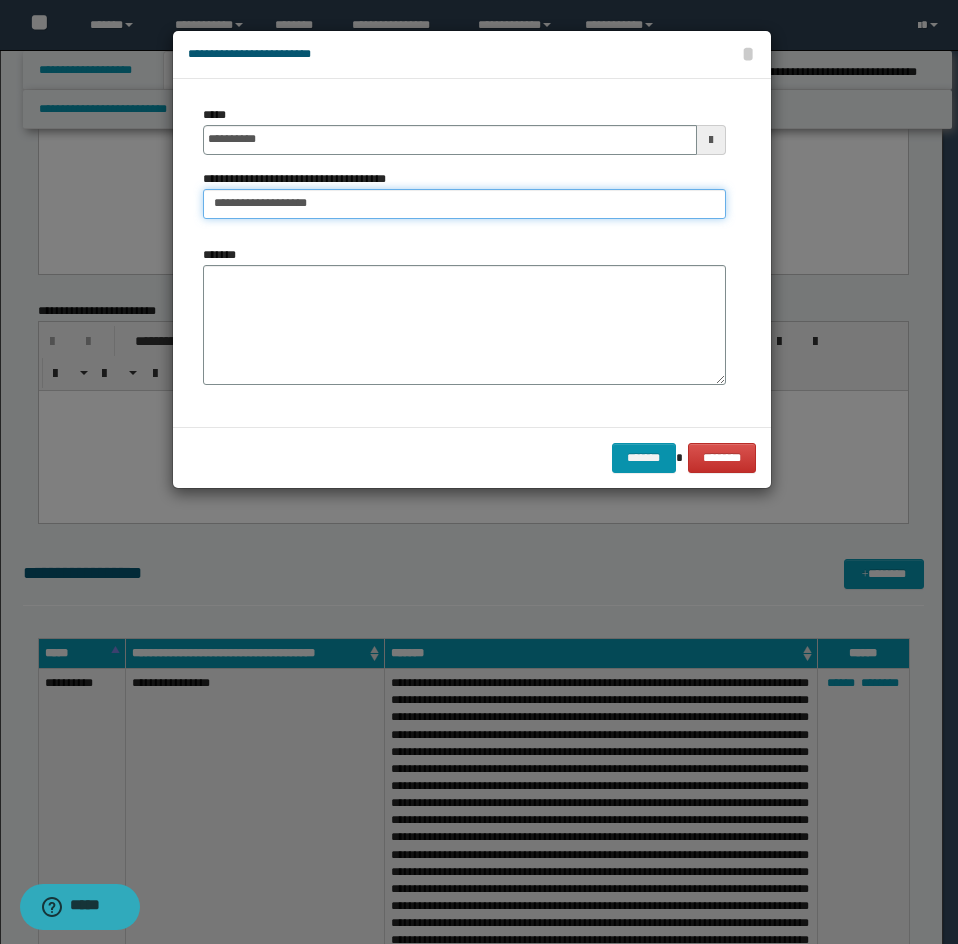 type on "**********" 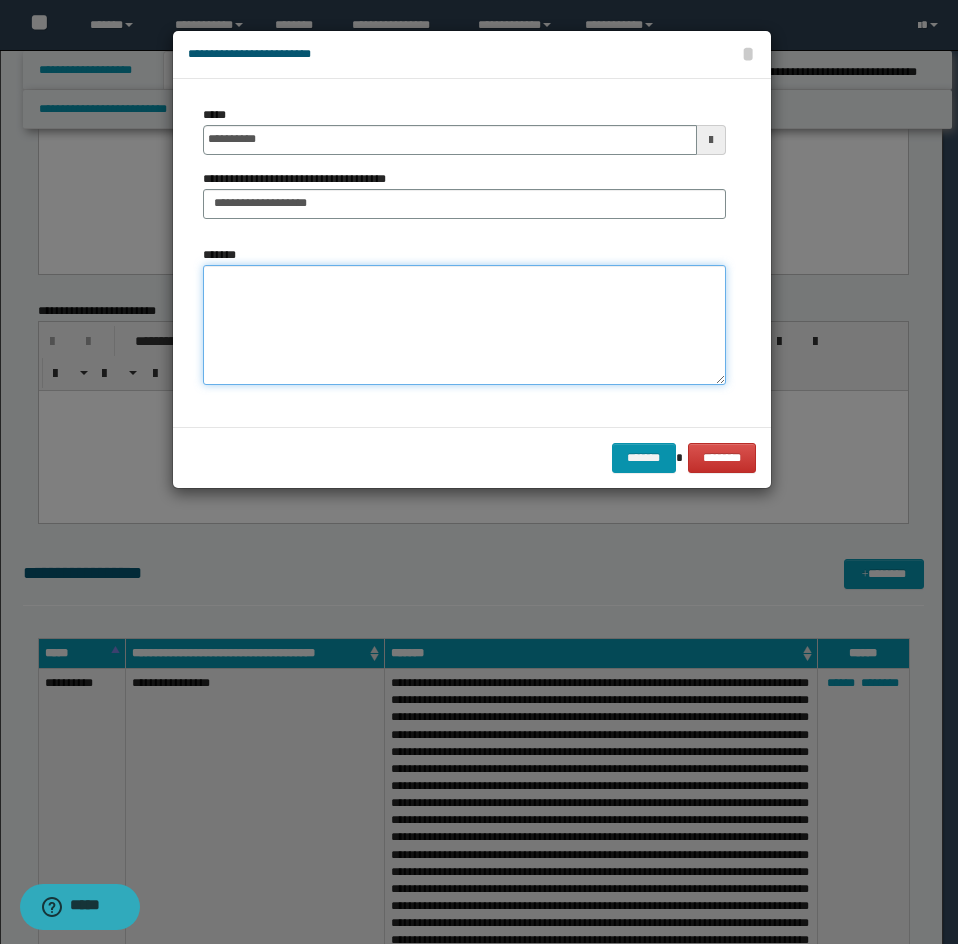 click on "*******" at bounding box center (464, 325) 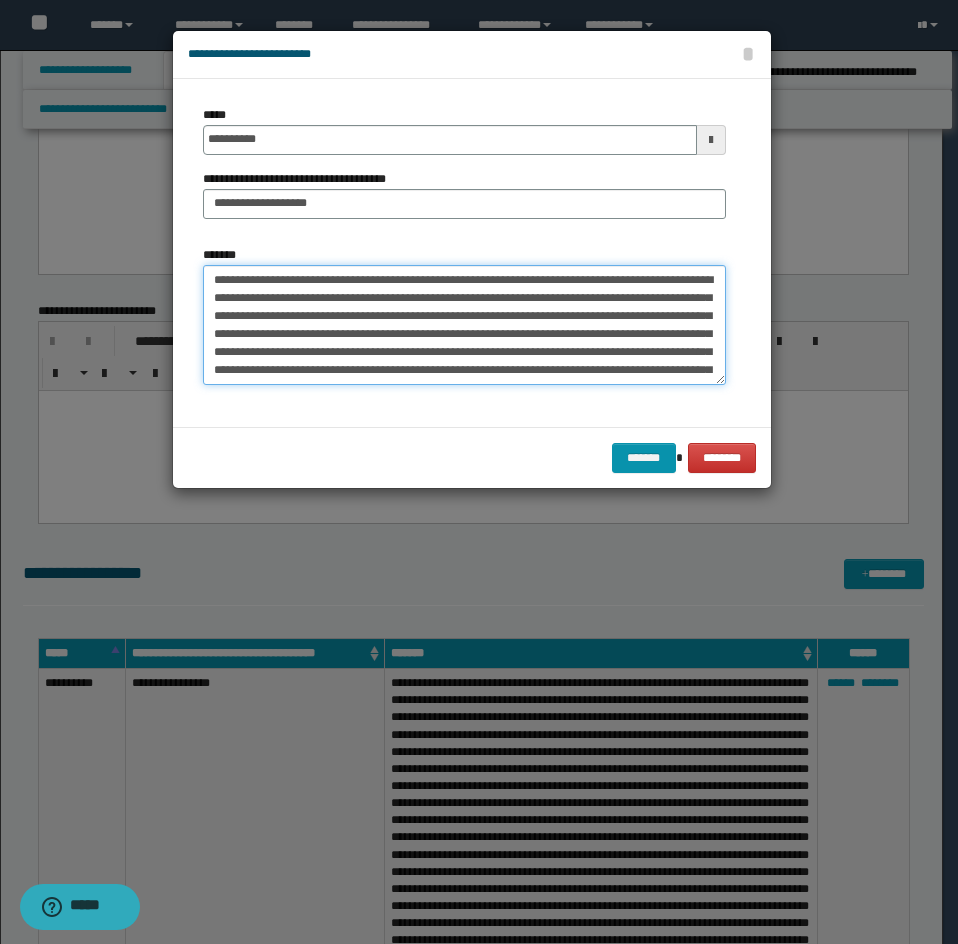 scroll, scrollTop: 516, scrollLeft: 0, axis: vertical 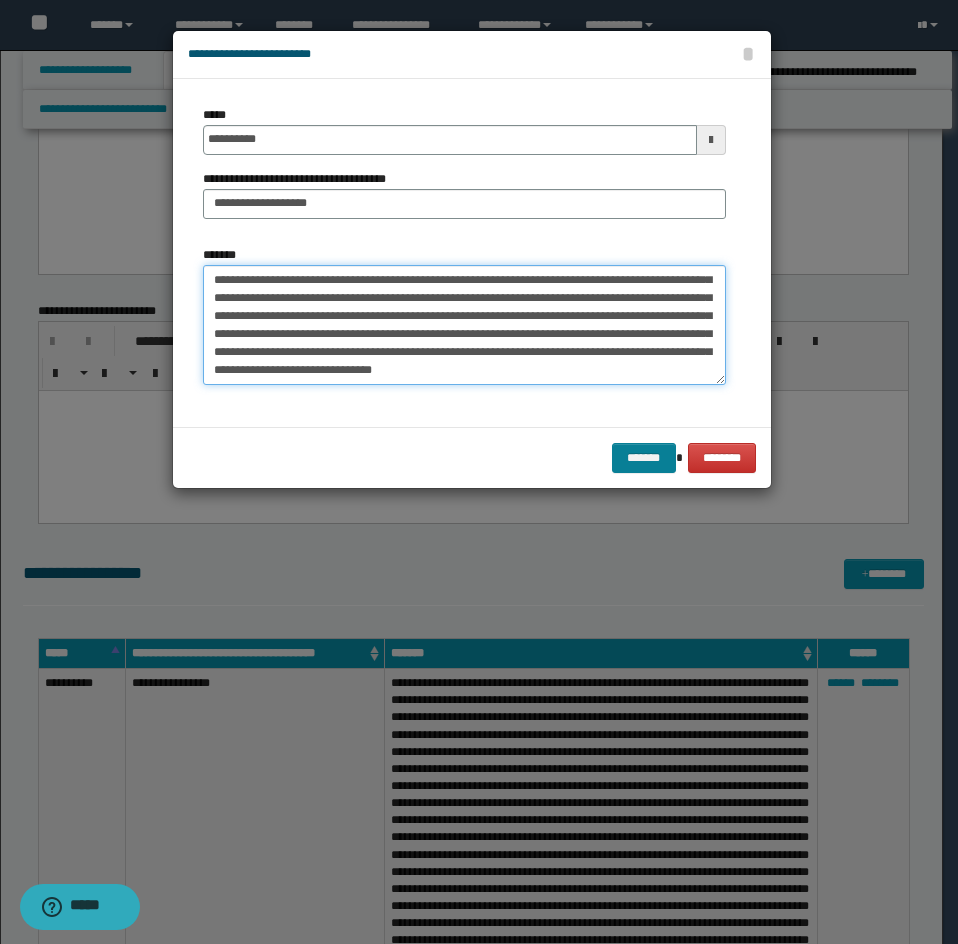 type on "**********" 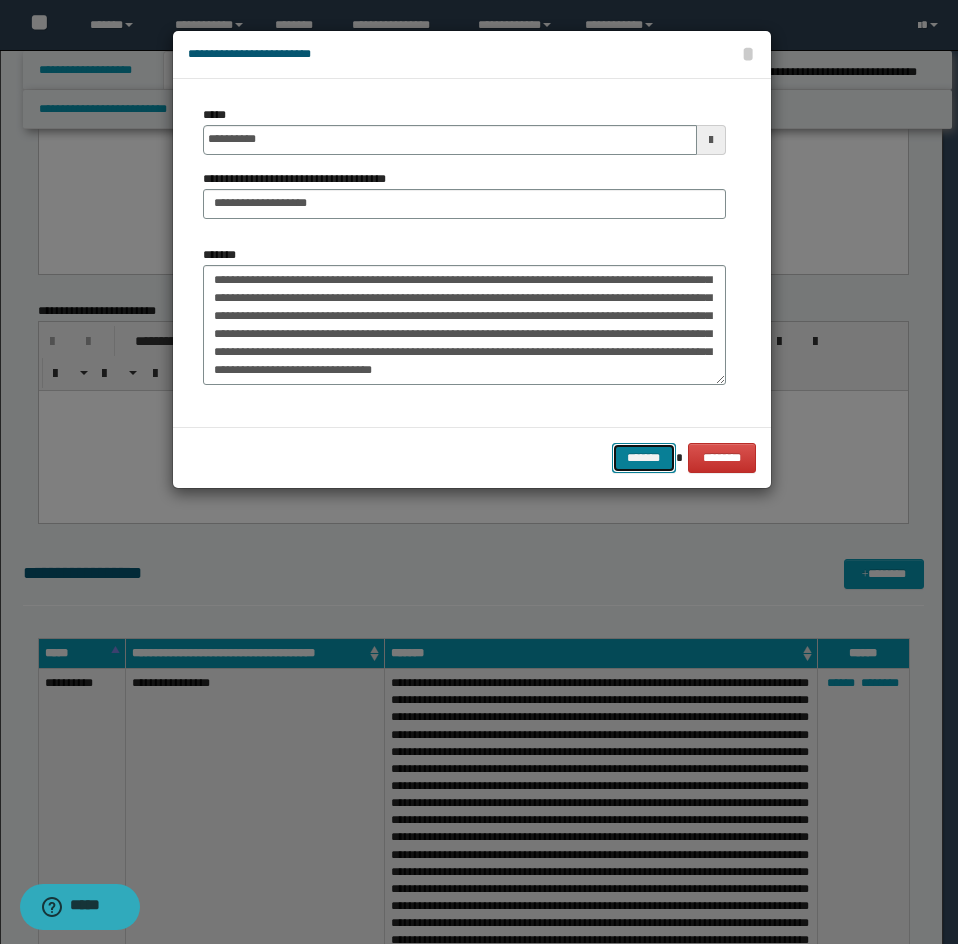 click on "*******" at bounding box center (644, 458) 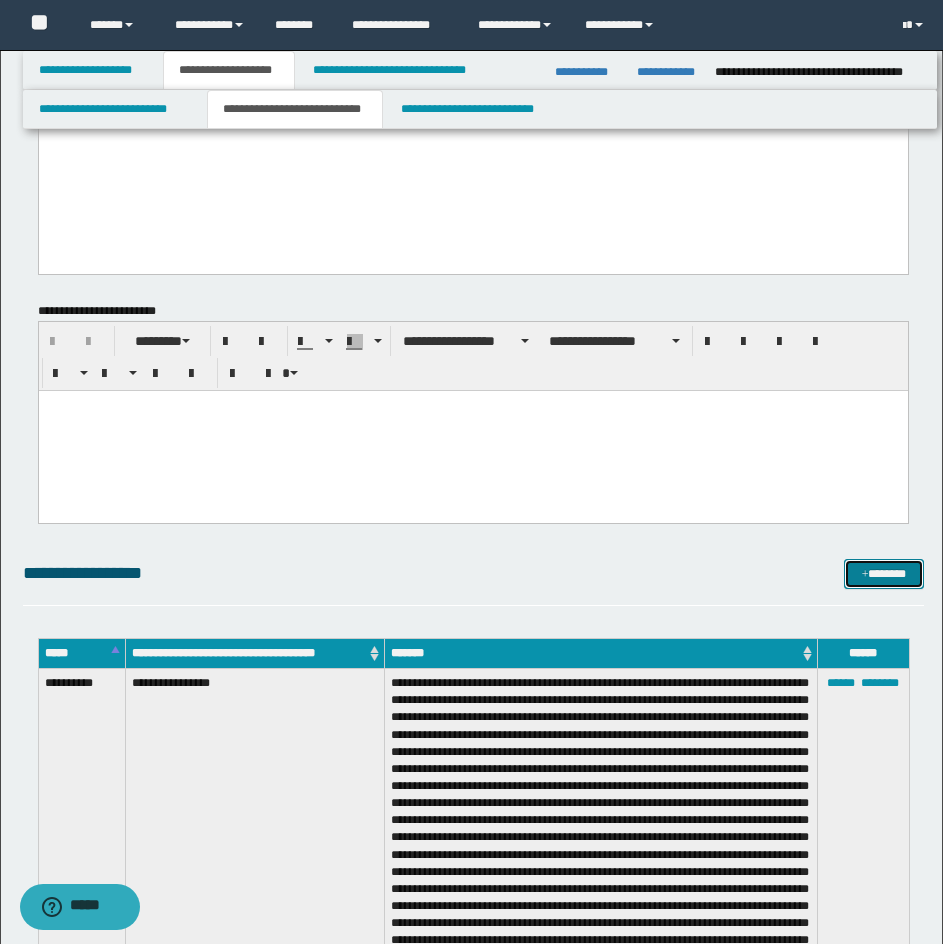 click on "*******" at bounding box center (884, 574) 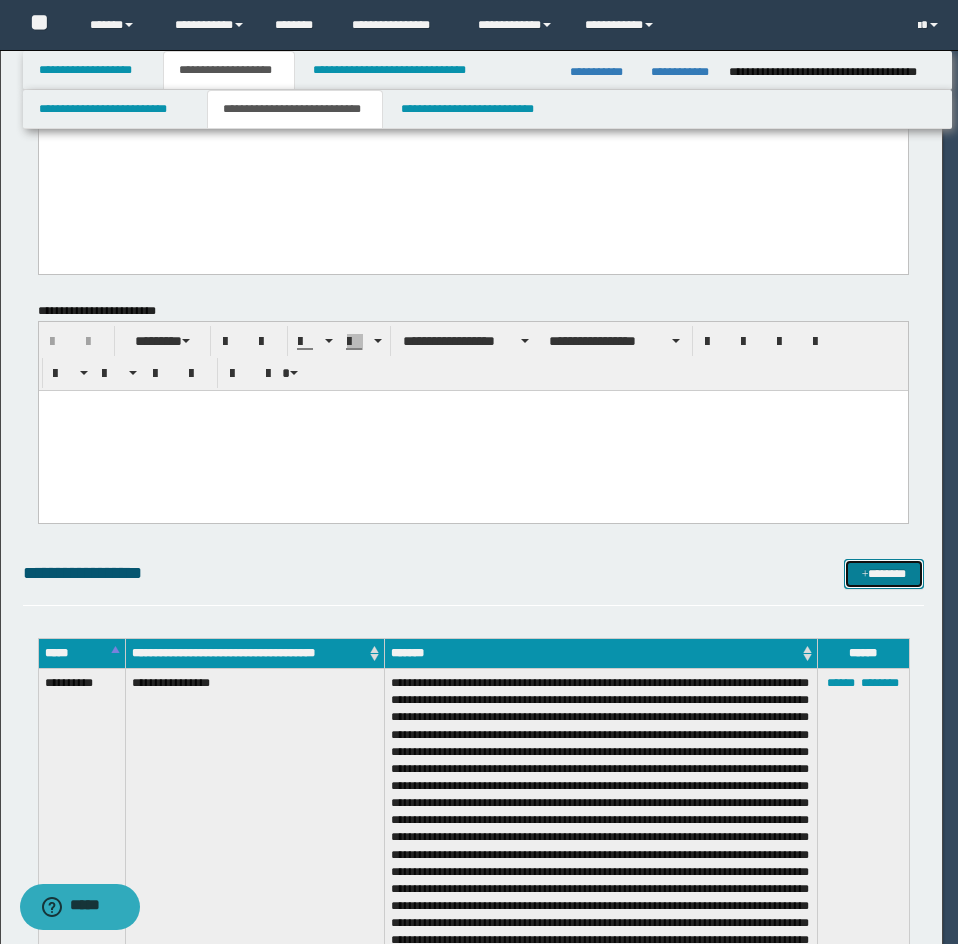 scroll, scrollTop: 0, scrollLeft: 0, axis: both 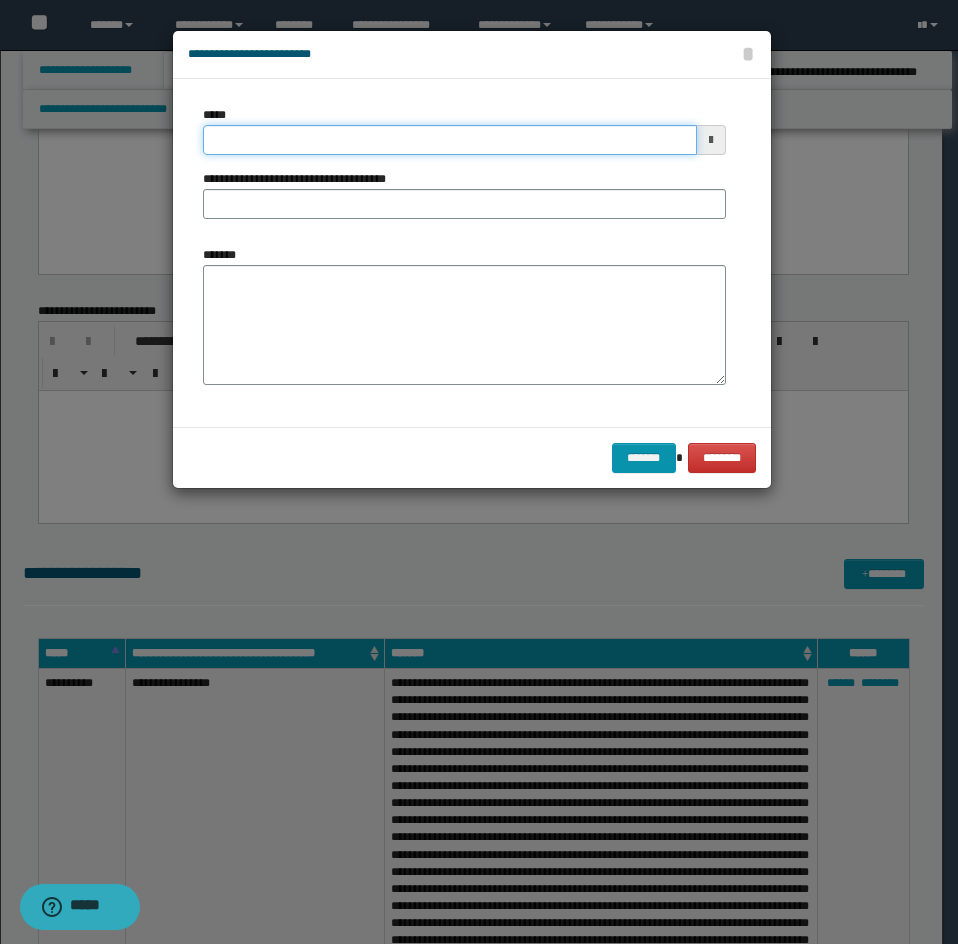 click on "*****" at bounding box center [450, 140] 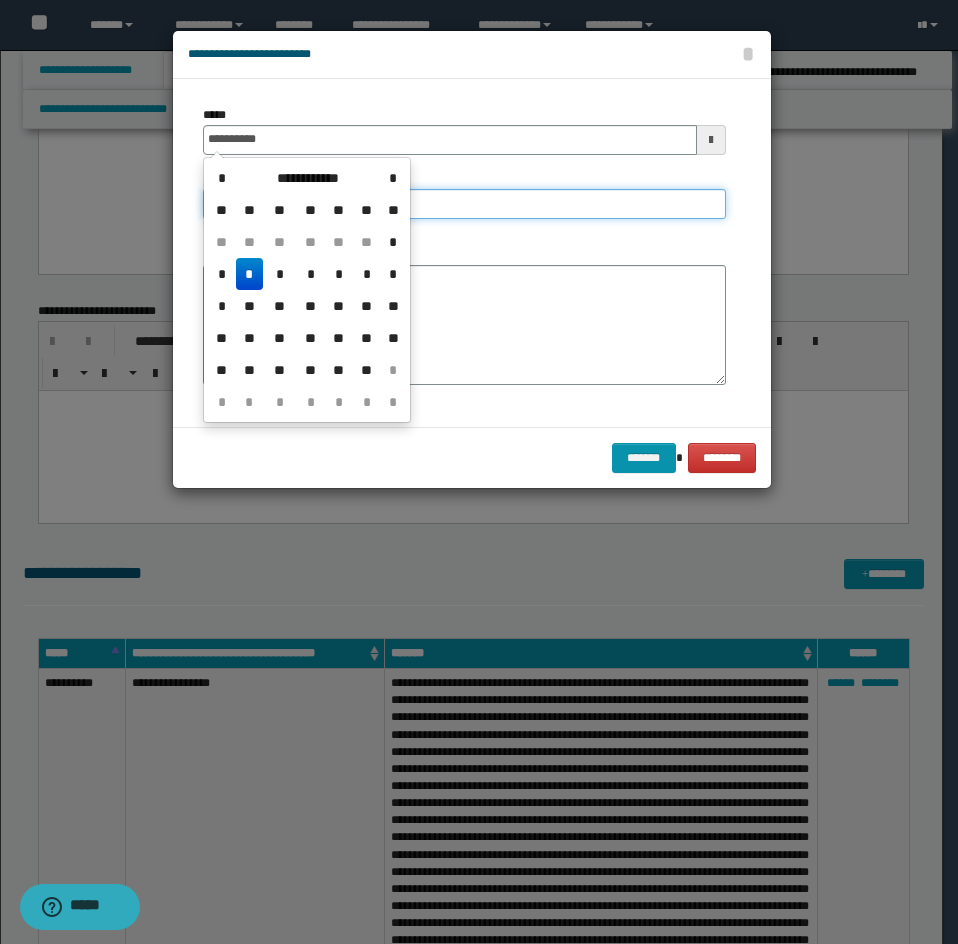 type on "**********" 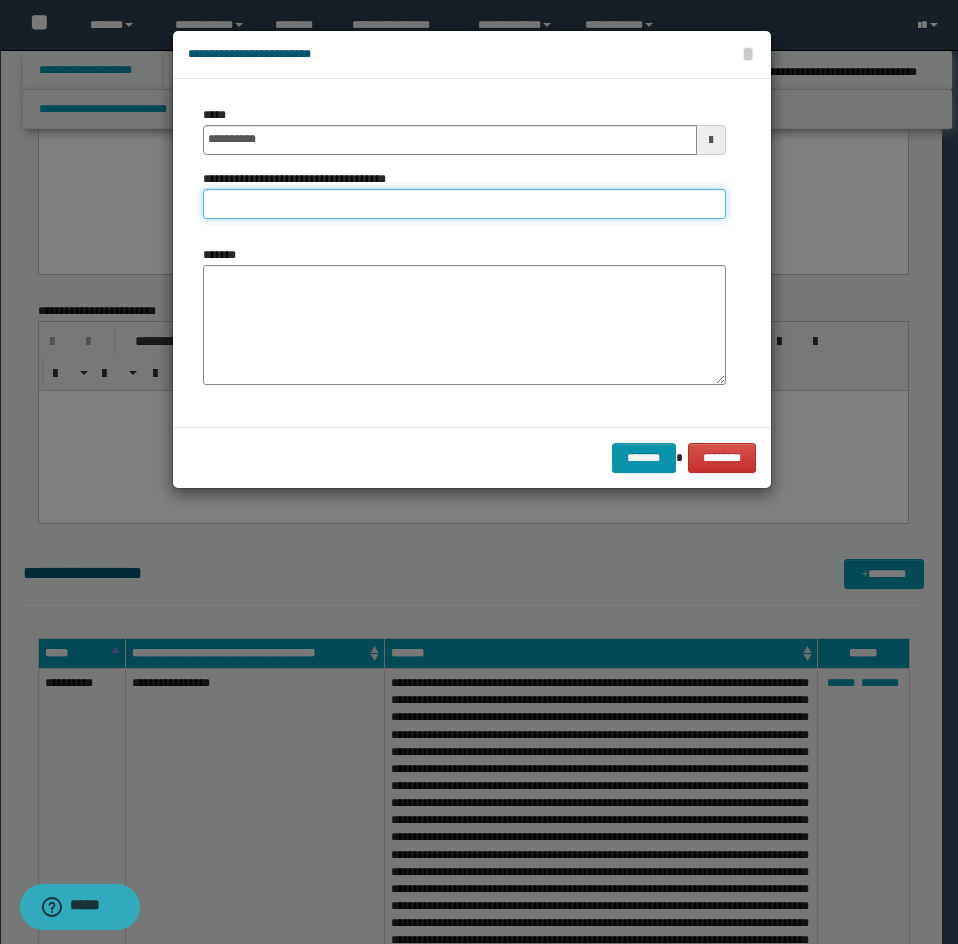 click on "**********" at bounding box center (464, 204) 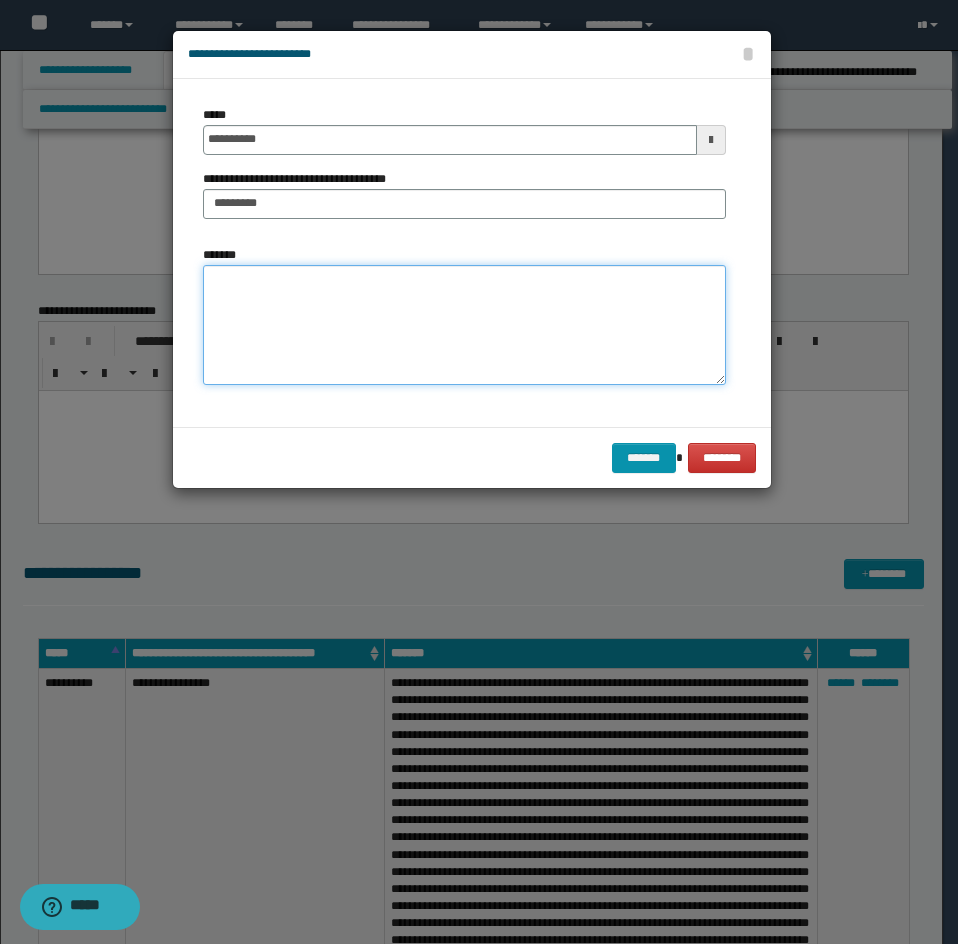 drag, startPoint x: 273, startPoint y: 324, endPoint x: 20, endPoint y: 359, distance: 255.40947 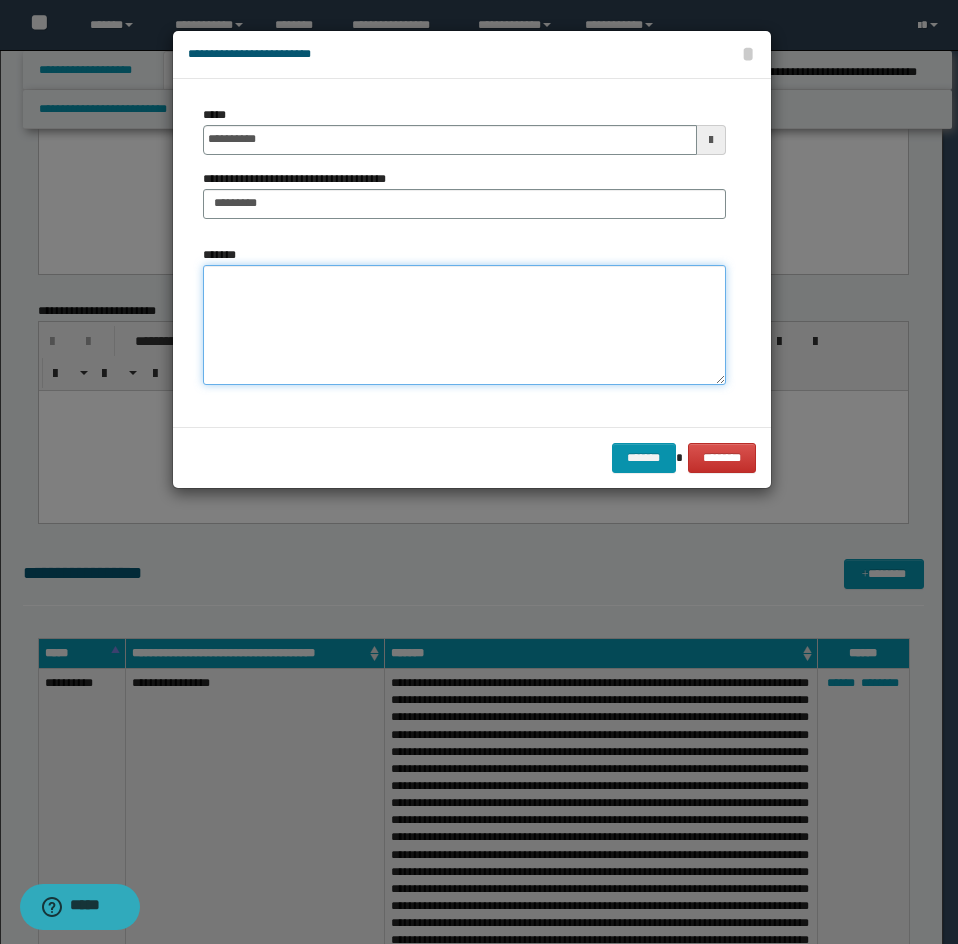 paste on "**********" 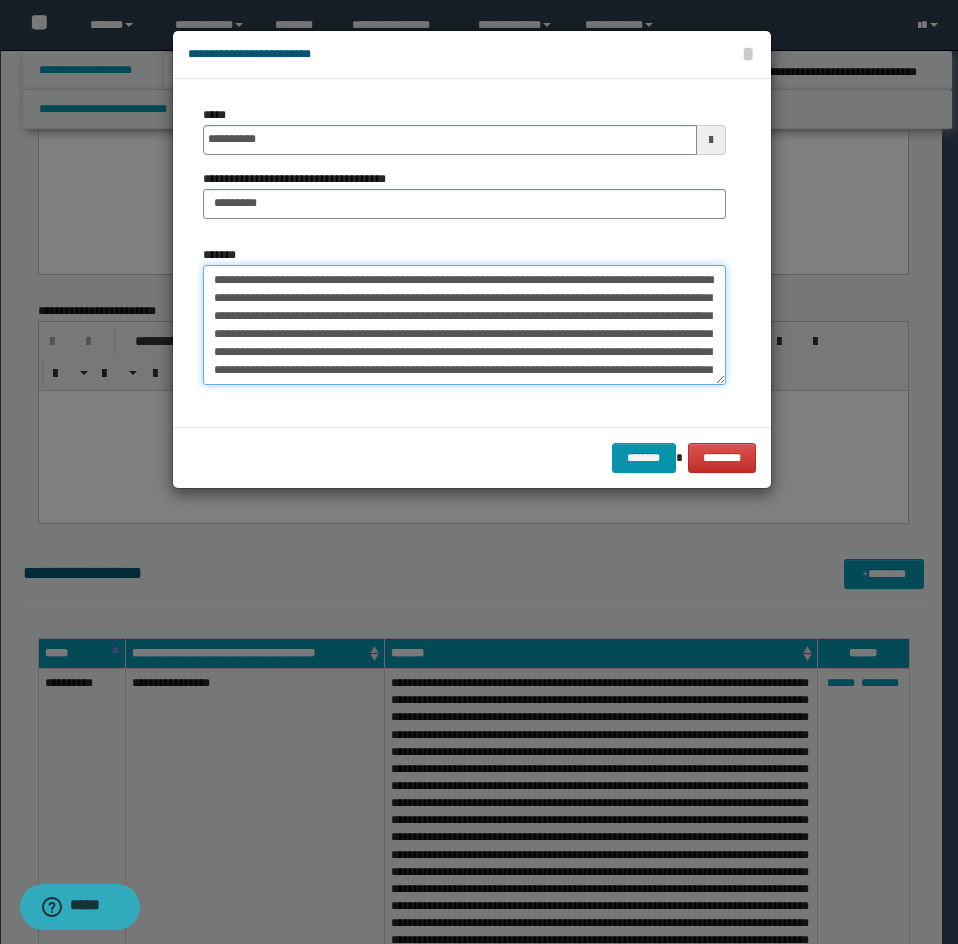 scroll, scrollTop: 570, scrollLeft: 0, axis: vertical 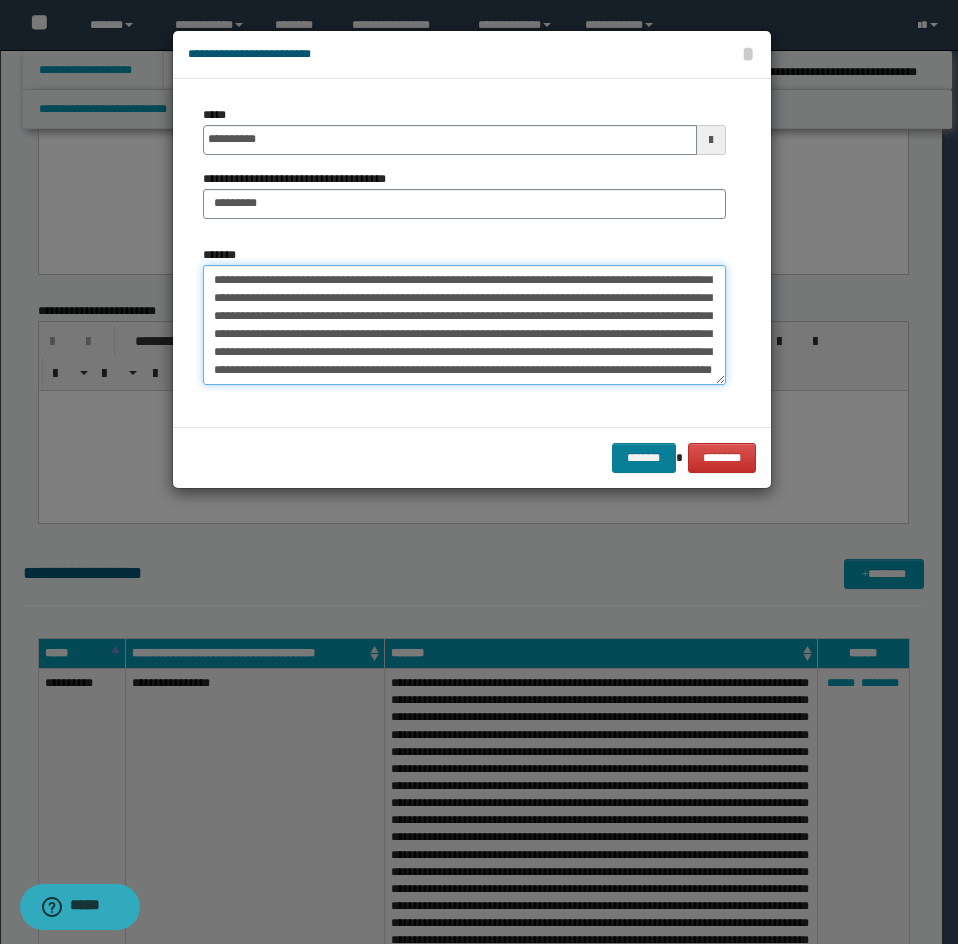 type on "**********" 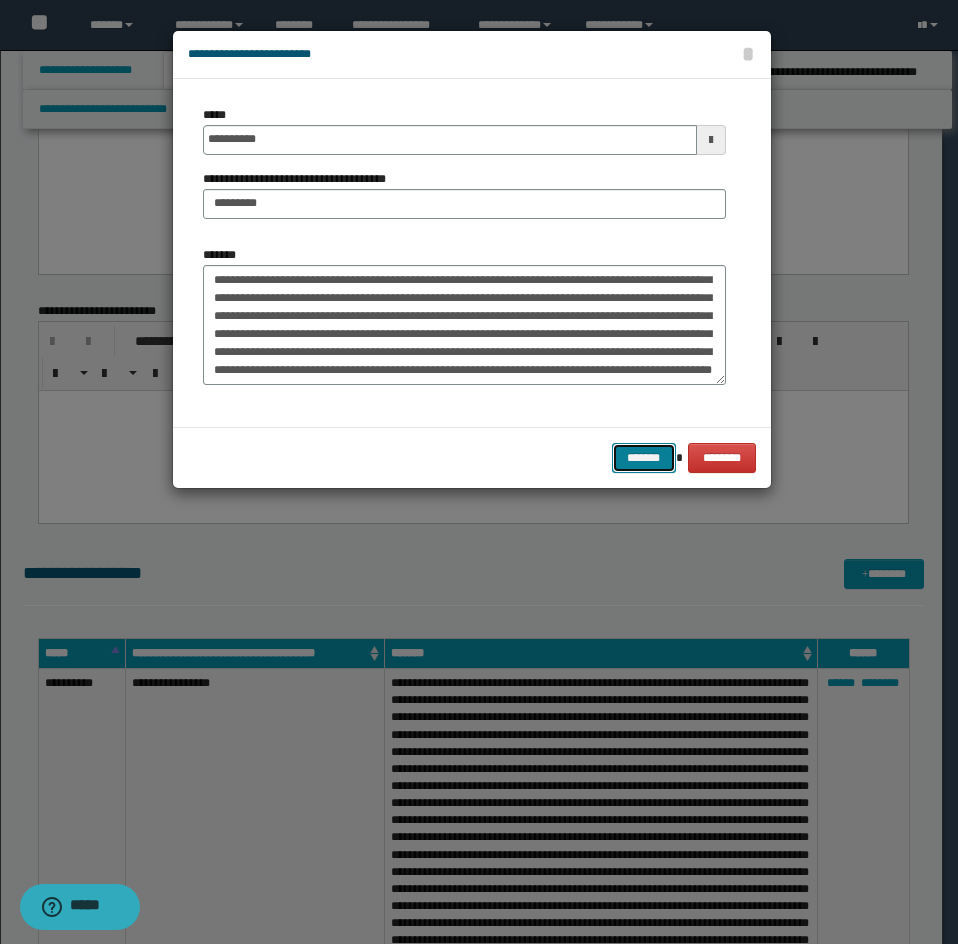click on "*******" at bounding box center (644, 458) 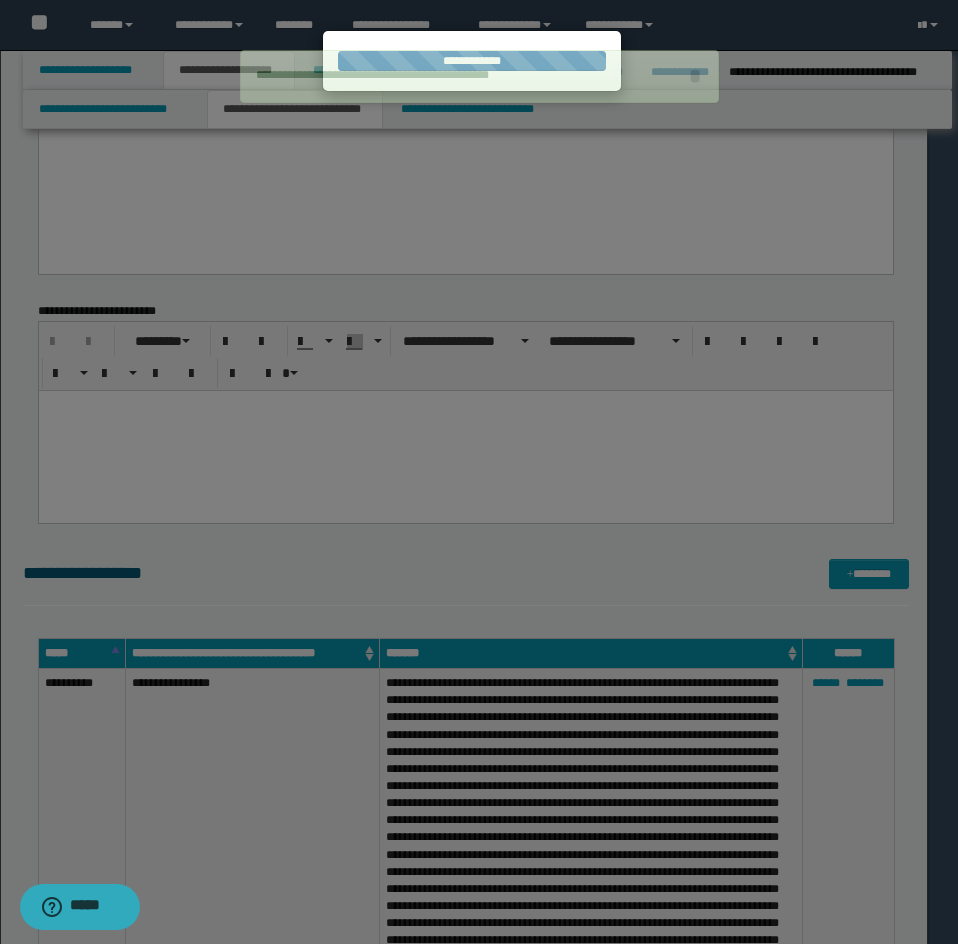 type 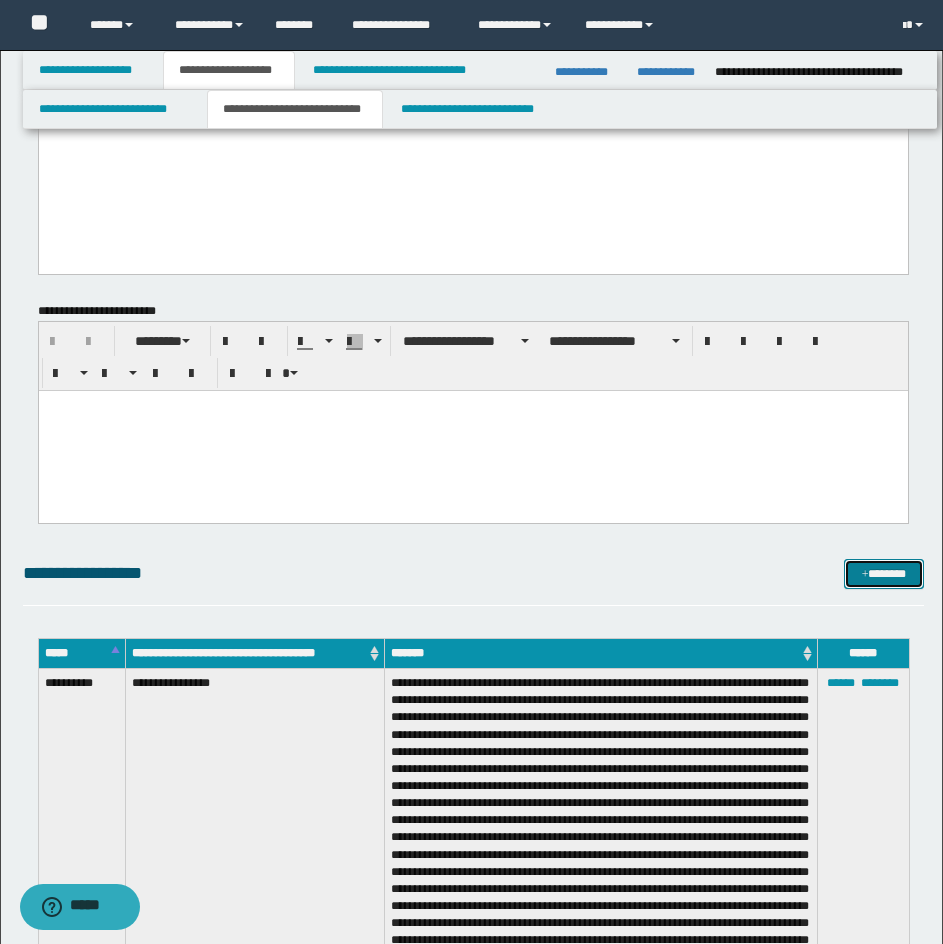 click on "*******" at bounding box center (884, 574) 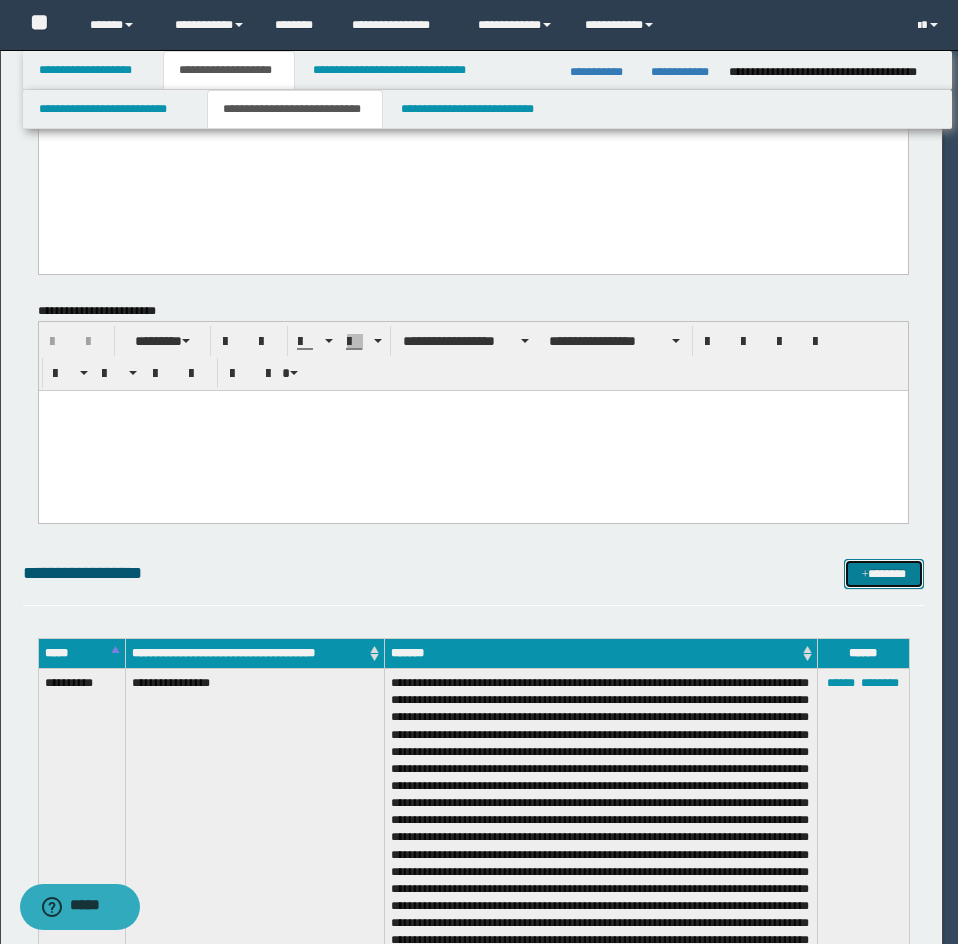 scroll, scrollTop: 0, scrollLeft: 0, axis: both 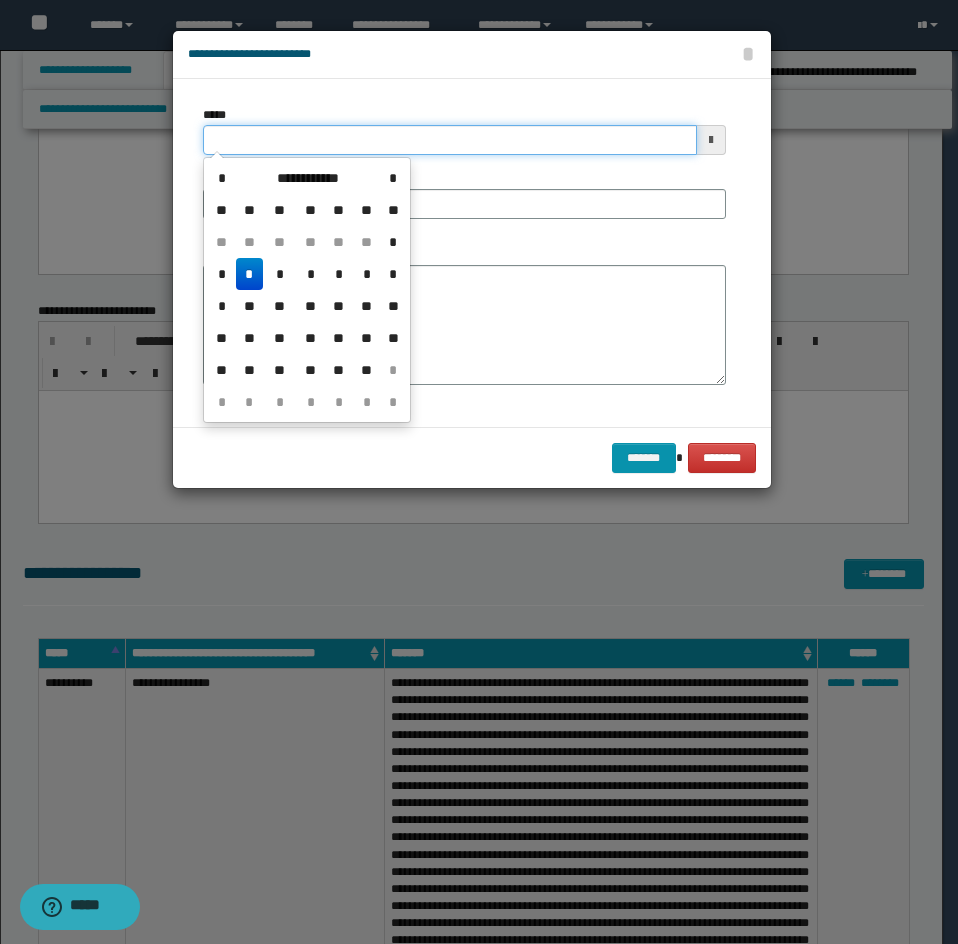 click on "*****" at bounding box center (450, 140) 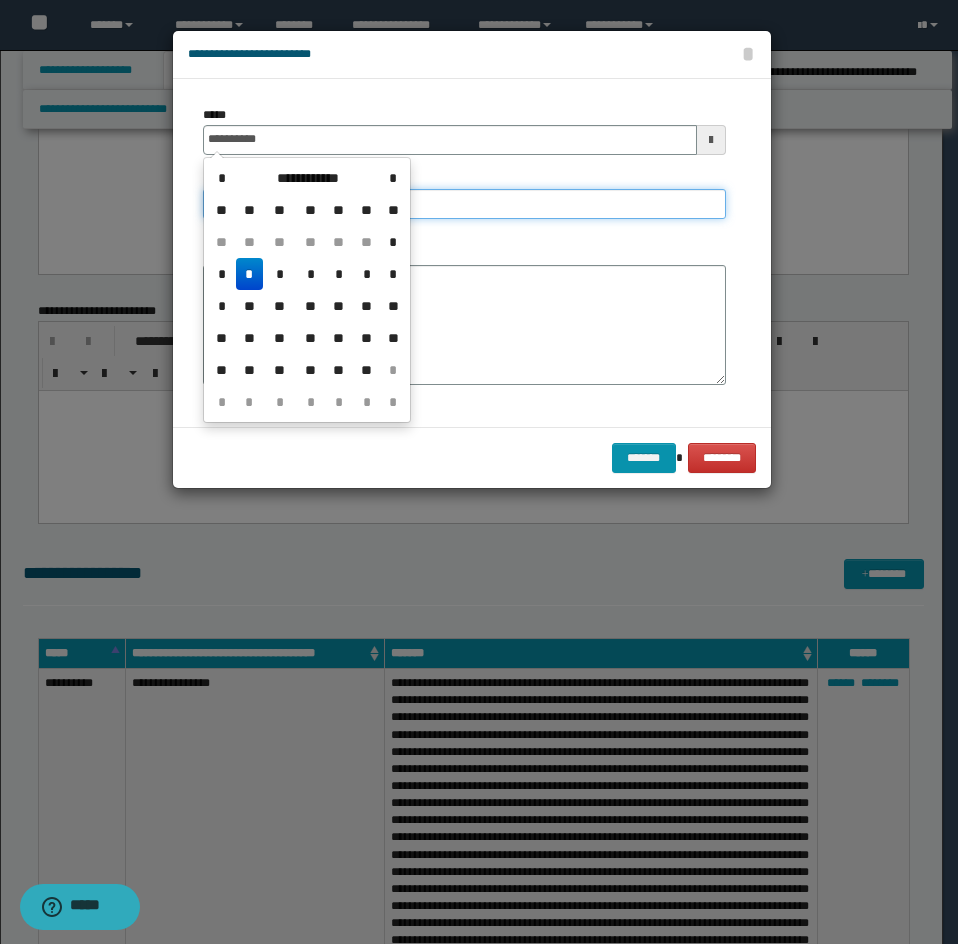 type on "**********" 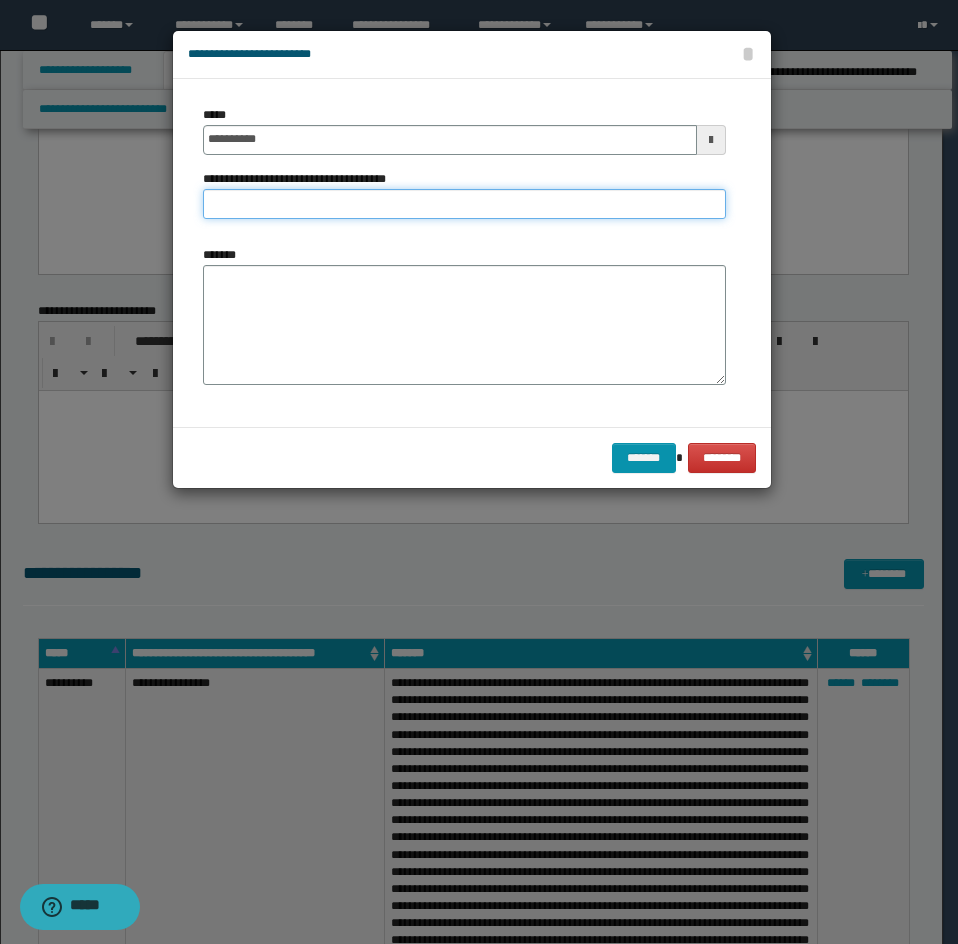 click on "**********" at bounding box center [464, 204] 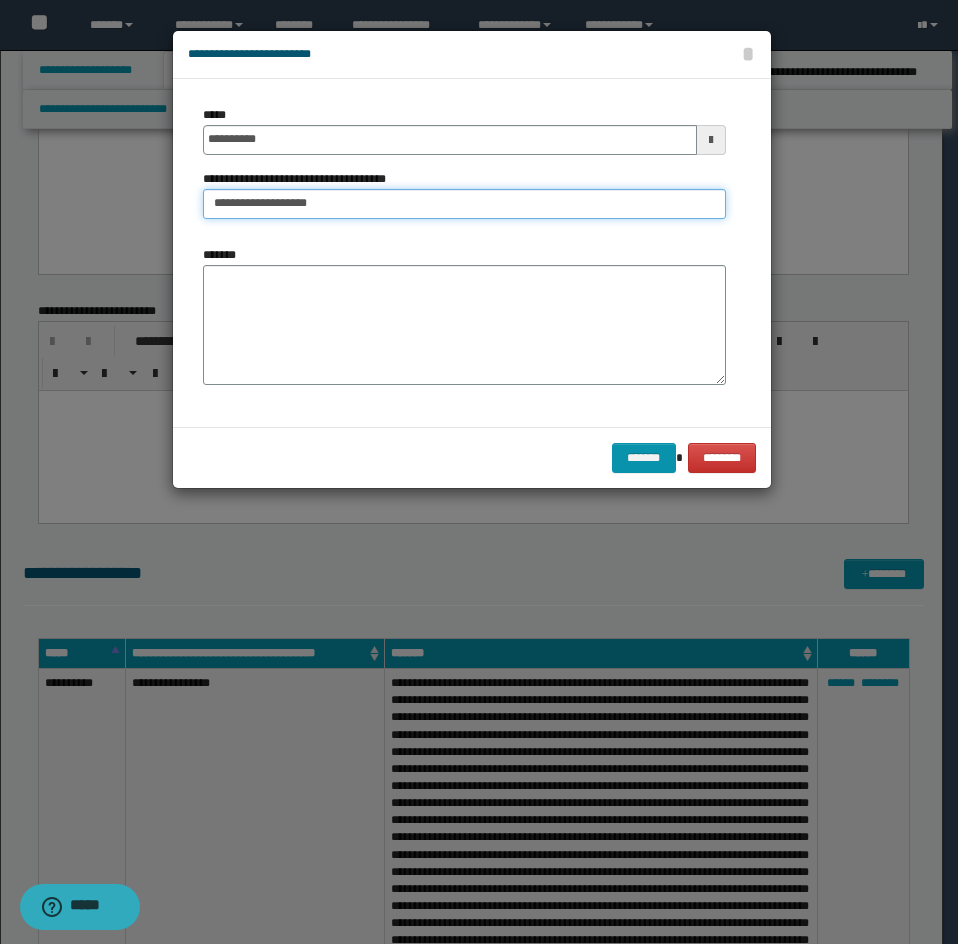 type on "**********" 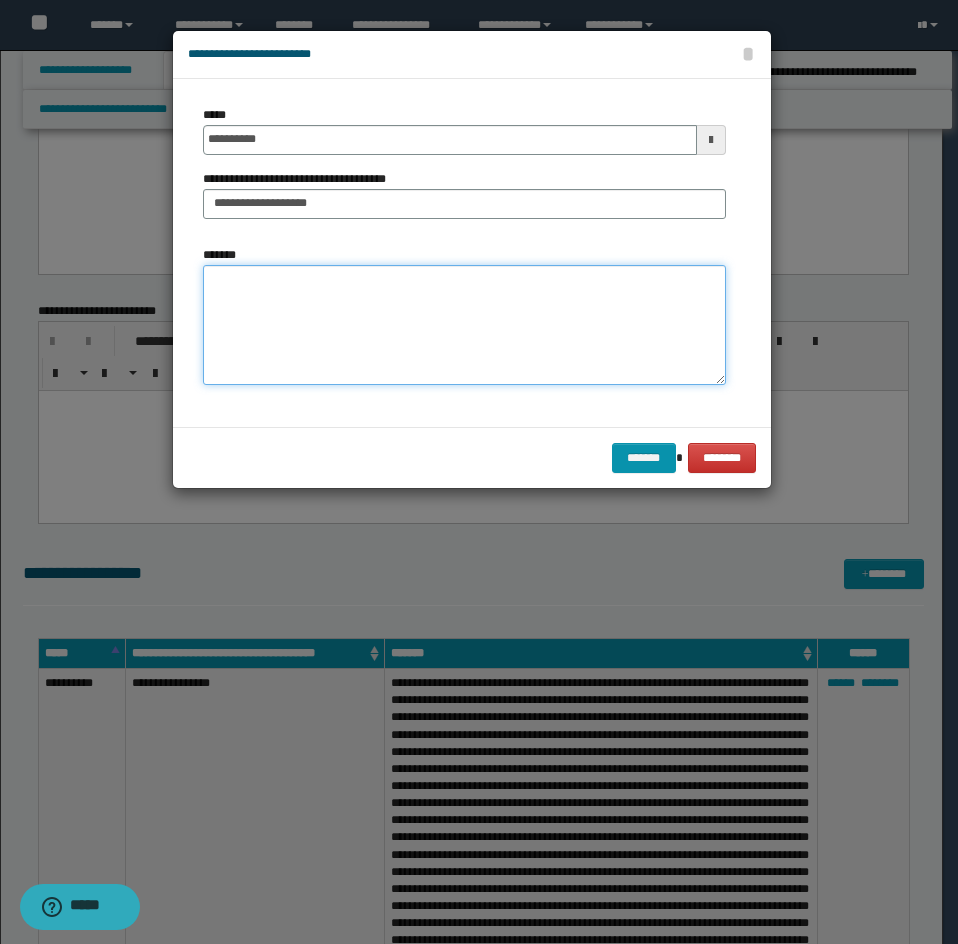 click on "*******" at bounding box center (464, 325) 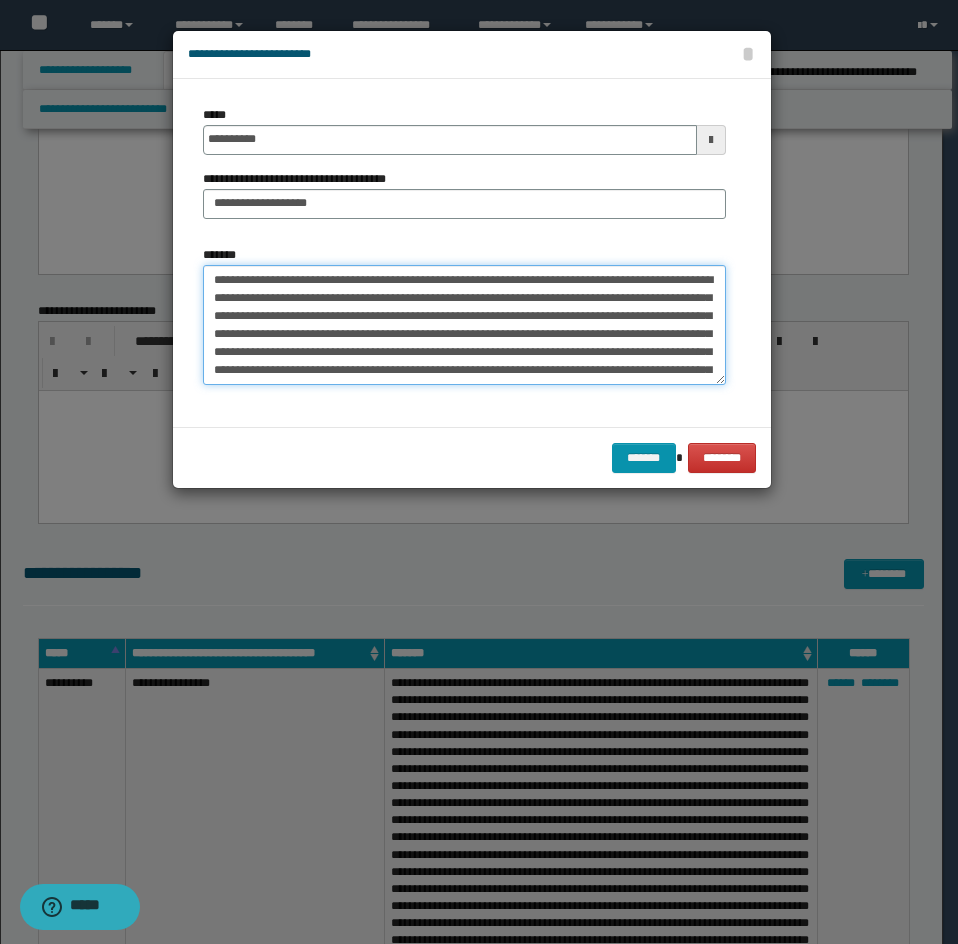 scroll, scrollTop: 462, scrollLeft: 0, axis: vertical 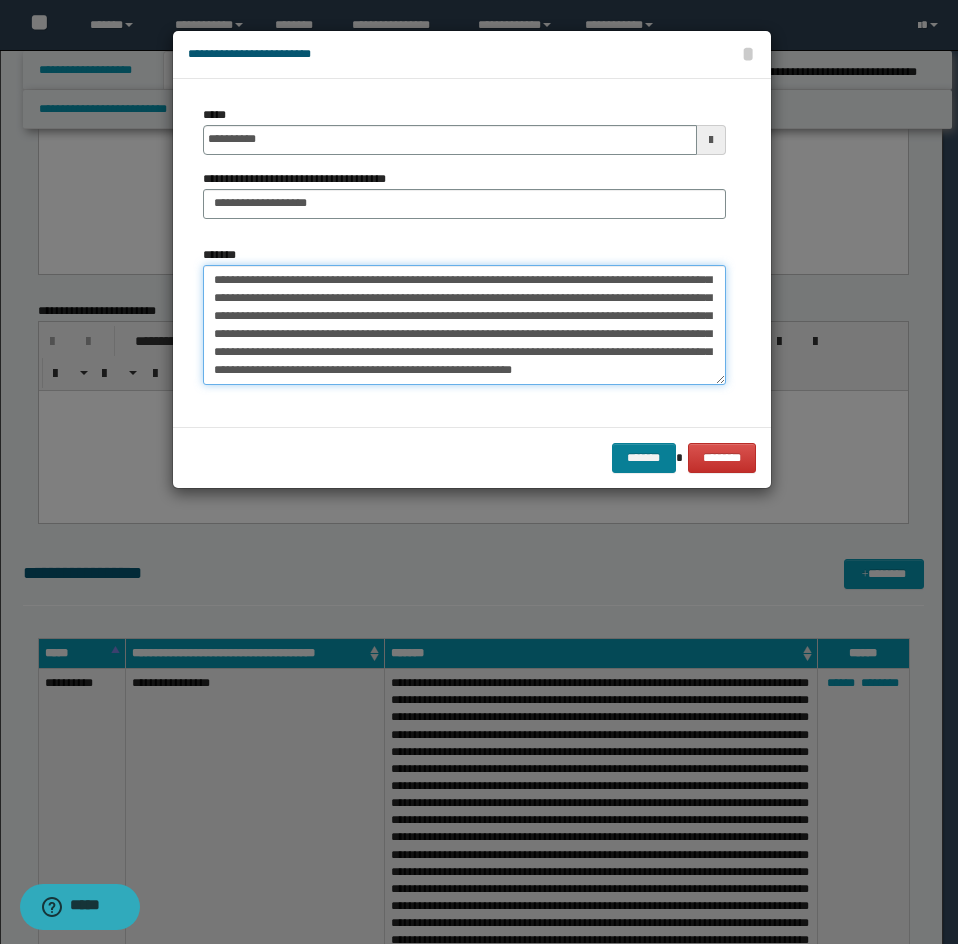 type on "**********" 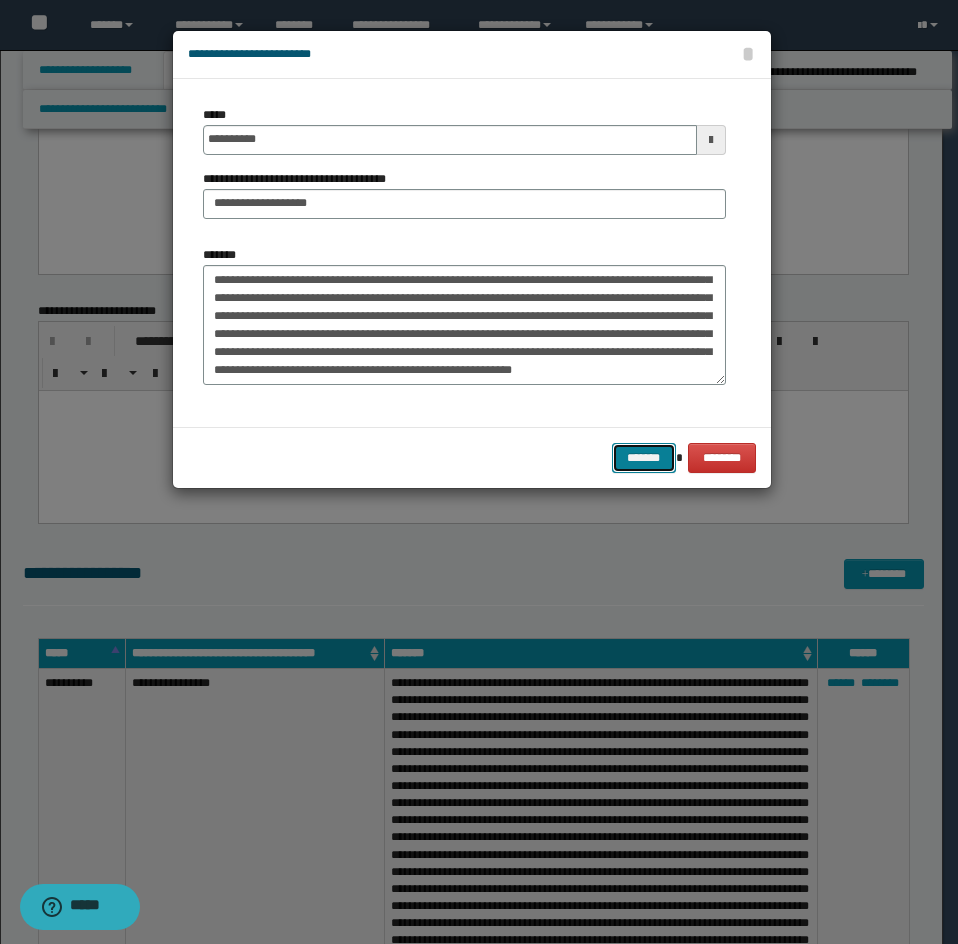 click on "*******" at bounding box center [644, 458] 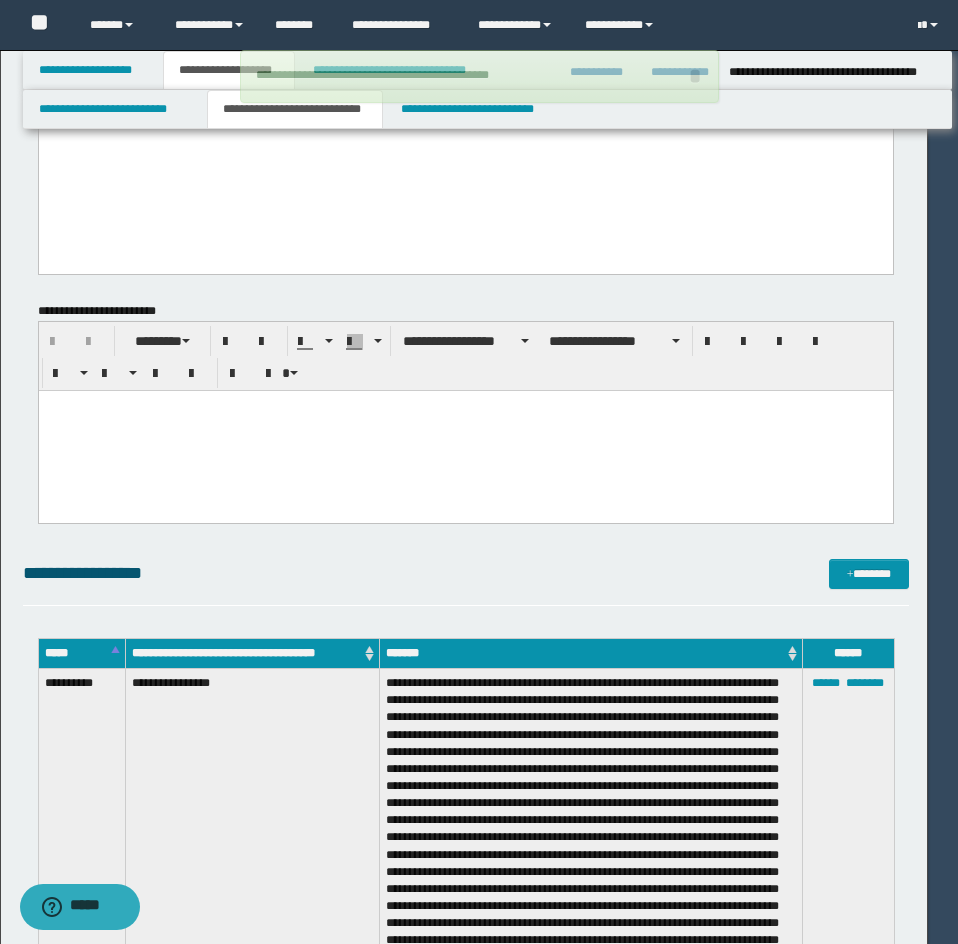 type 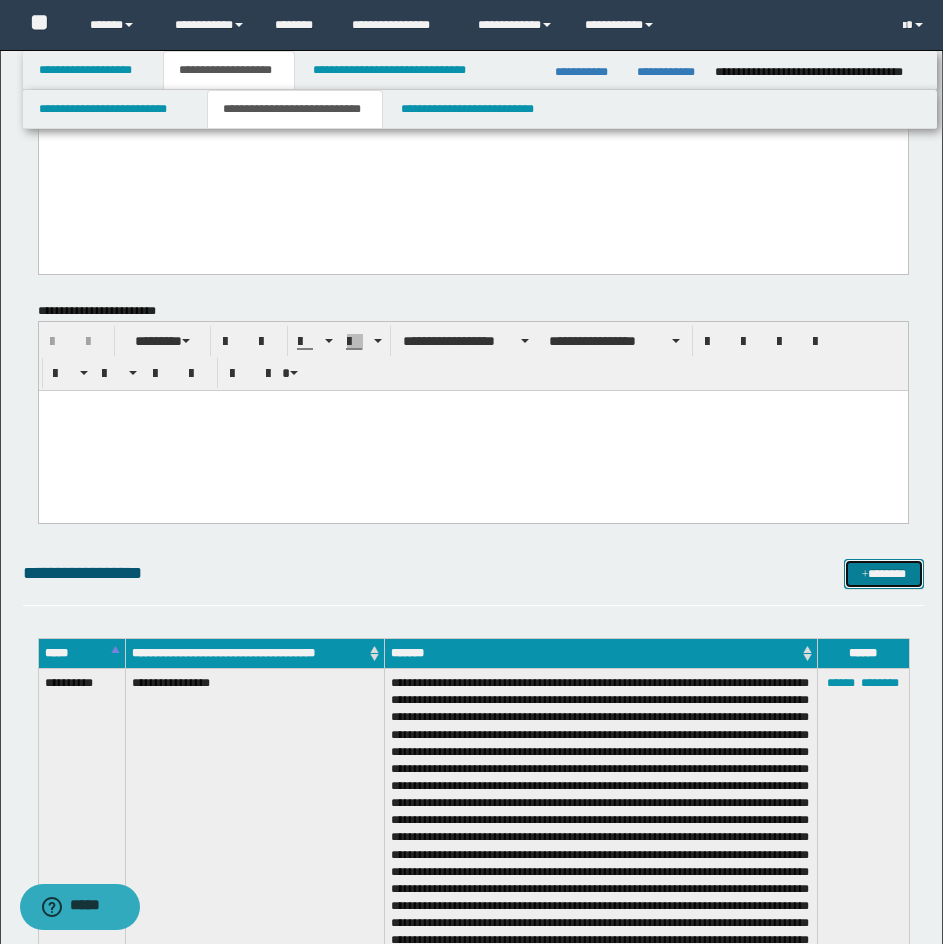 click on "*******" at bounding box center [884, 574] 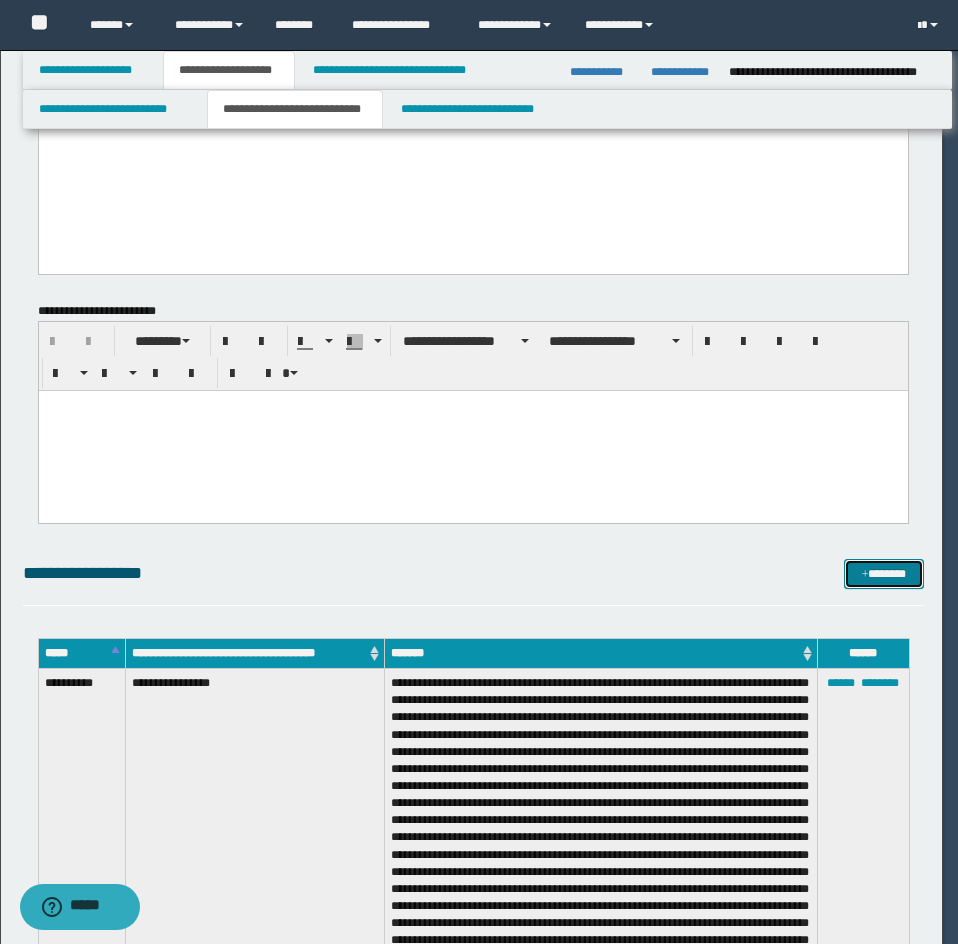 scroll, scrollTop: 0, scrollLeft: 0, axis: both 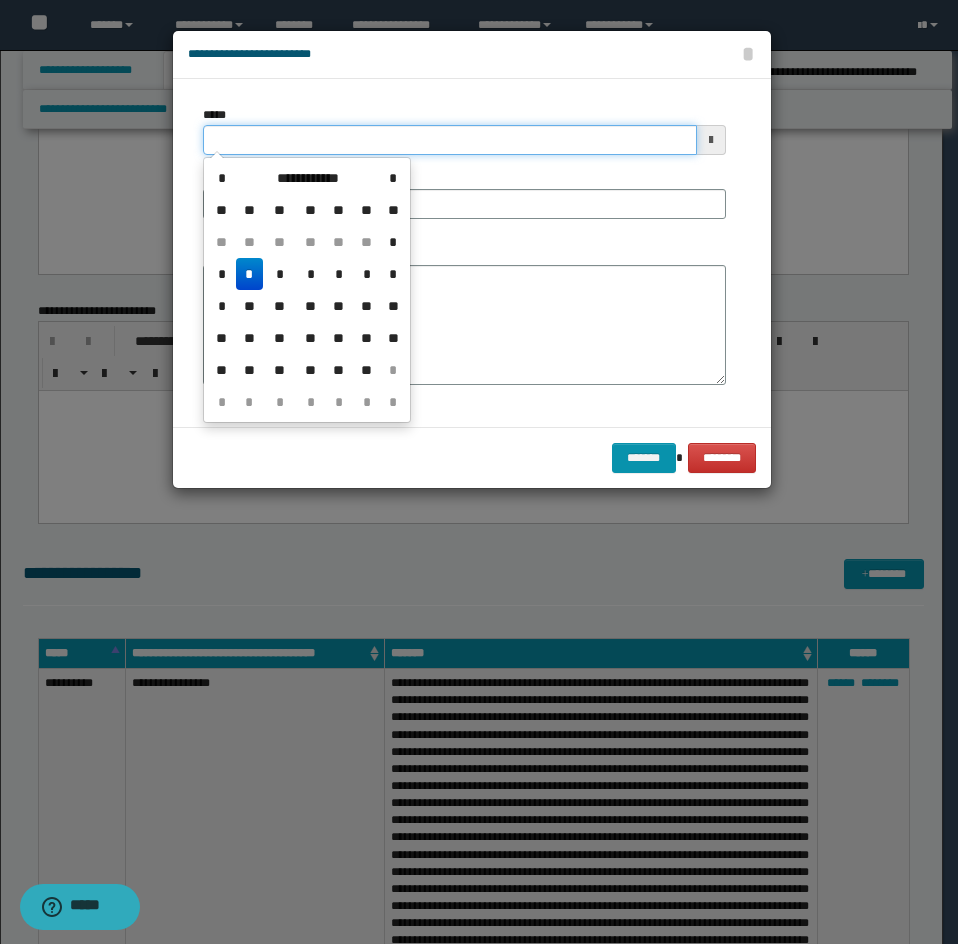 click on "*****" at bounding box center (450, 140) 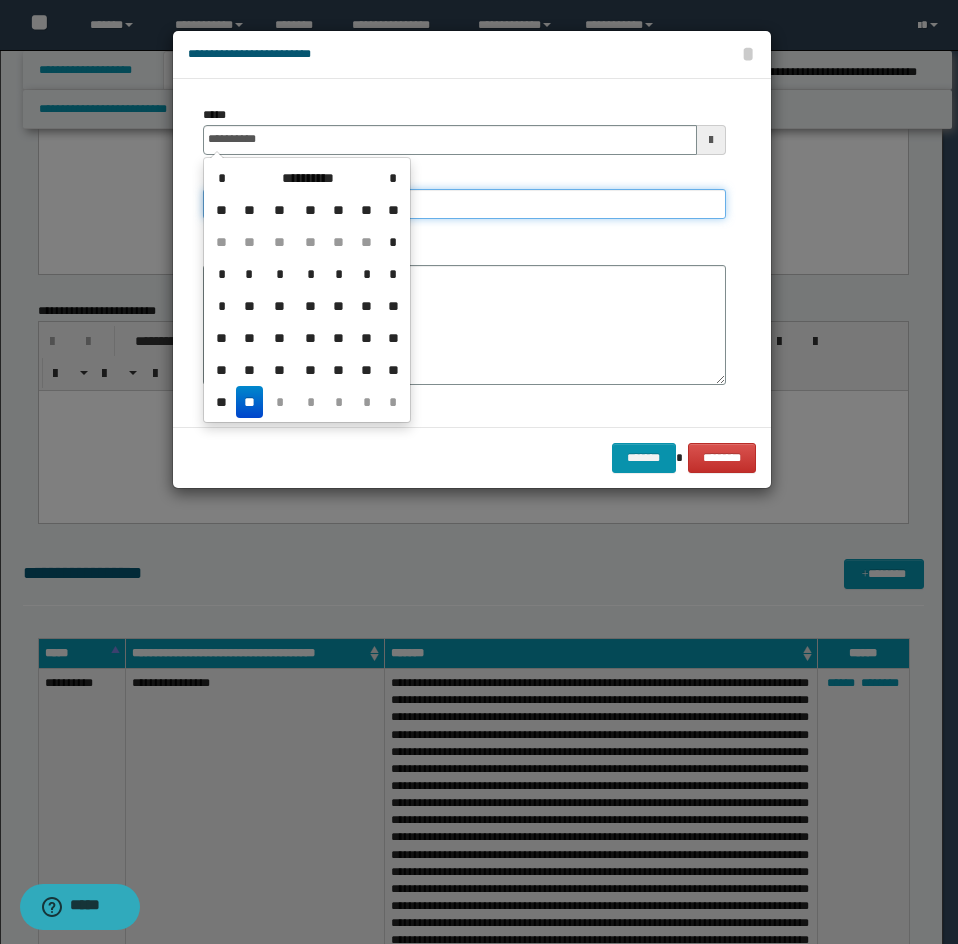 type on "**********" 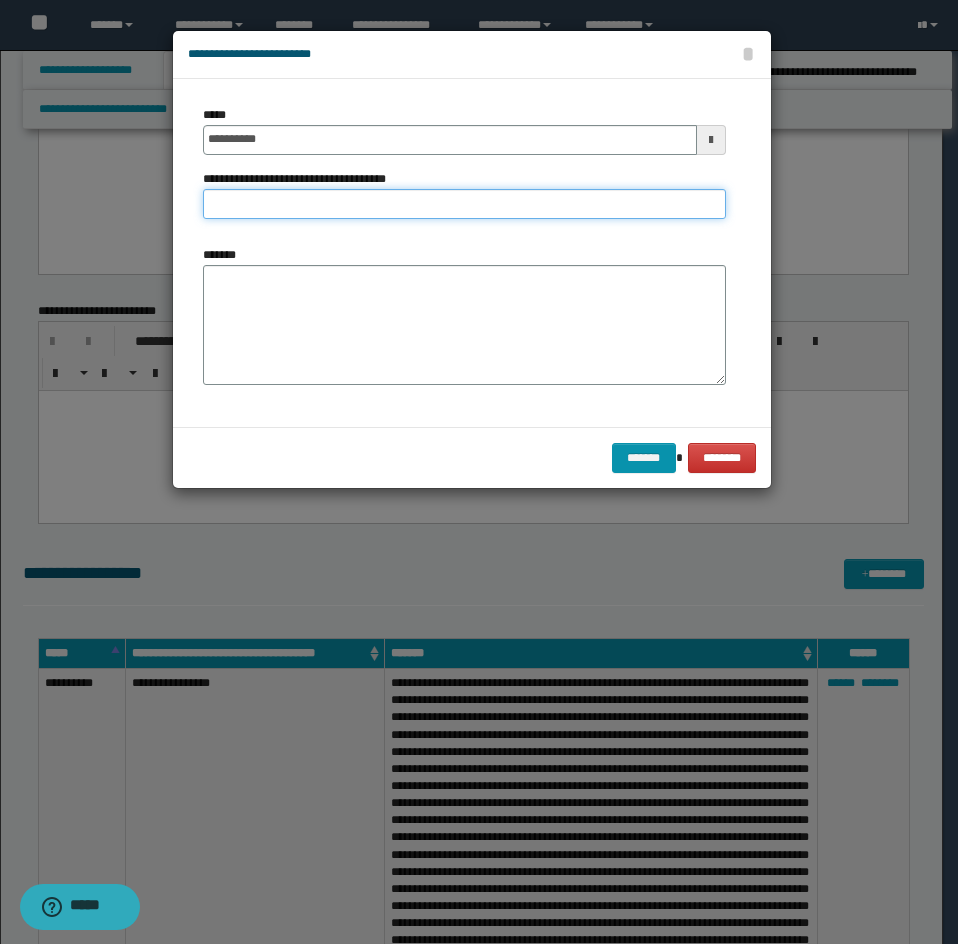 drag, startPoint x: 425, startPoint y: 199, endPoint x: 410, endPoint y: 201, distance: 15.132746 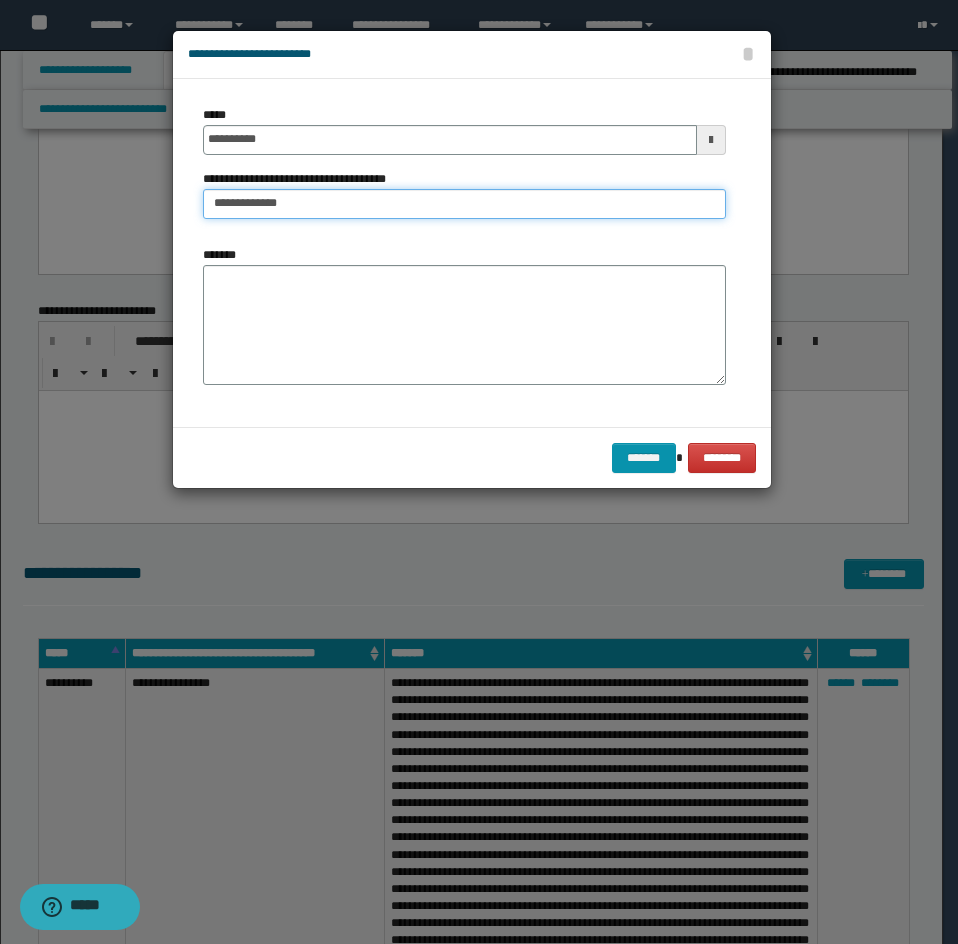 click on "**********" at bounding box center [464, 204] 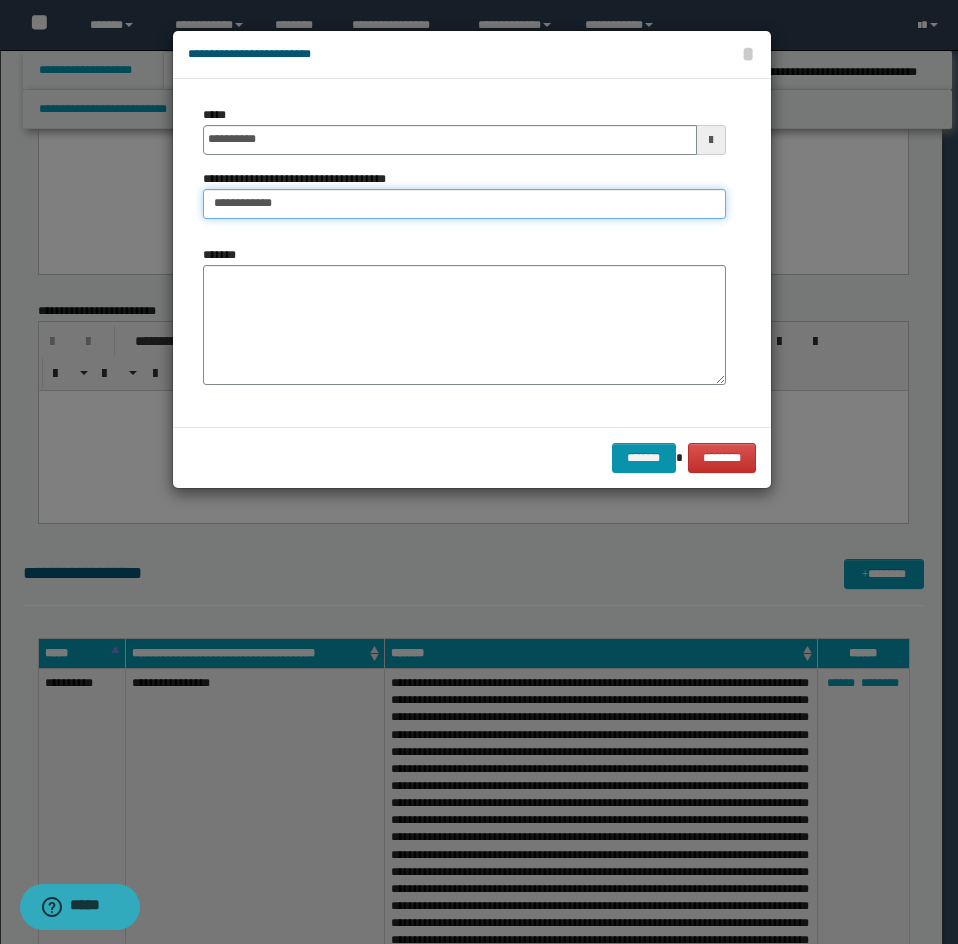 type on "**********" 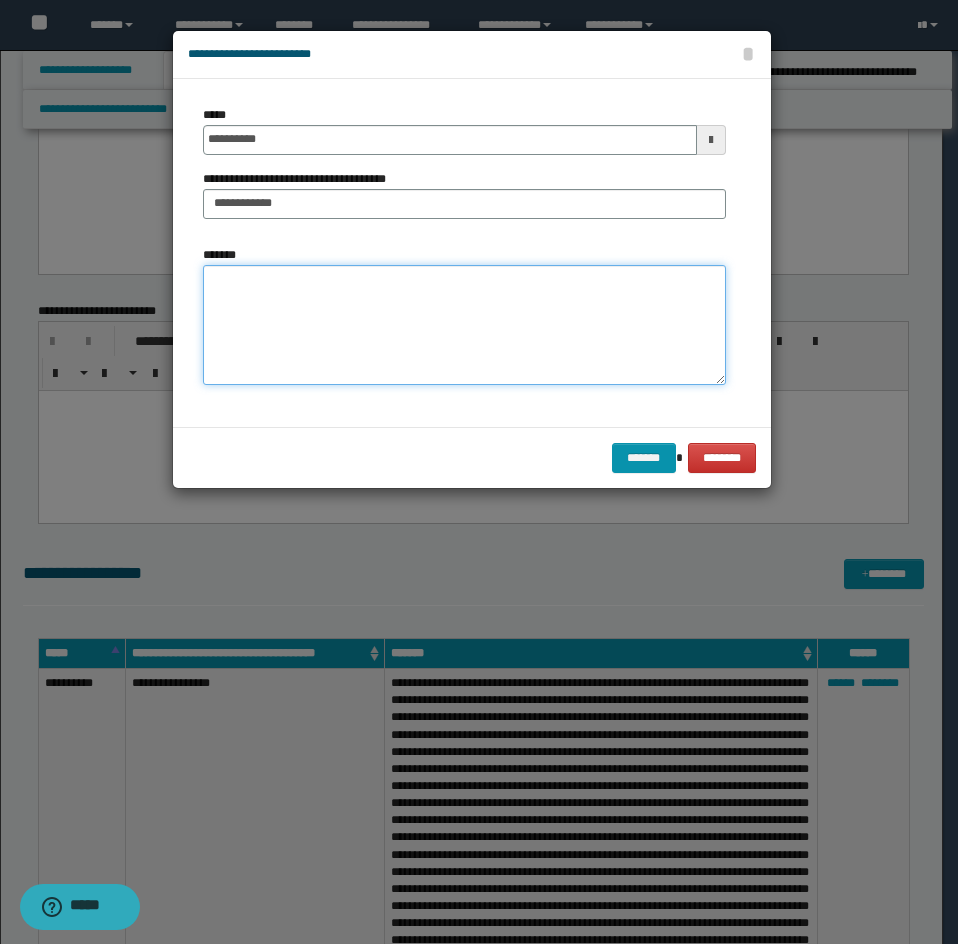 click on "*******" at bounding box center (464, 325) 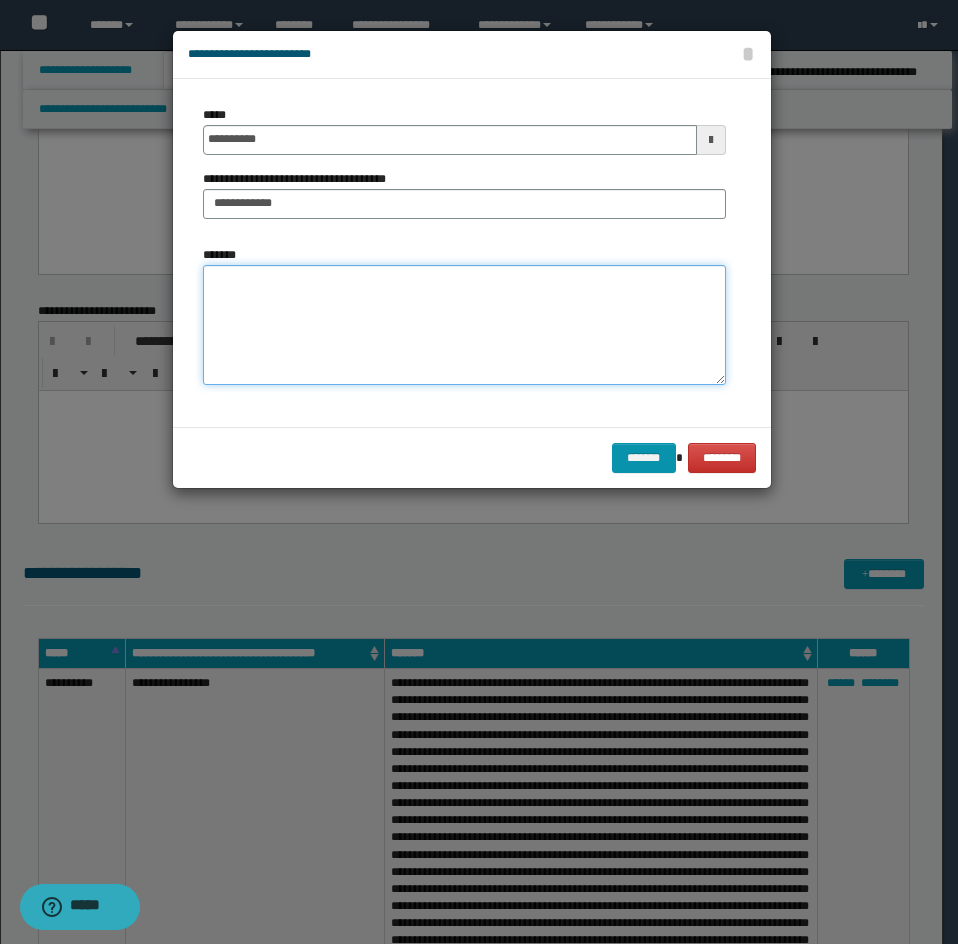 paste on "**********" 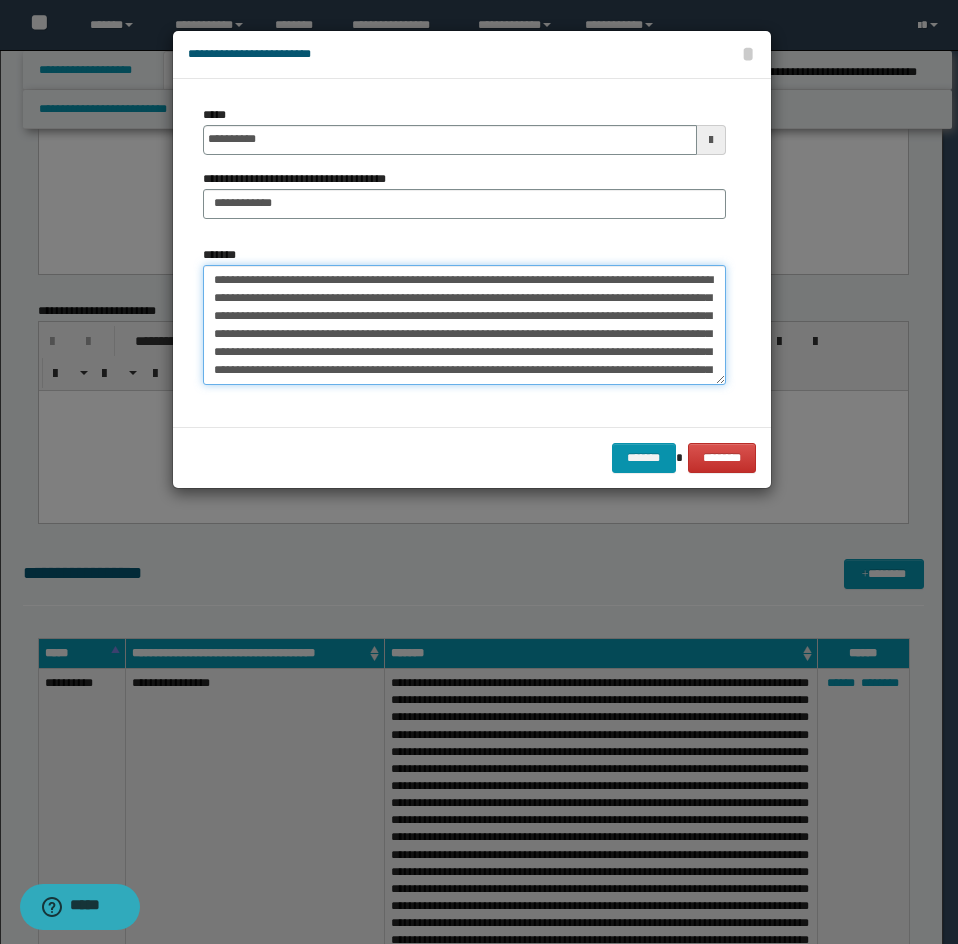 scroll, scrollTop: 156, scrollLeft: 0, axis: vertical 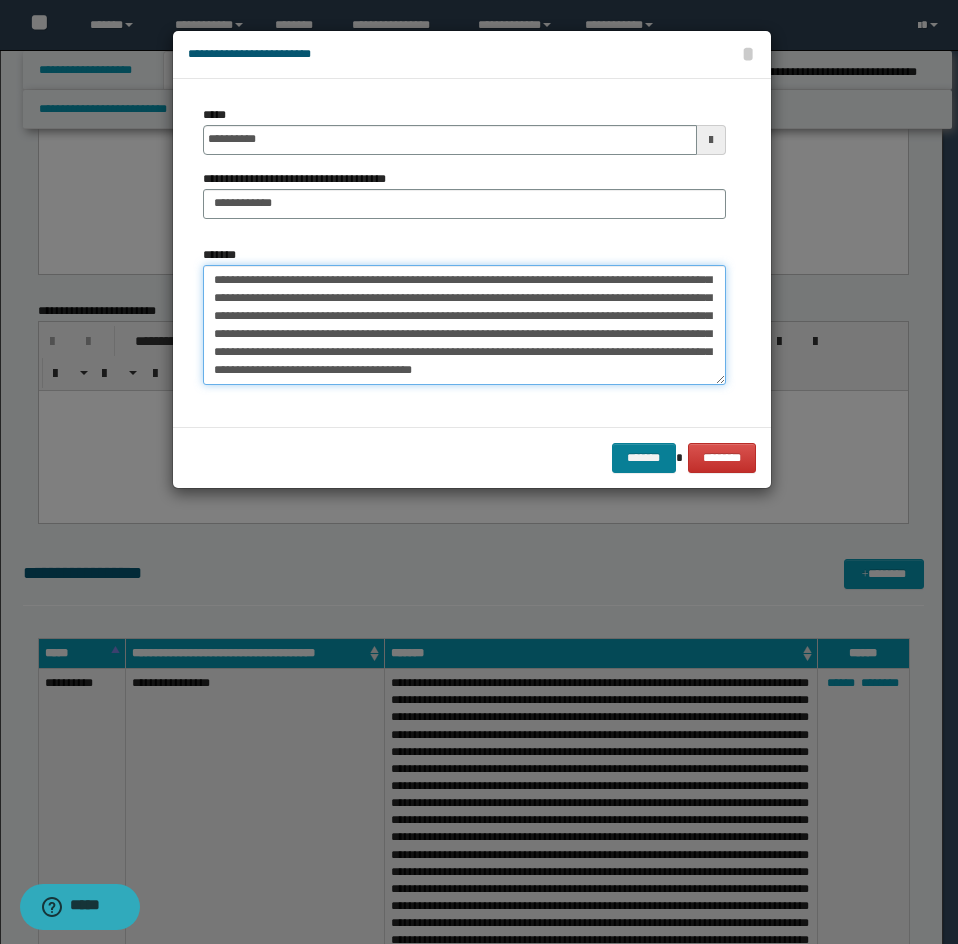 type on "**********" 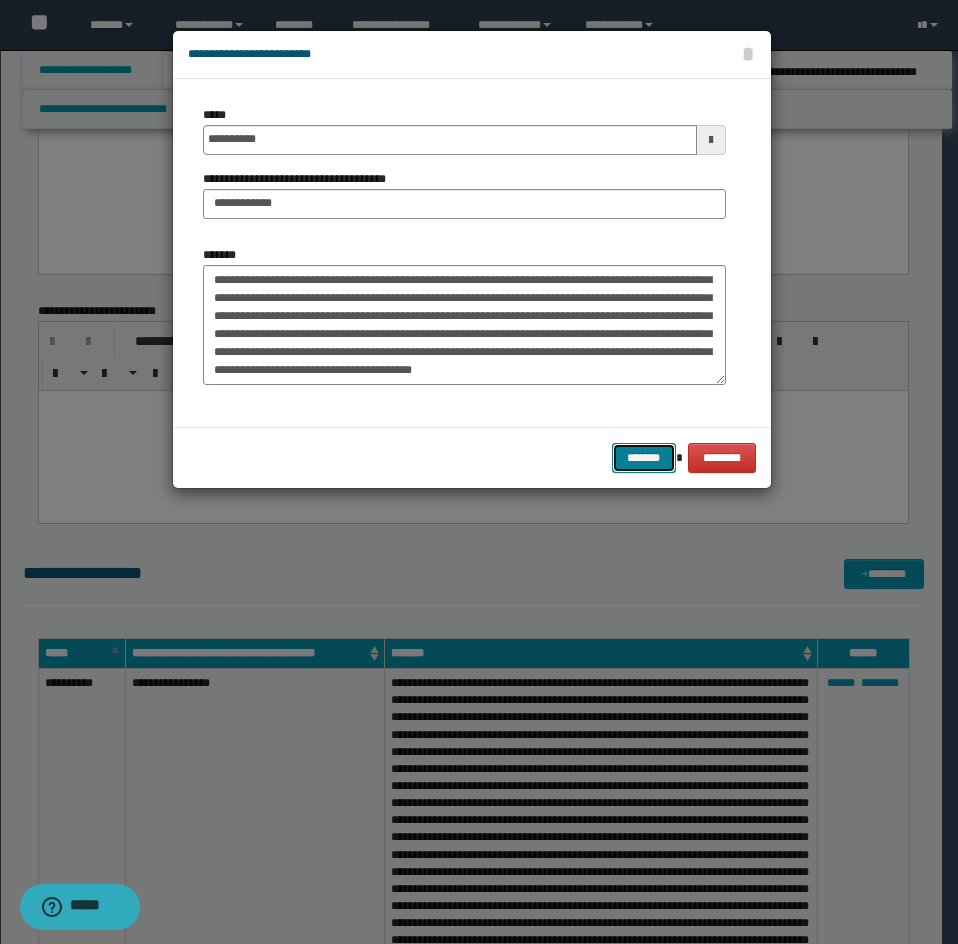 click on "*******" at bounding box center [644, 458] 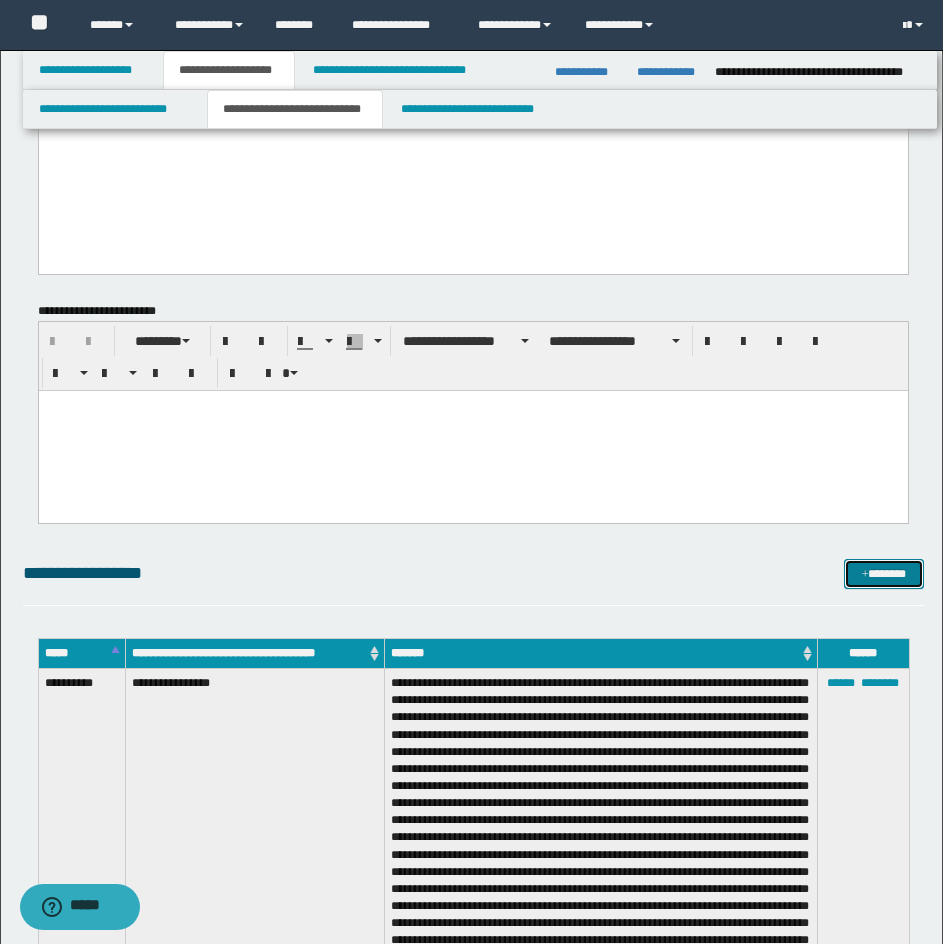 click on "*******" at bounding box center (884, 574) 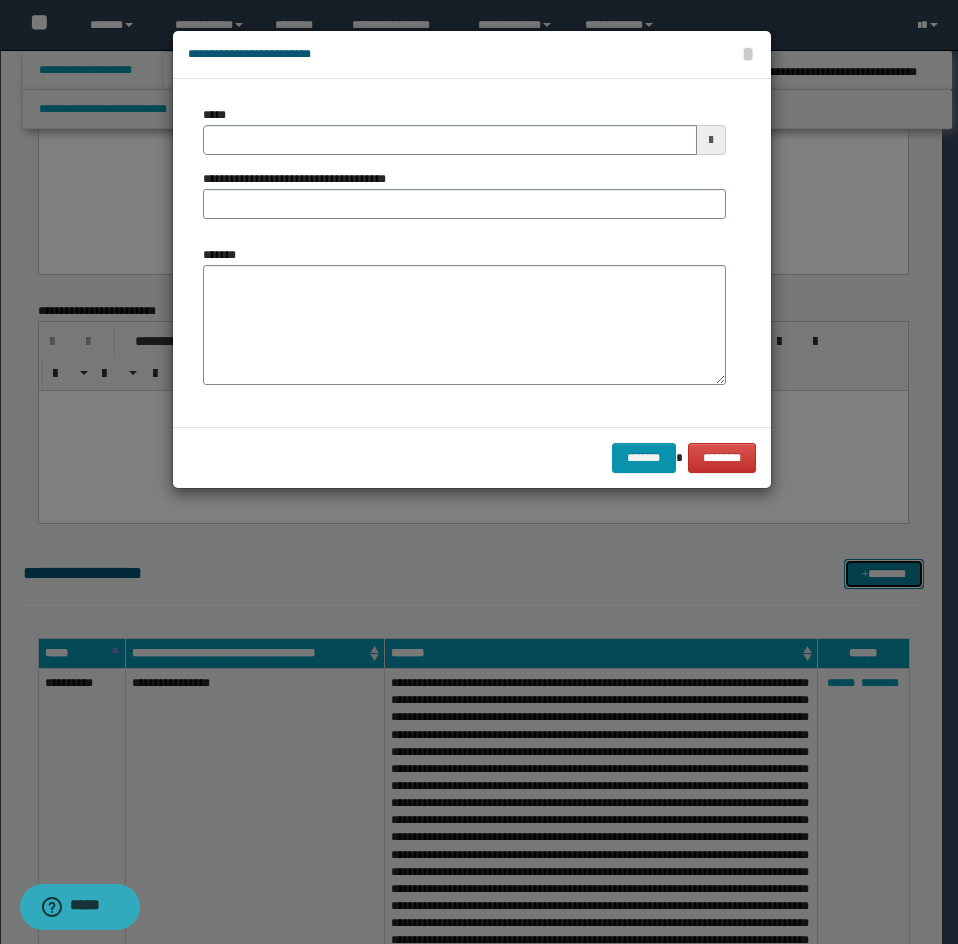 scroll, scrollTop: 0, scrollLeft: 0, axis: both 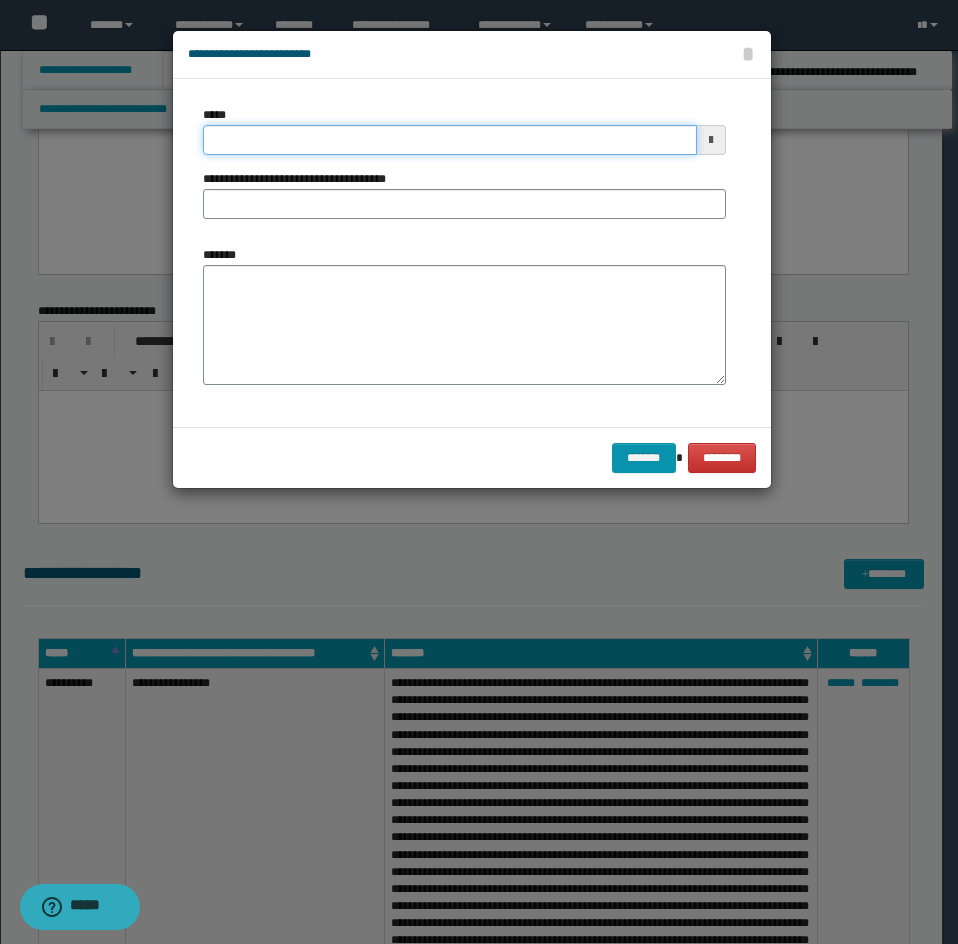 click on "*****" at bounding box center (450, 140) 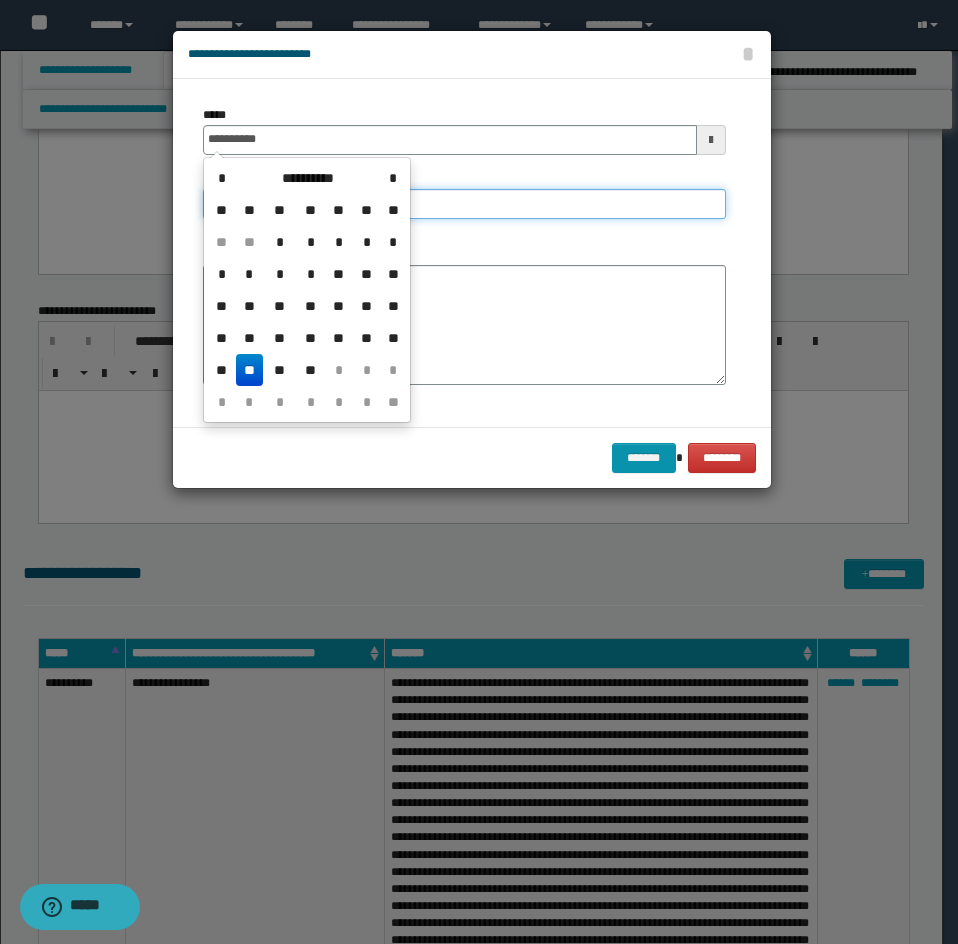 type on "**********" 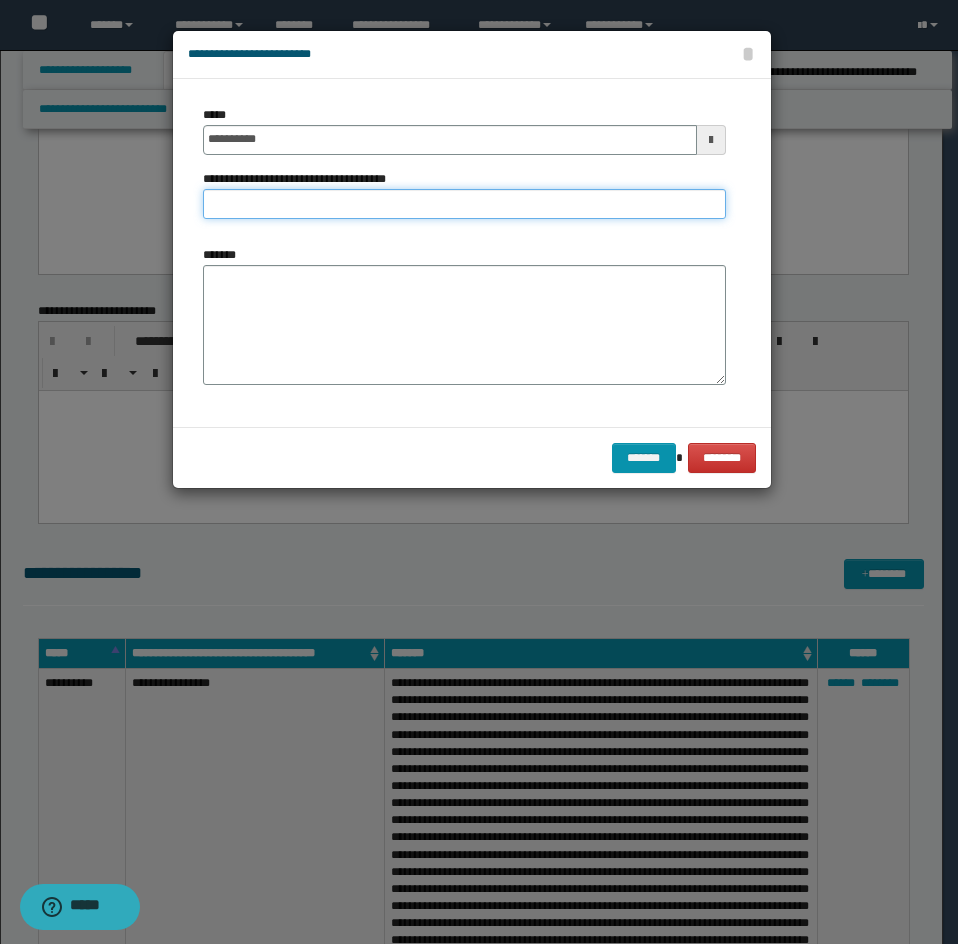 drag, startPoint x: 307, startPoint y: 205, endPoint x: 345, endPoint y: 213, distance: 38.832977 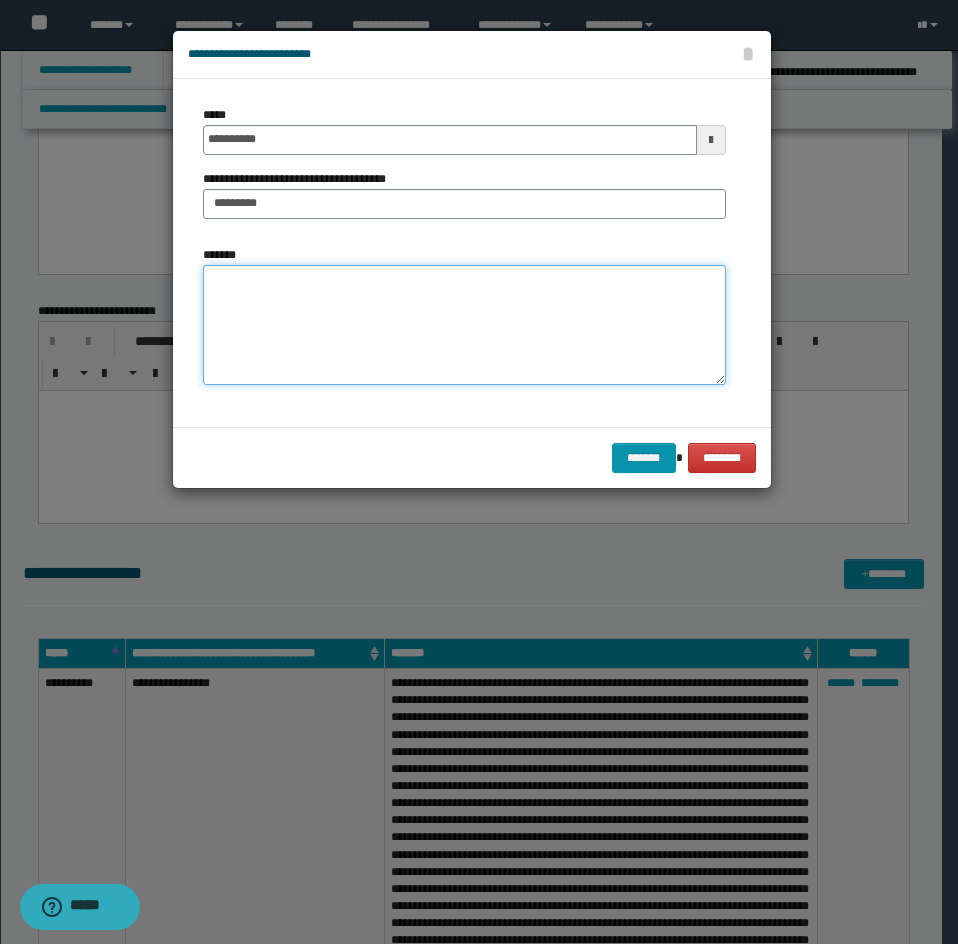 click on "*******" at bounding box center (464, 325) 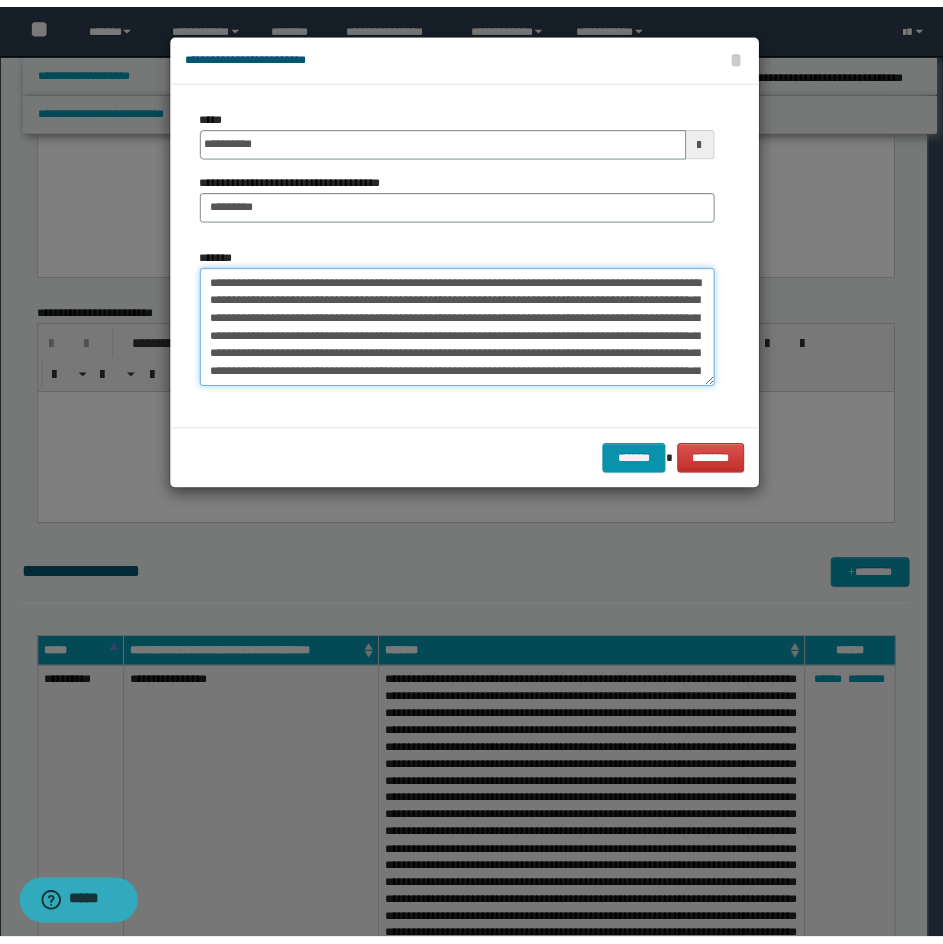 scroll, scrollTop: 174, scrollLeft: 0, axis: vertical 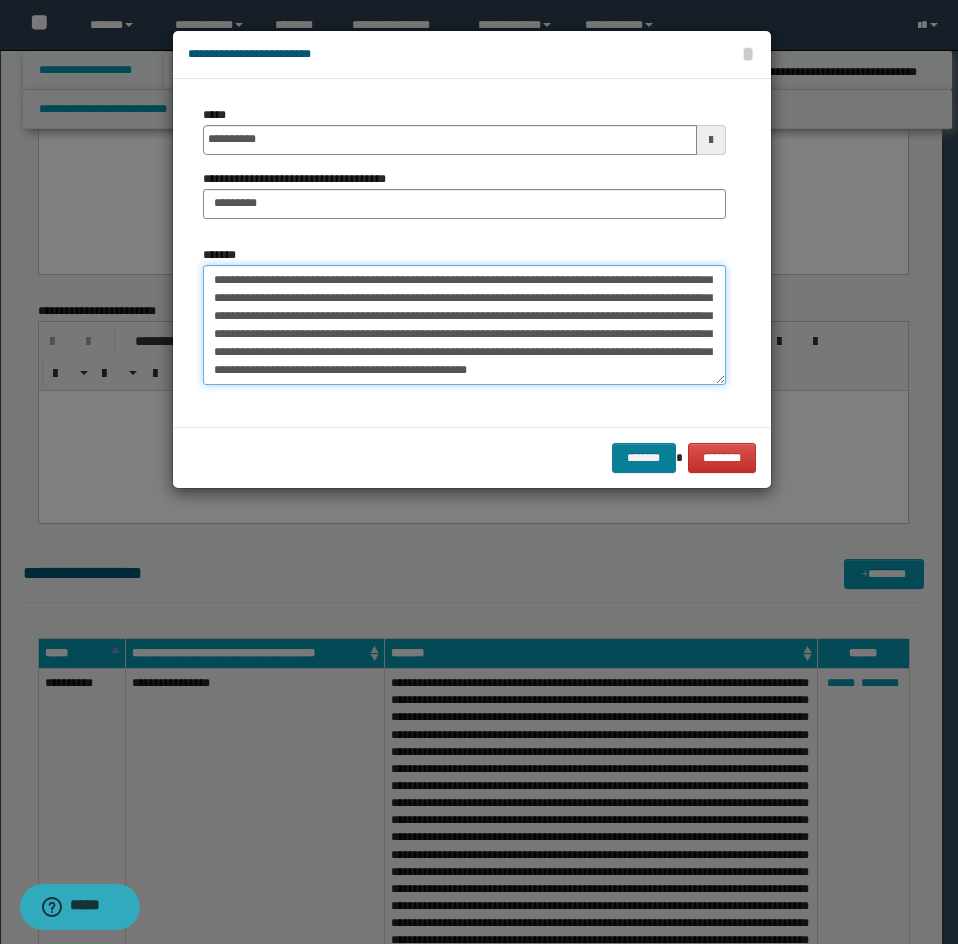 type on "**********" 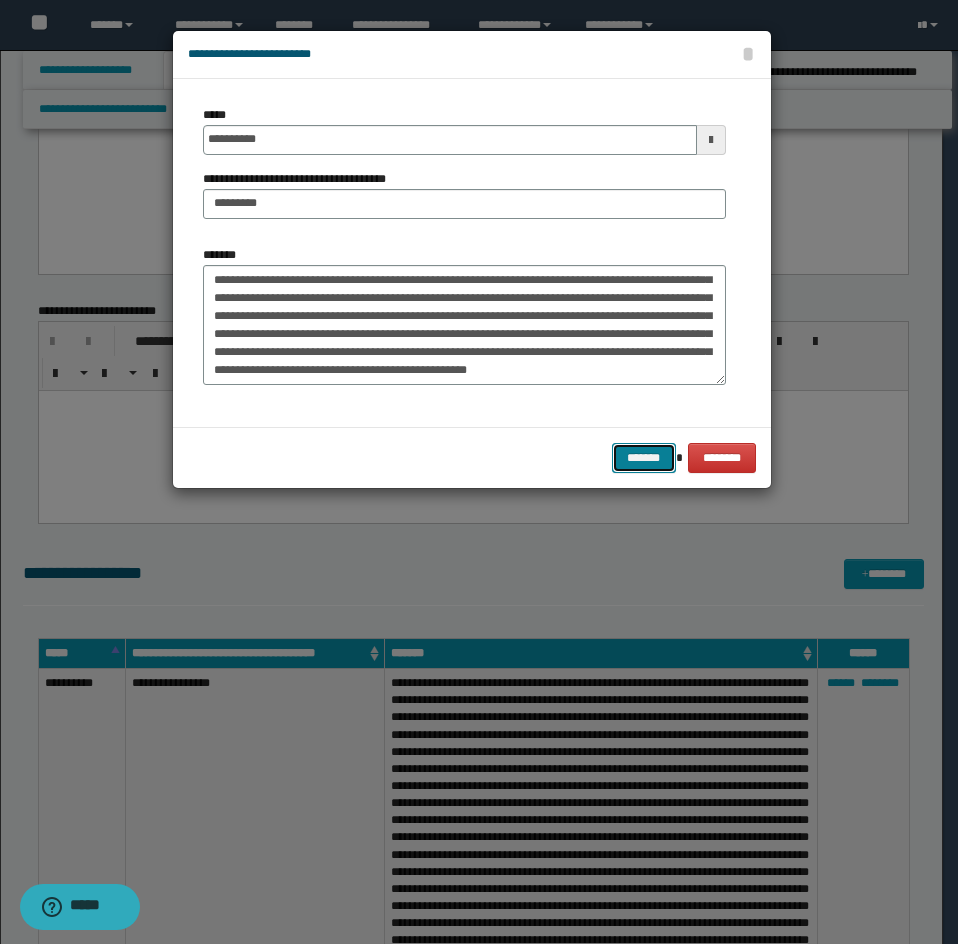 click on "*******" at bounding box center [644, 458] 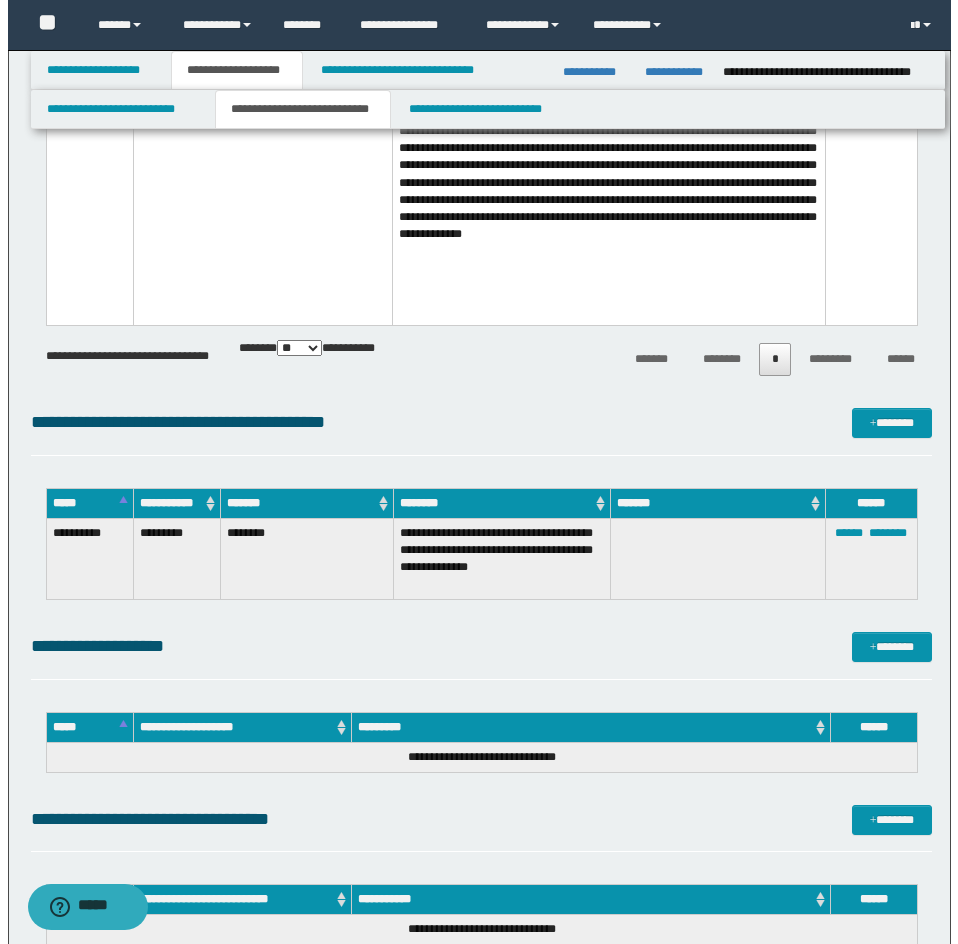 scroll, scrollTop: 10086, scrollLeft: 0, axis: vertical 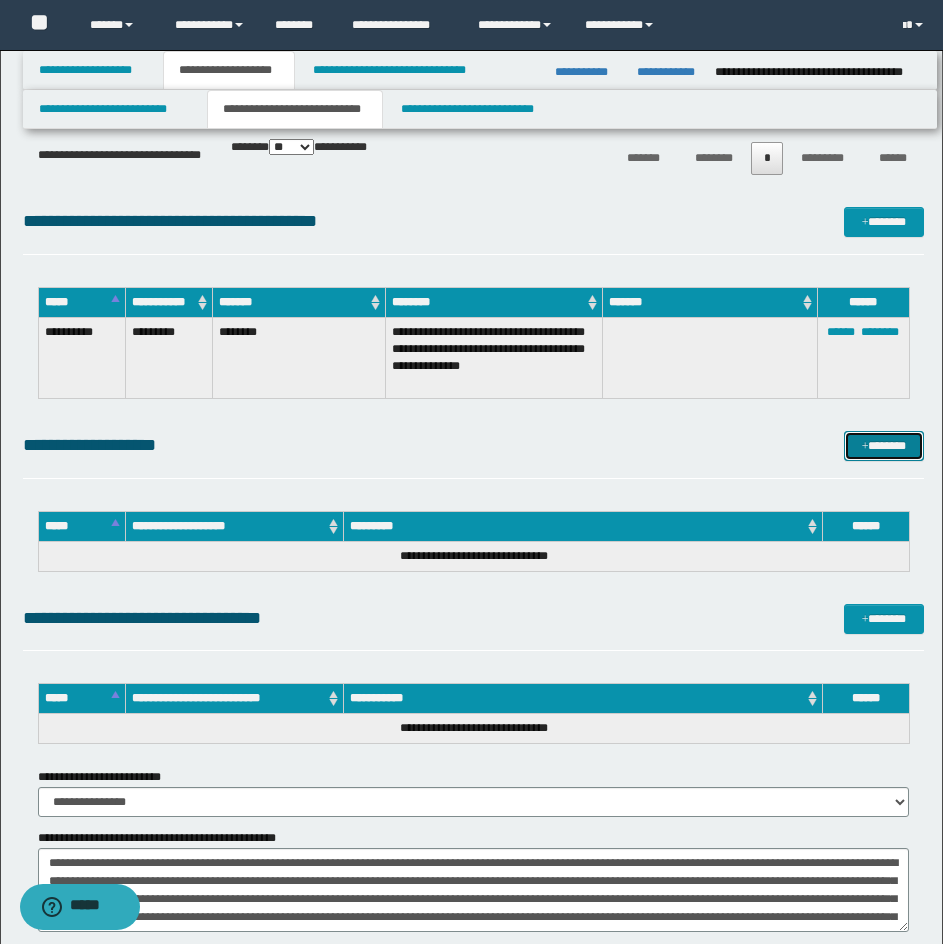 click on "*******" at bounding box center [884, 446] 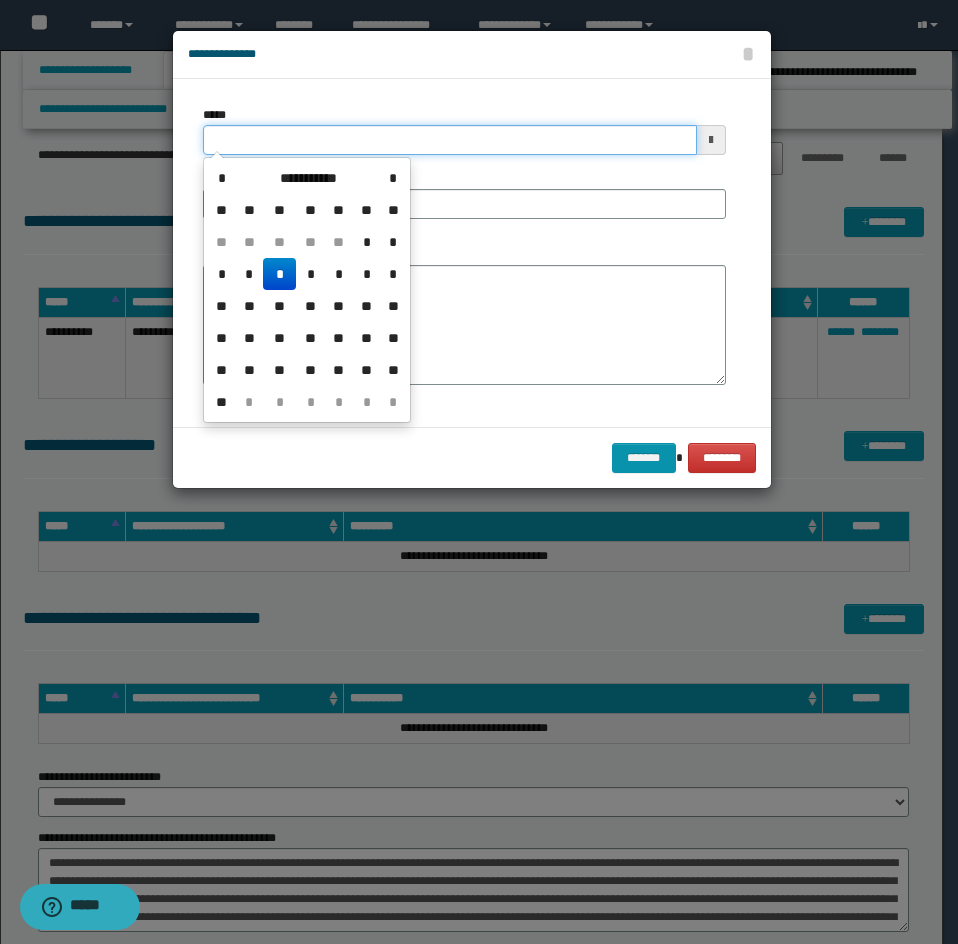 click on "*****" at bounding box center [450, 140] 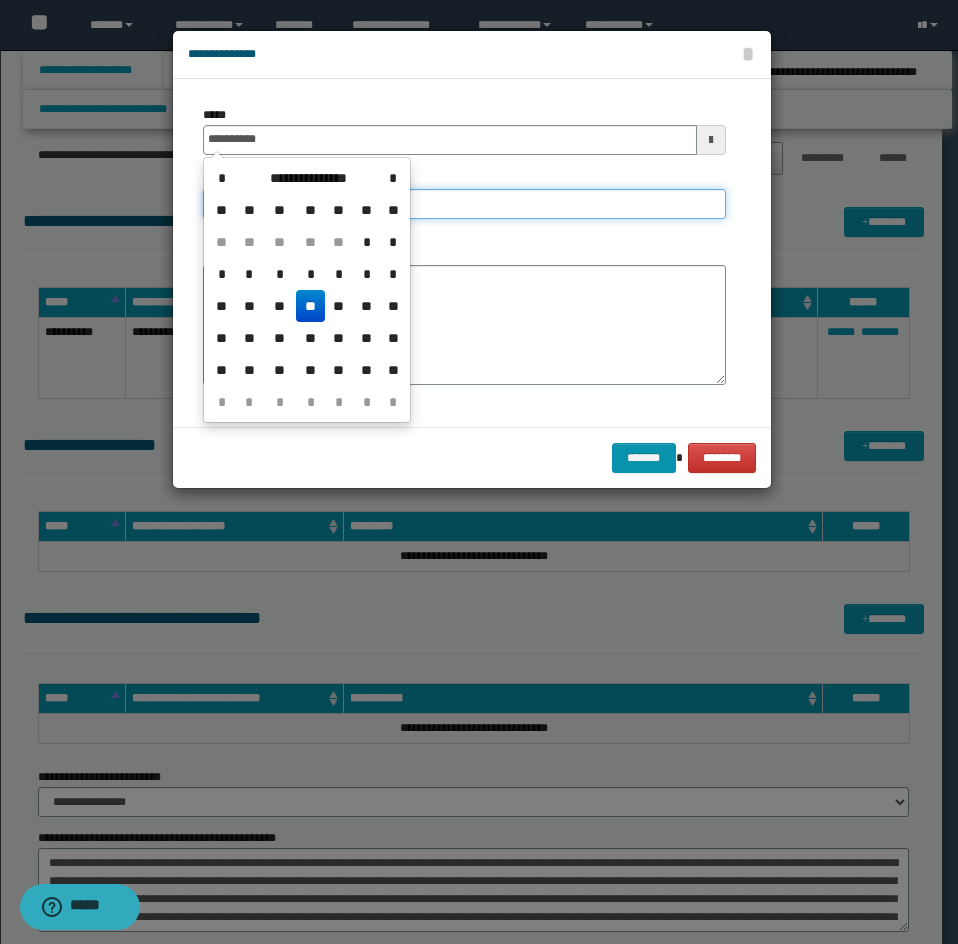 type on "**********" 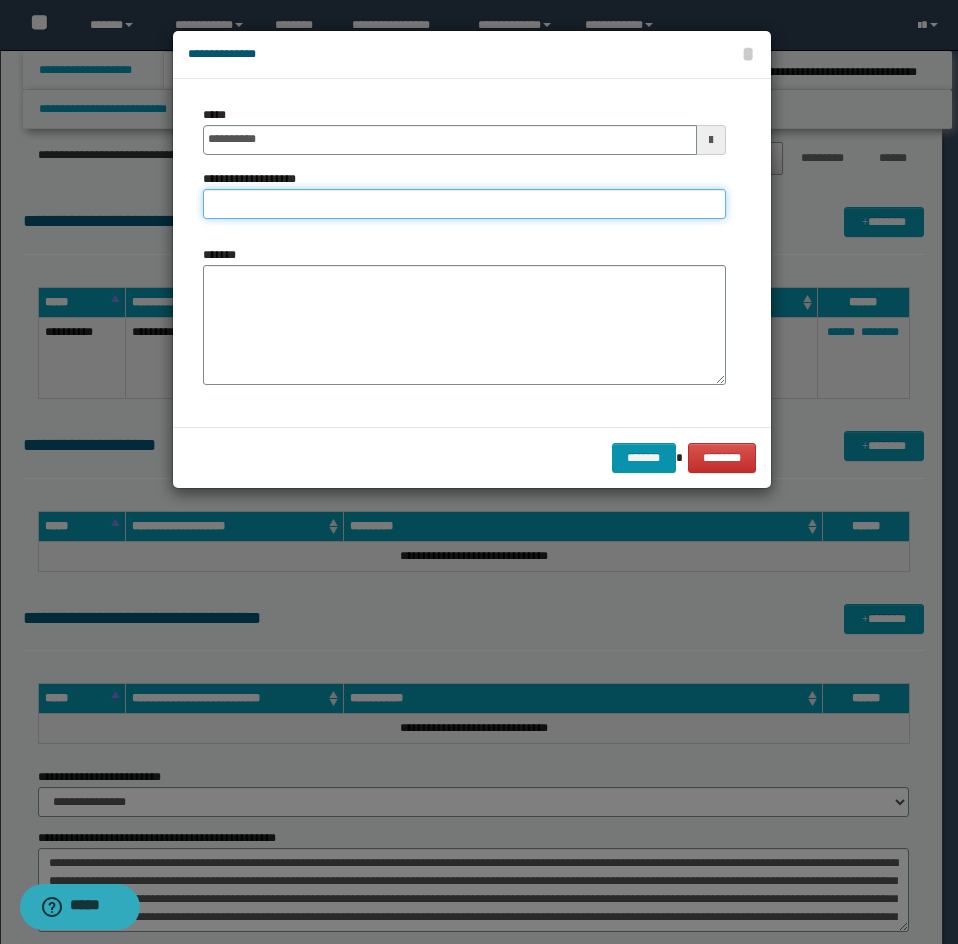 click on "**********" at bounding box center (464, 204) 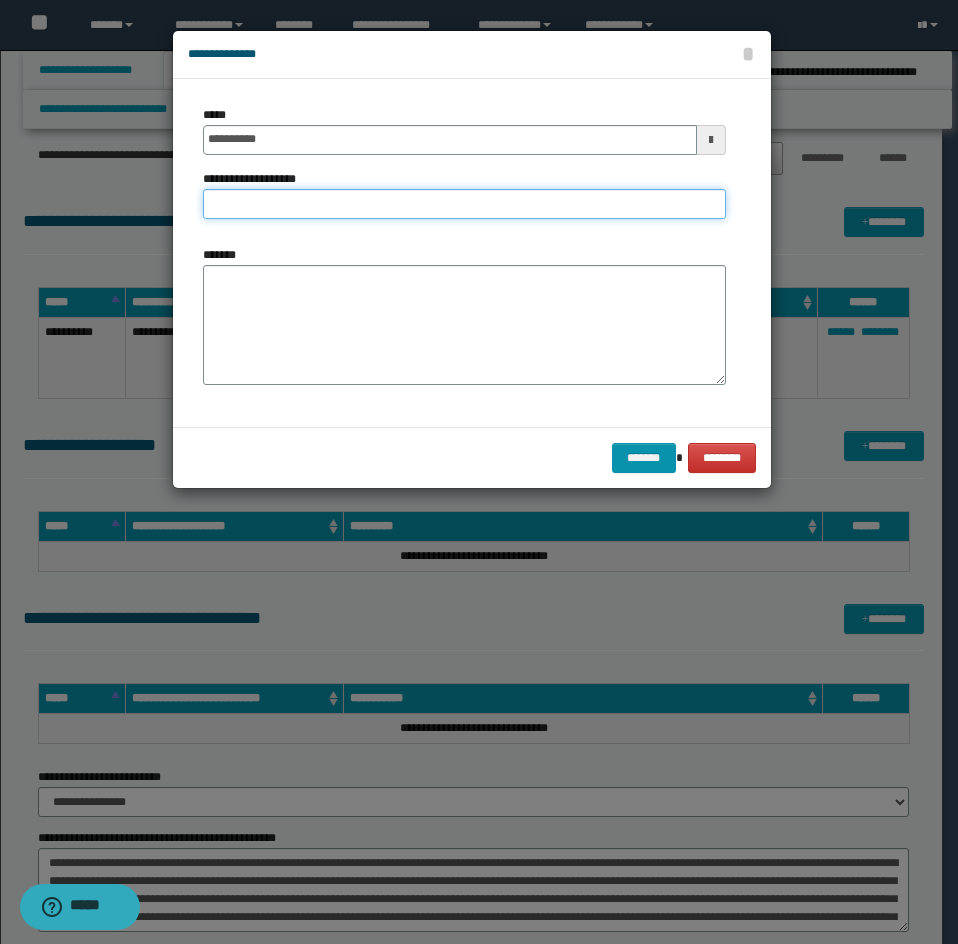 paste on "**********" 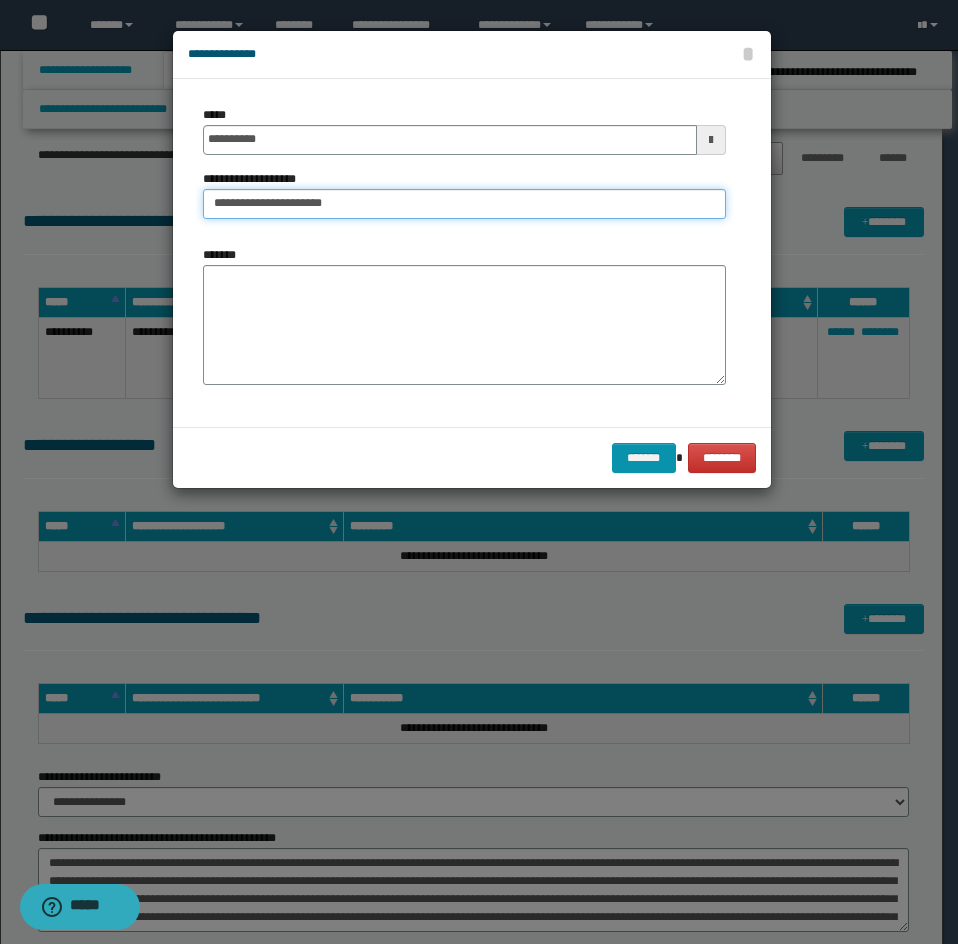 type on "**********" 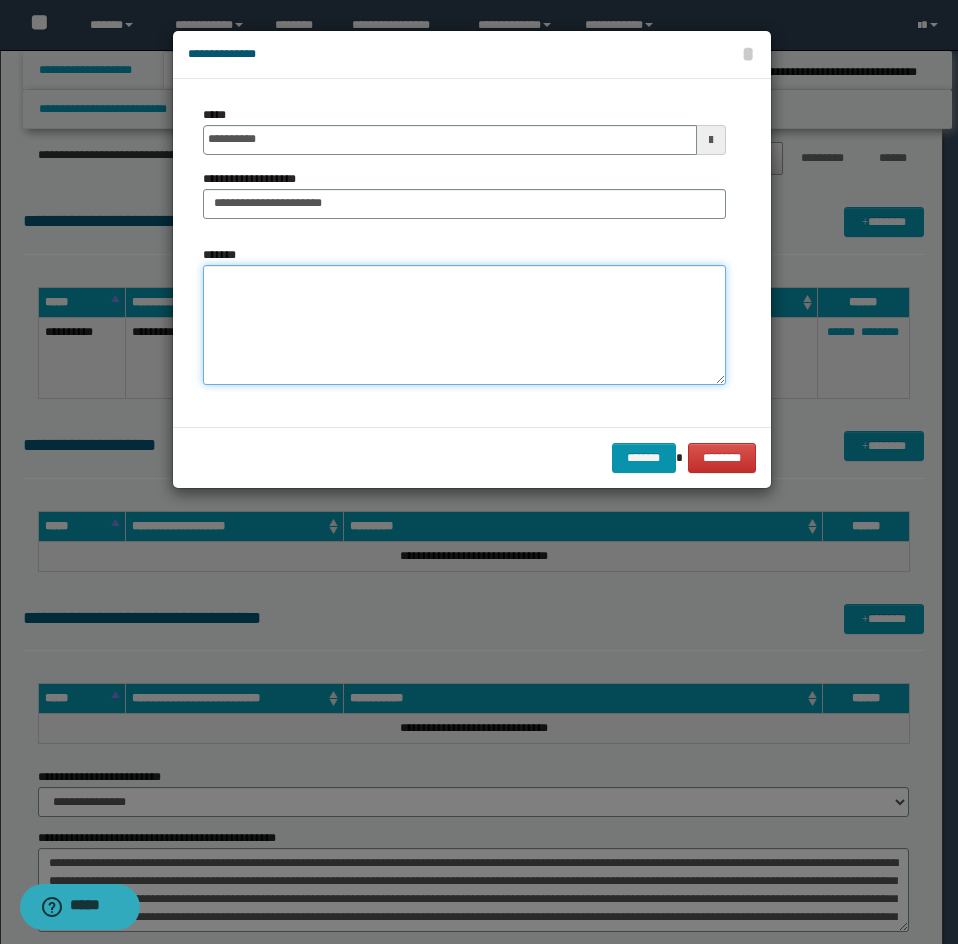 click on "*******" at bounding box center [464, 325] 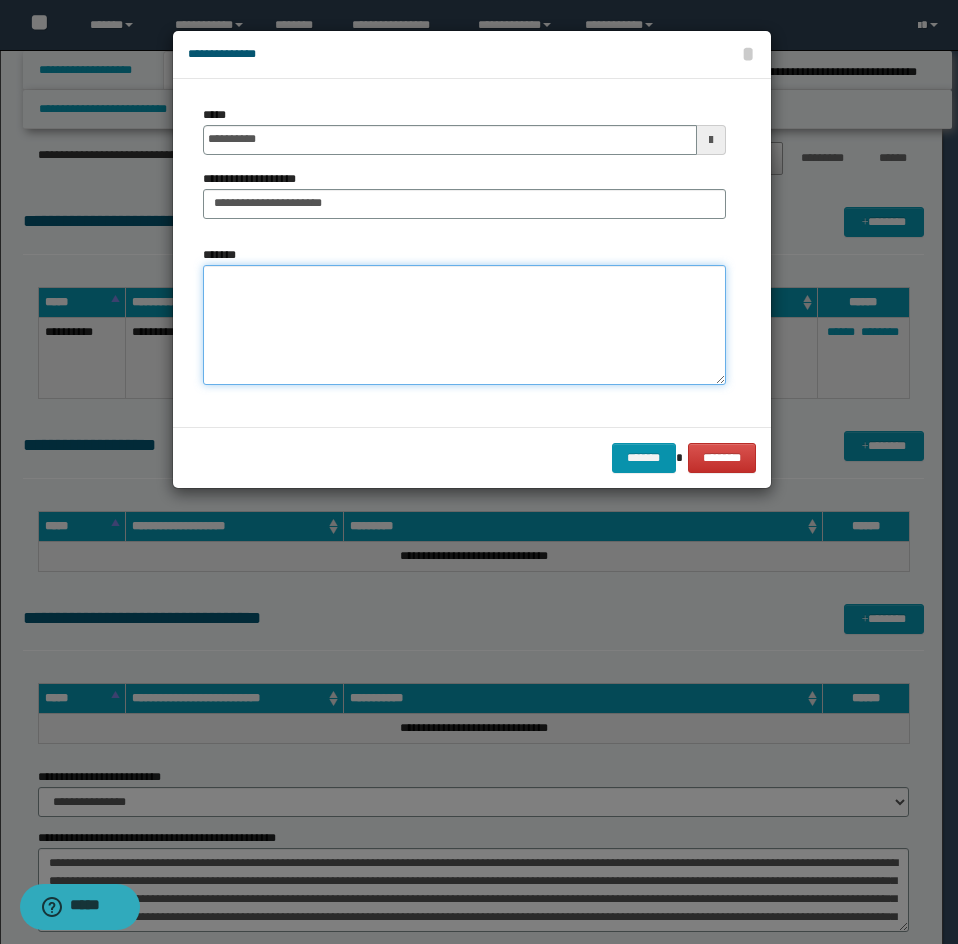 click on "*******" at bounding box center (464, 325) 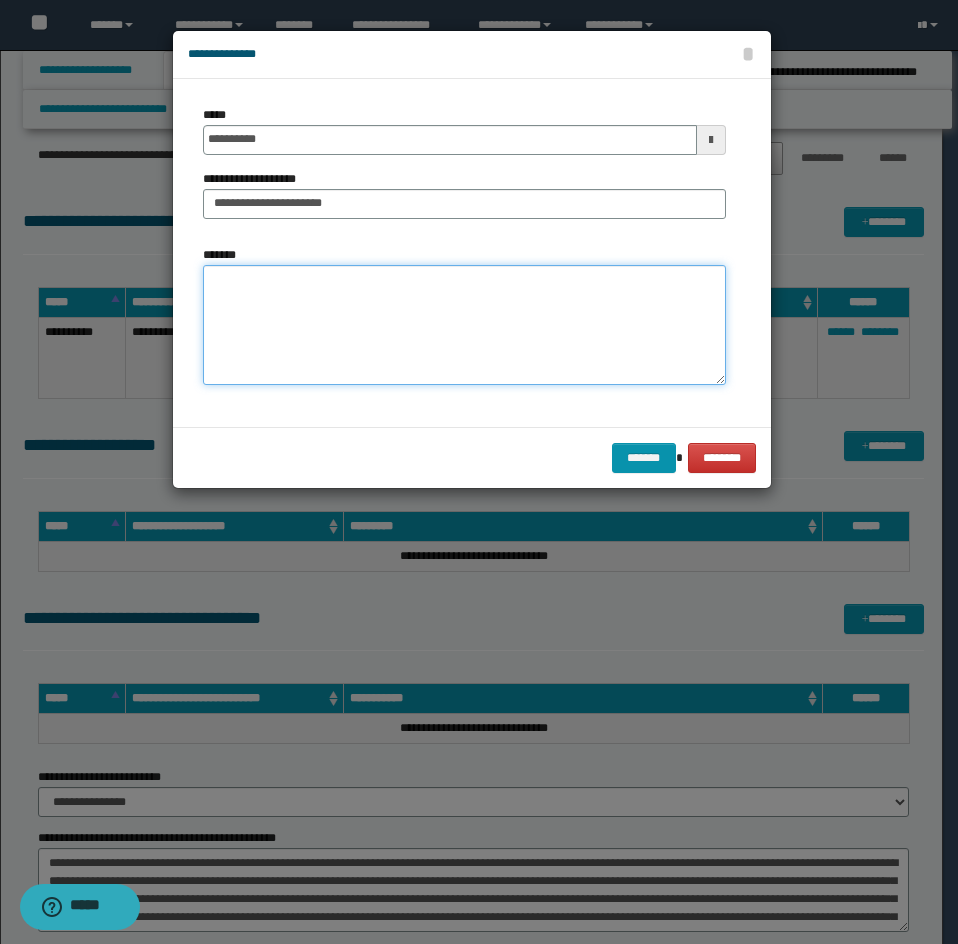 paste on "**********" 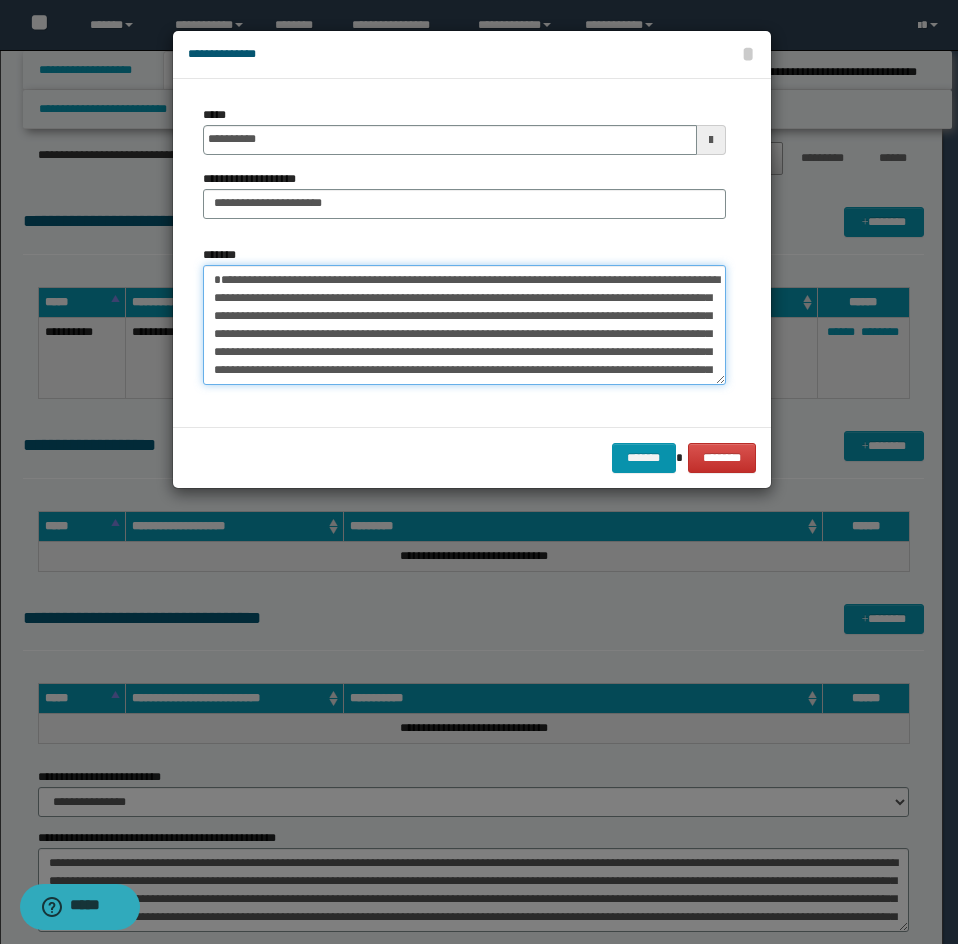 scroll, scrollTop: 102, scrollLeft: 0, axis: vertical 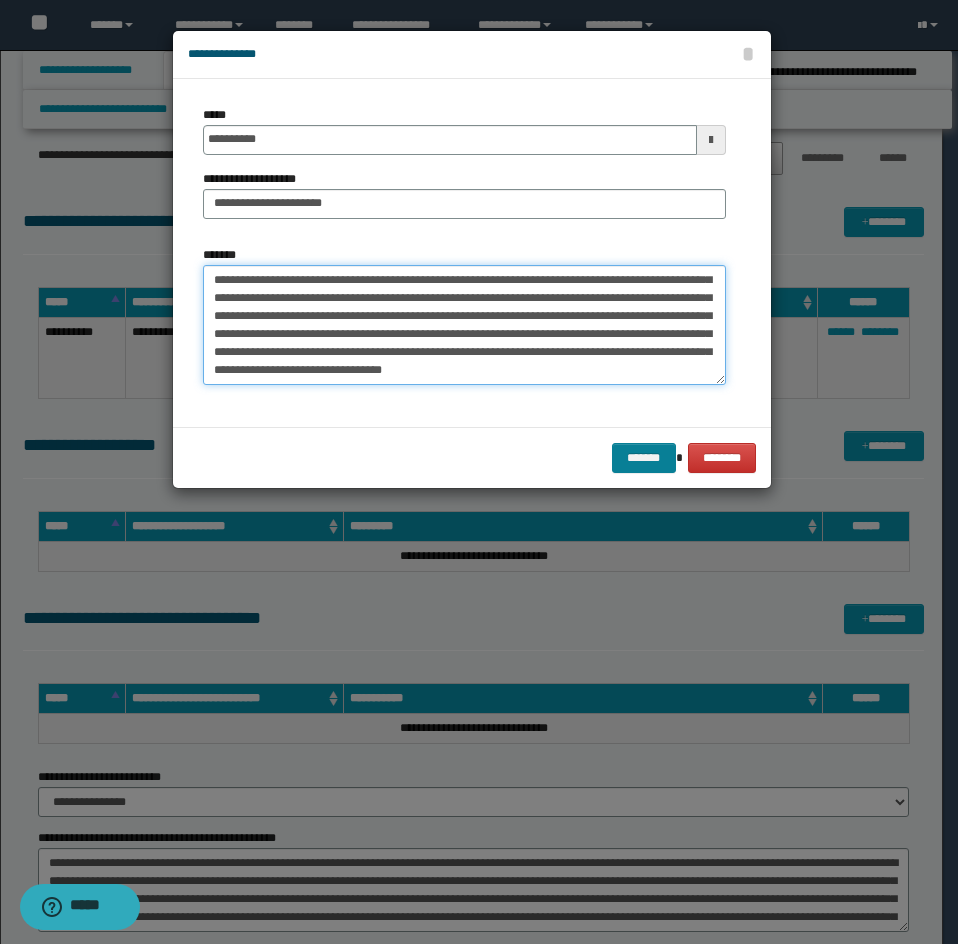 type on "**********" 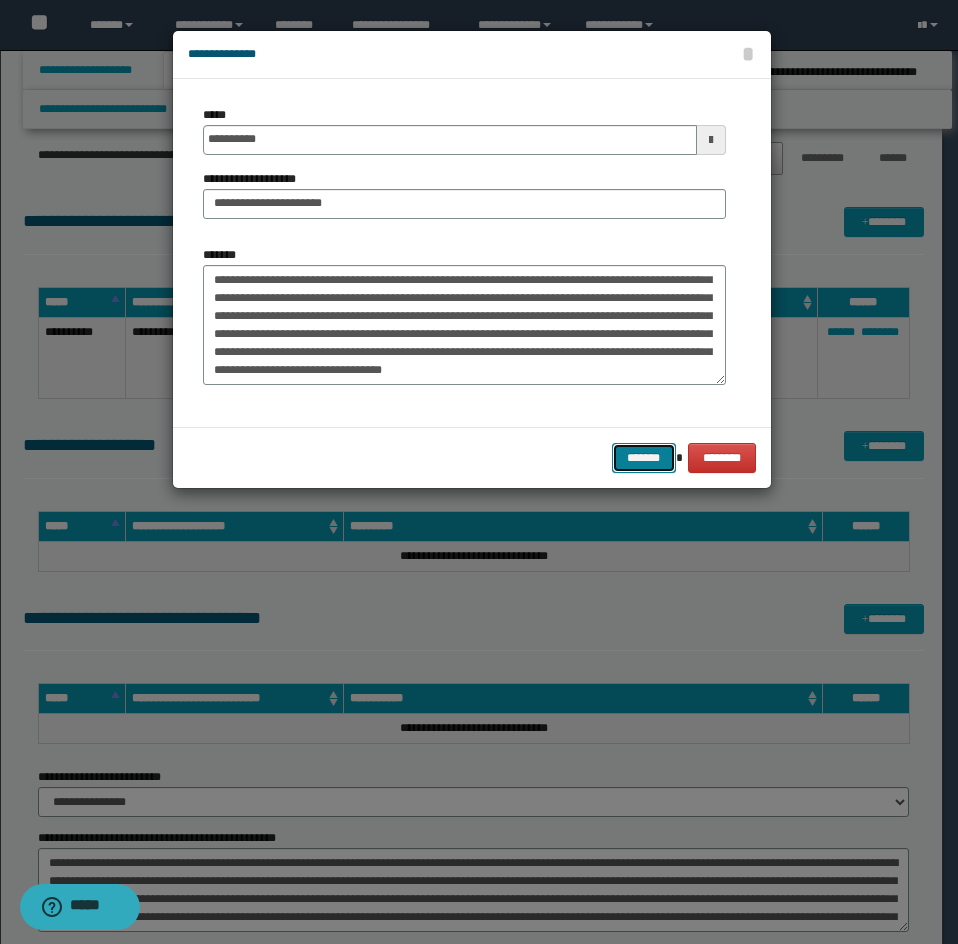 click on "*******" at bounding box center (644, 458) 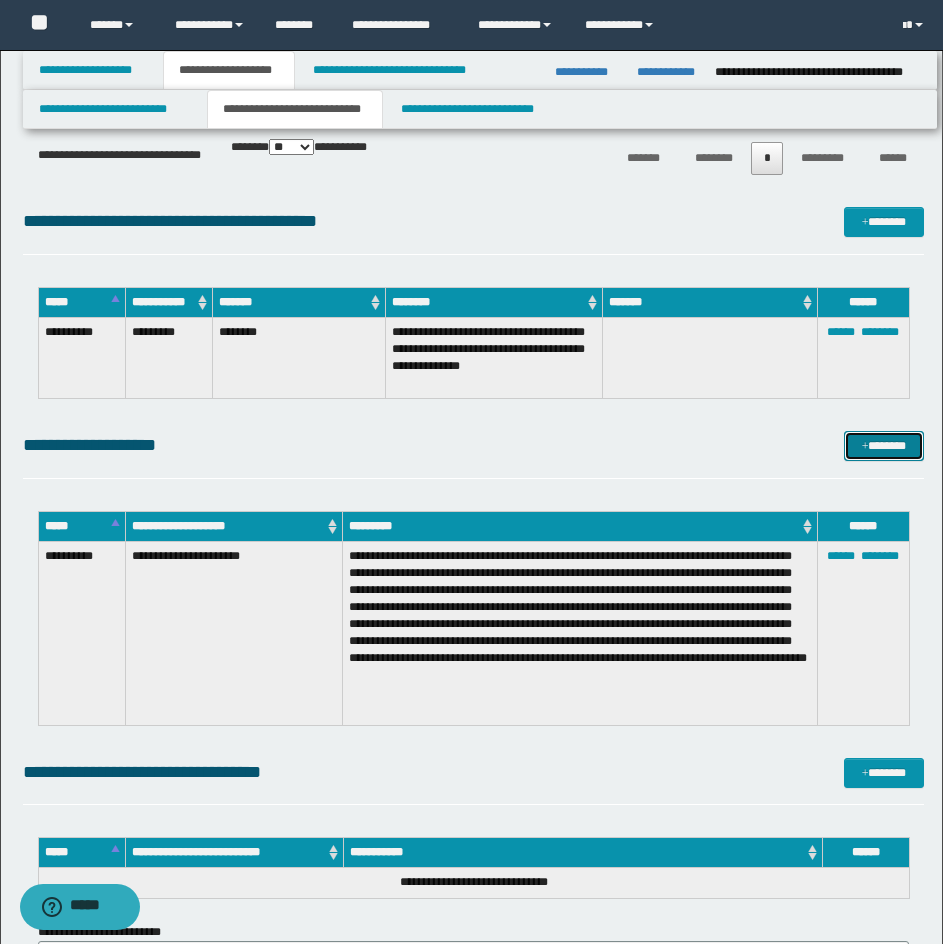 click on "*******" at bounding box center [884, 446] 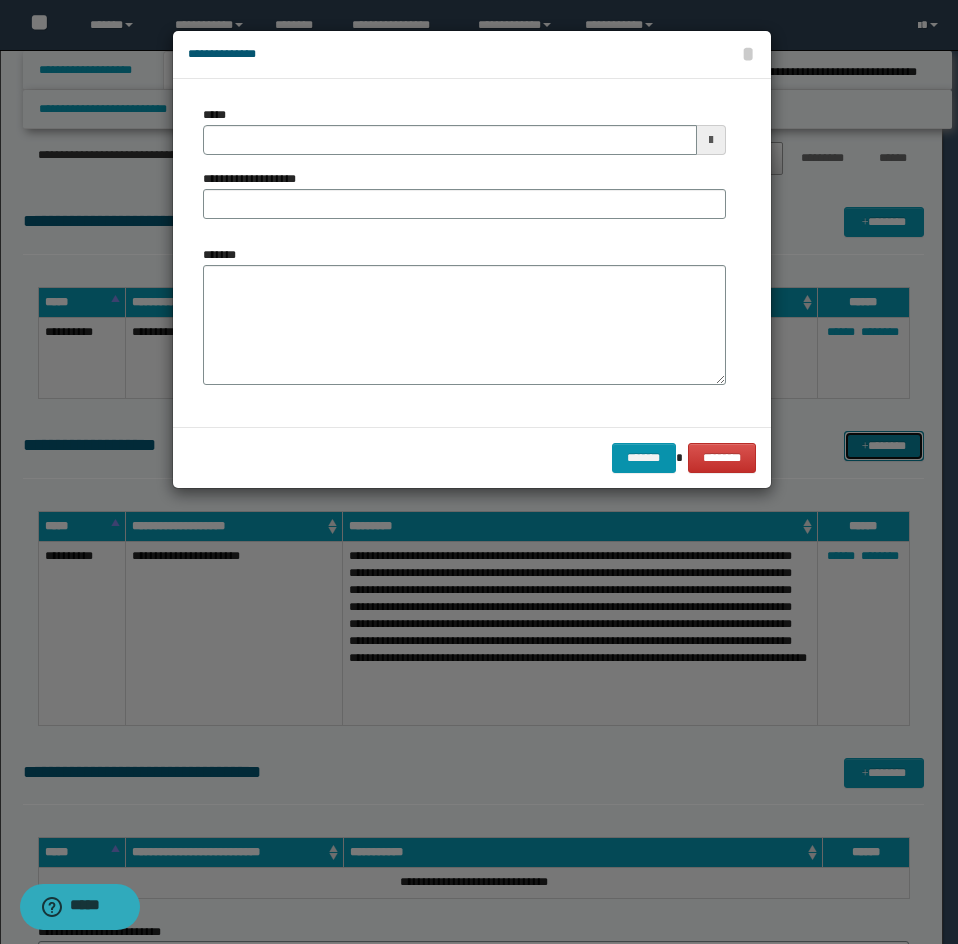 scroll, scrollTop: 0, scrollLeft: 0, axis: both 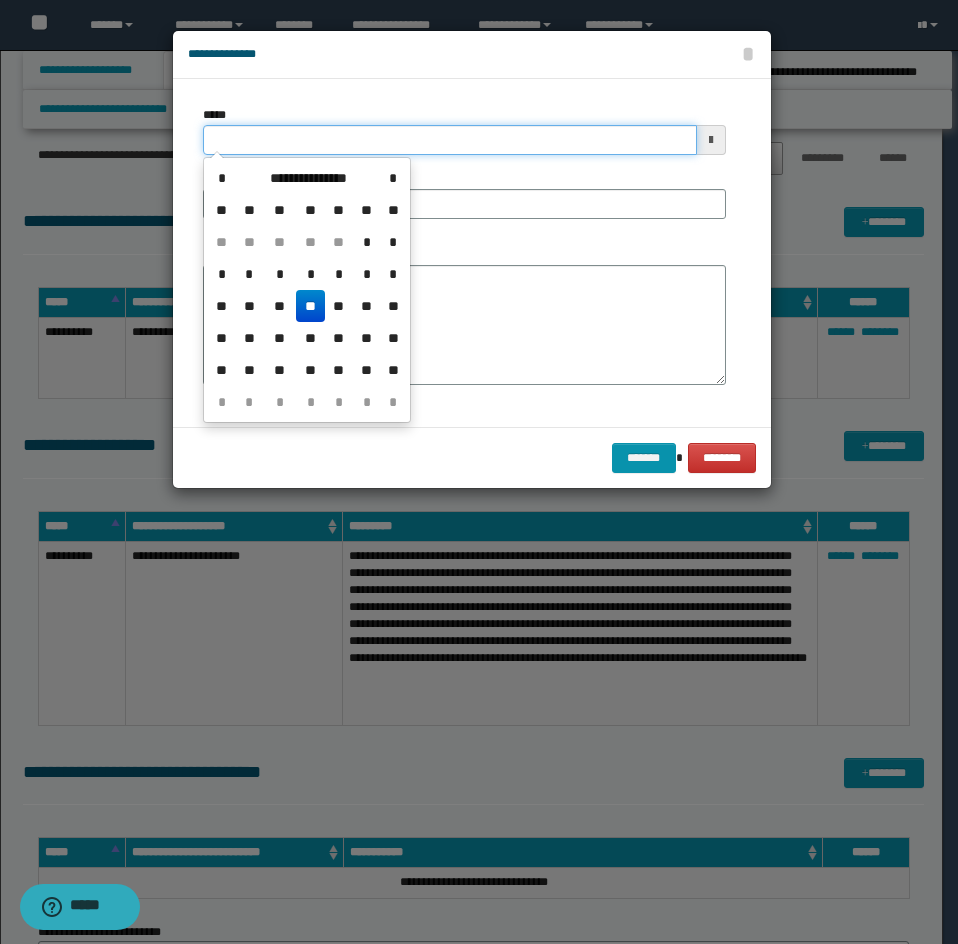 click on "*****" at bounding box center [450, 140] 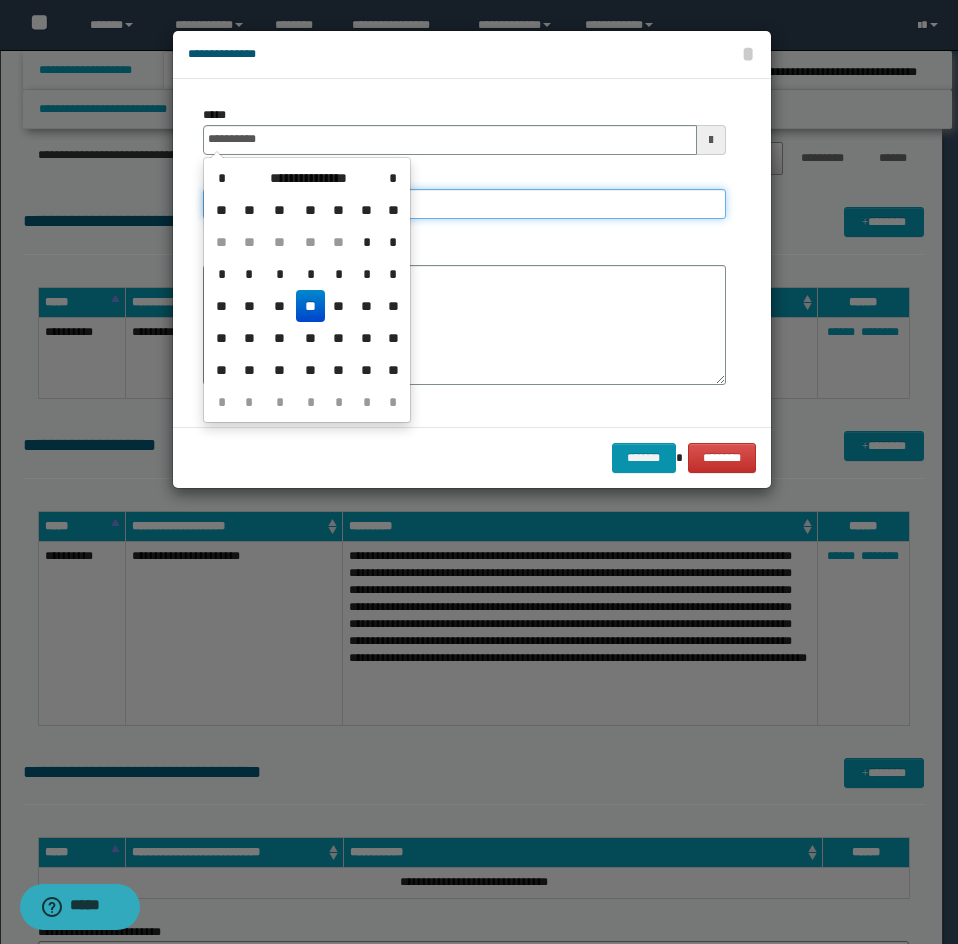 type on "**********" 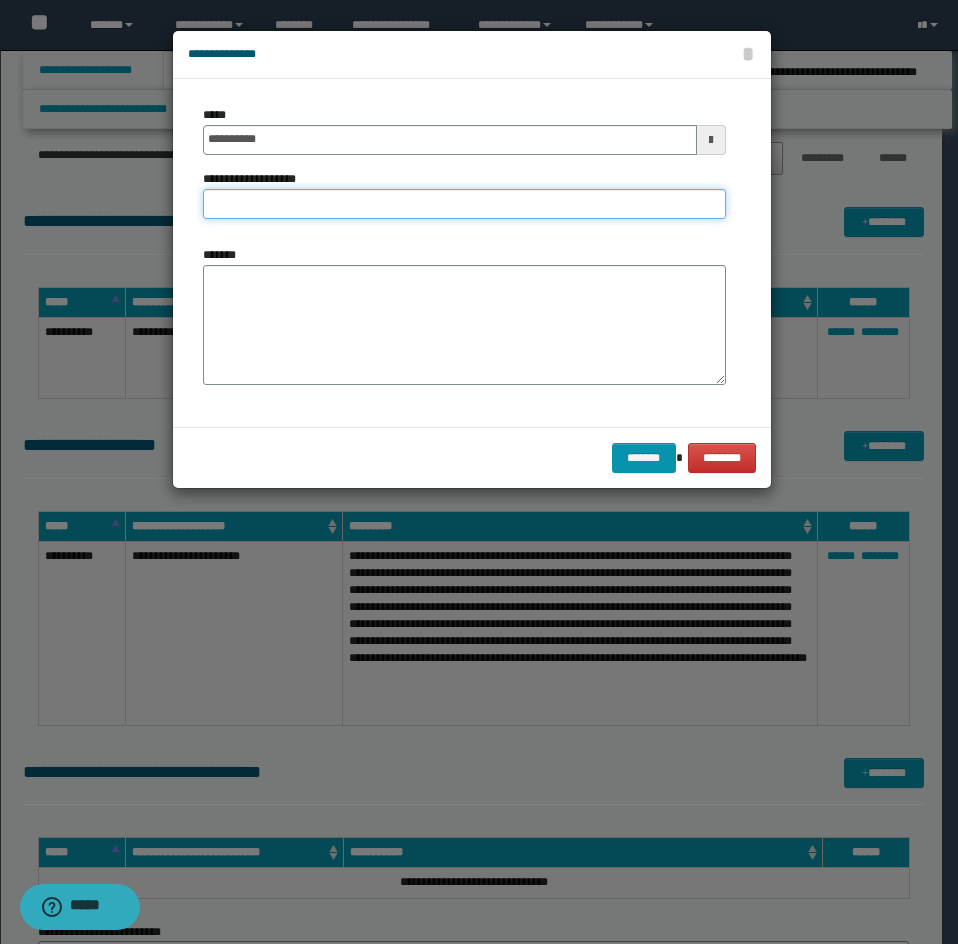 click on "**********" at bounding box center [464, 204] 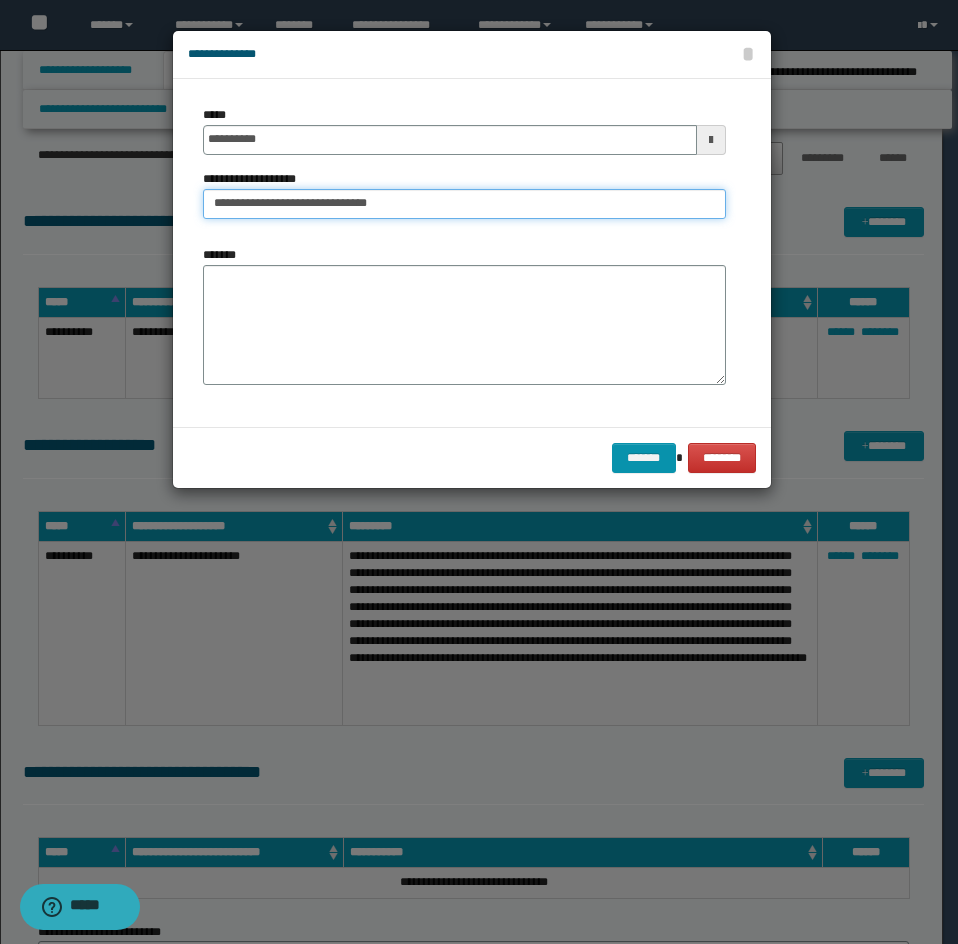 type on "**********" 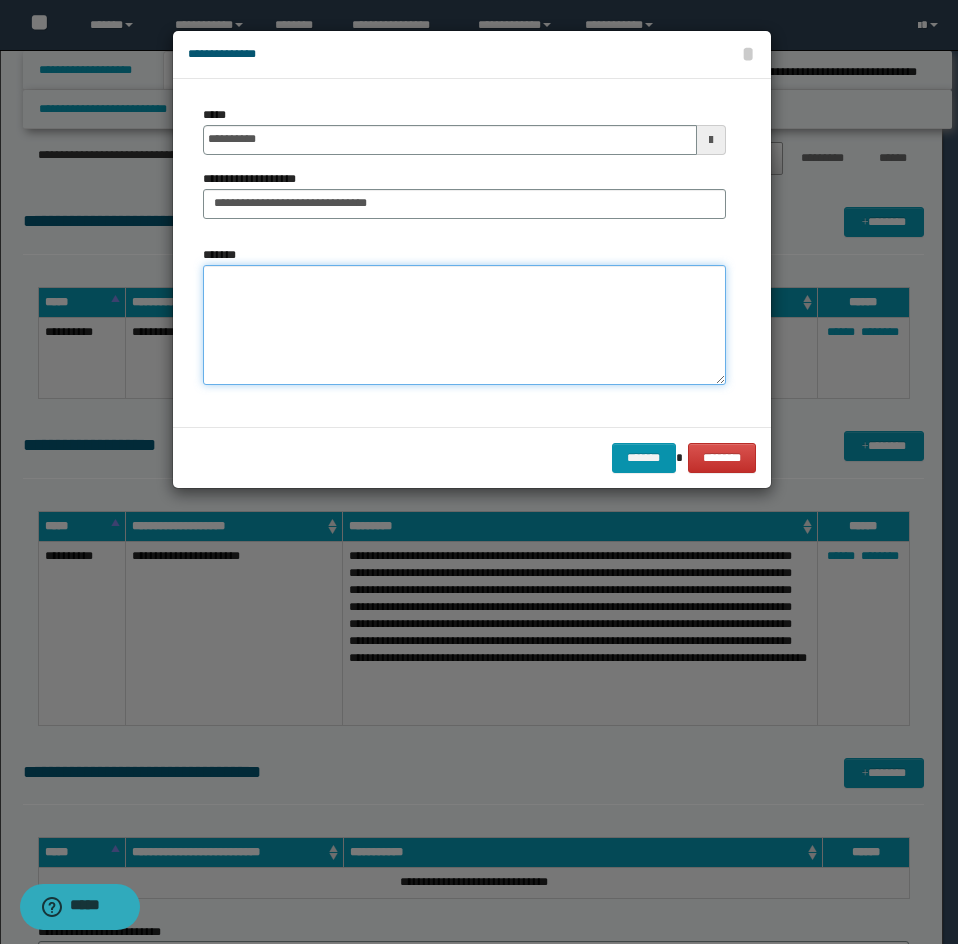click on "*******" at bounding box center [464, 325] 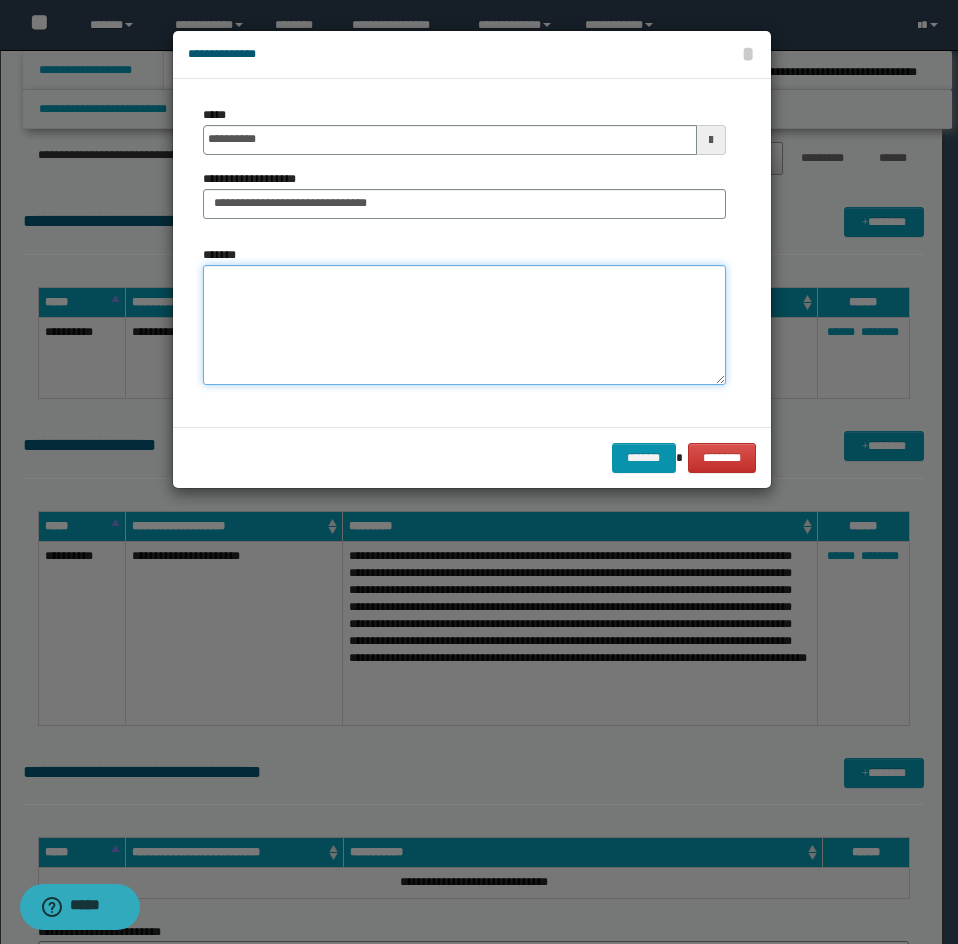 paste on "**********" 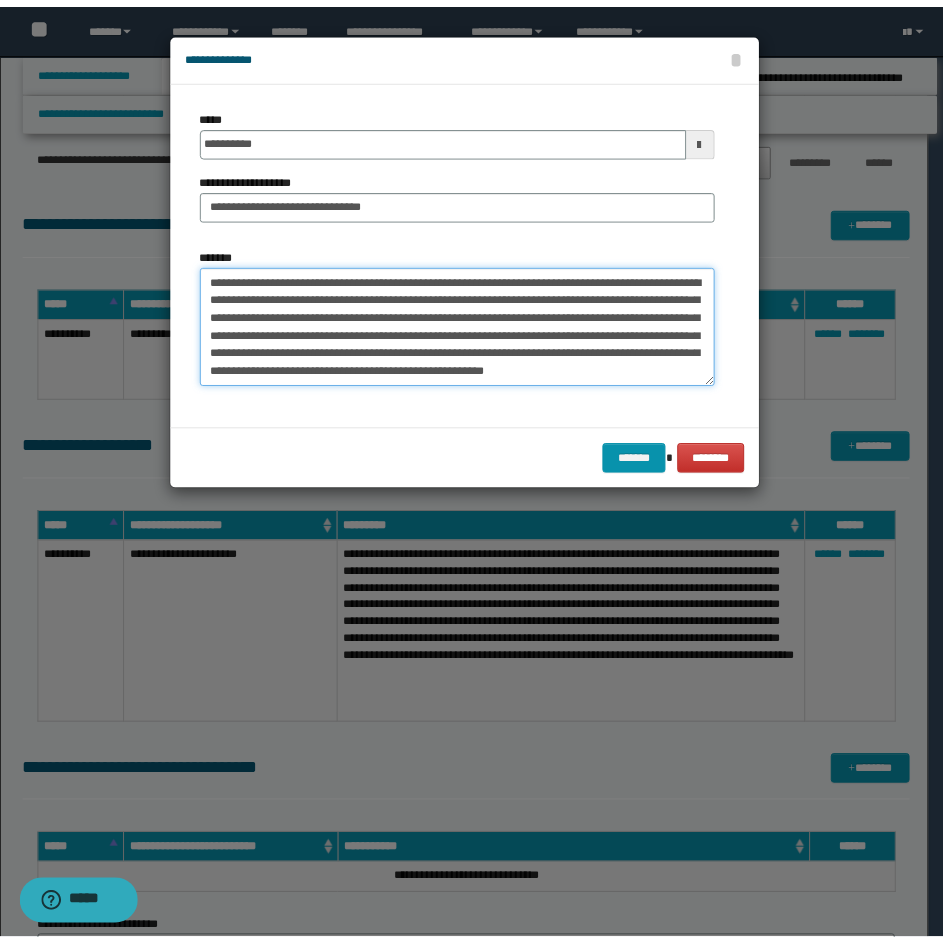 scroll, scrollTop: 30, scrollLeft: 0, axis: vertical 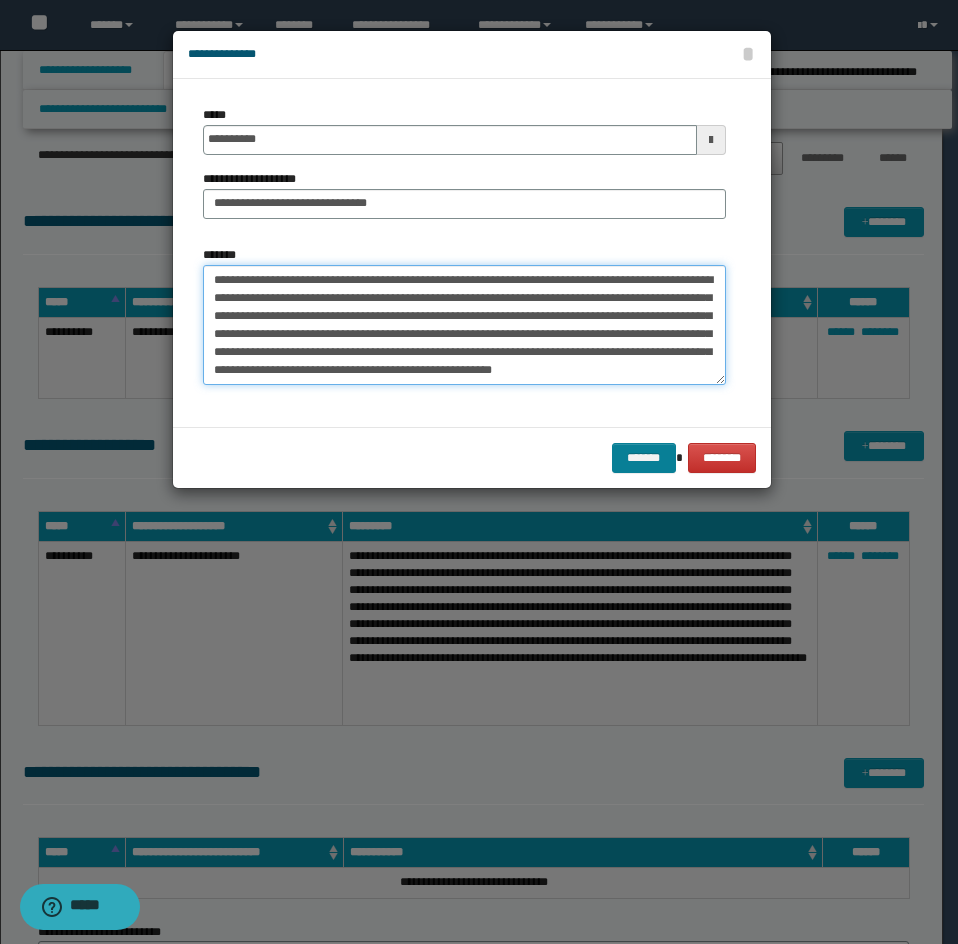 type on "**********" 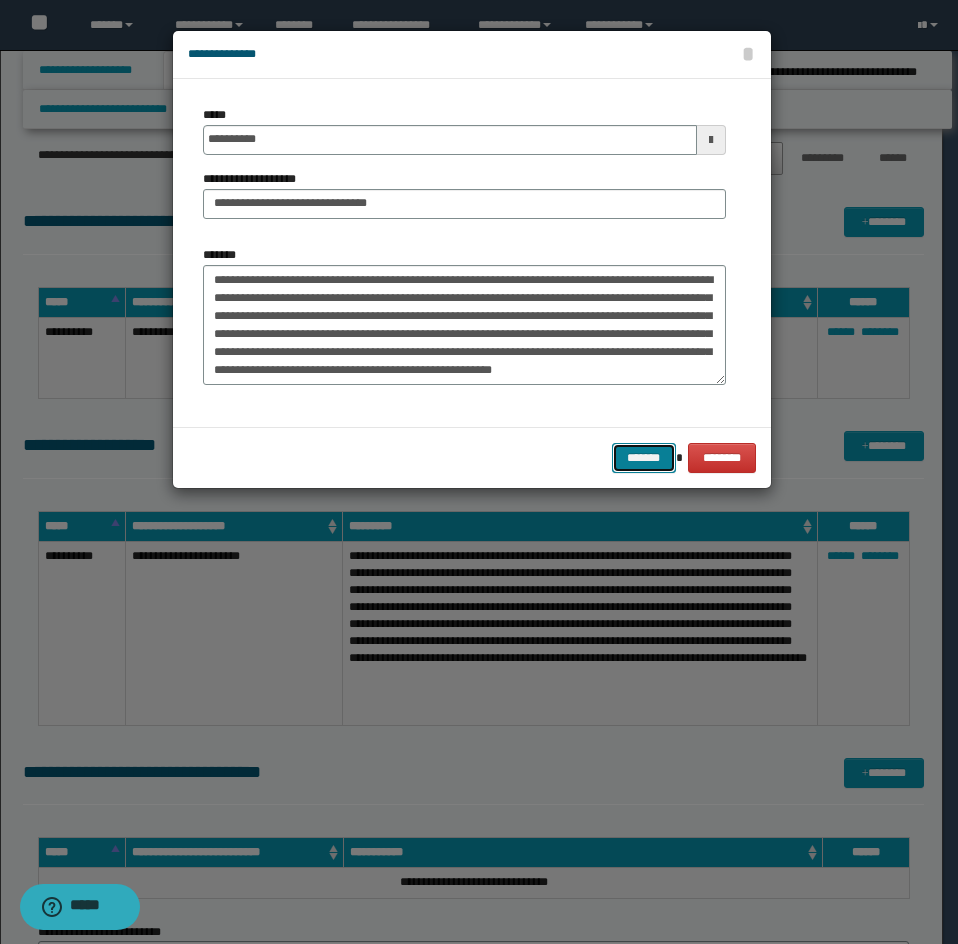 click on "*******" at bounding box center [644, 458] 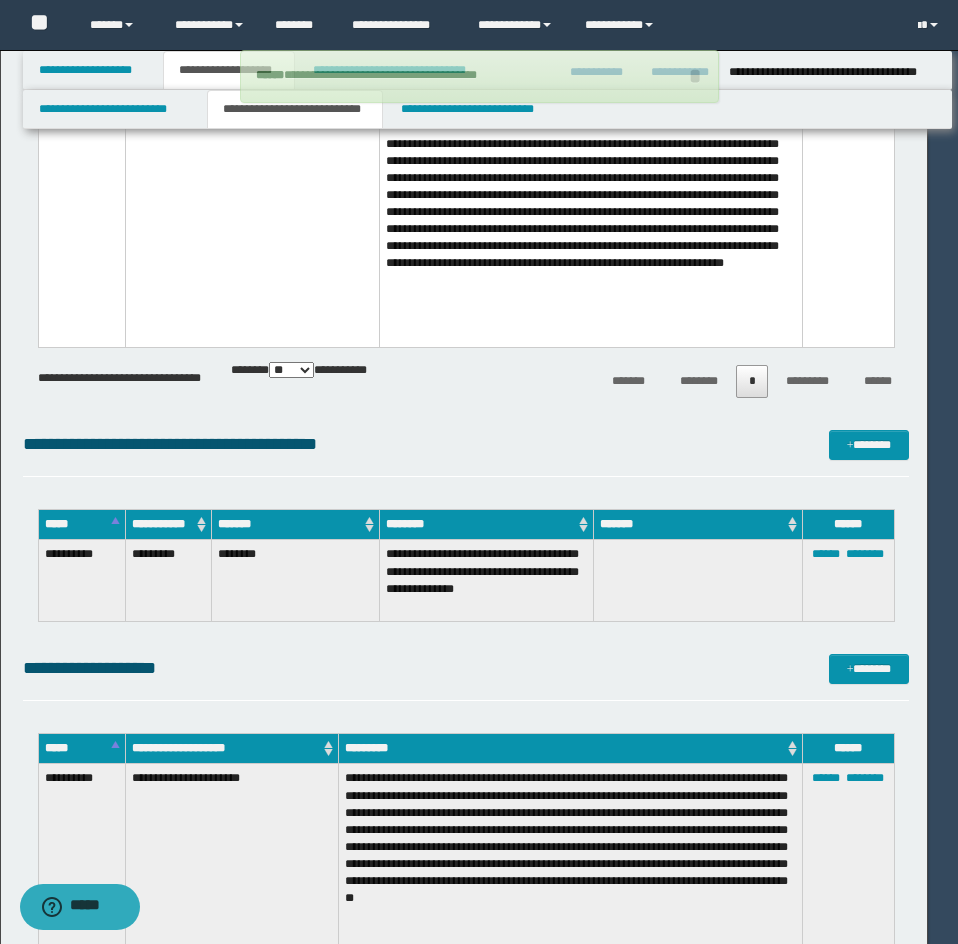 type 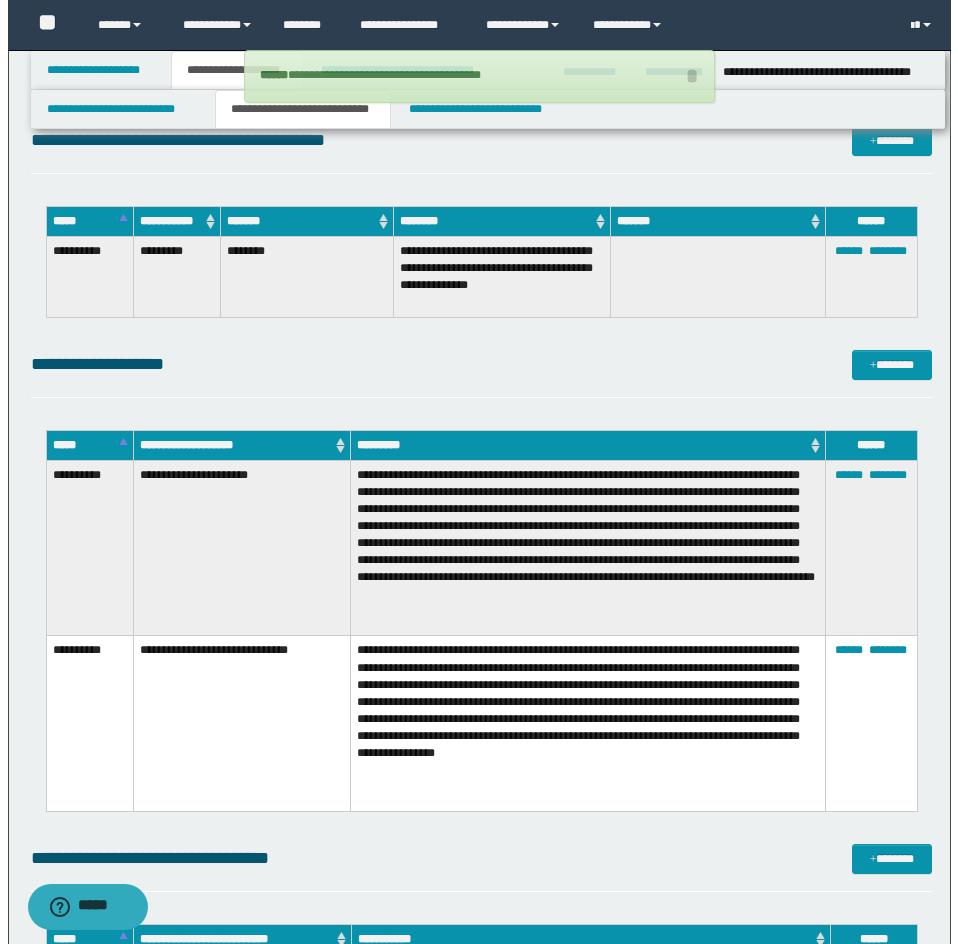 scroll, scrollTop: 10086, scrollLeft: 0, axis: vertical 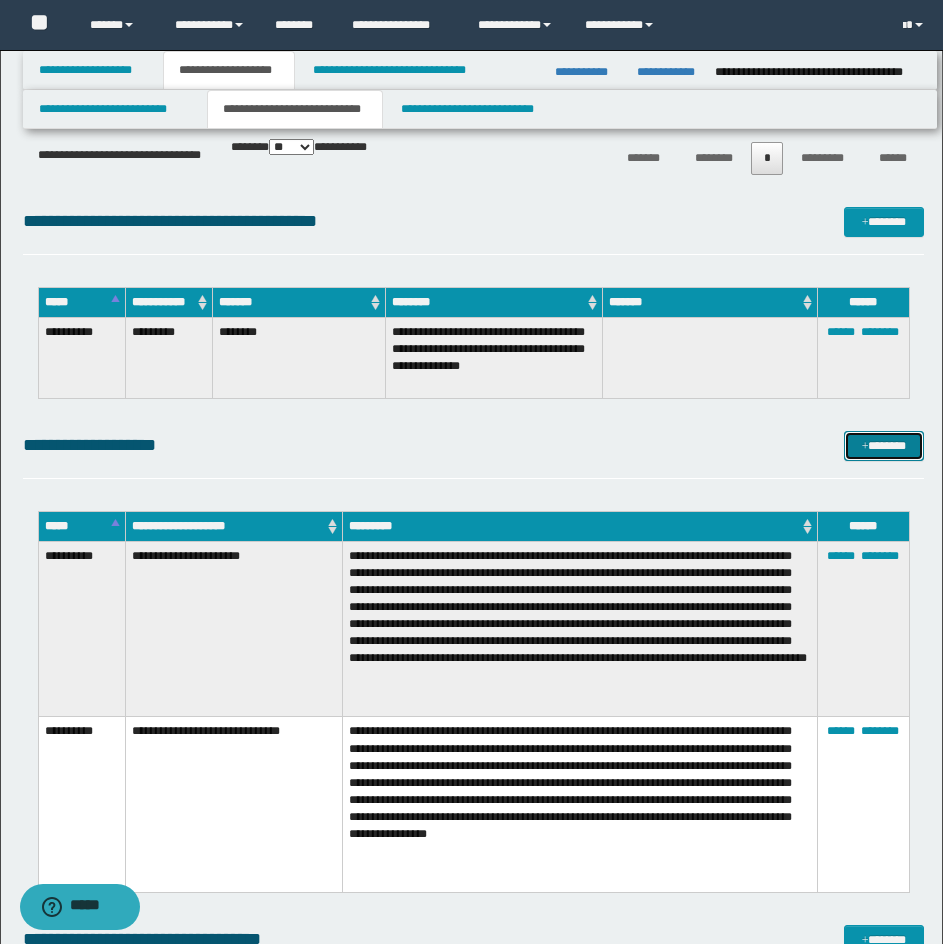 click on "*******" at bounding box center [884, 446] 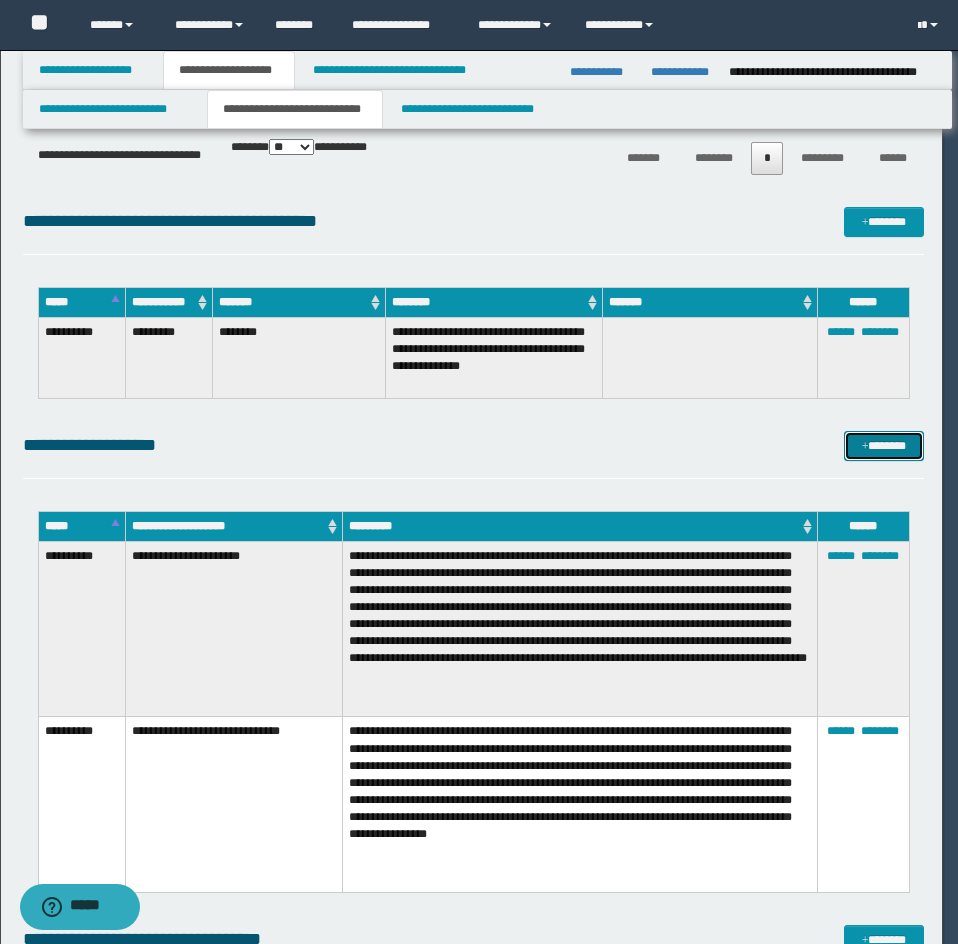 scroll, scrollTop: 0, scrollLeft: 0, axis: both 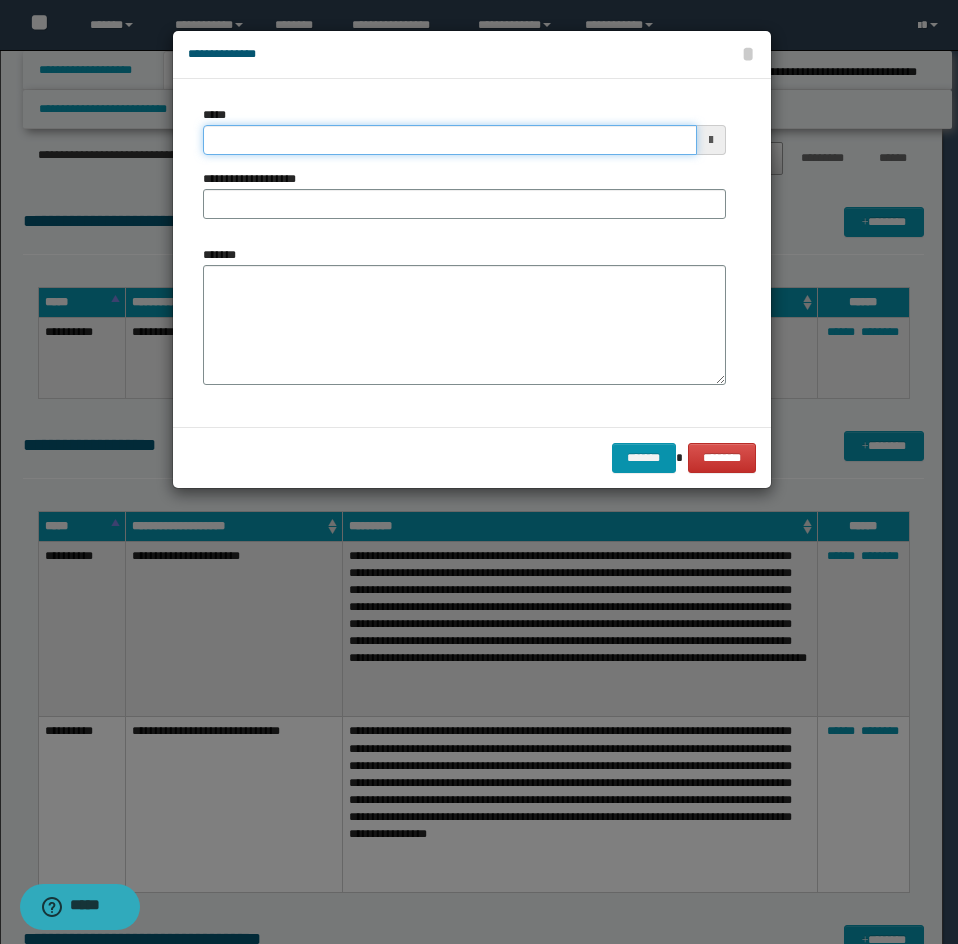 click on "*****" at bounding box center [450, 140] 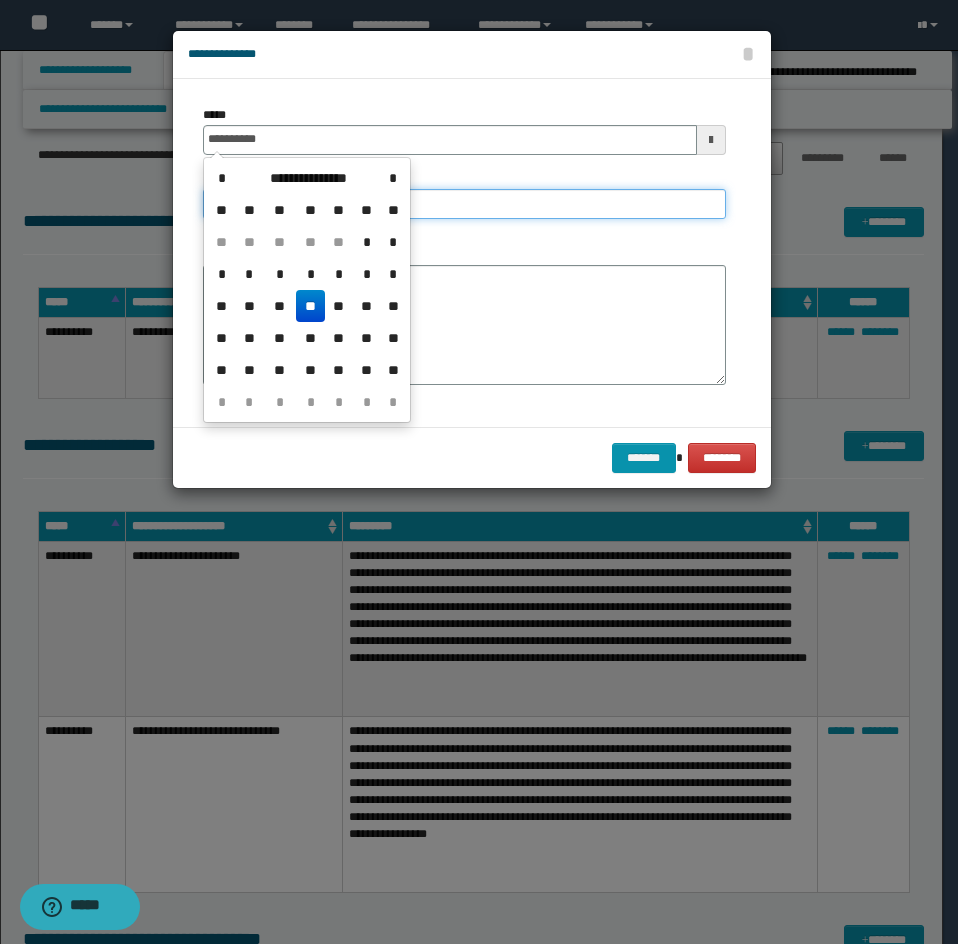 type on "**********" 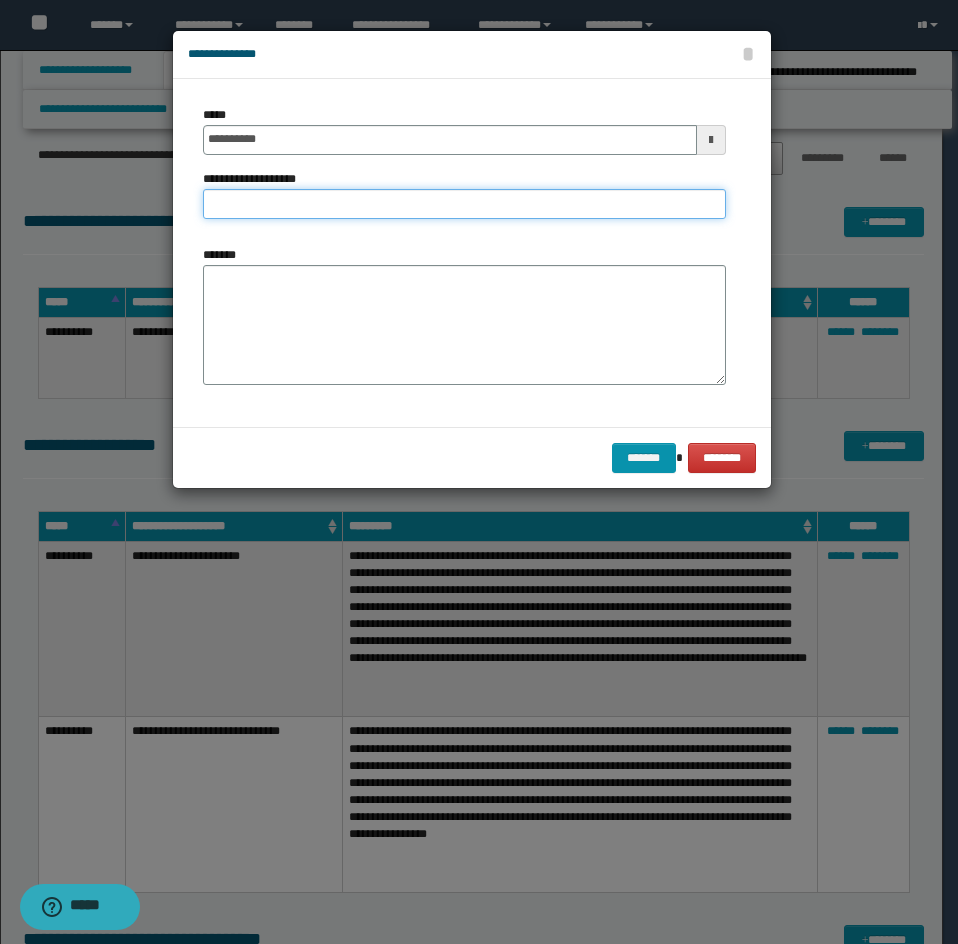 click on "**********" at bounding box center (464, 204) 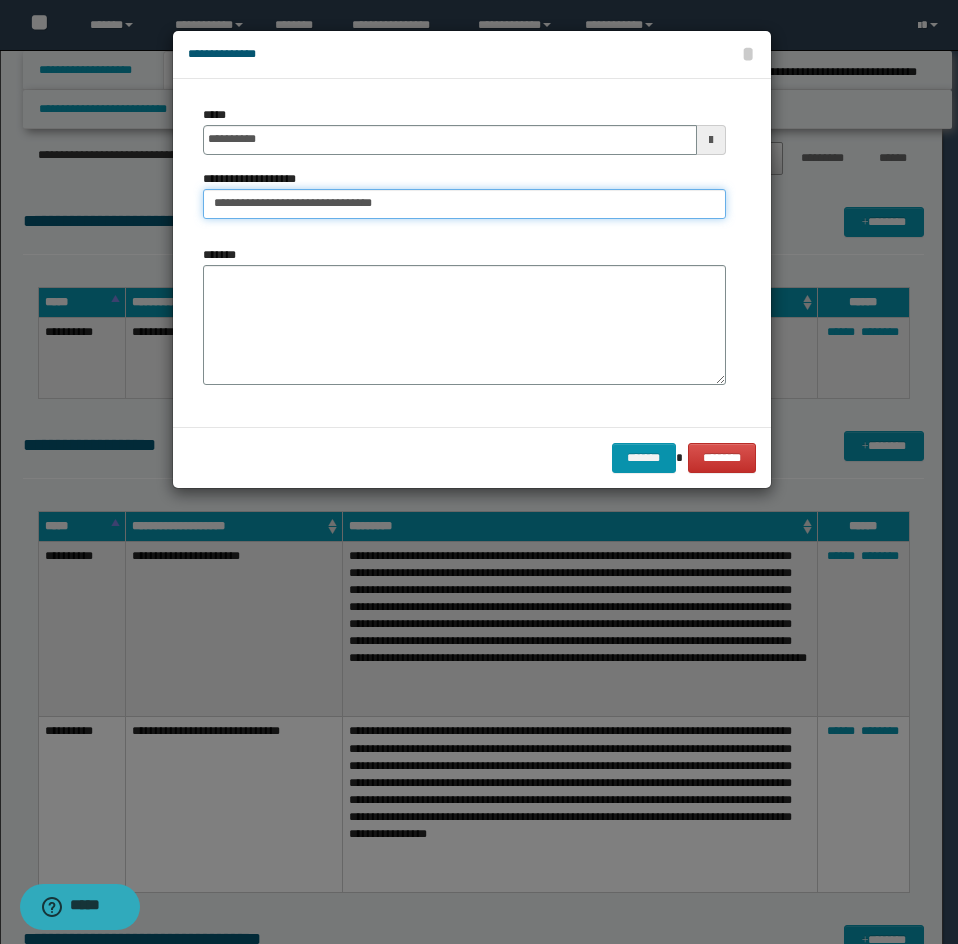 type on "**********" 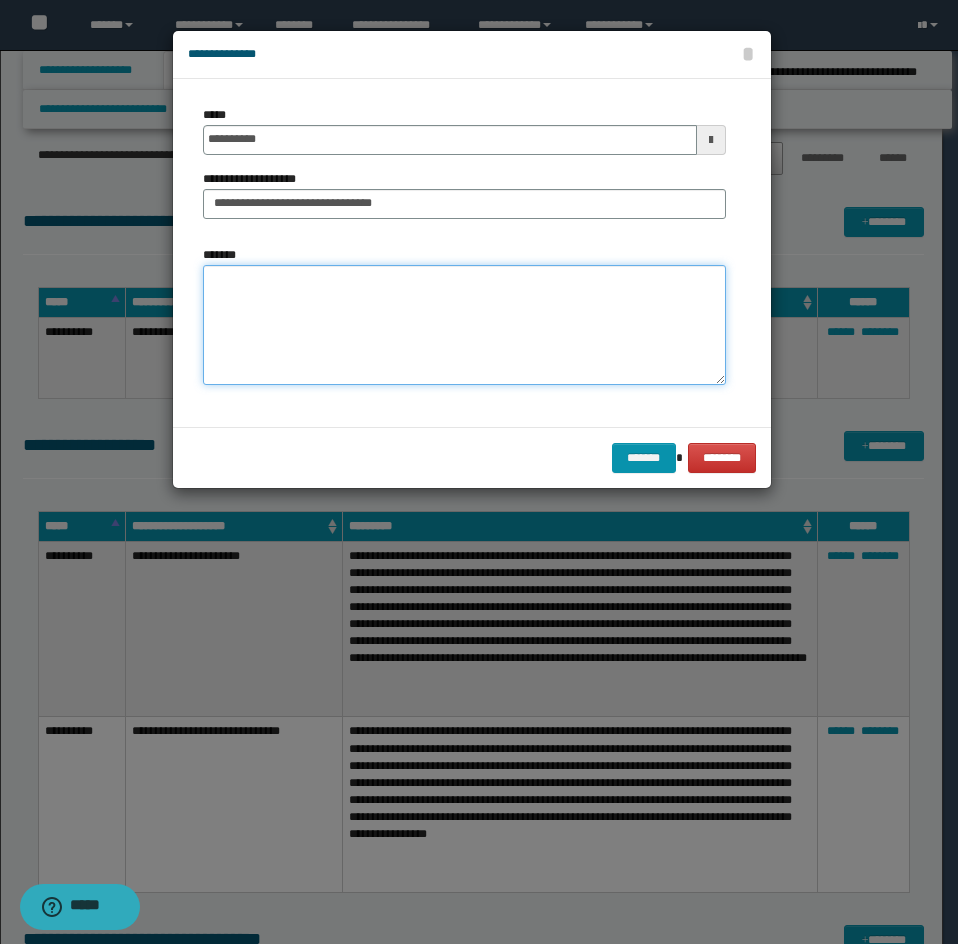 click on "*******" at bounding box center (464, 325) 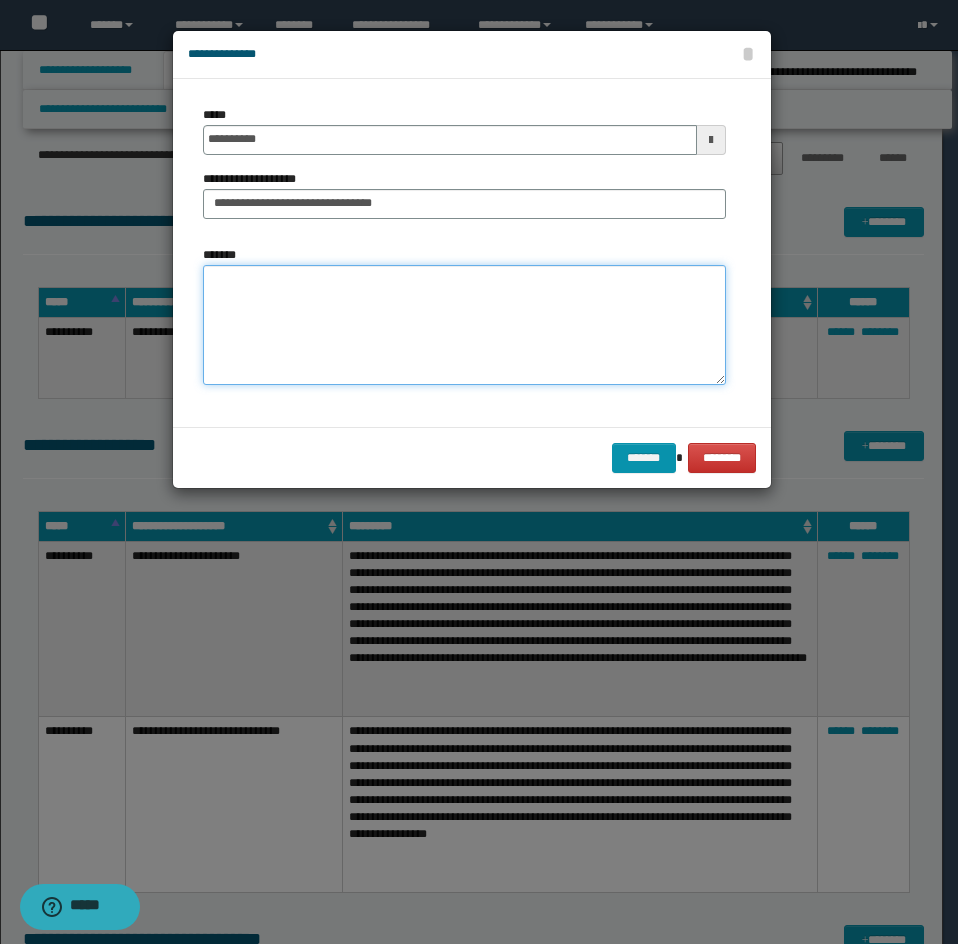 paste on "[ADDRESS]
[ADDRESS]" 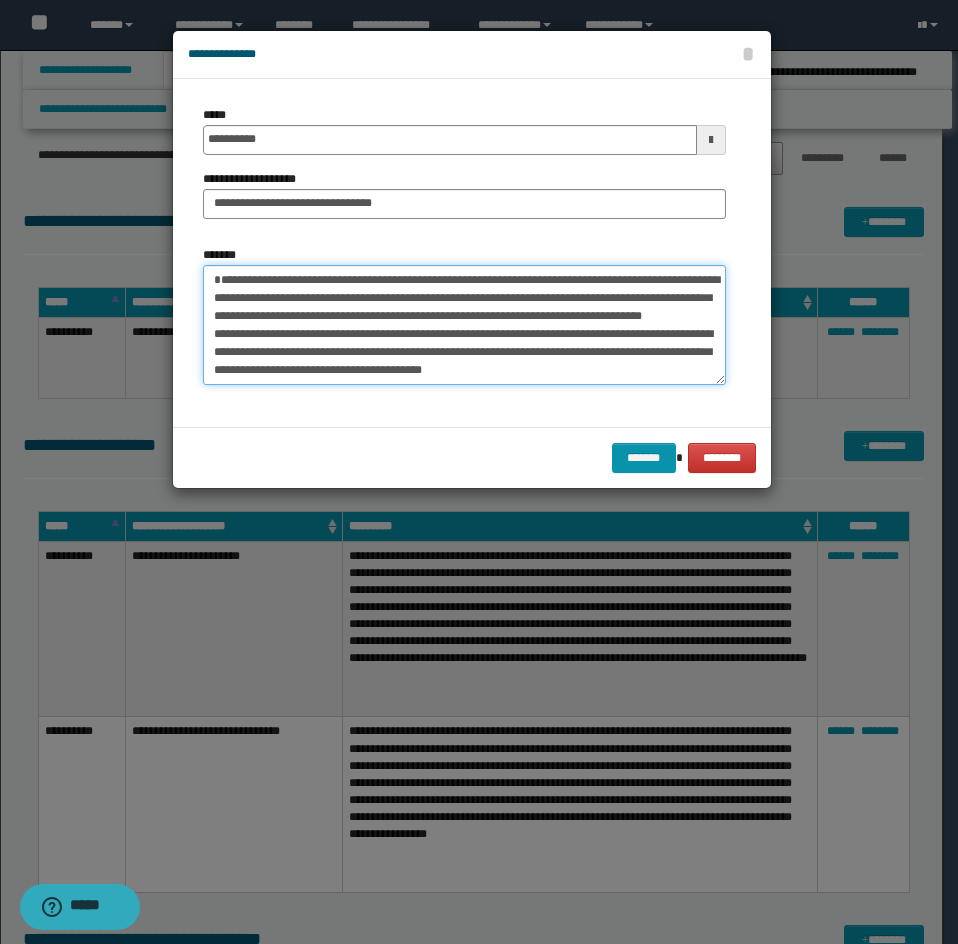 scroll, scrollTop: 66, scrollLeft: 0, axis: vertical 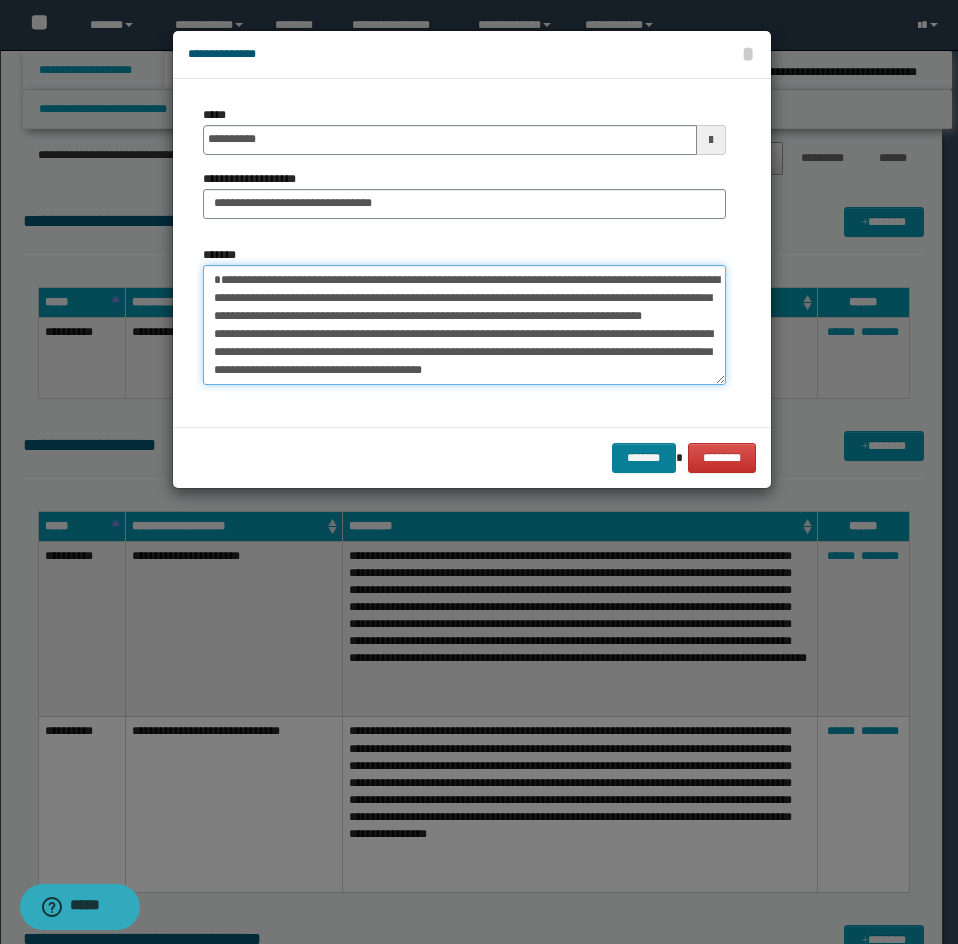 type on "[ADDRESS]
[ADDRESS]" 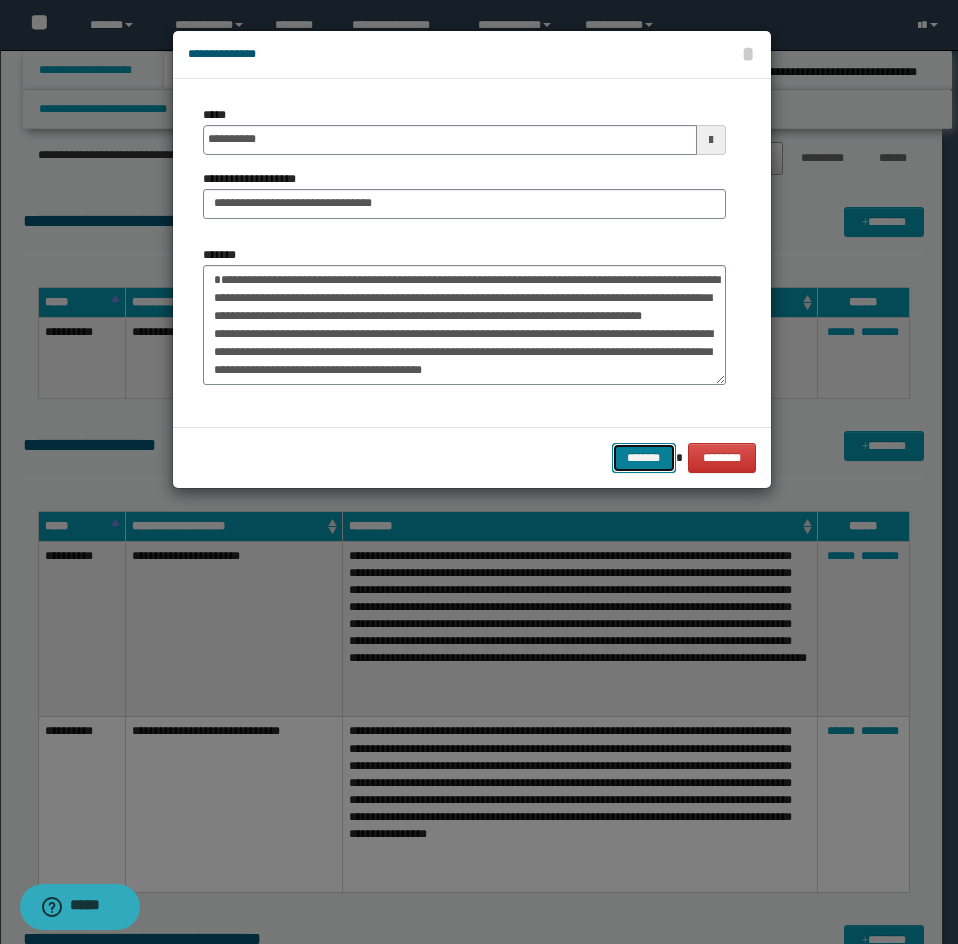 click on "*******" at bounding box center (644, 458) 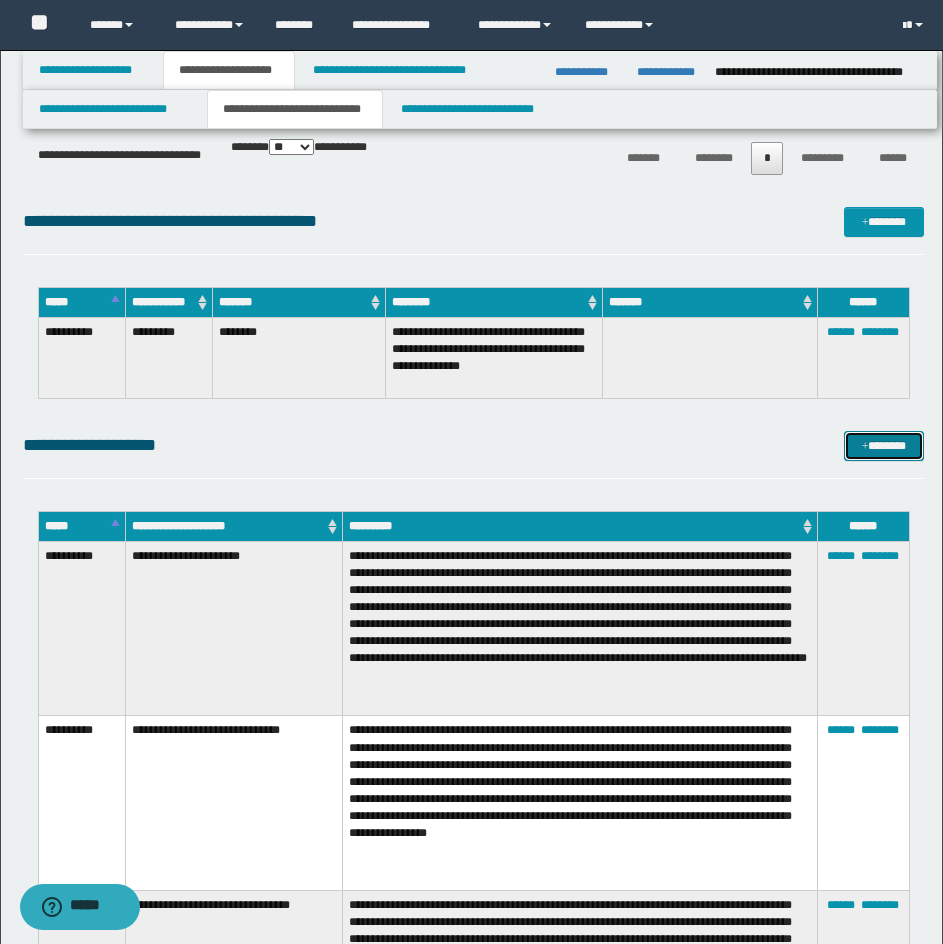 click on "*******" at bounding box center [884, 446] 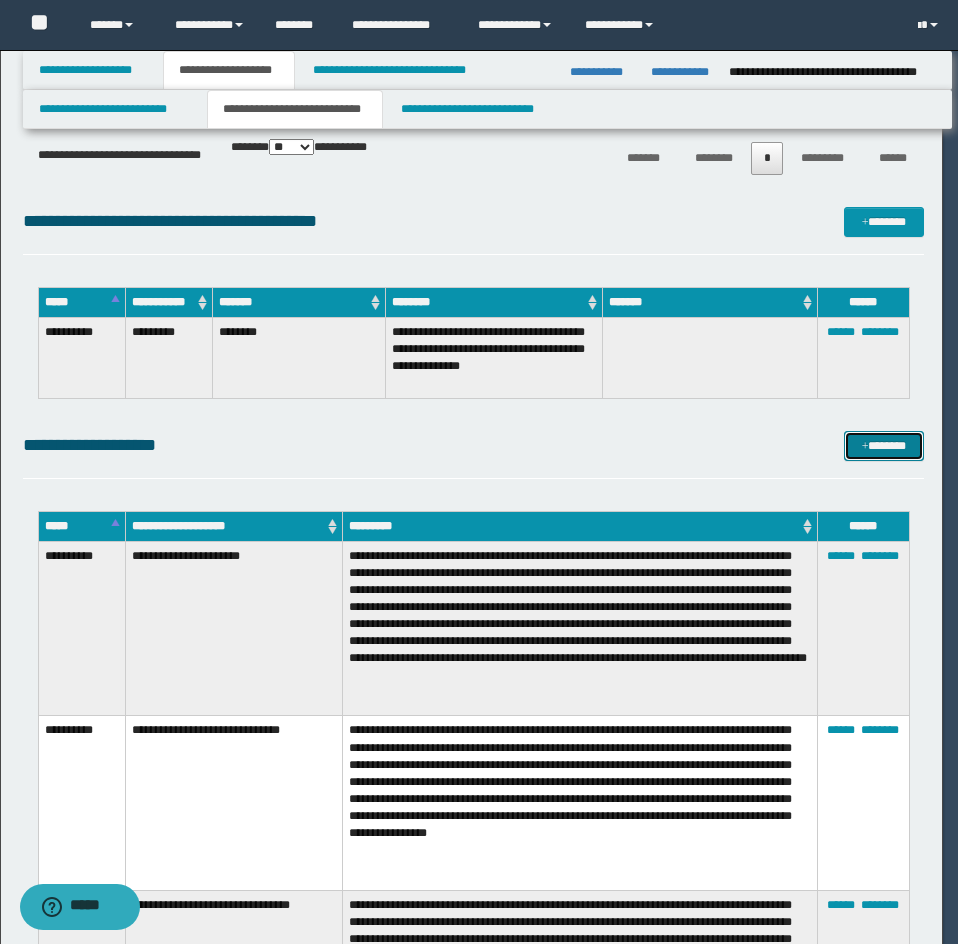 scroll, scrollTop: 0, scrollLeft: 0, axis: both 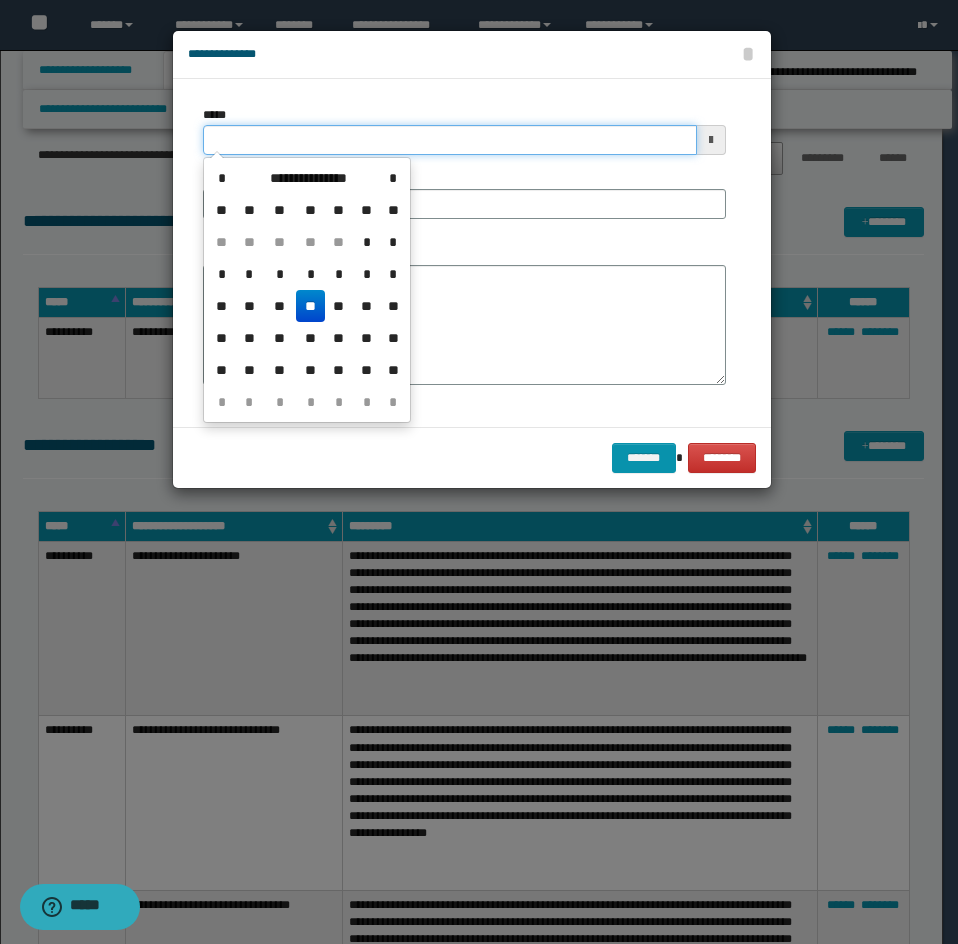 click on "*****" at bounding box center (450, 140) 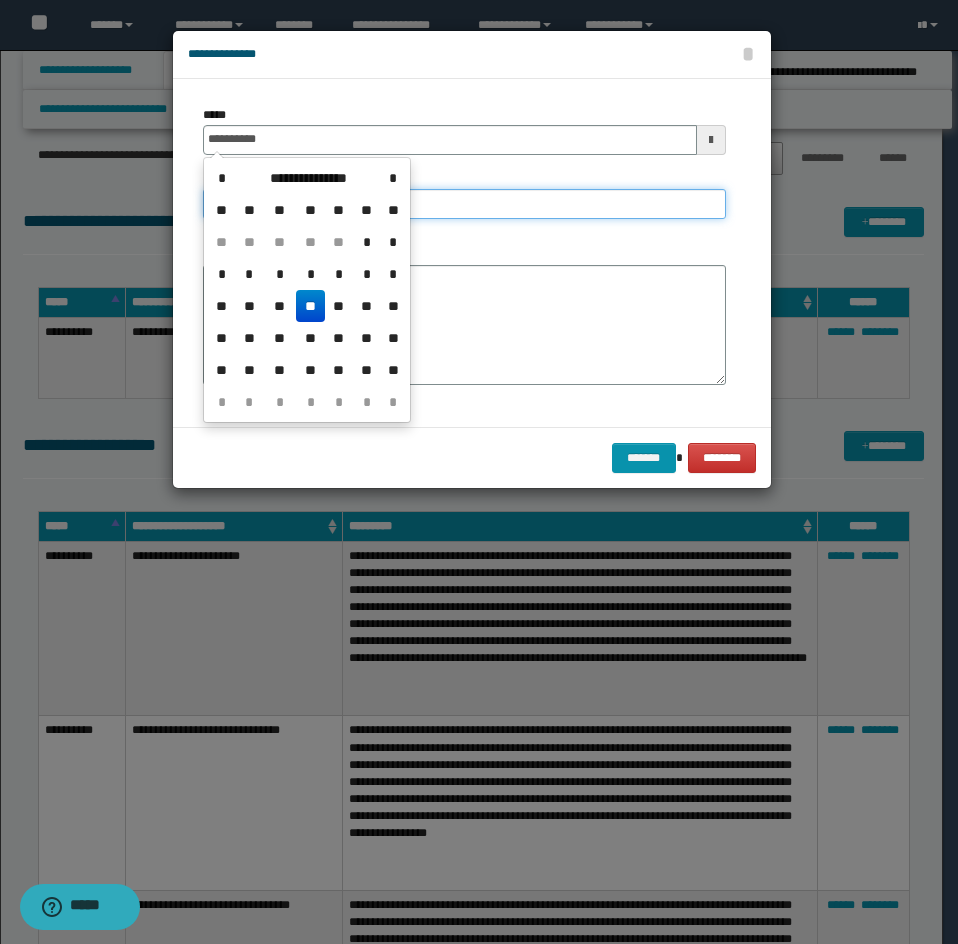 type on "**********" 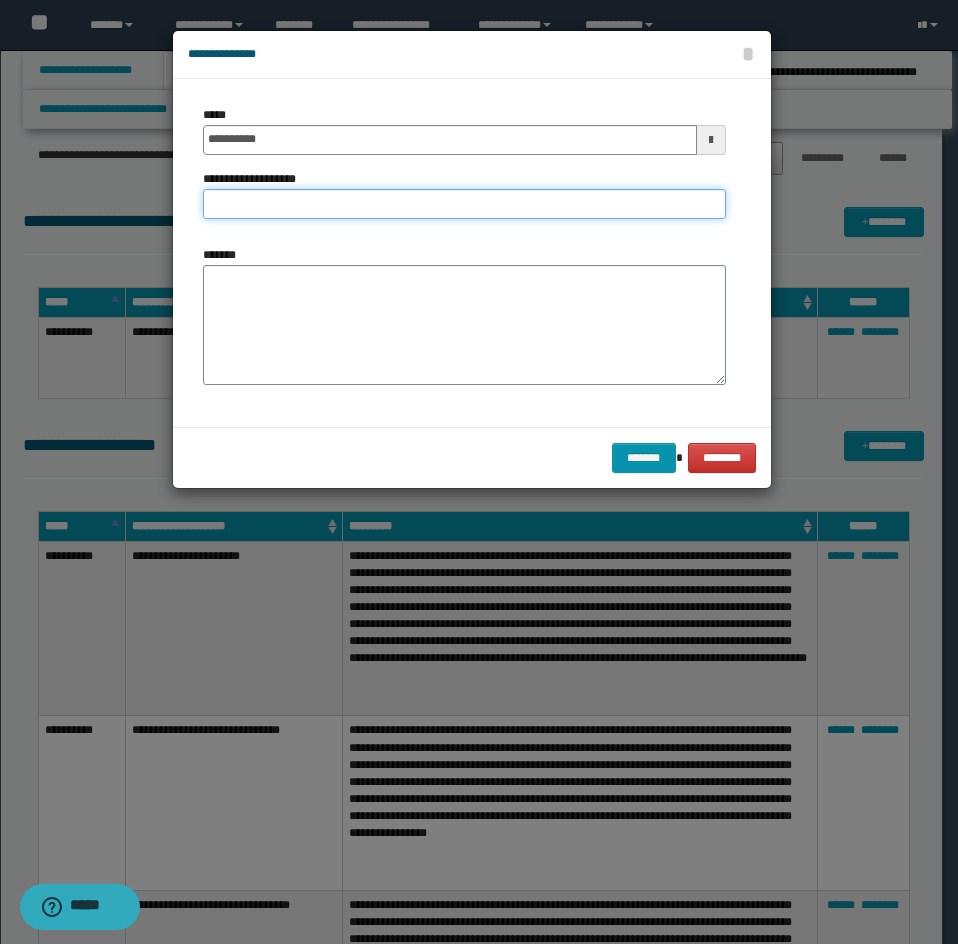 click on "**********" at bounding box center [464, 204] 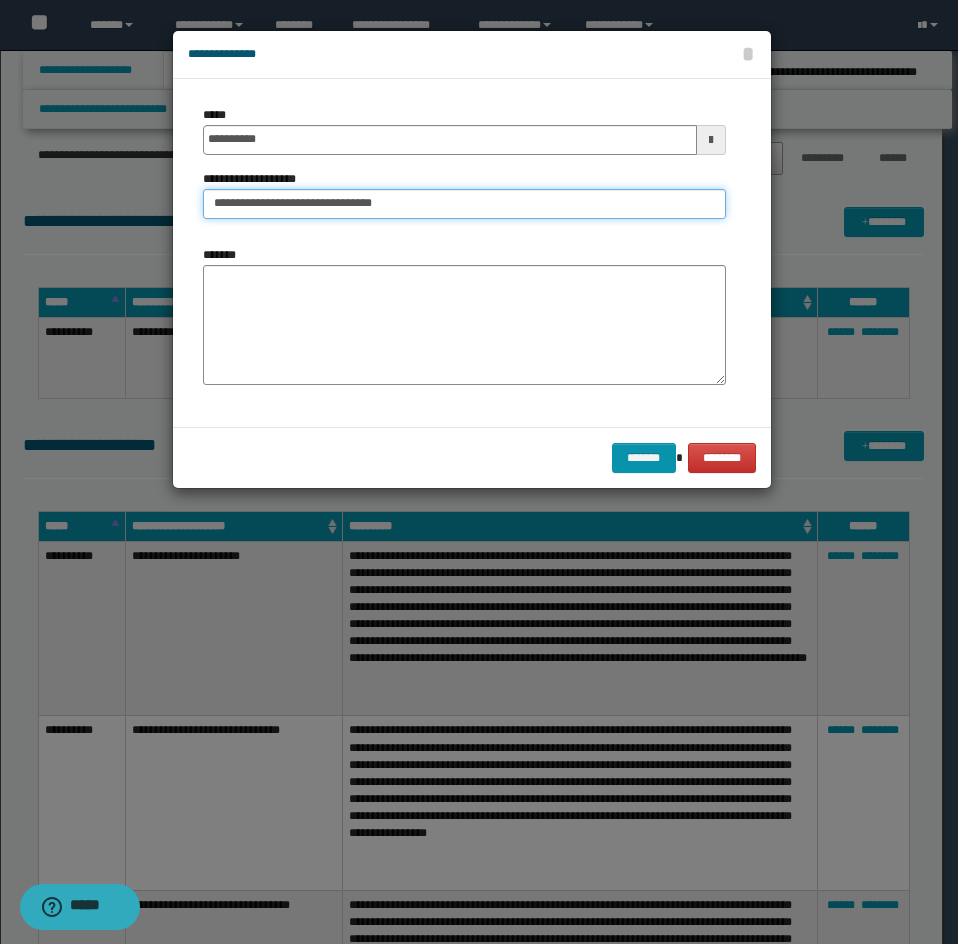 type on "**********" 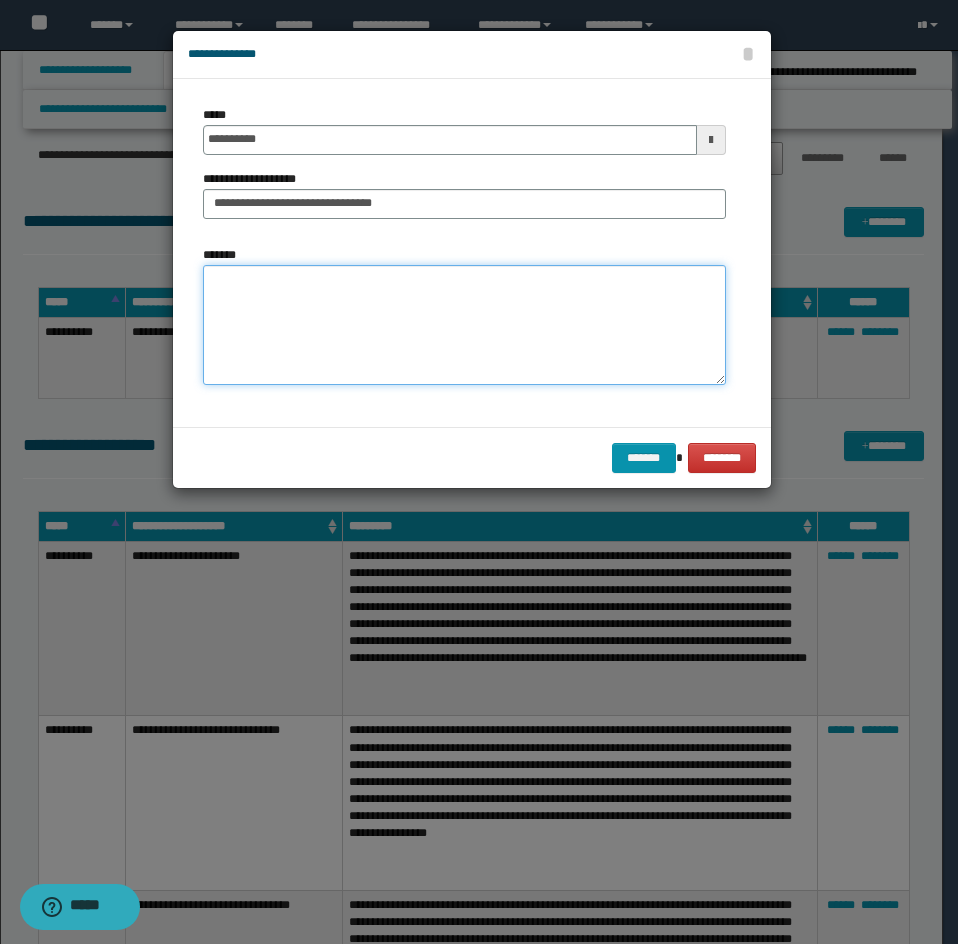 click on "*******" at bounding box center (464, 325) 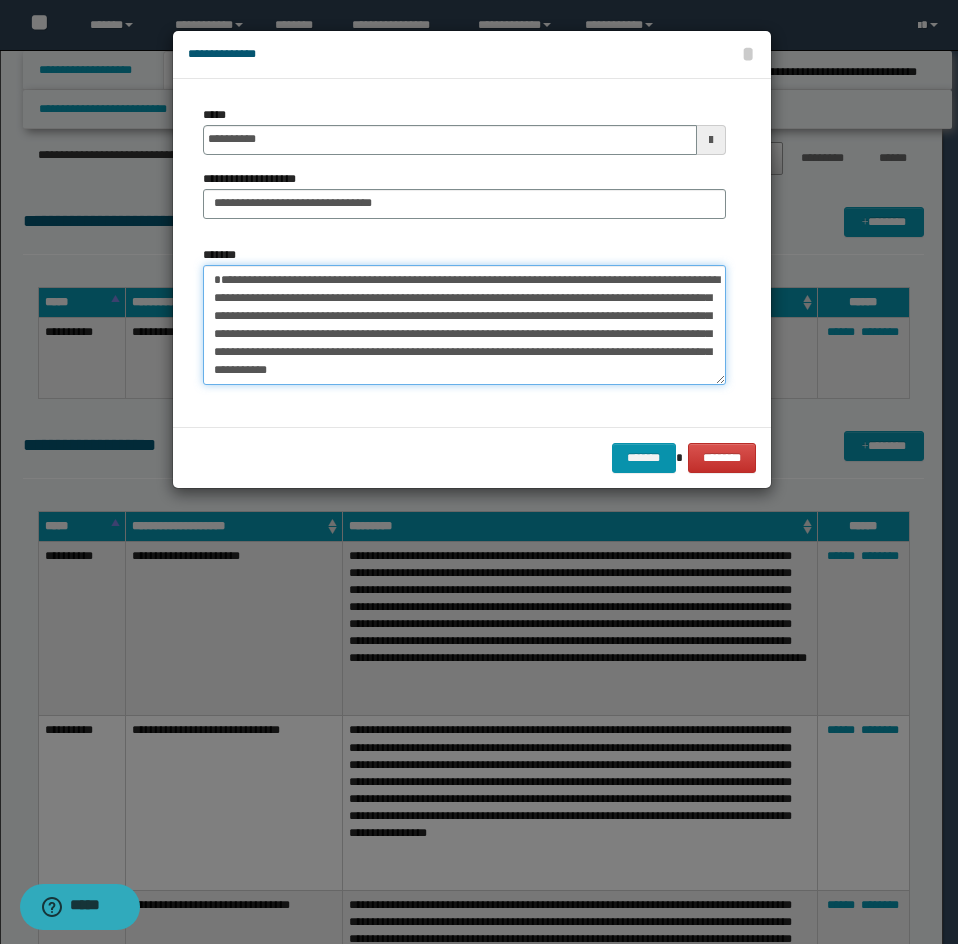 scroll, scrollTop: 30, scrollLeft: 0, axis: vertical 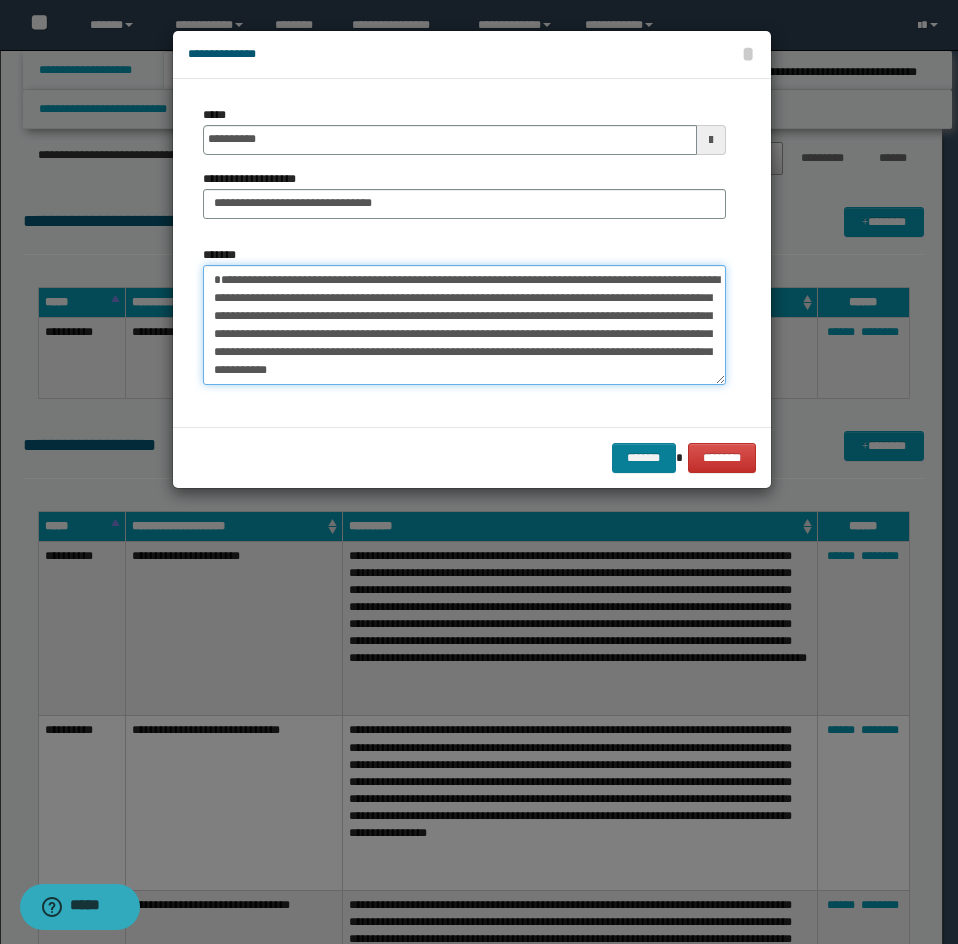 type on "**********" 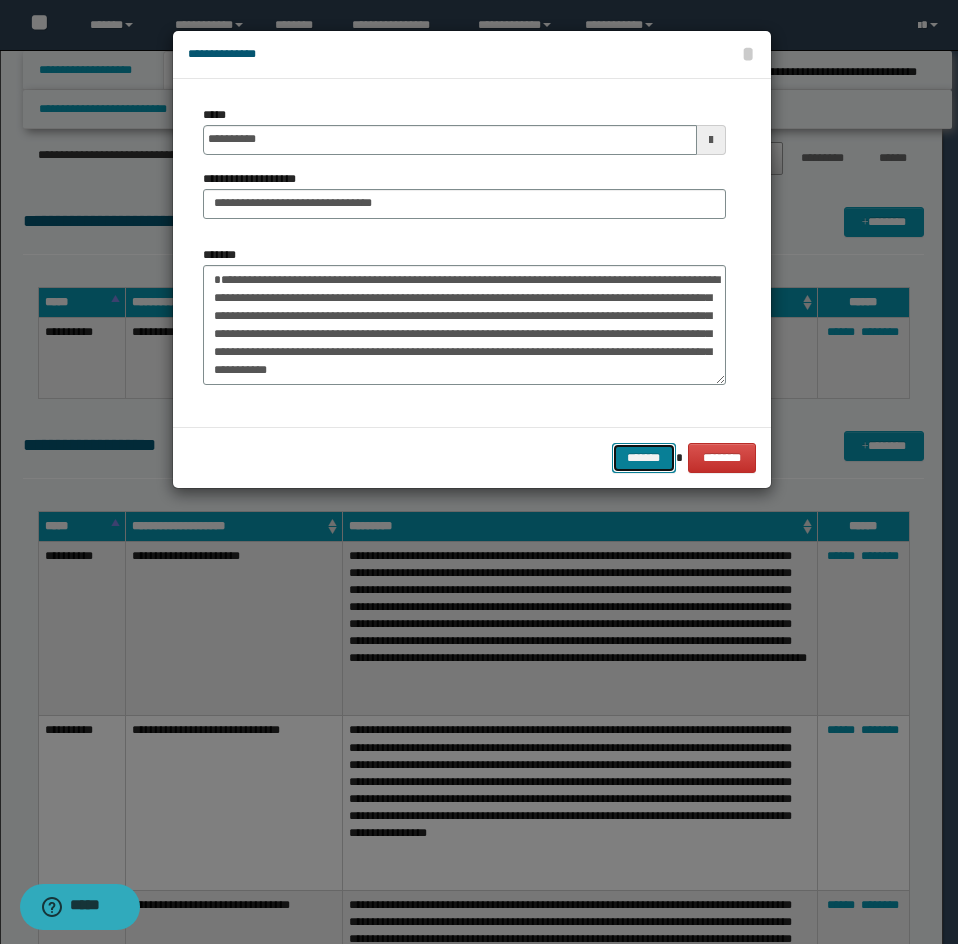 click on "*******" at bounding box center [644, 458] 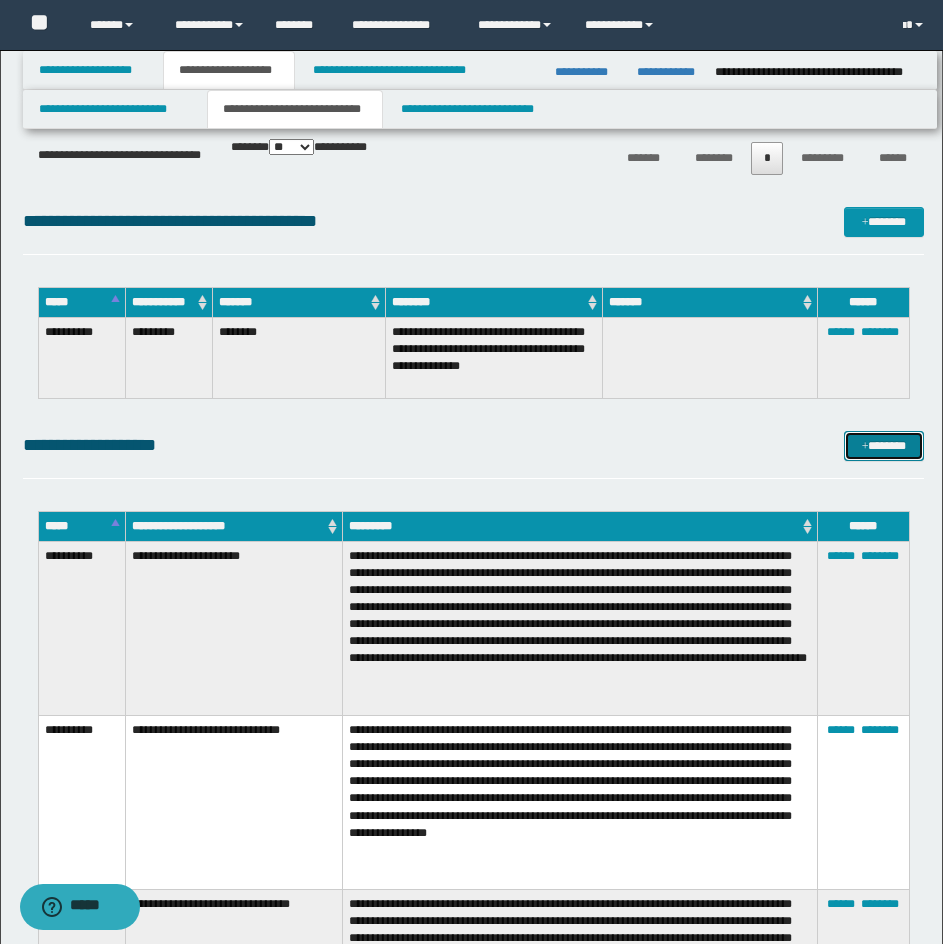 click at bounding box center (865, 447) 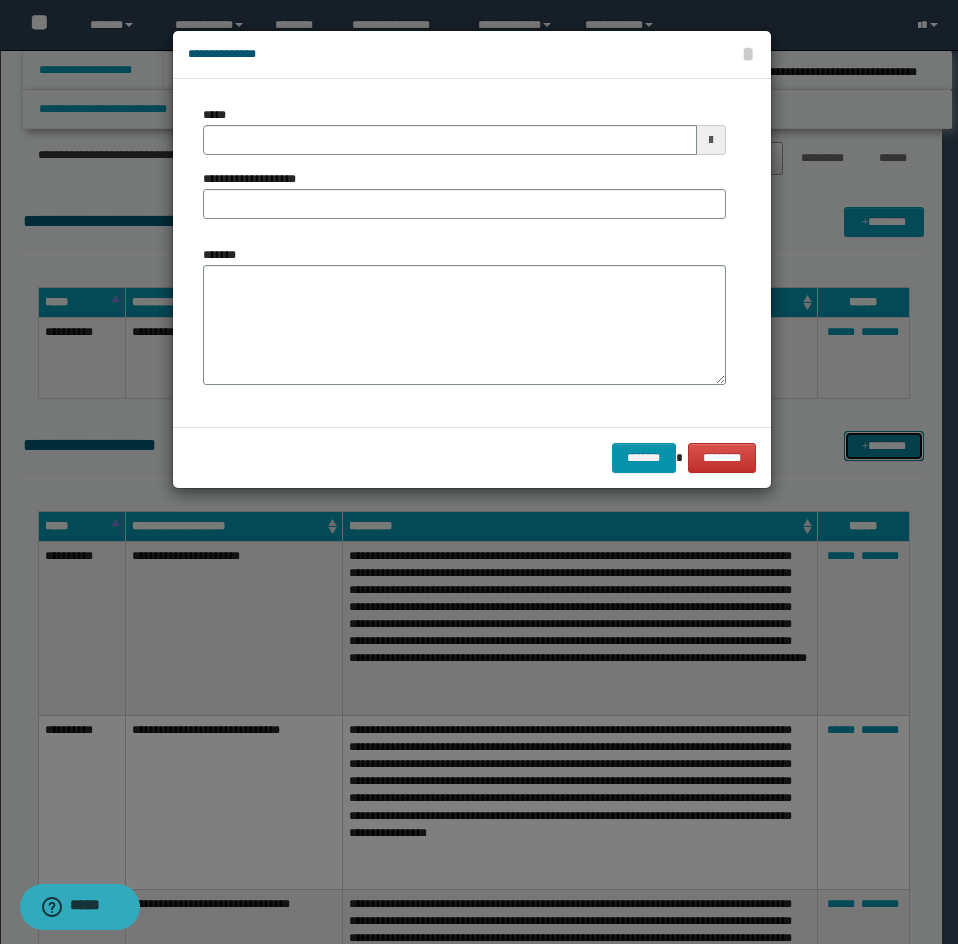 scroll, scrollTop: 0, scrollLeft: 0, axis: both 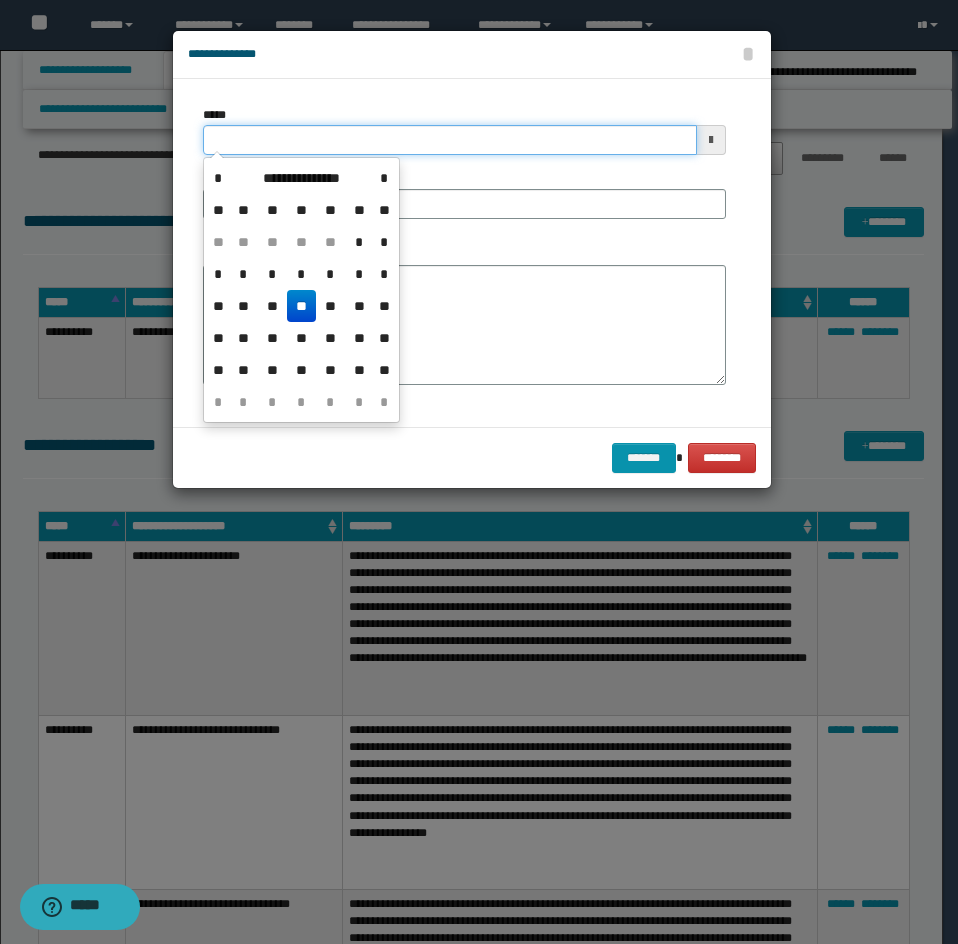 click on "*****" at bounding box center [450, 140] 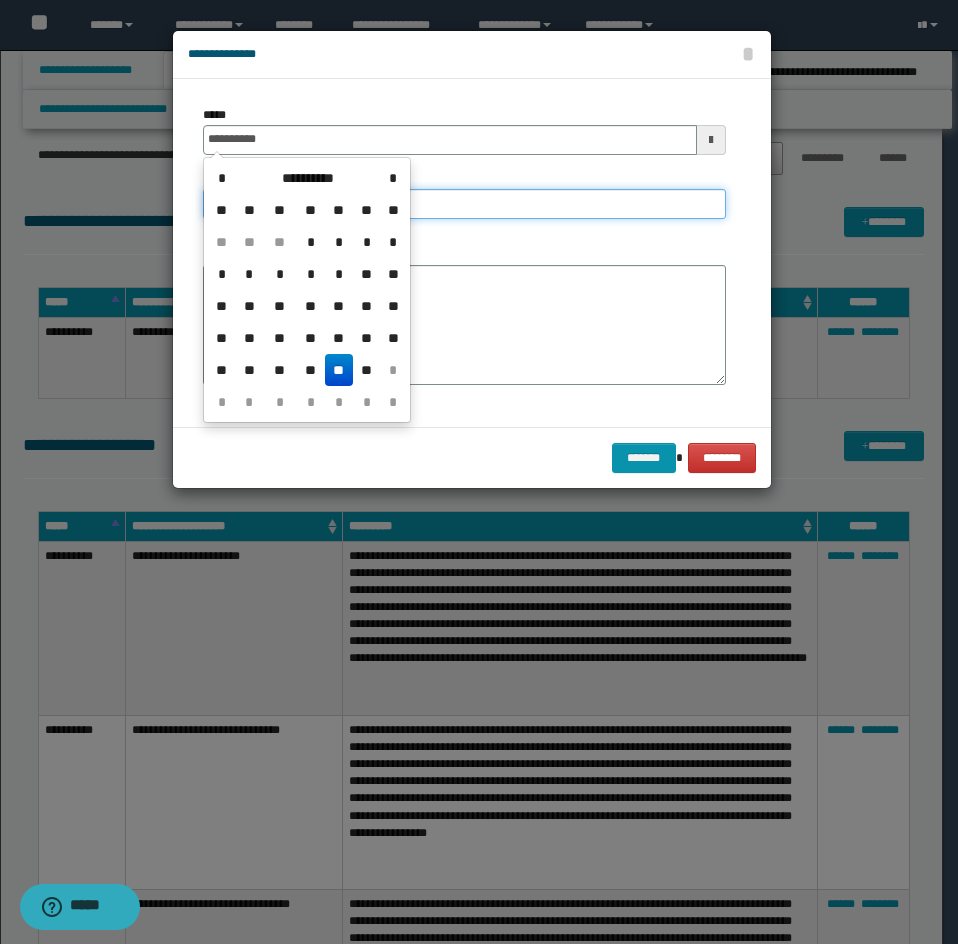type on "**********" 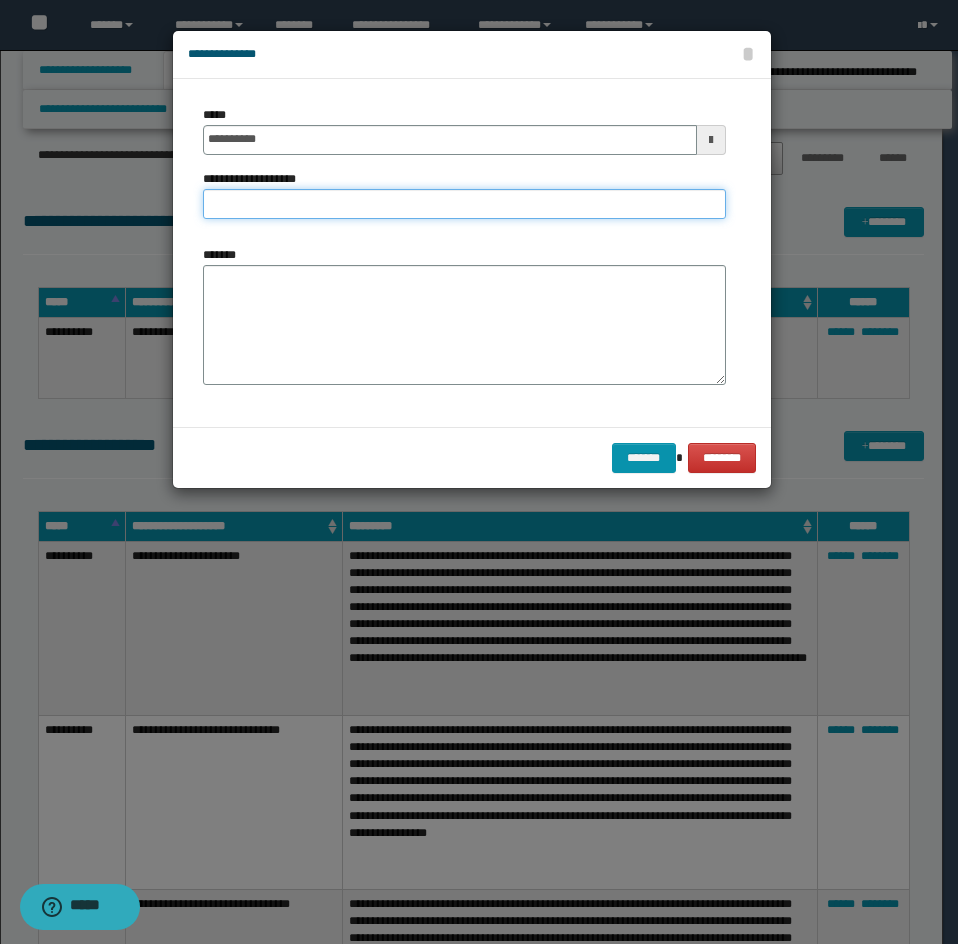 click on "**********" at bounding box center [464, 204] 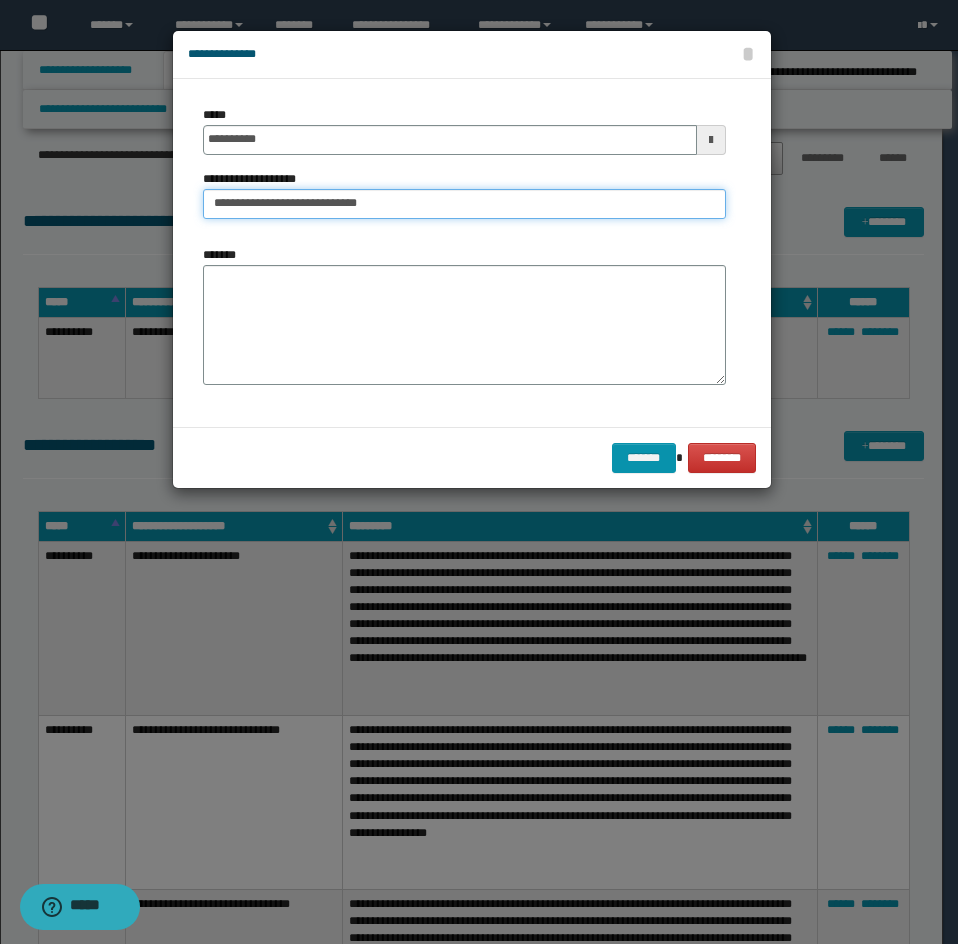 type on "**********" 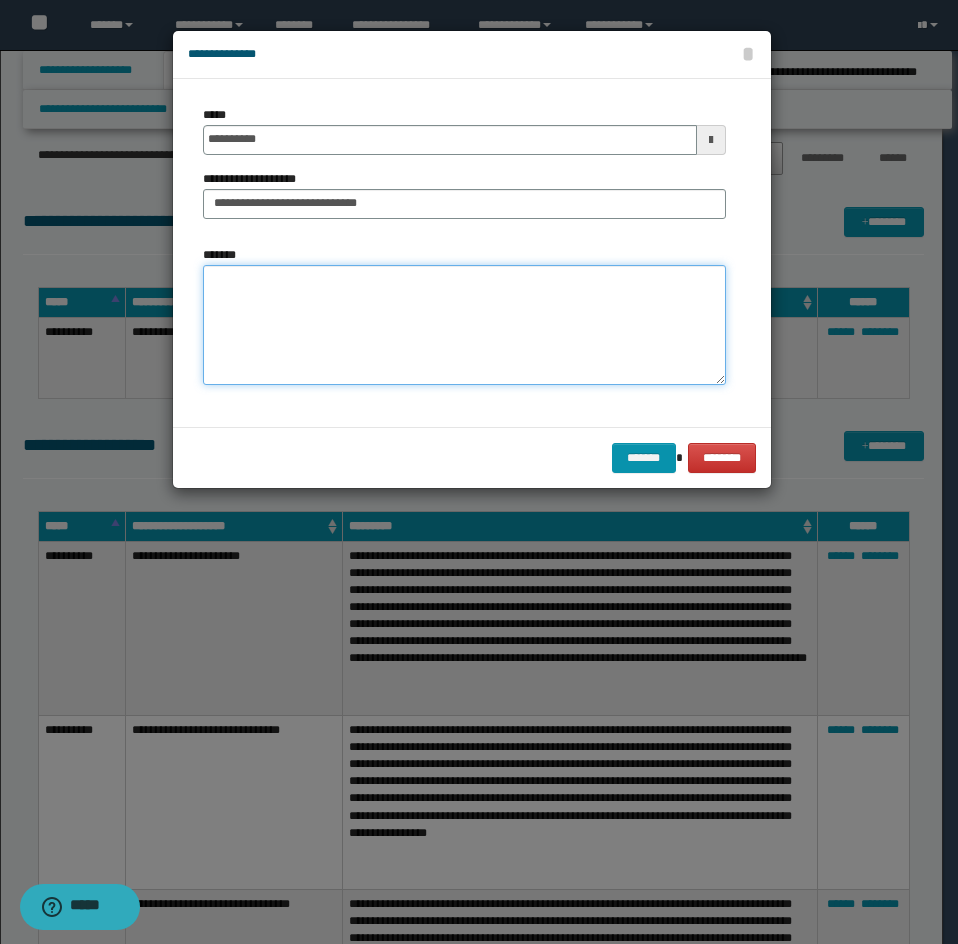 drag, startPoint x: 246, startPoint y: 329, endPoint x: 210, endPoint y: 329, distance: 36 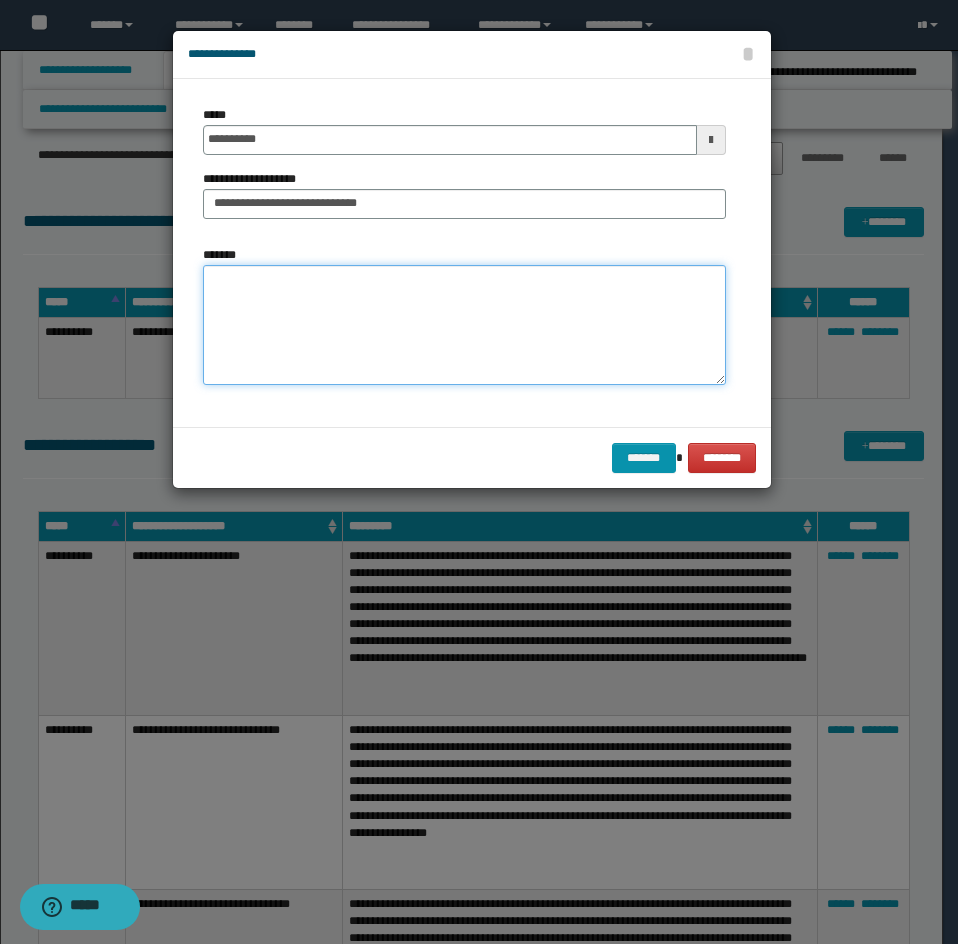 paste on "**********" 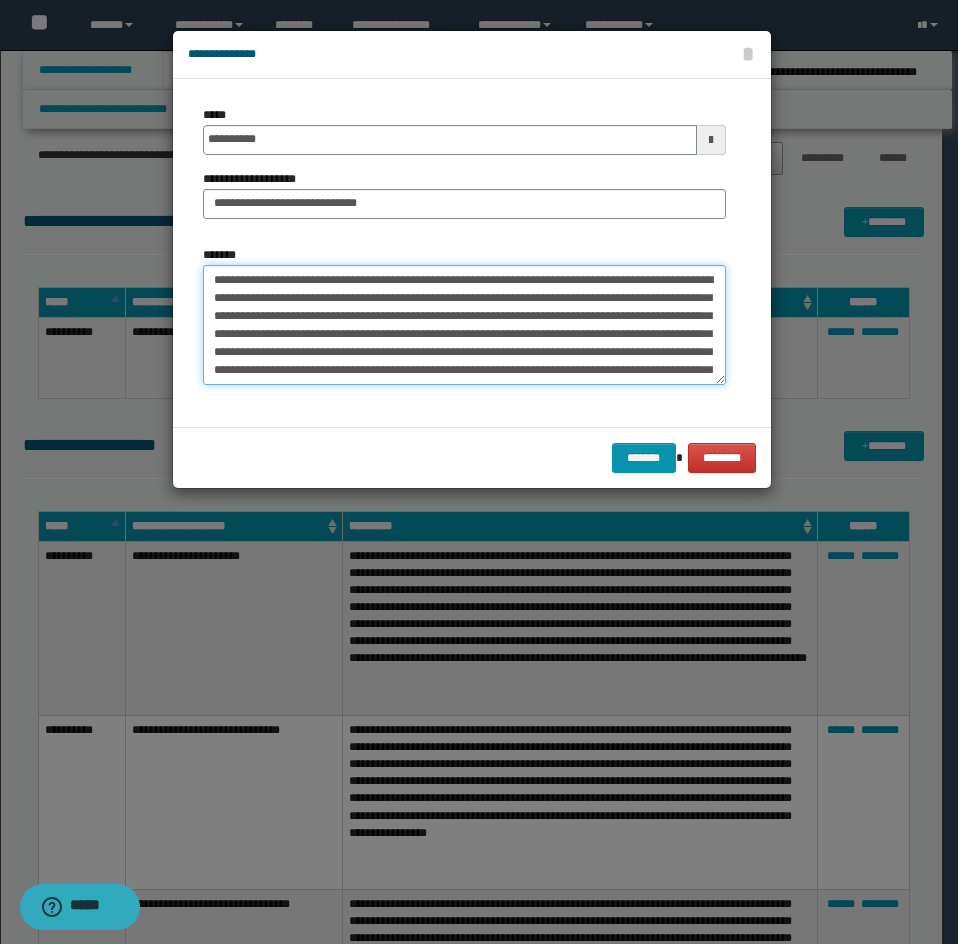 scroll, scrollTop: 210, scrollLeft: 0, axis: vertical 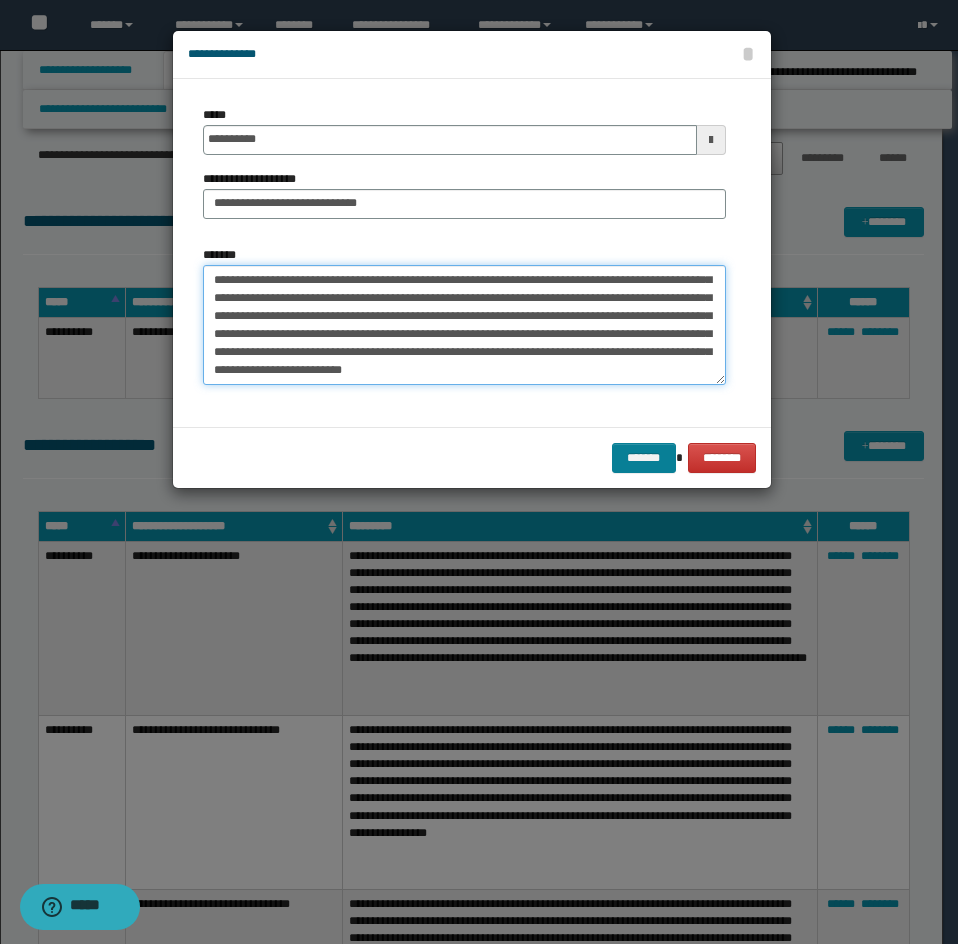 type on "**********" 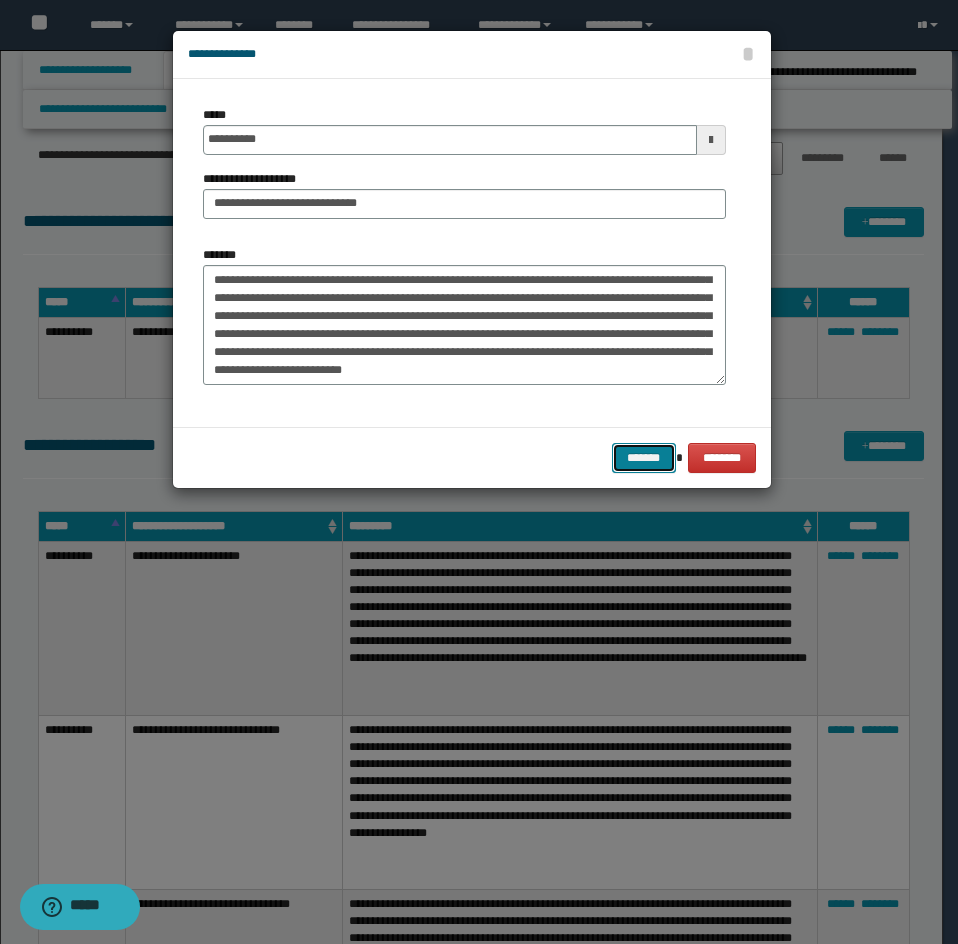 click on "*******" at bounding box center (644, 458) 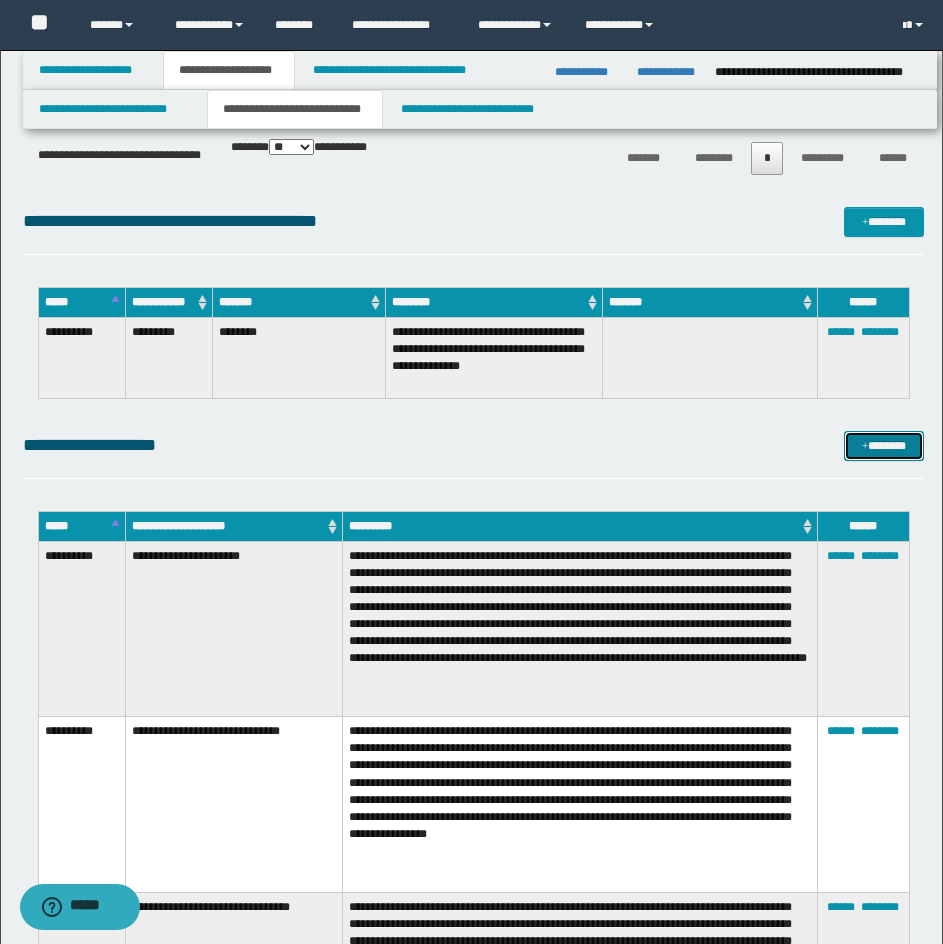 click on "*******" at bounding box center (884, 446) 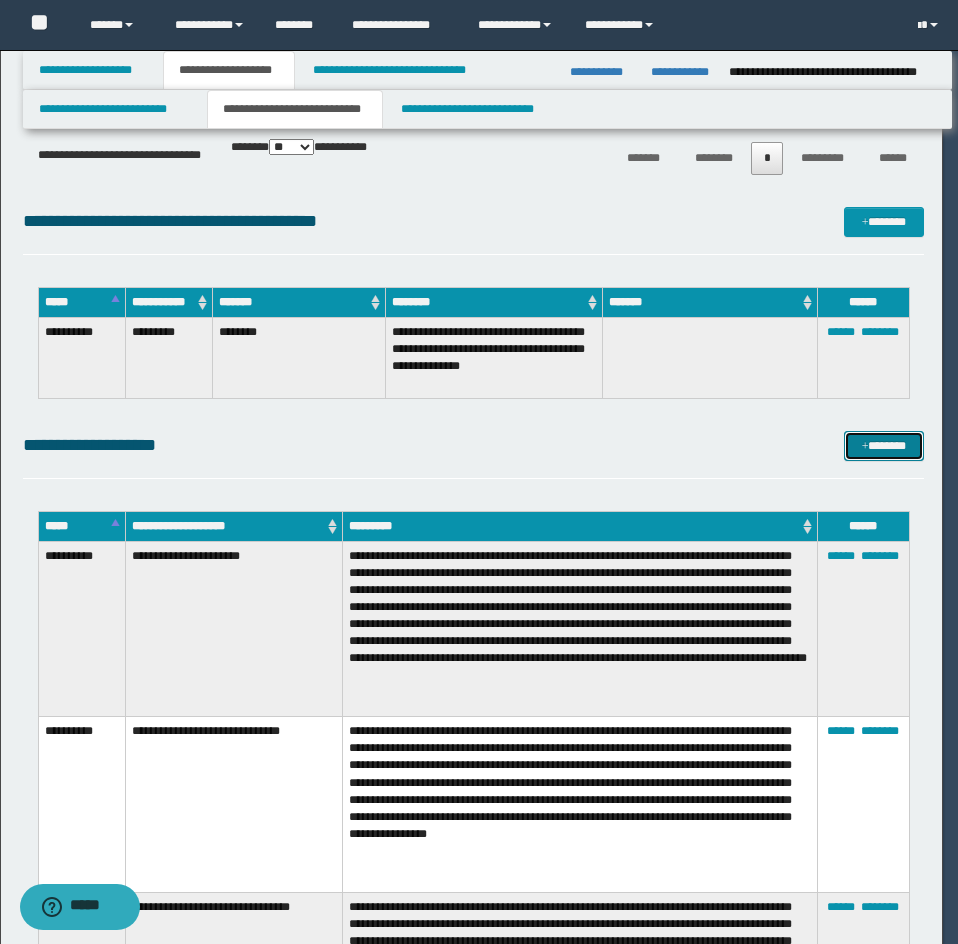 scroll, scrollTop: 0, scrollLeft: 0, axis: both 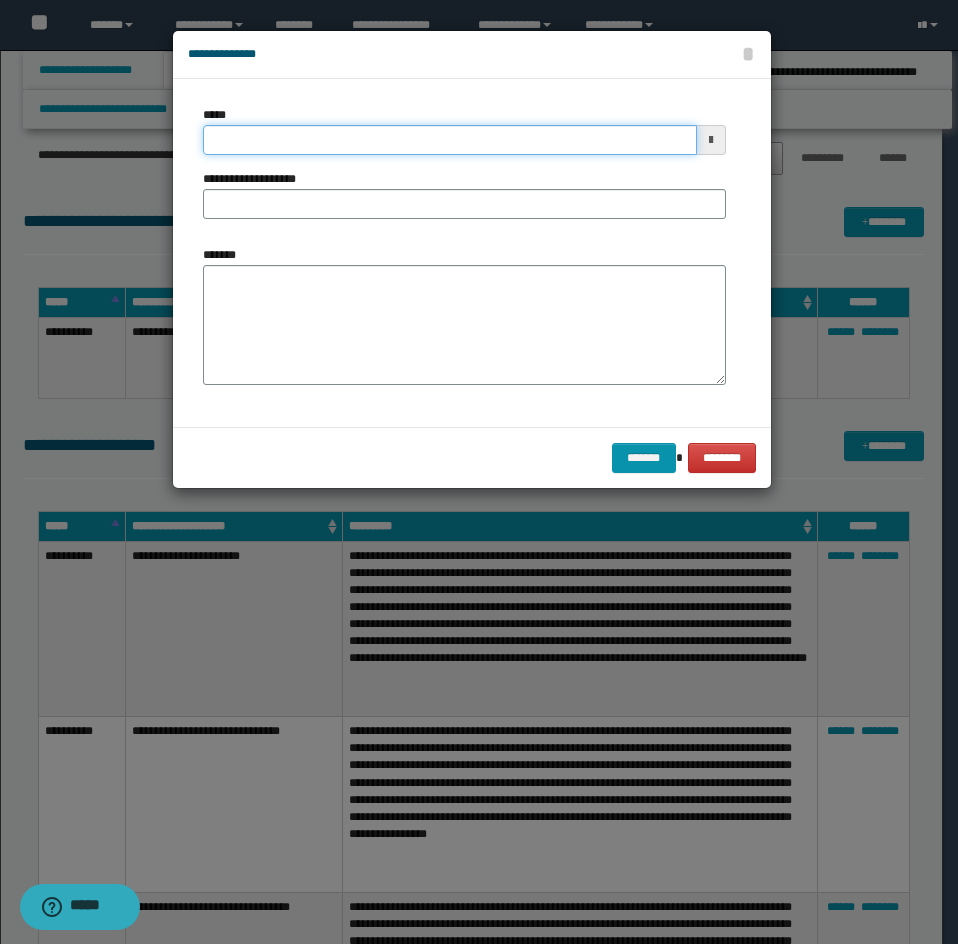 click on "*****" at bounding box center [450, 140] 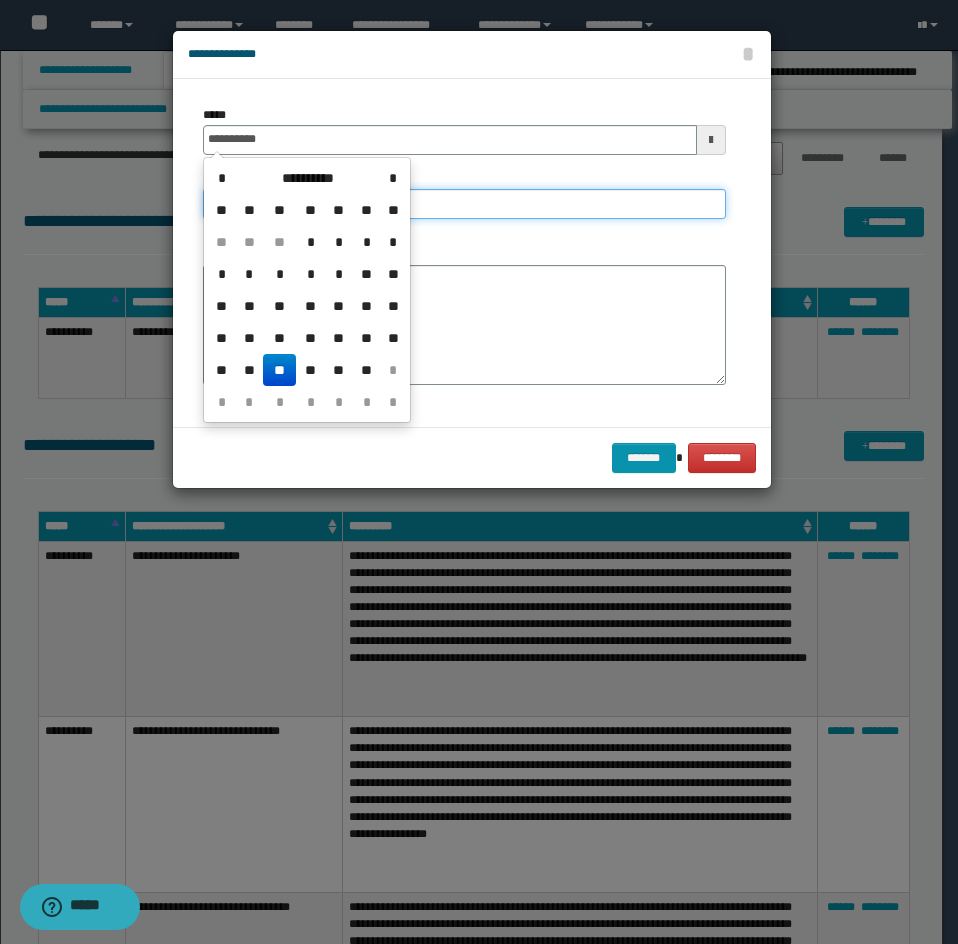 type on "**********" 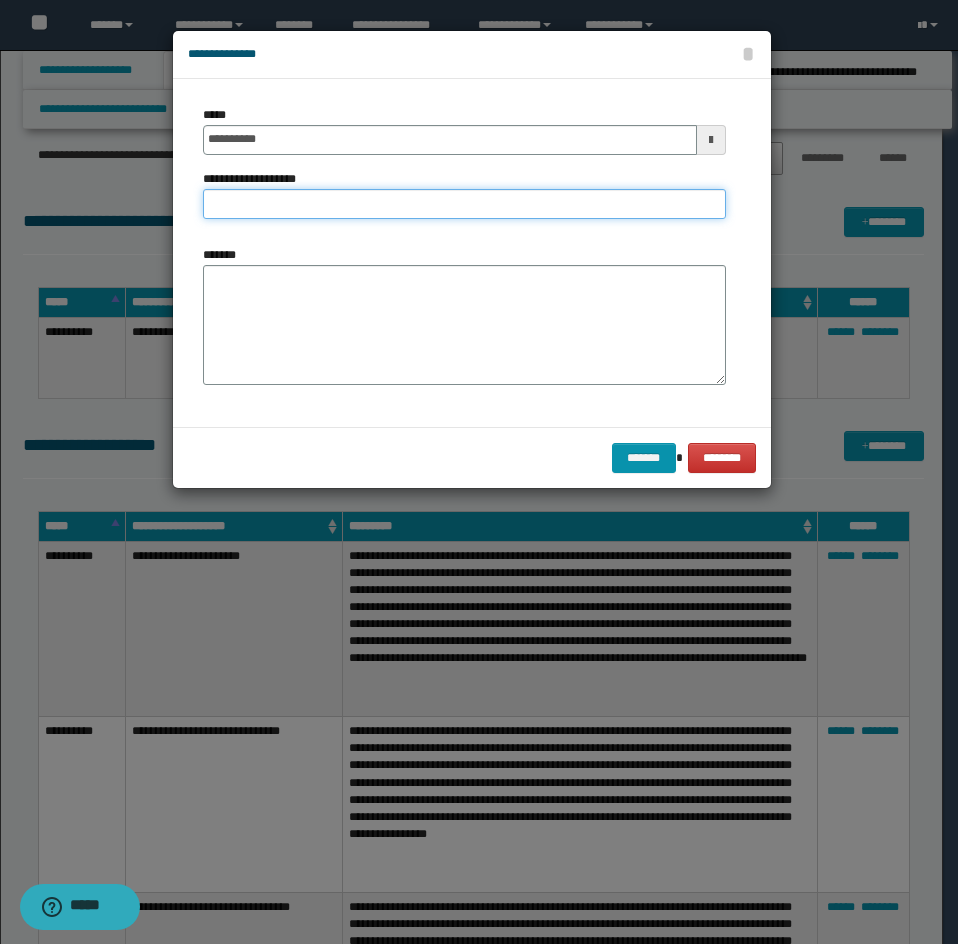 click on "**********" at bounding box center [464, 204] 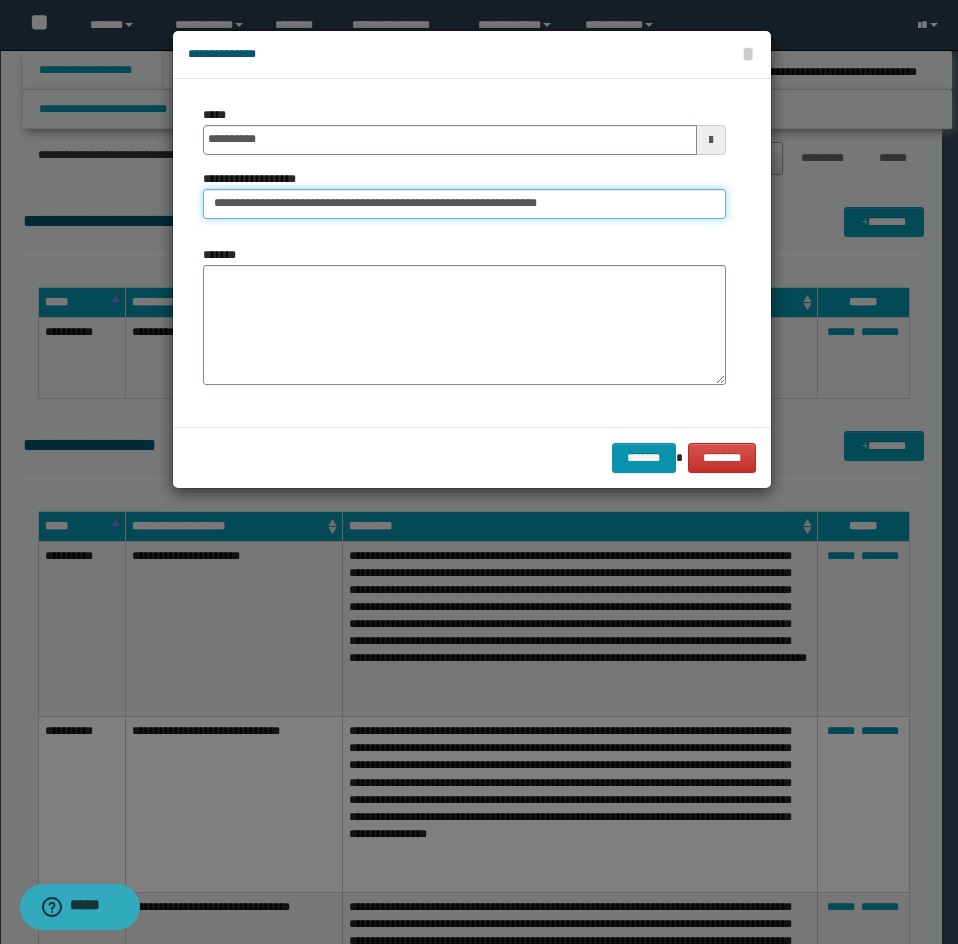 type on "**********" 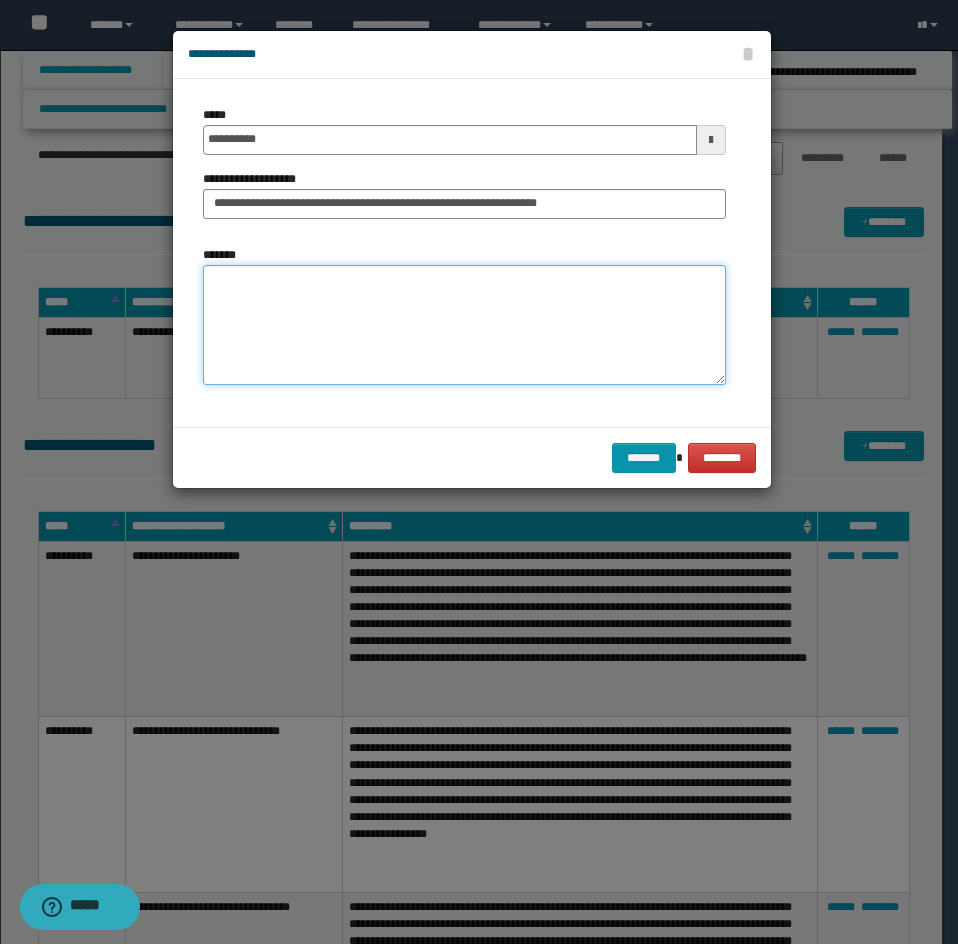 click on "*******" at bounding box center [464, 325] 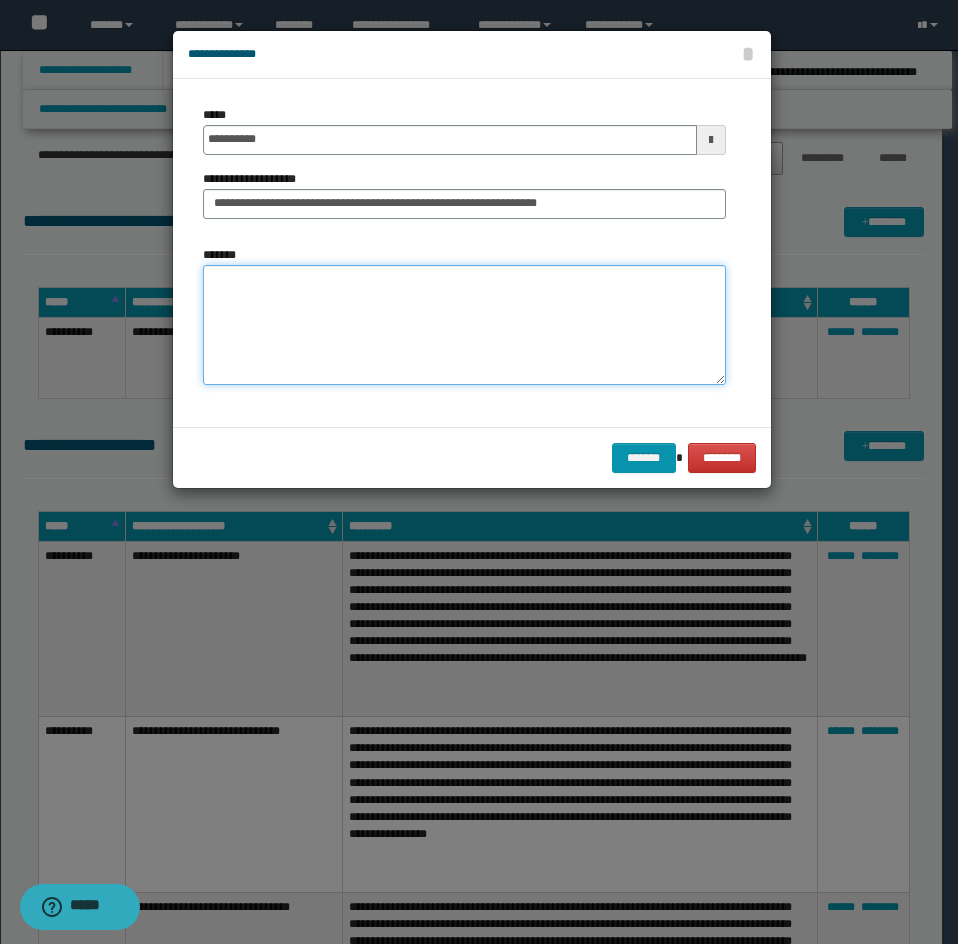 paste on "**********" 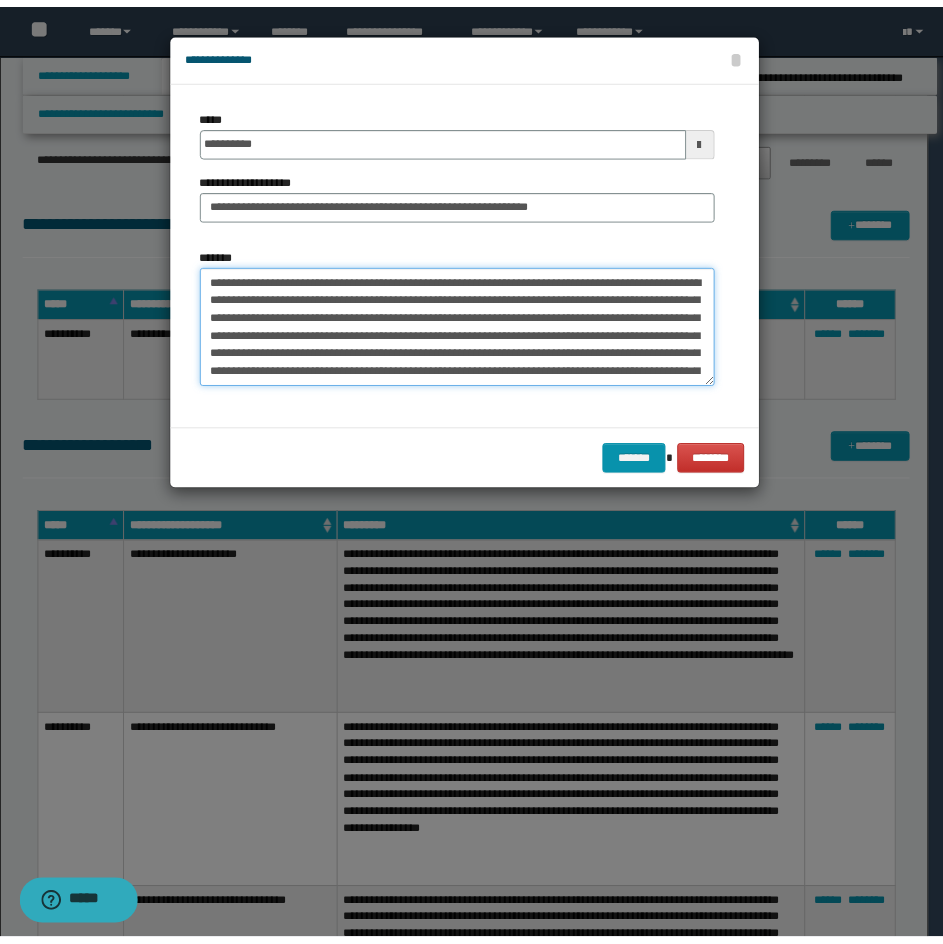 scroll, scrollTop: 120, scrollLeft: 0, axis: vertical 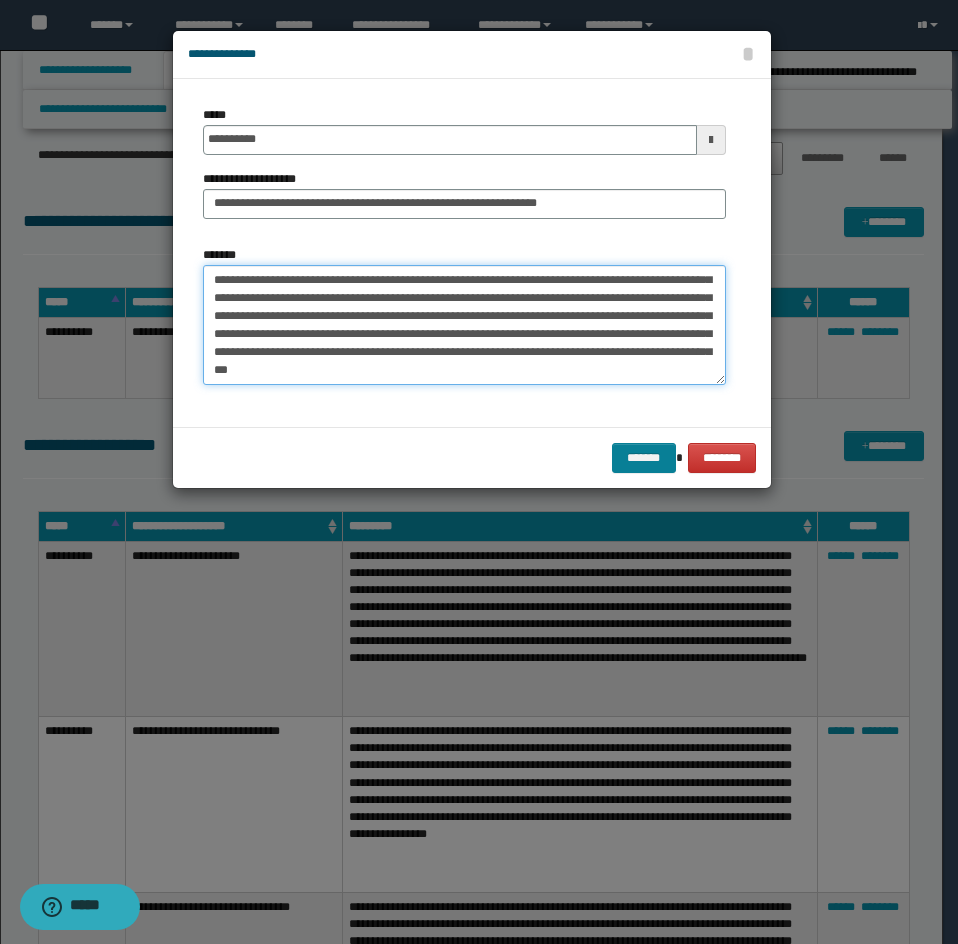 type on "**********" 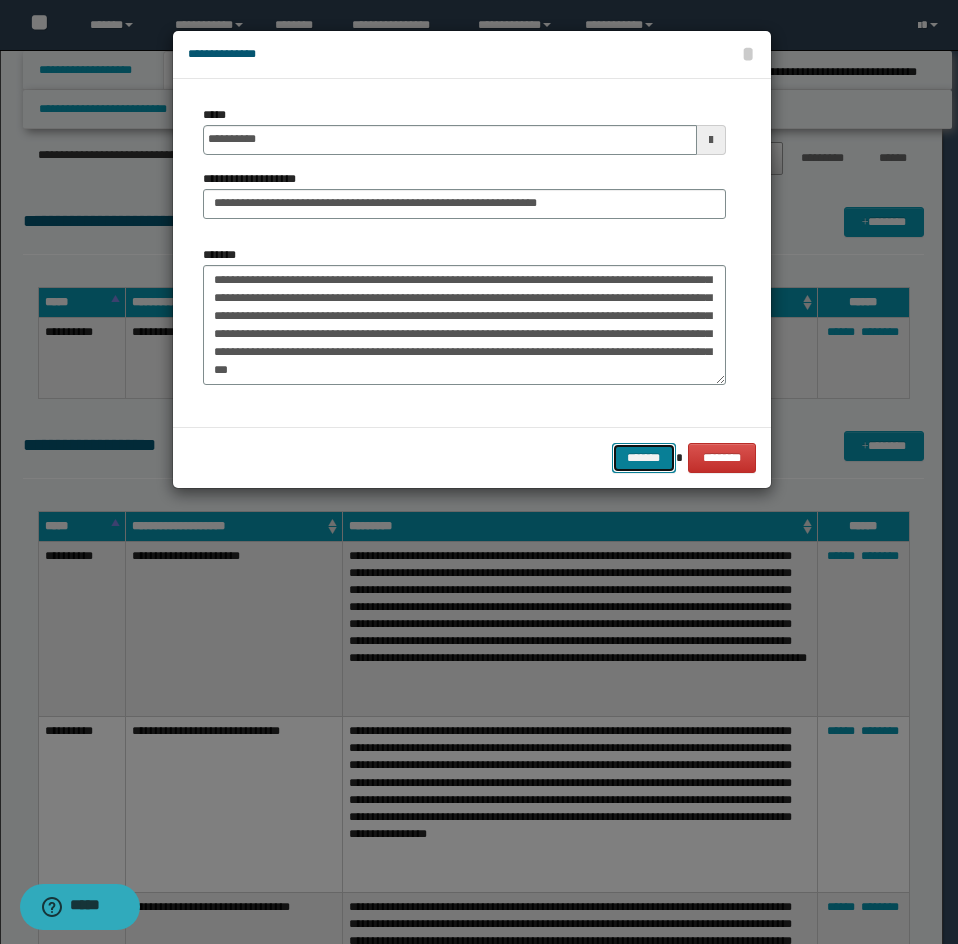 click on "*******" at bounding box center [644, 458] 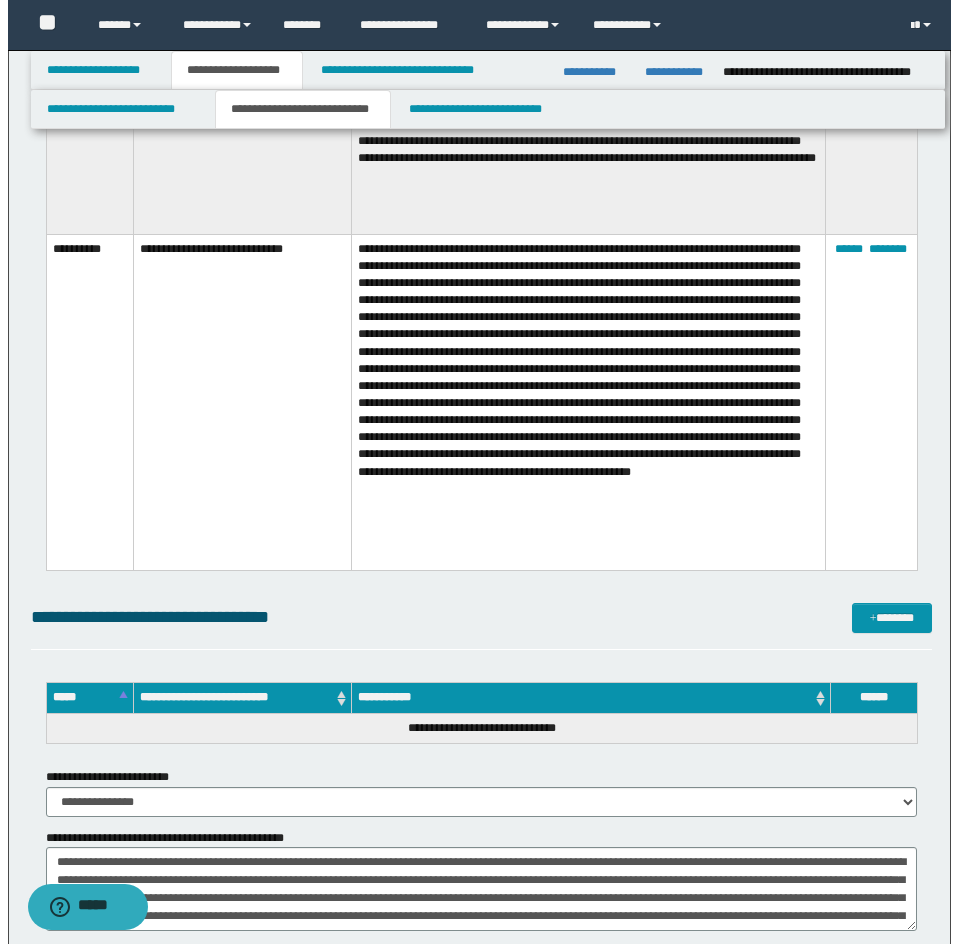 scroll, scrollTop: 11400, scrollLeft: 0, axis: vertical 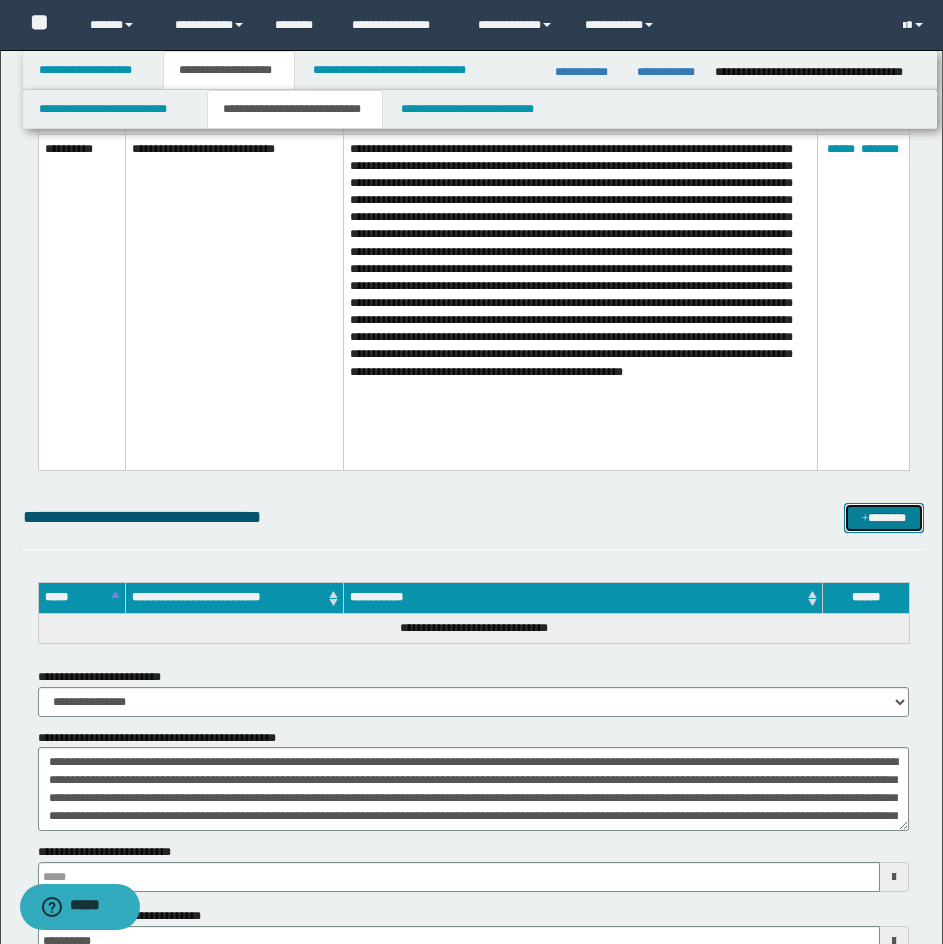 click on "*******" at bounding box center (884, 518) 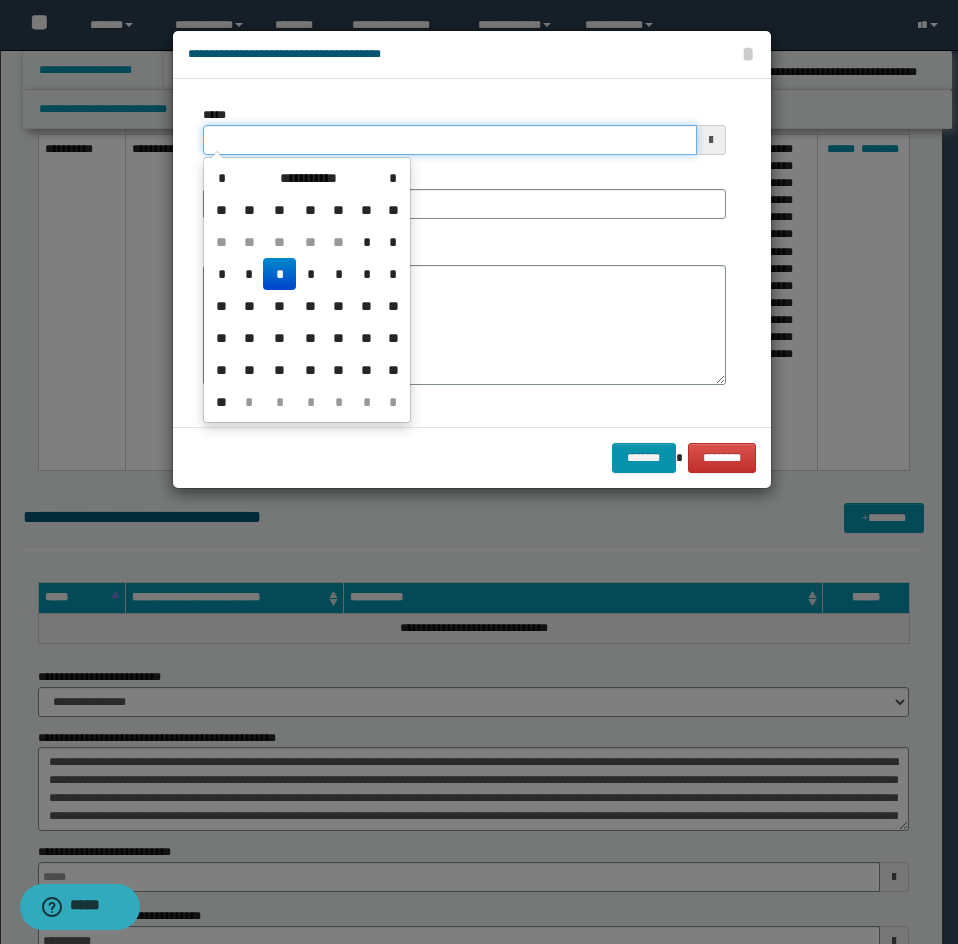 click on "*****" at bounding box center [450, 140] 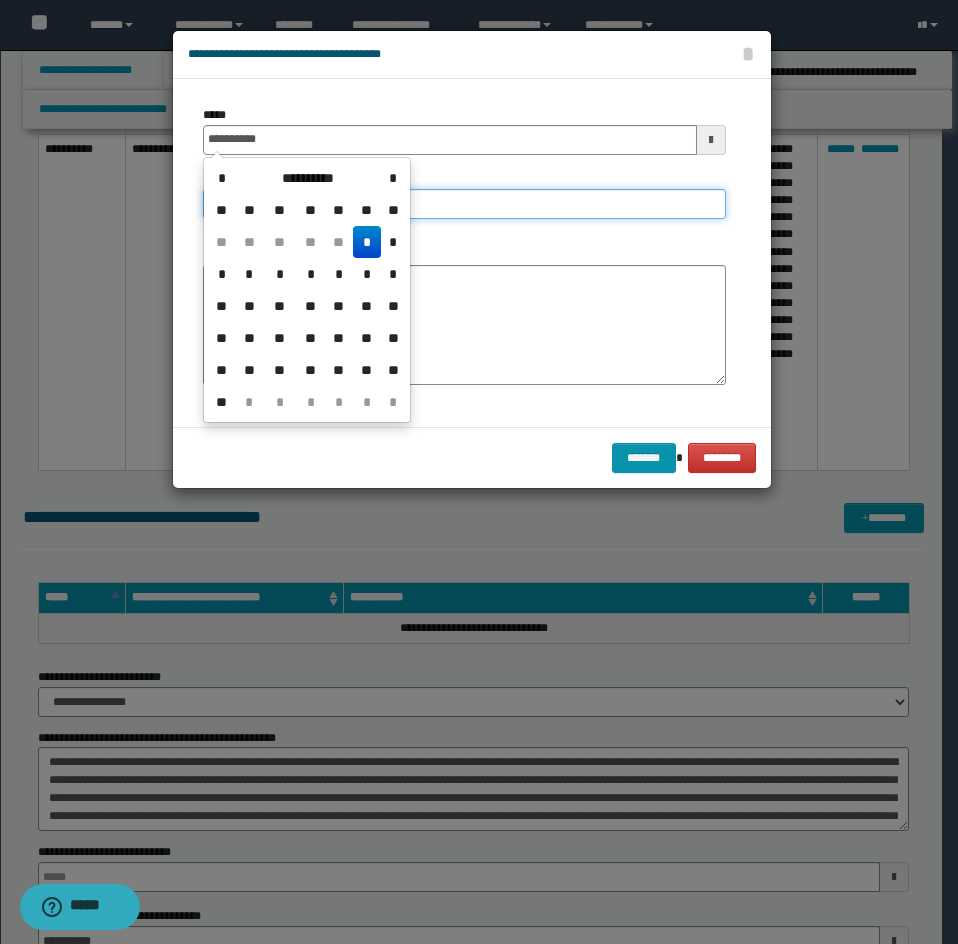 type on "**********" 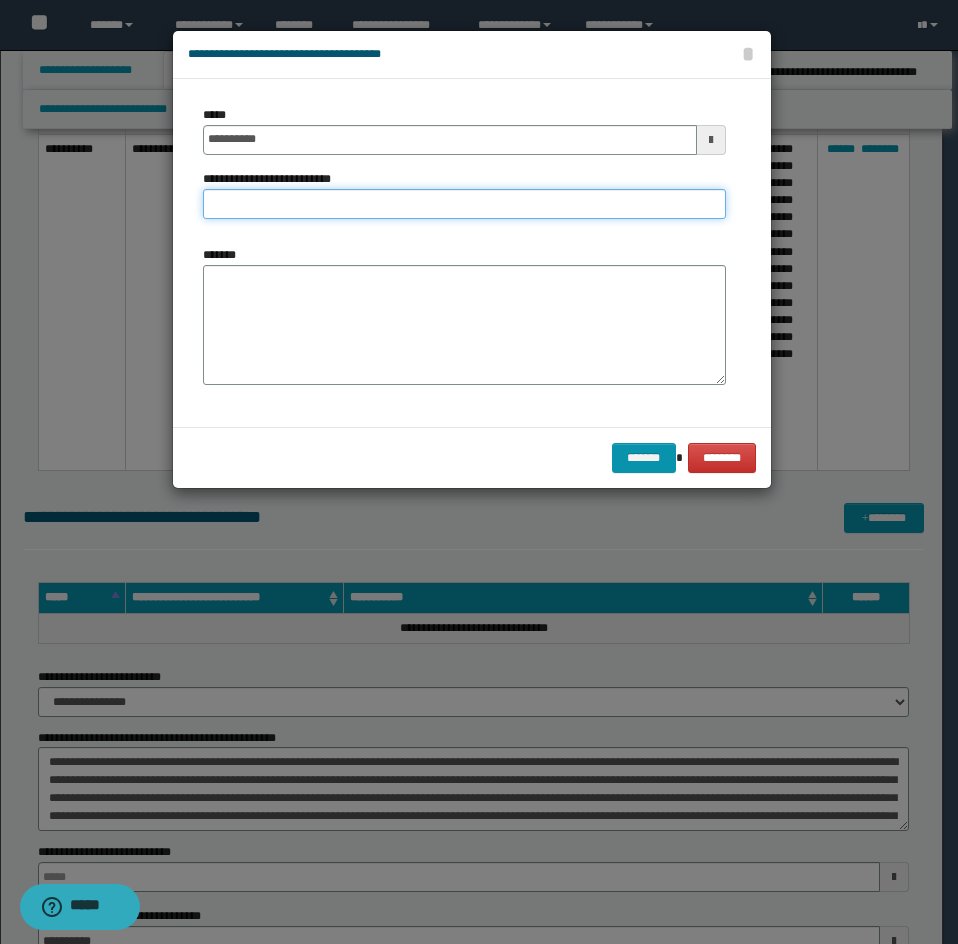 click on "**********" at bounding box center [464, 204] 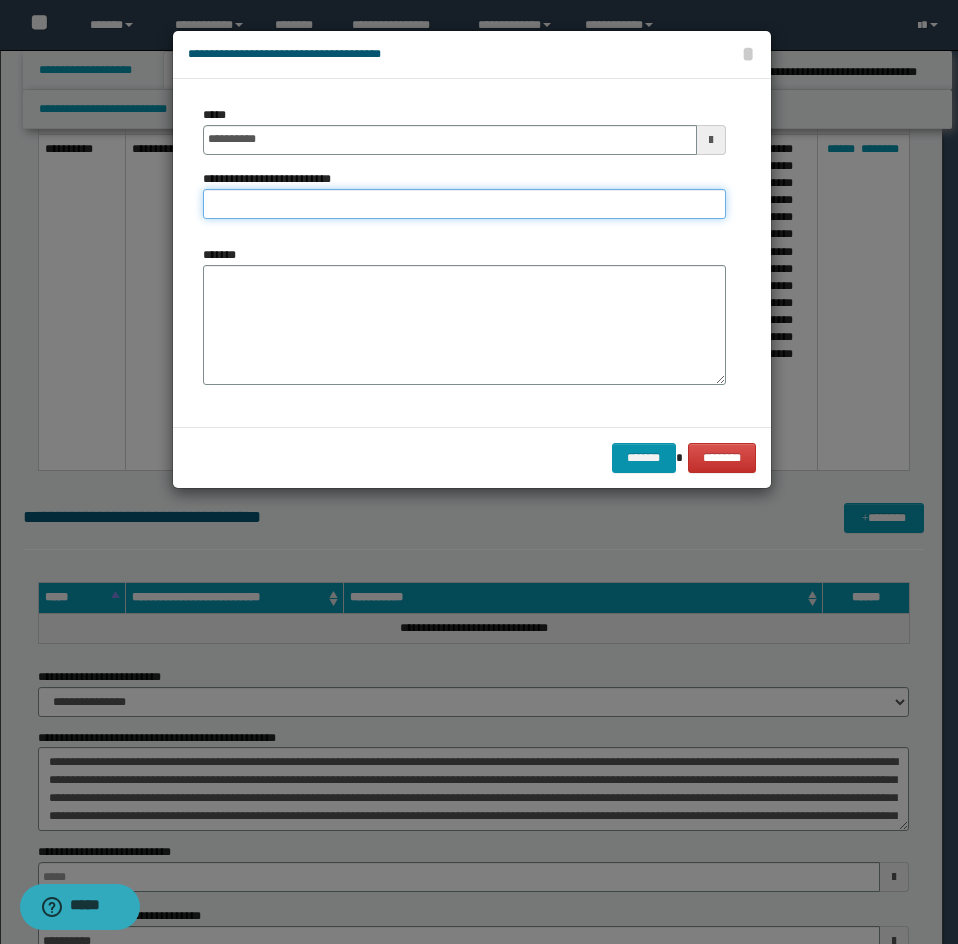 click on "**********" at bounding box center (464, 204) 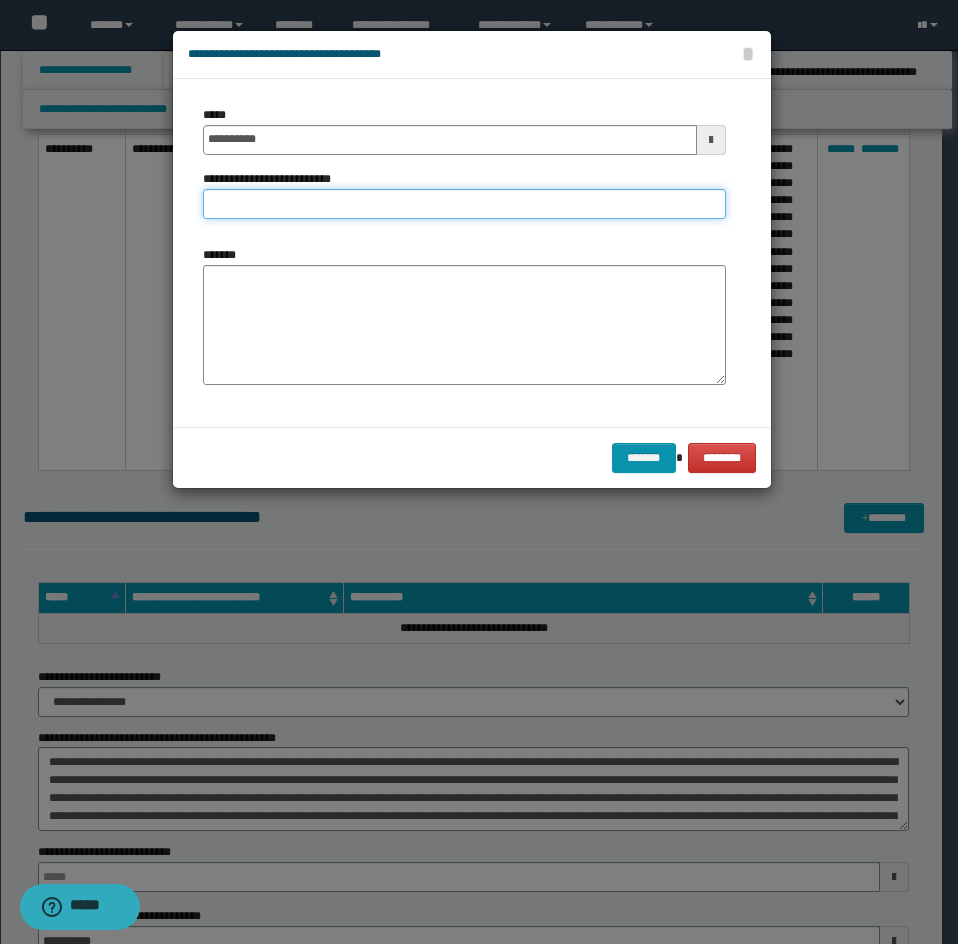 paste on "**********" 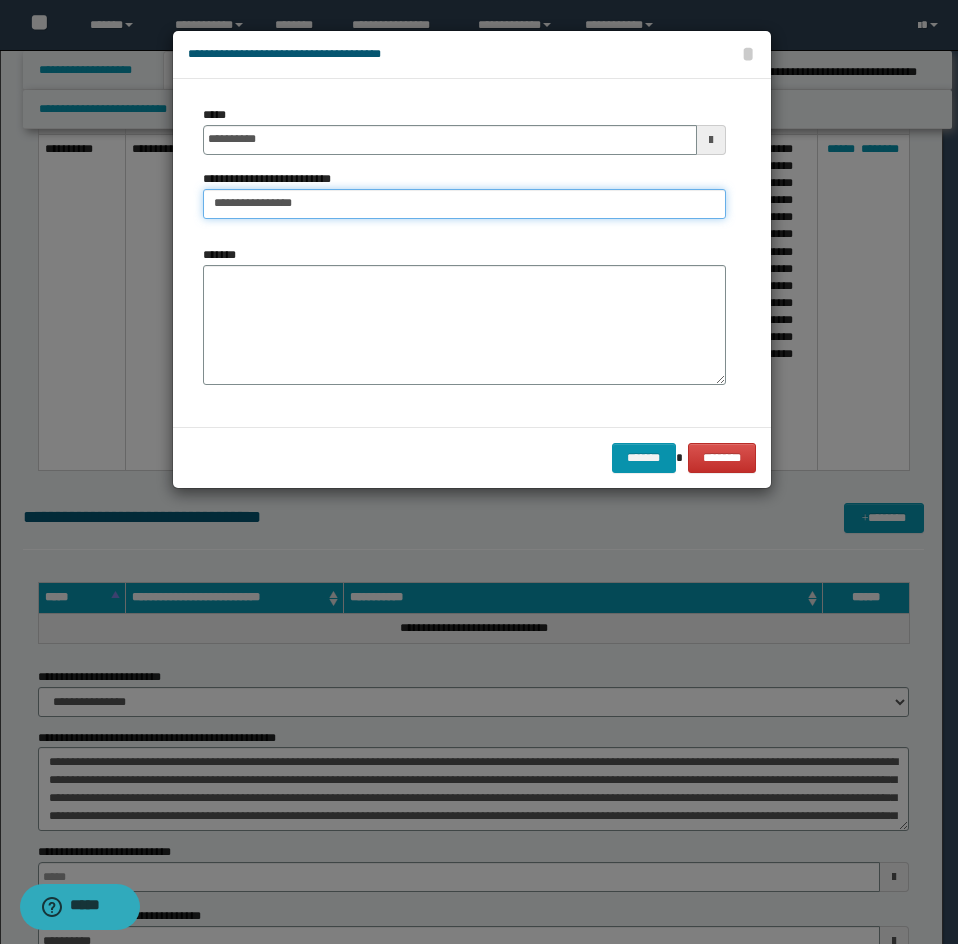 type on "**********" 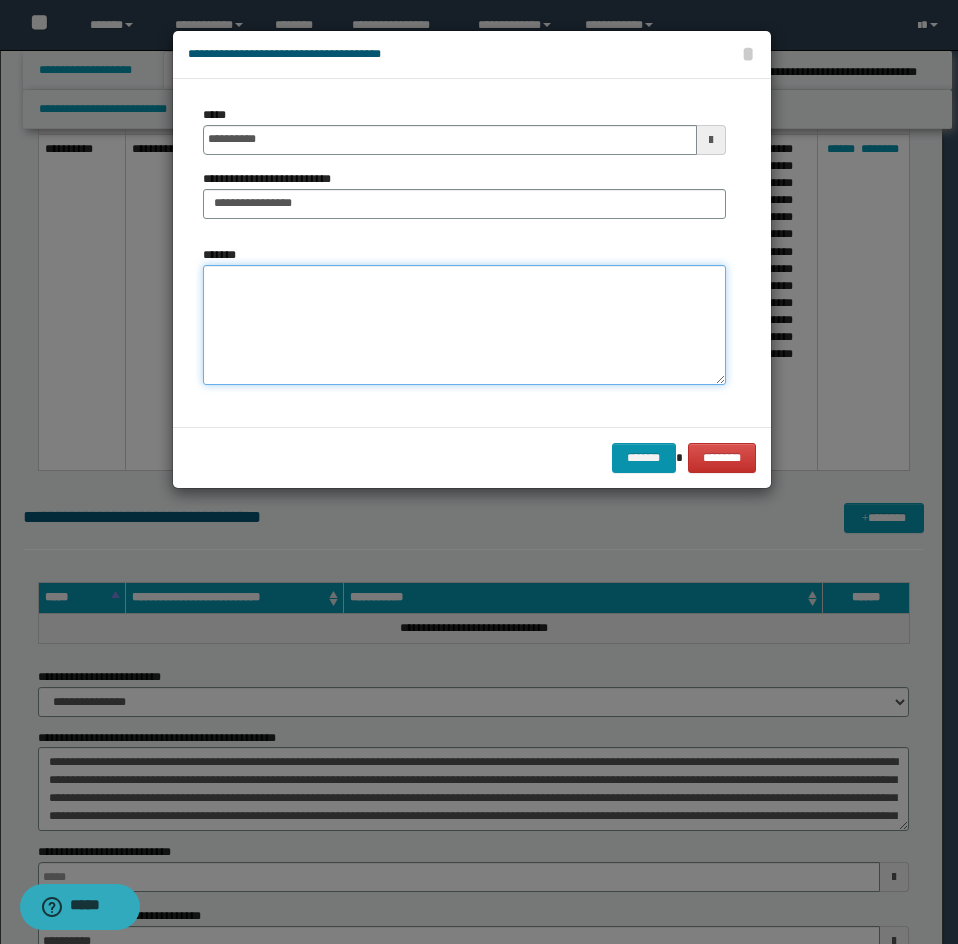 click on "*******" at bounding box center (464, 325) 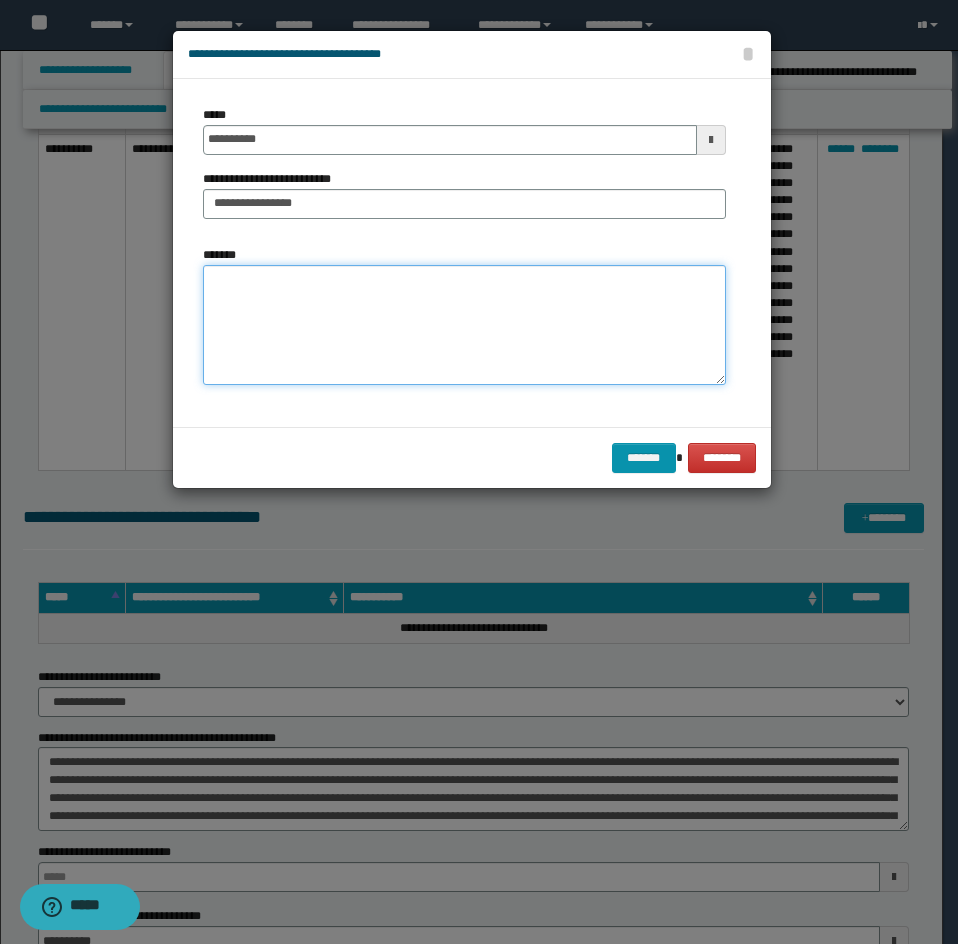 click on "*******" at bounding box center [464, 325] 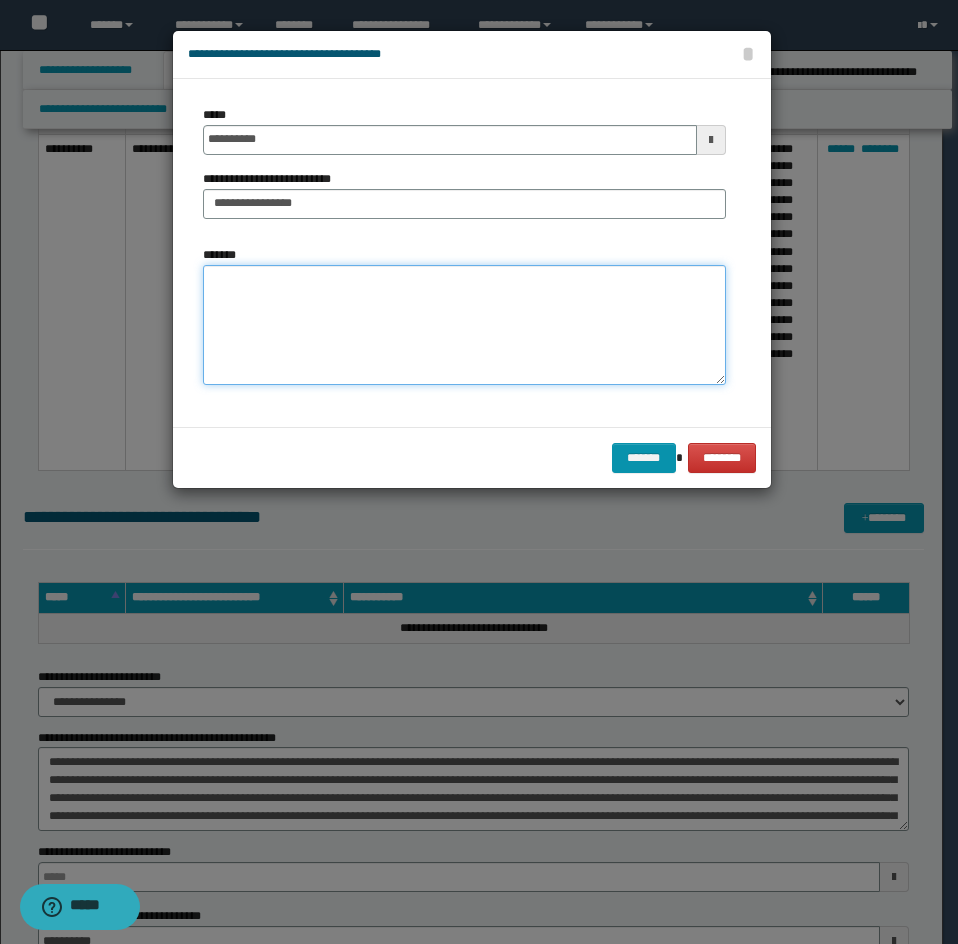 paste on "**********" 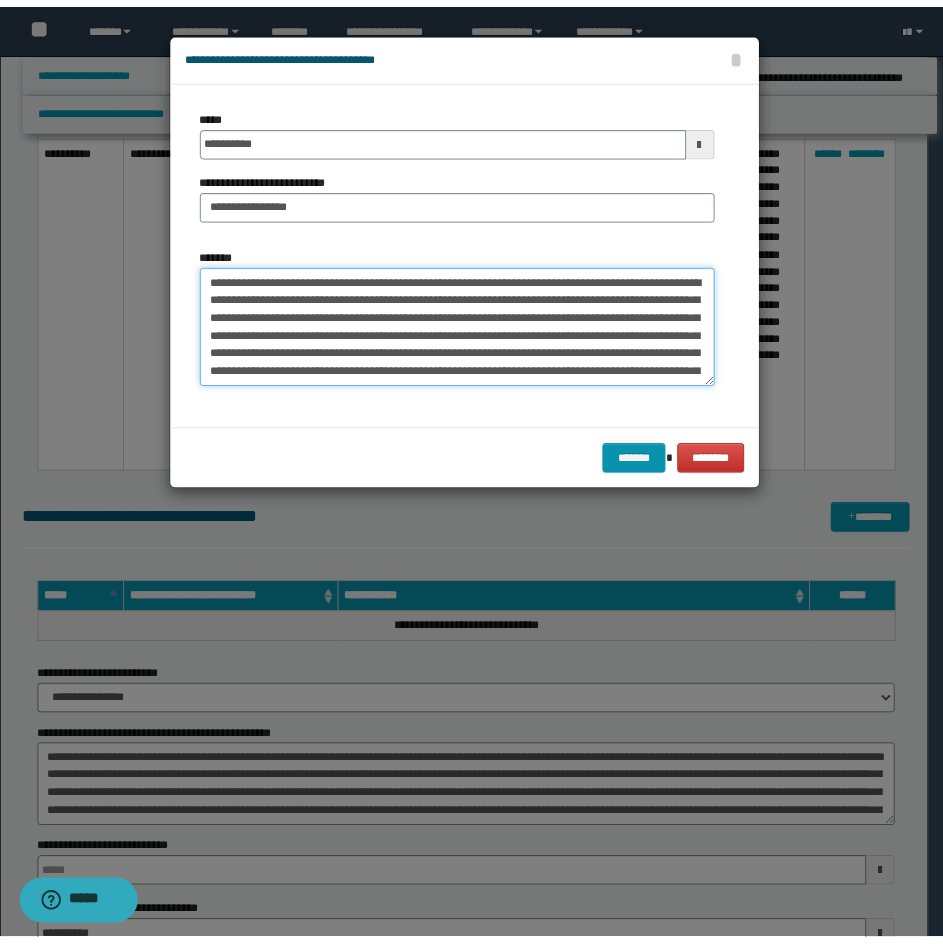 scroll, scrollTop: 372, scrollLeft: 0, axis: vertical 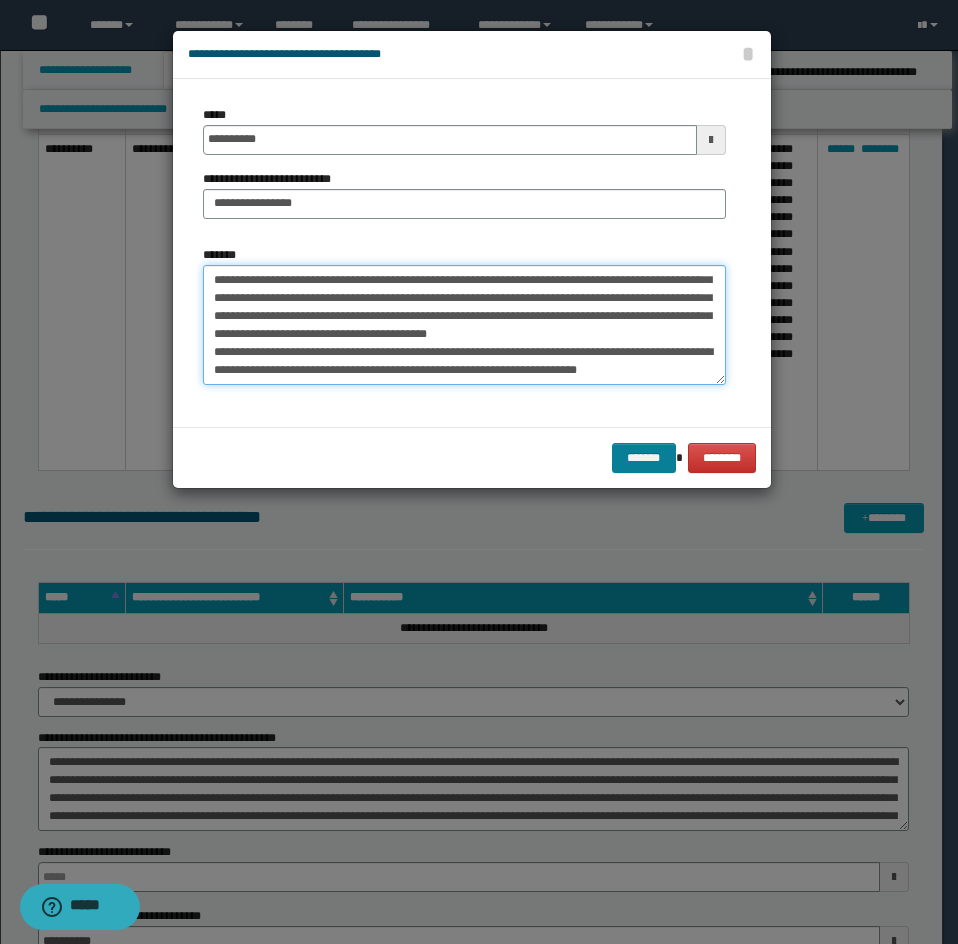 type on "**********" 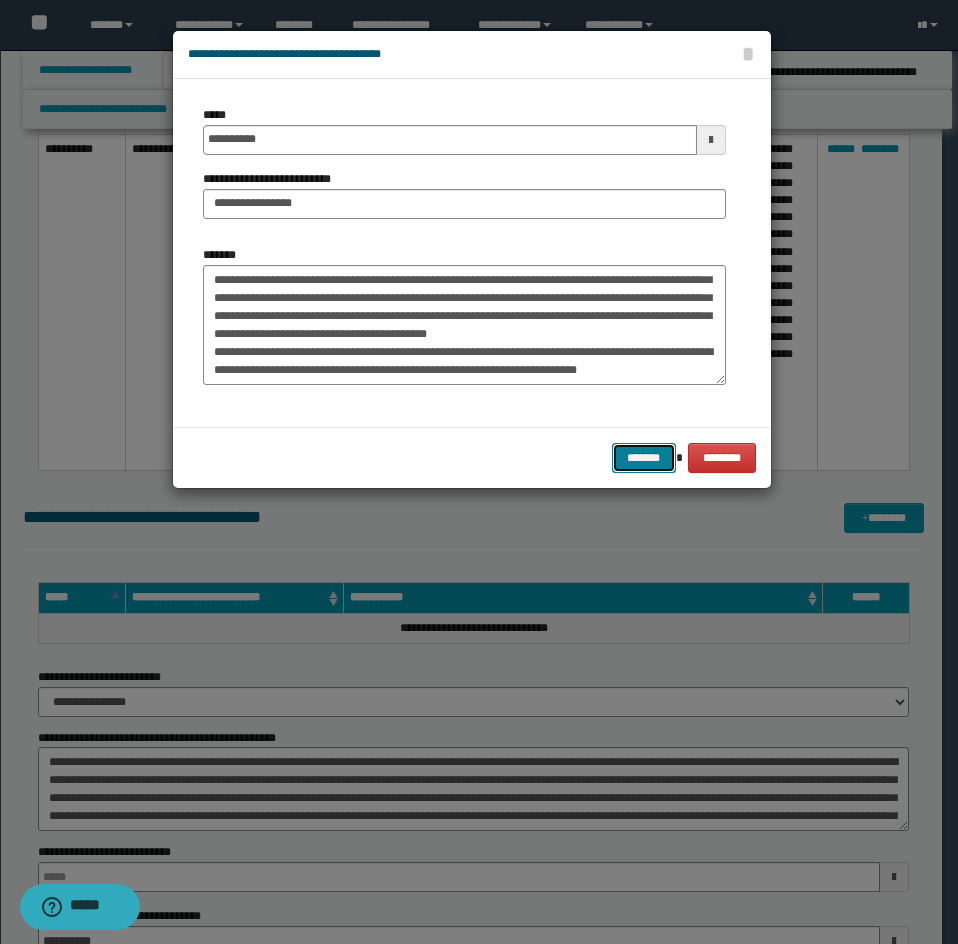 click on "*******" at bounding box center (644, 458) 